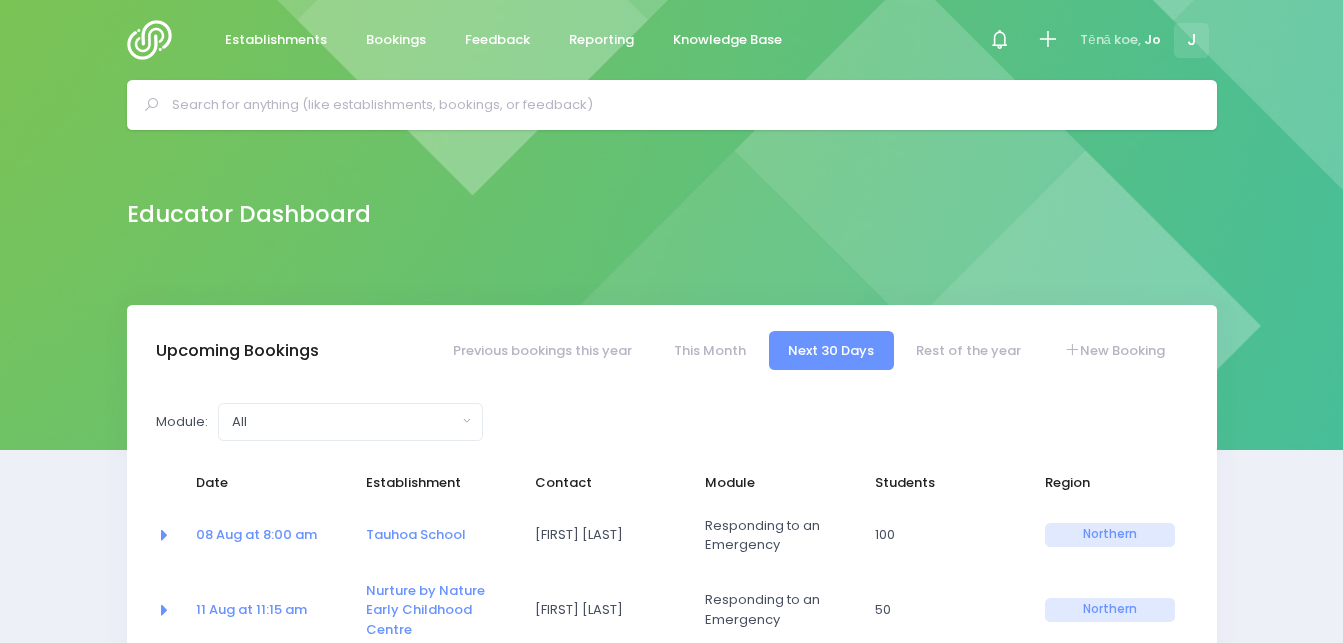 select on "5" 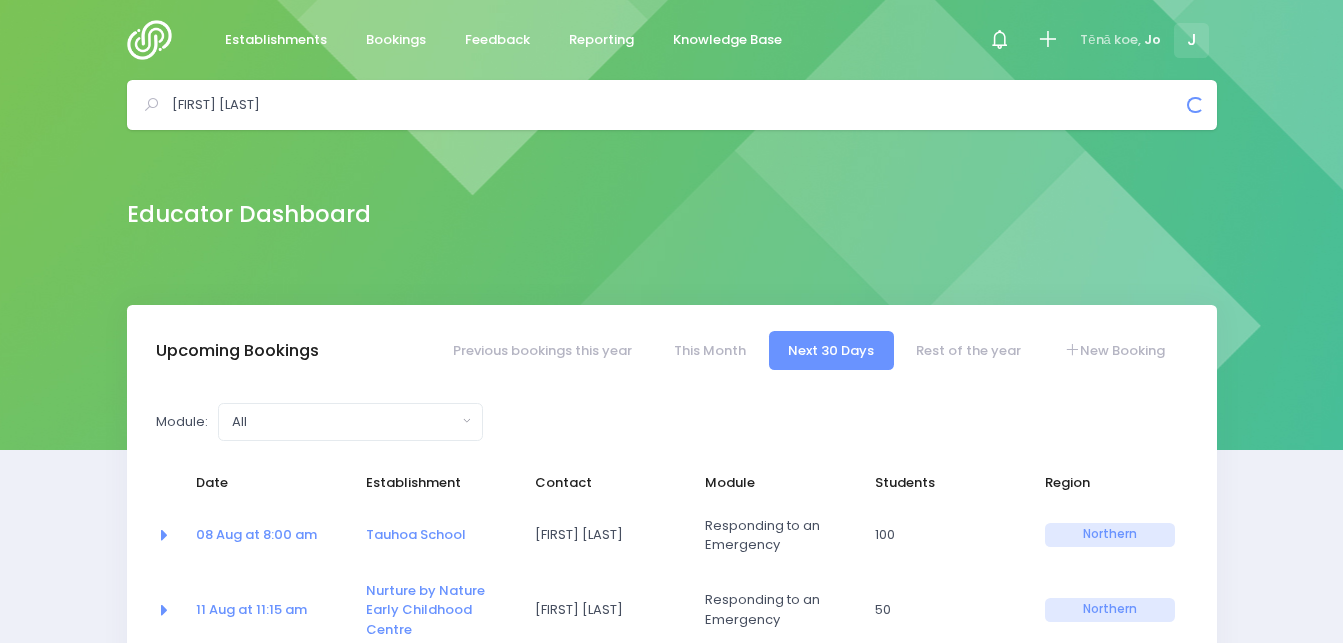 type on "nga tini whetu" 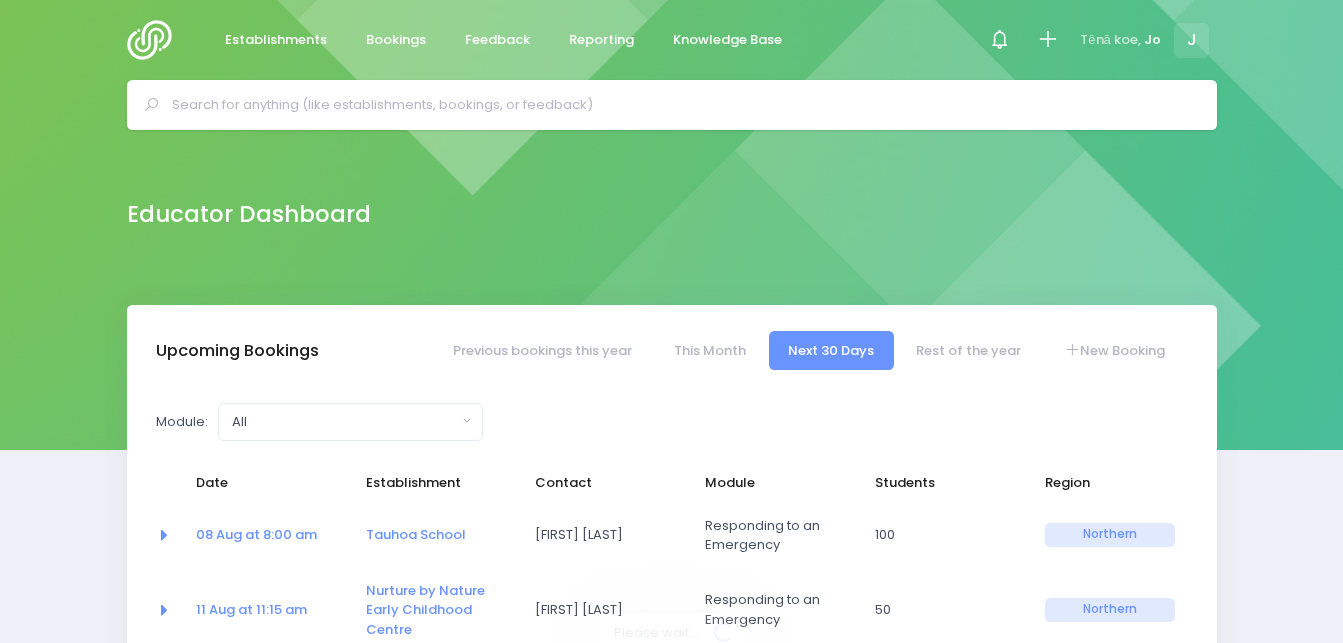 select on "5" 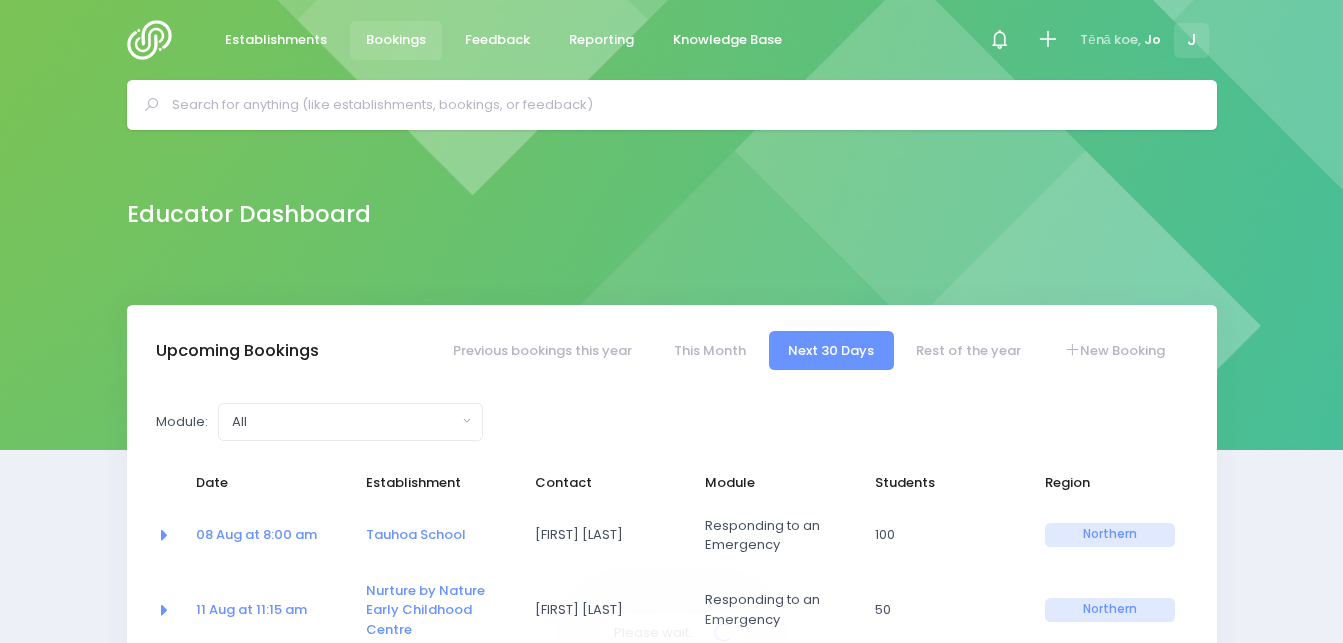 scroll, scrollTop: 0, scrollLeft: 0, axis: both 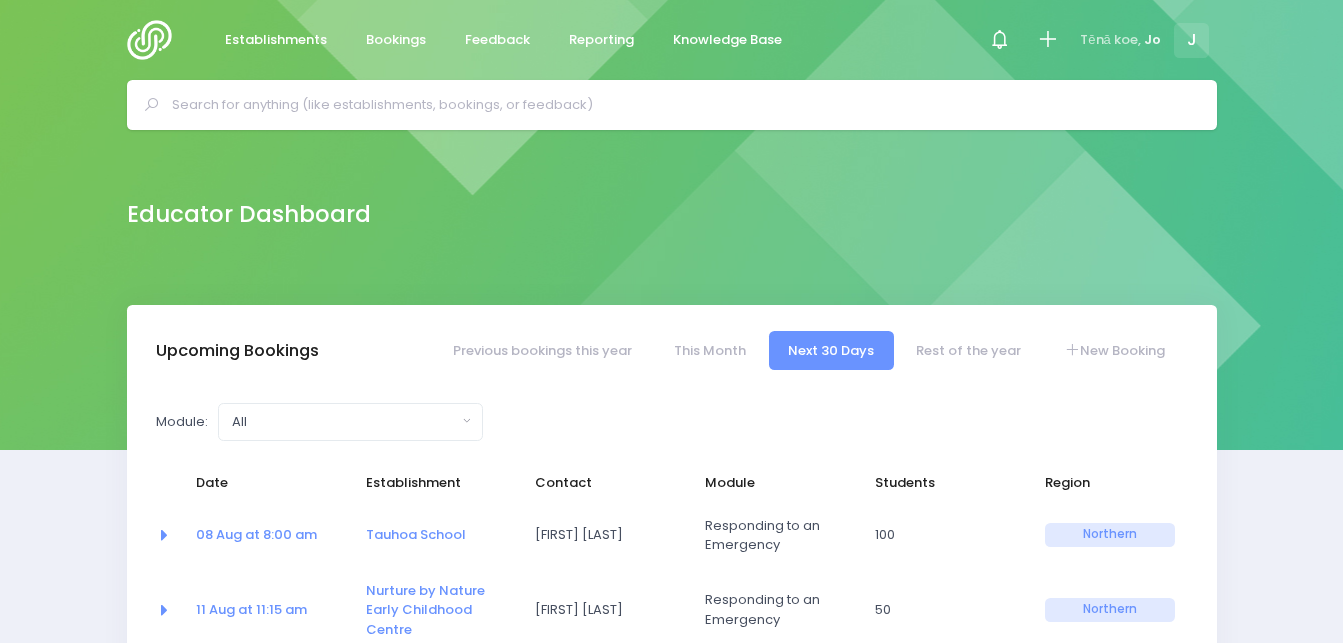 click at bounding box center (680, 105) 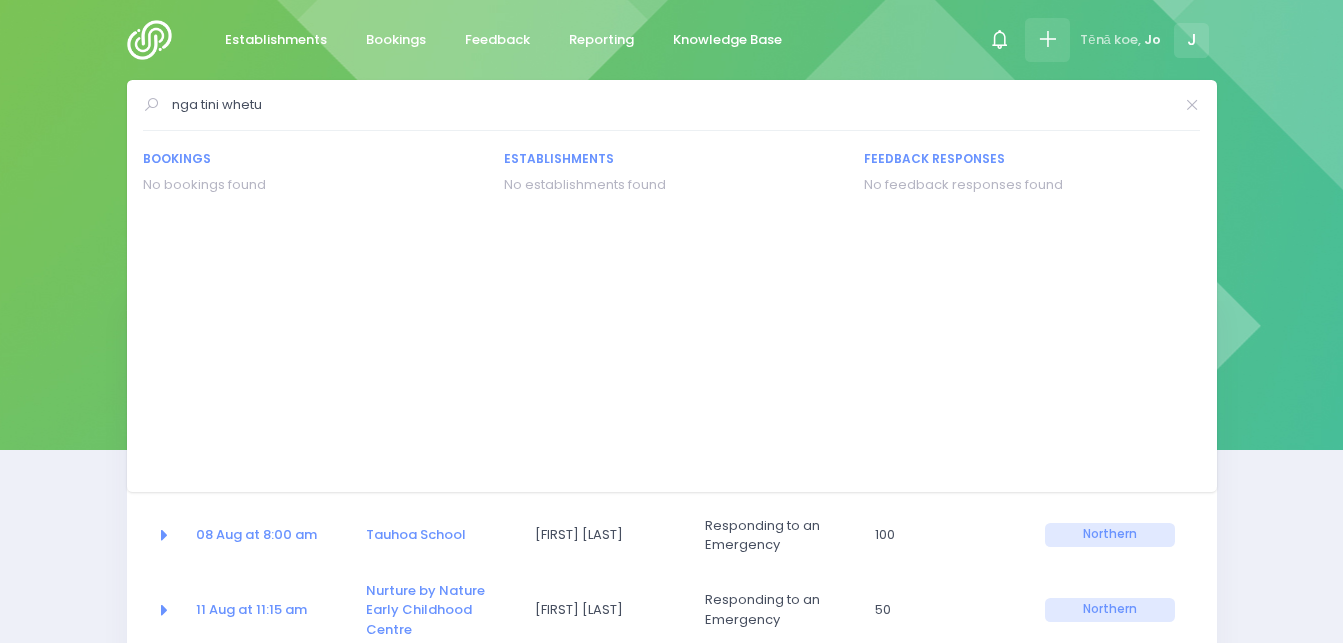 type on "nga tini whetu" 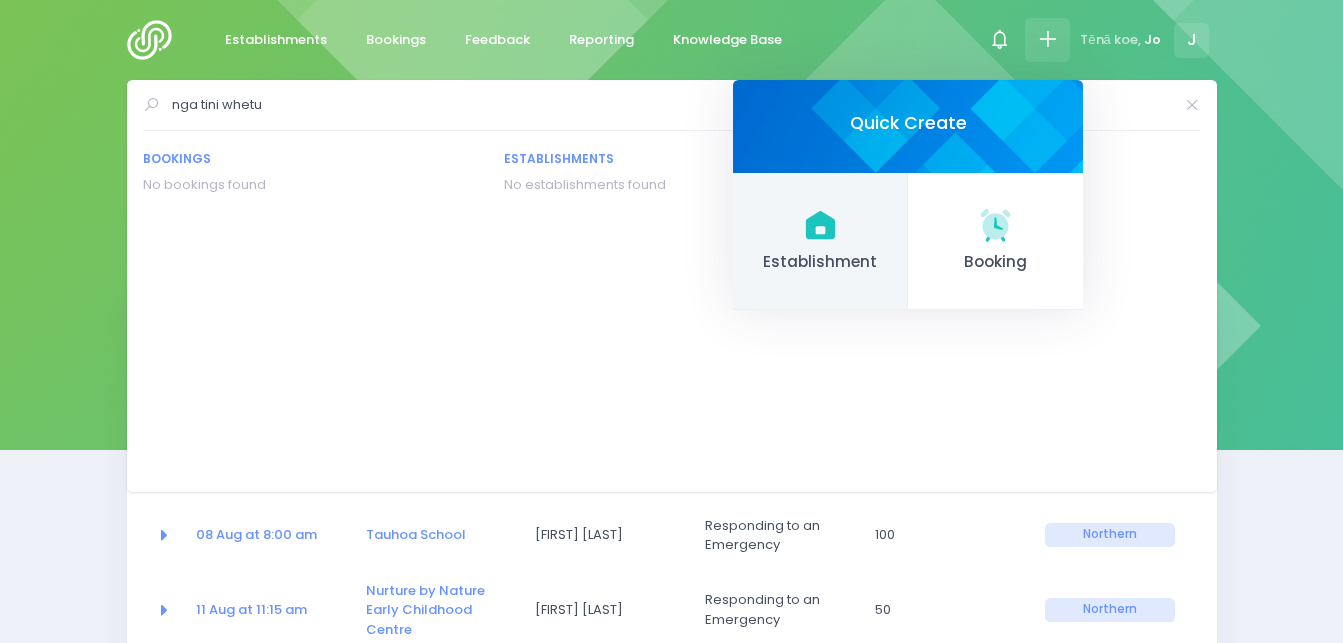 click 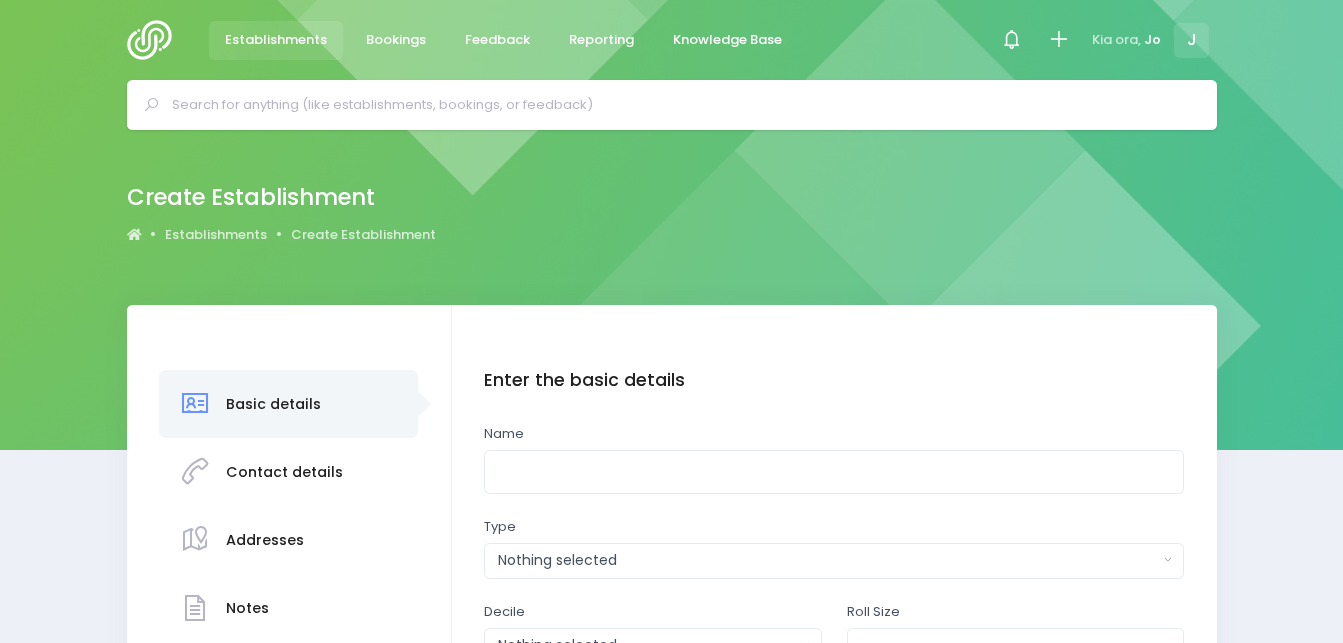 scroll, scrollTop: 0, scrollLeft: 0, axis: both 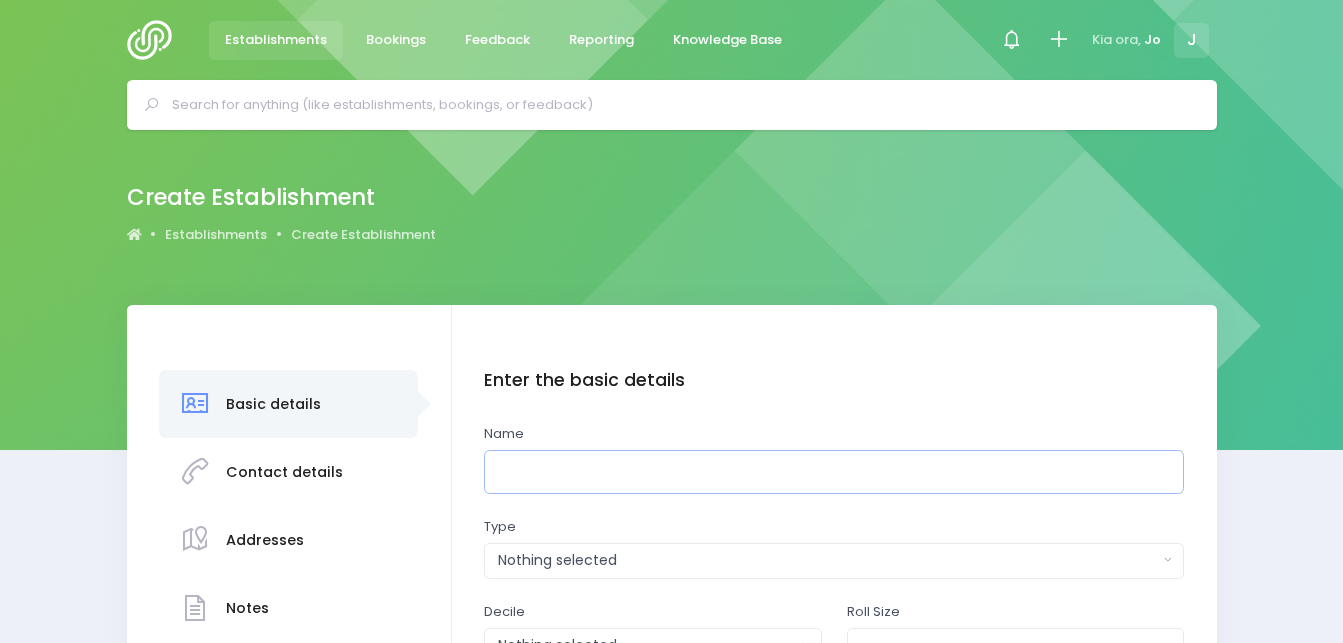 click at bounding box center (834, 472) 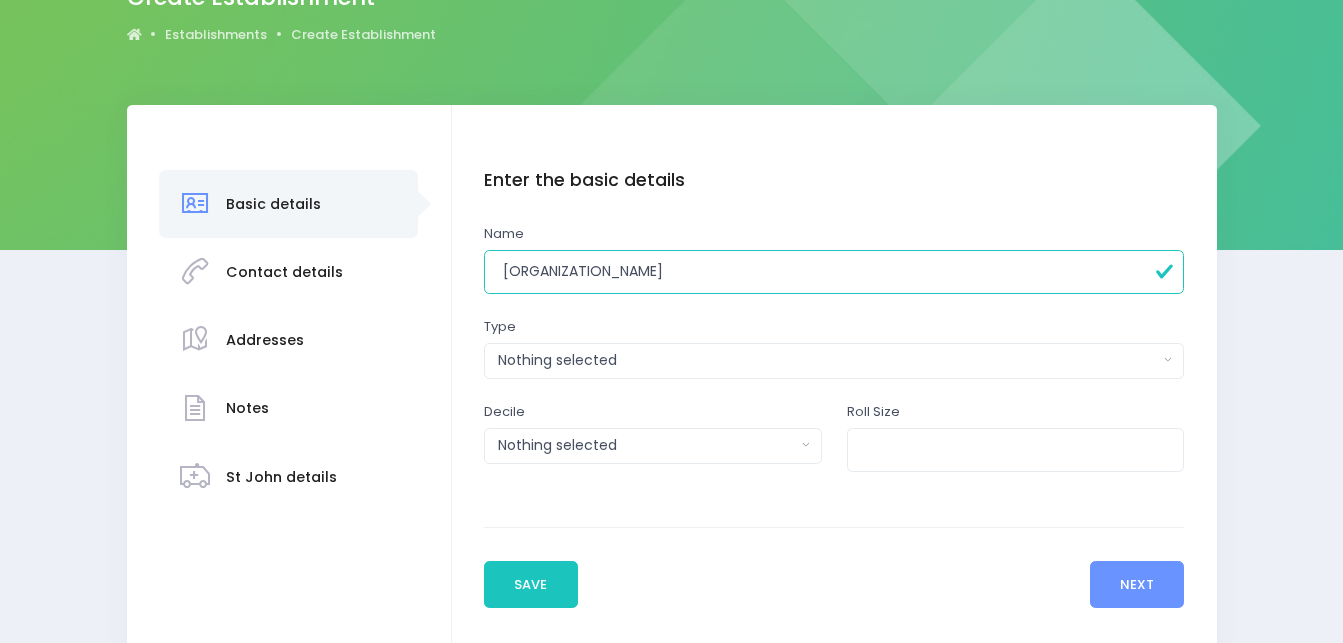 scroll, scrollTop: 233, scrollLeft: 0, axis: vertical 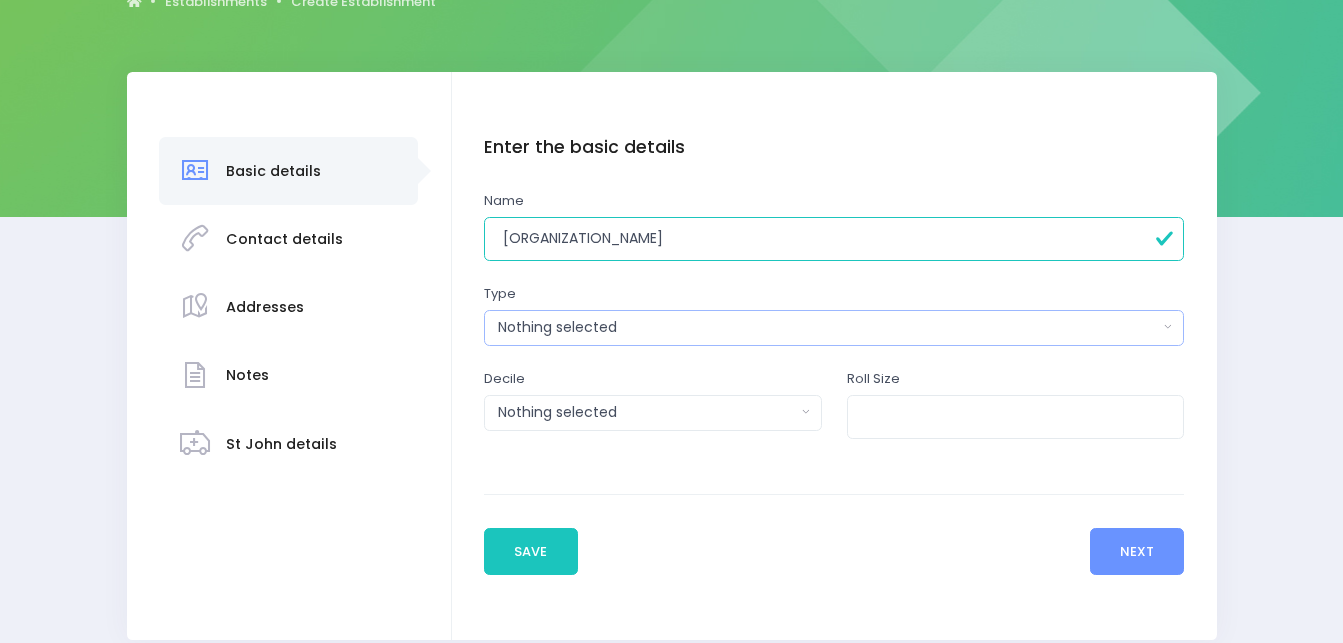 click on "Nothing selected" at bounding box center (828, 327) 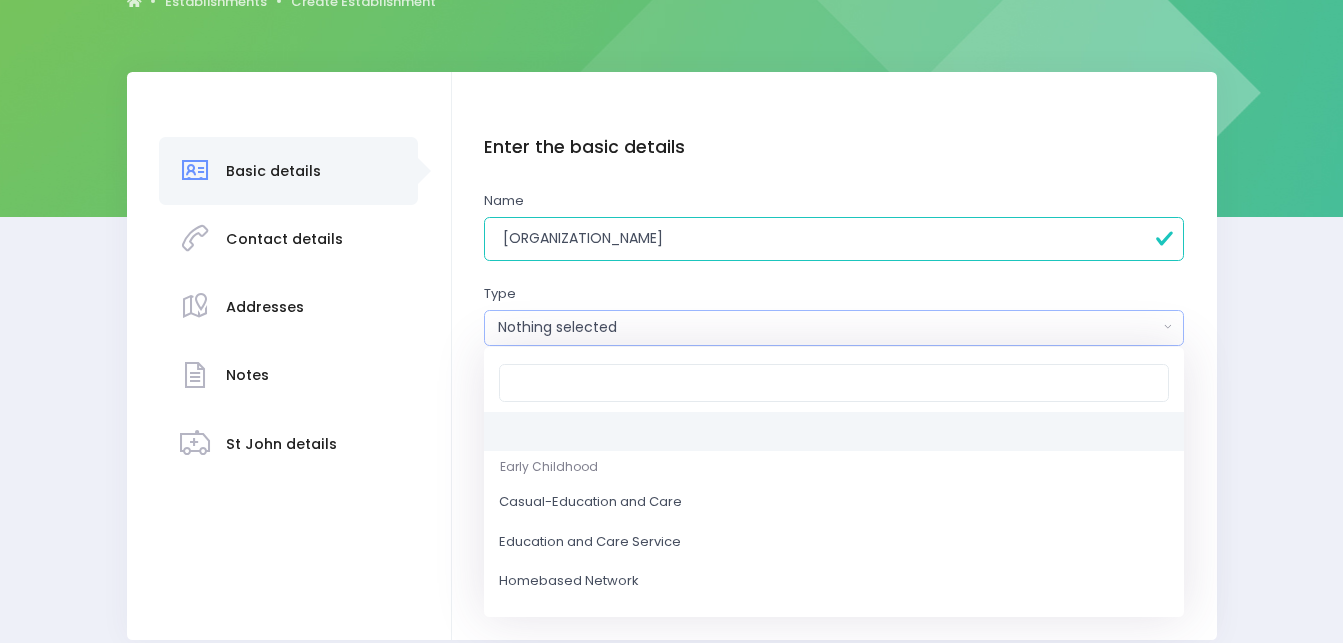 click on "Nga Tini Whetu" at bounding box center (834, 239) 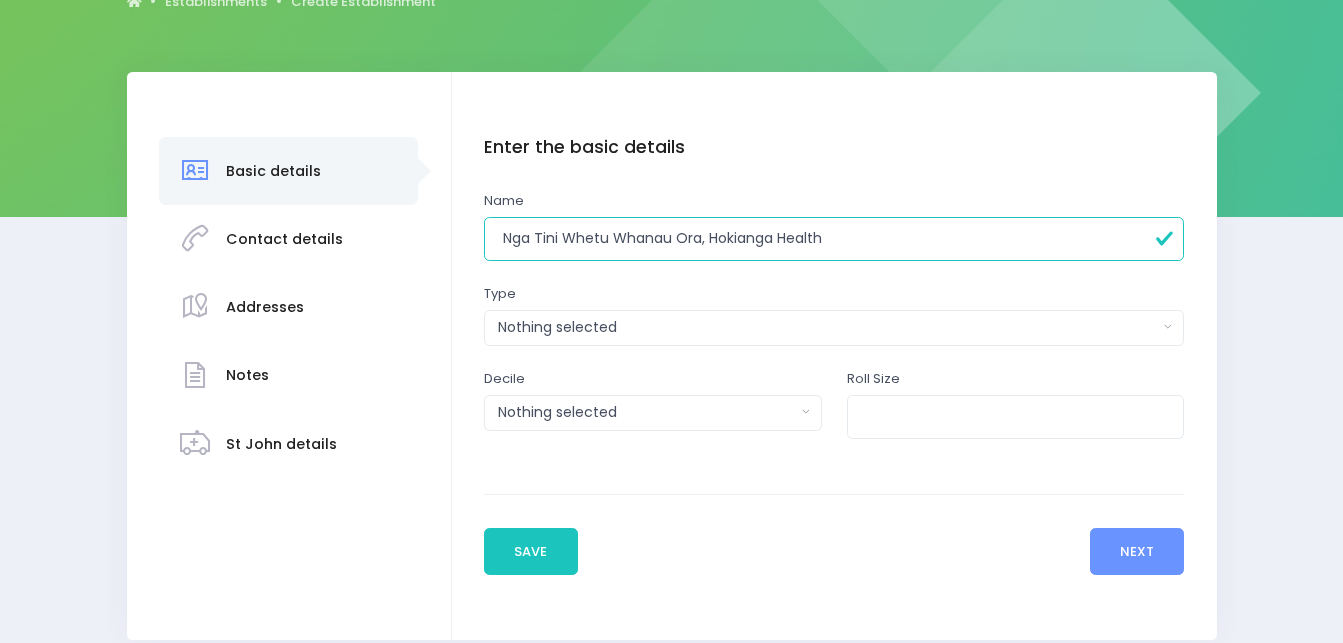 type on "Nga Tini Whetu Whanau Ora, Hokianga Health" 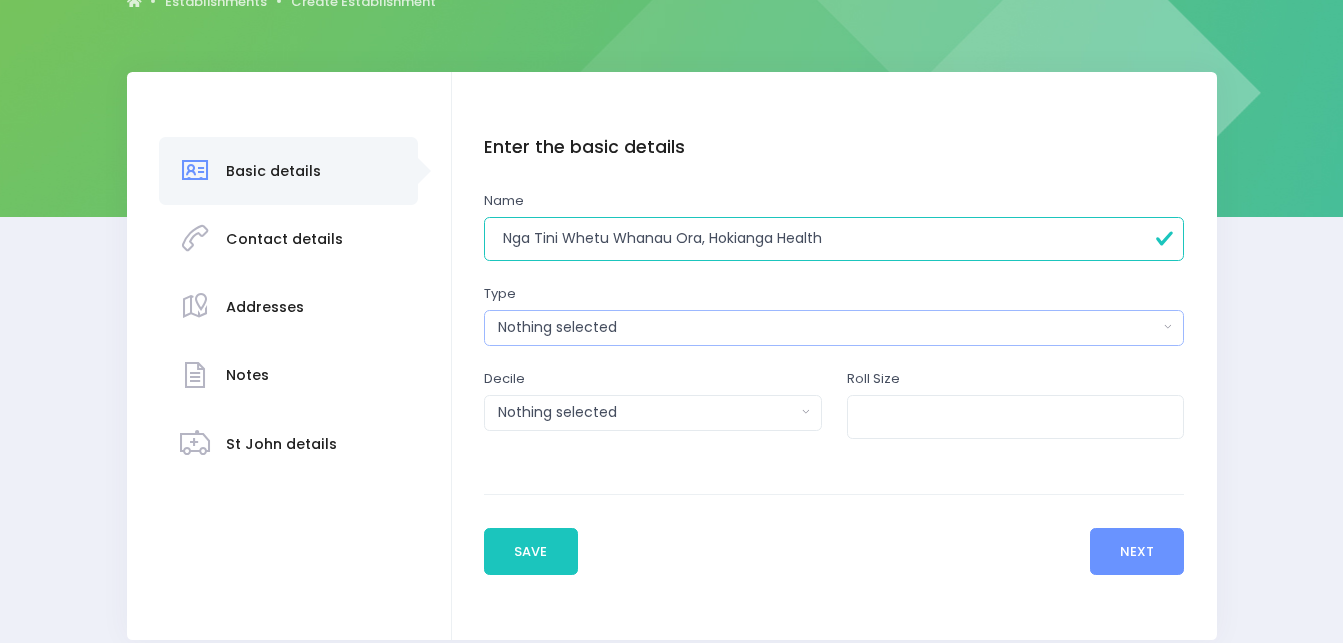 click on "Nothing selected" at bounding box center [828, 327] 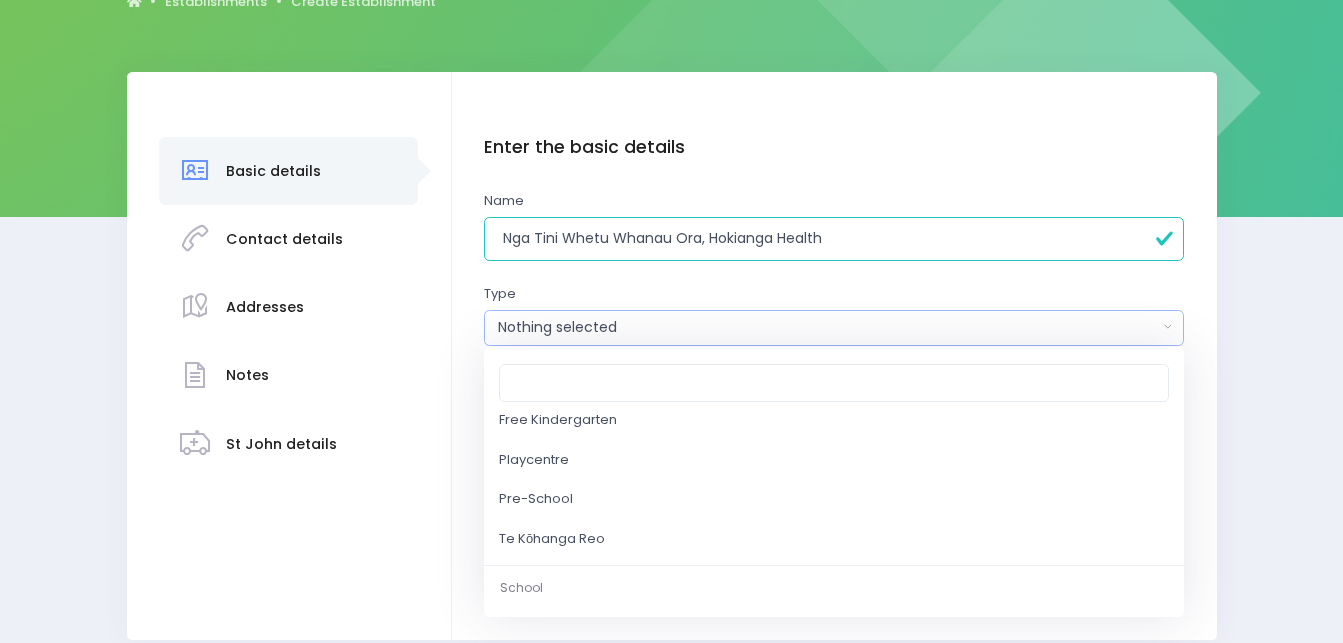 scroll, scrollTop: 280, scrollLeft: 0, axis: vertical 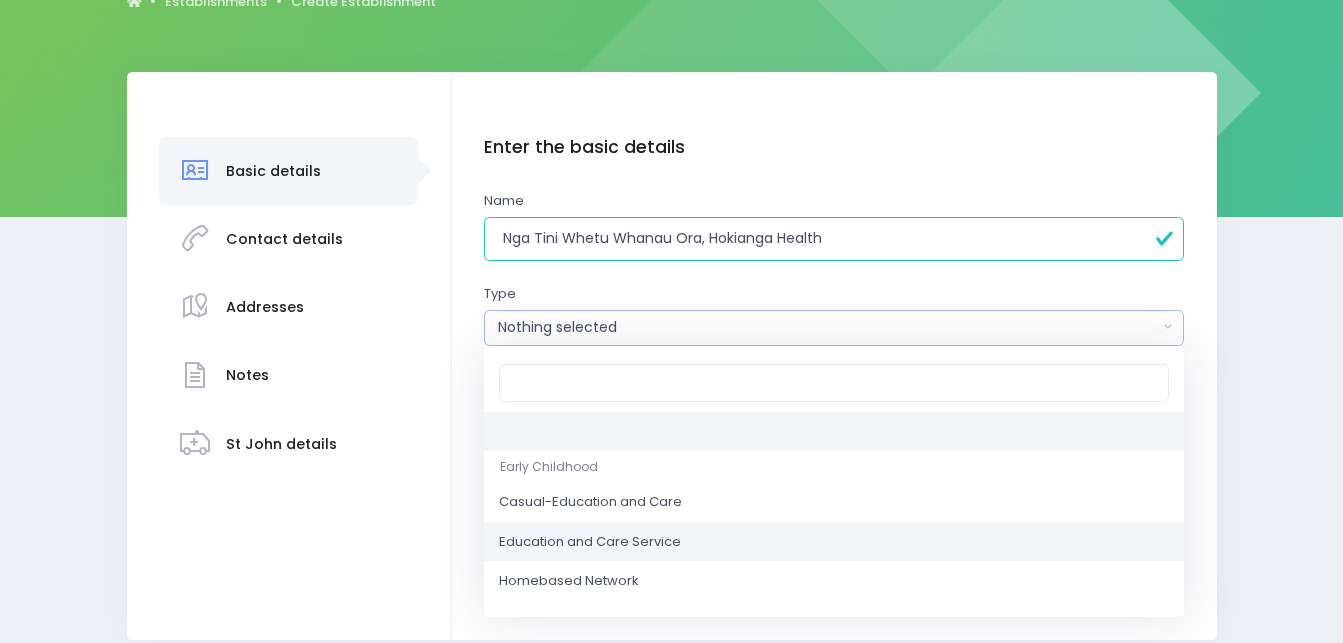 click on "Education and Care Service" at bounding box center (590, 542) 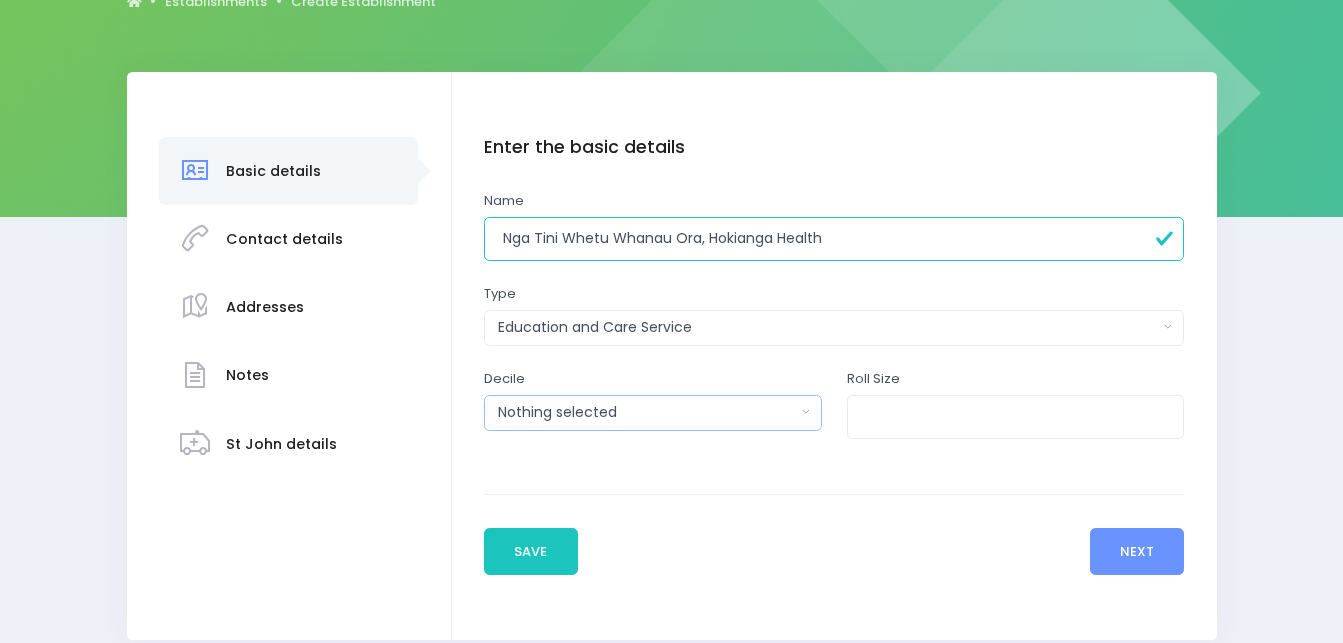 click on "Nothing selected" at bounding box center [646, 412] 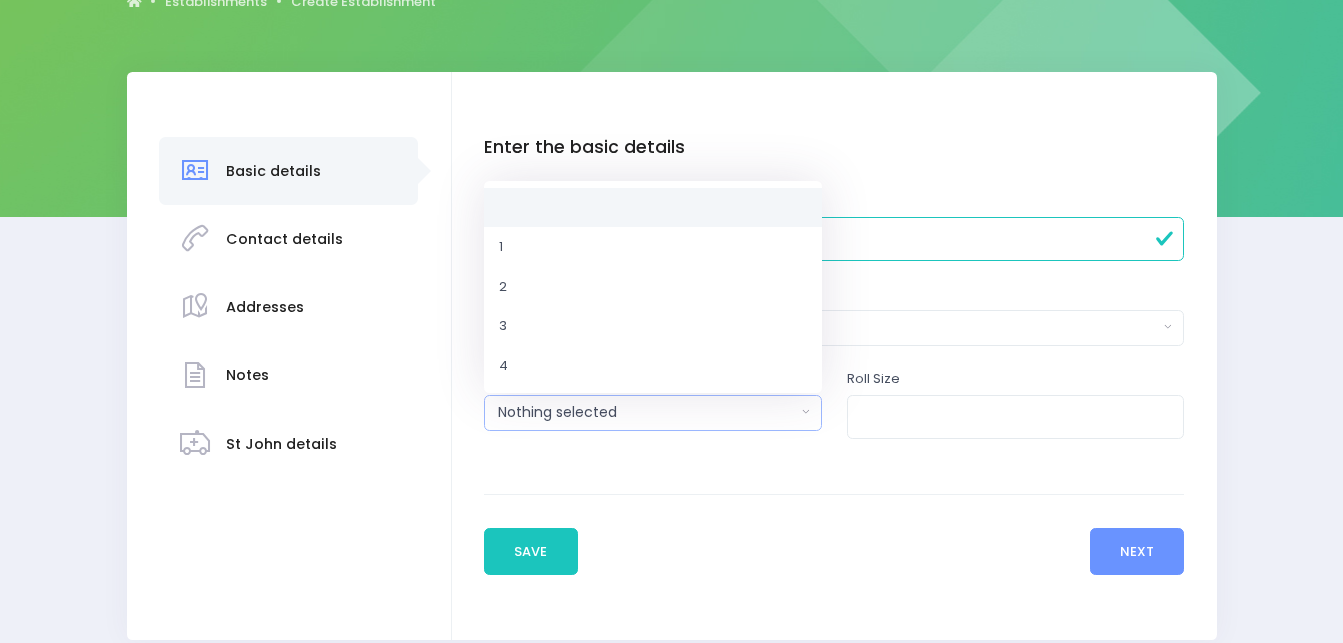 click on "Nothing selected" at bounding box center (646, 412) 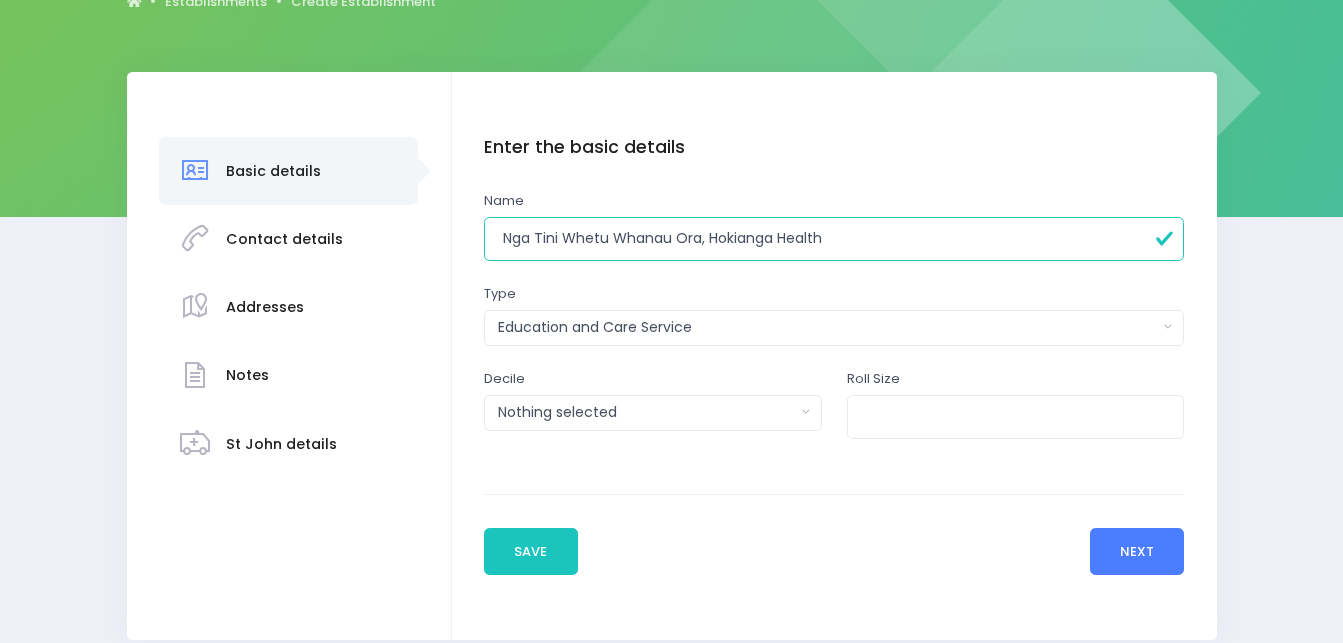 click on "Next" at bounding box center [1137, 552] 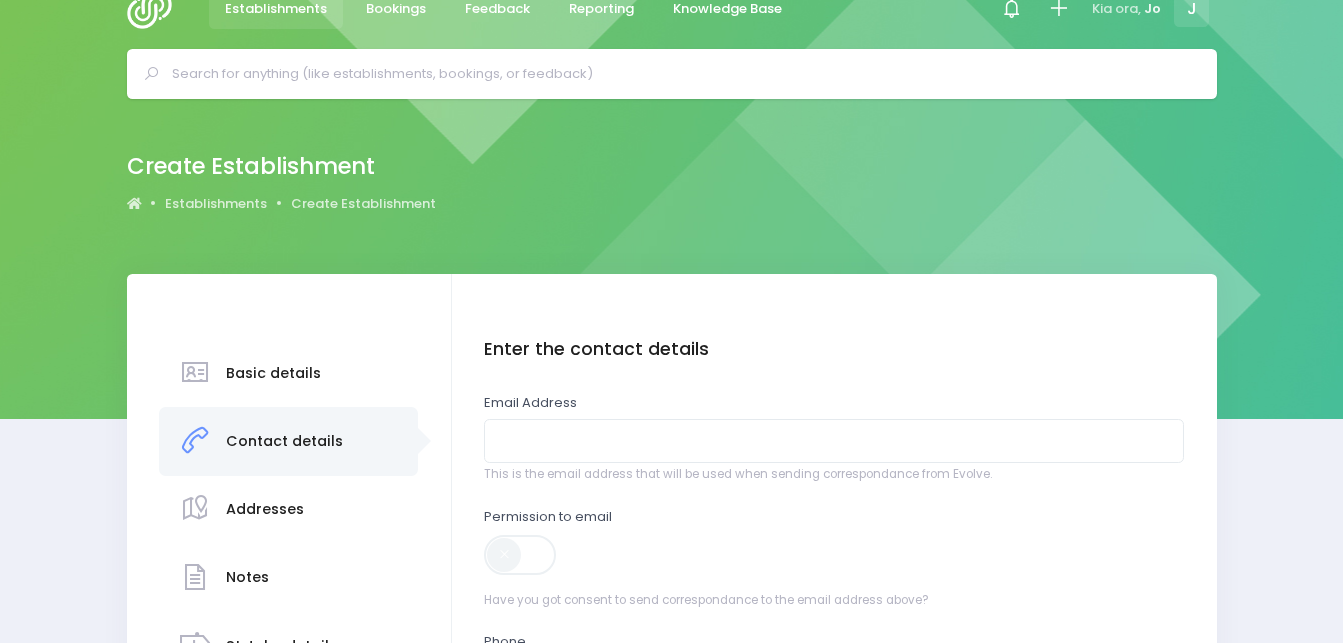 scroll, scrollTop: 0, scrollLeft: 0, axis: both 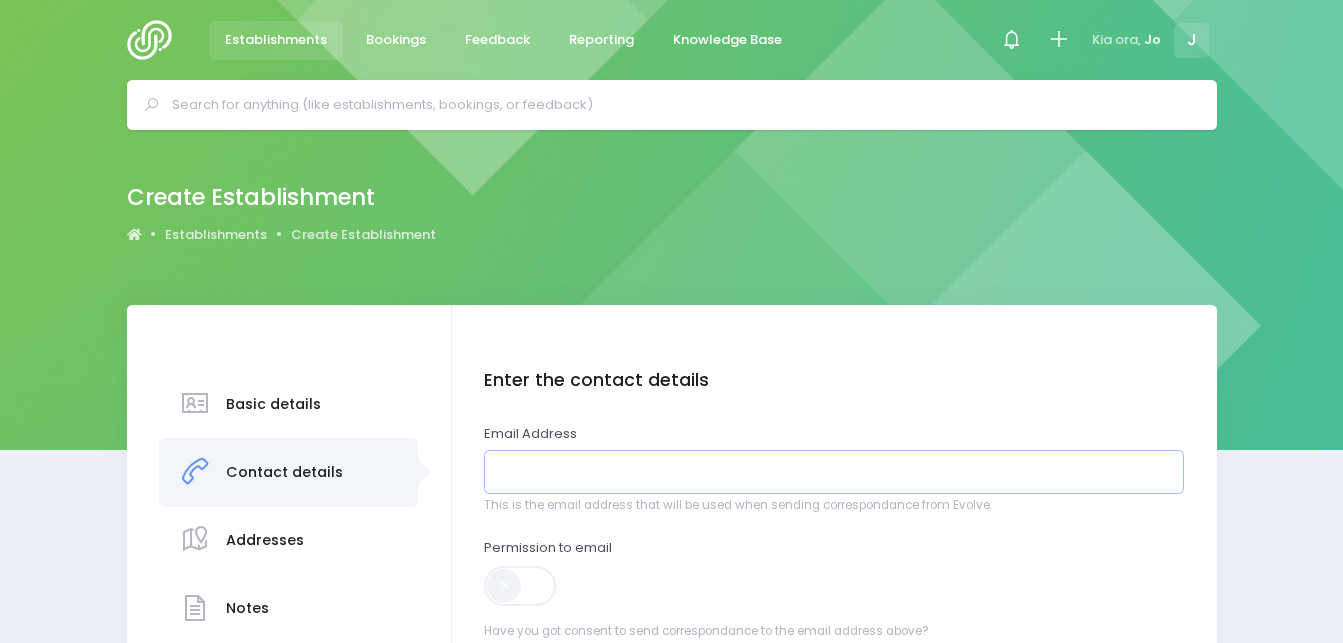 click at bounding box center (834, 472) 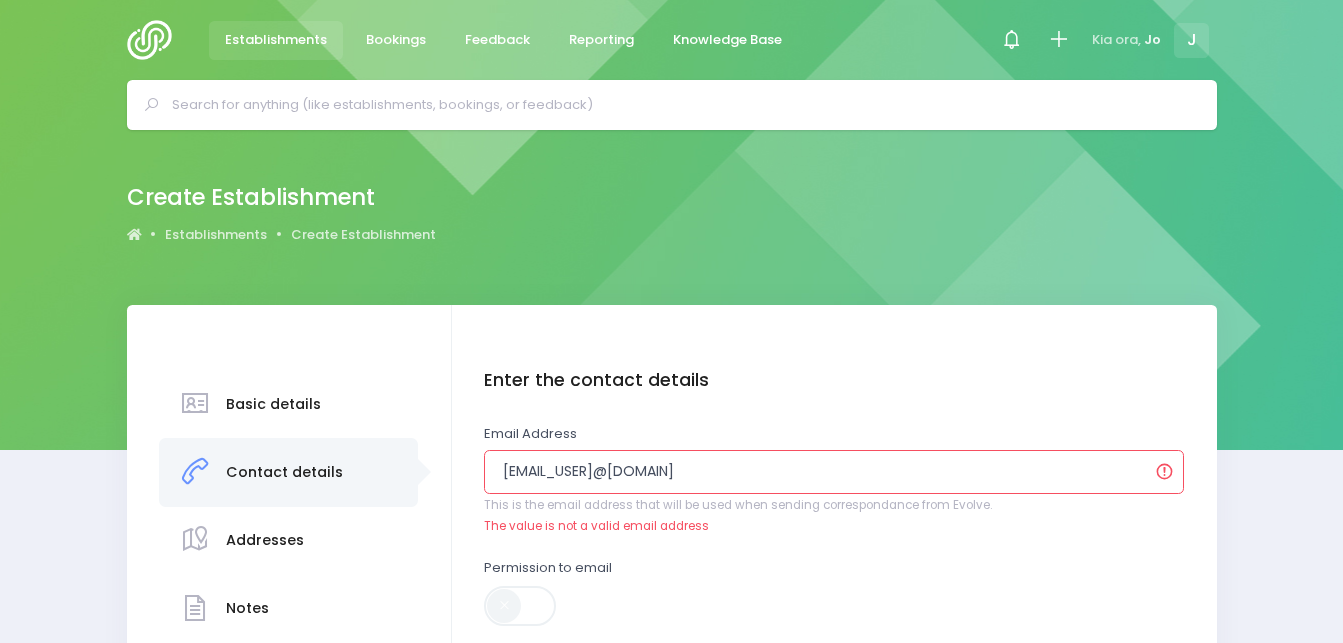 type on "sharon.wynyard" 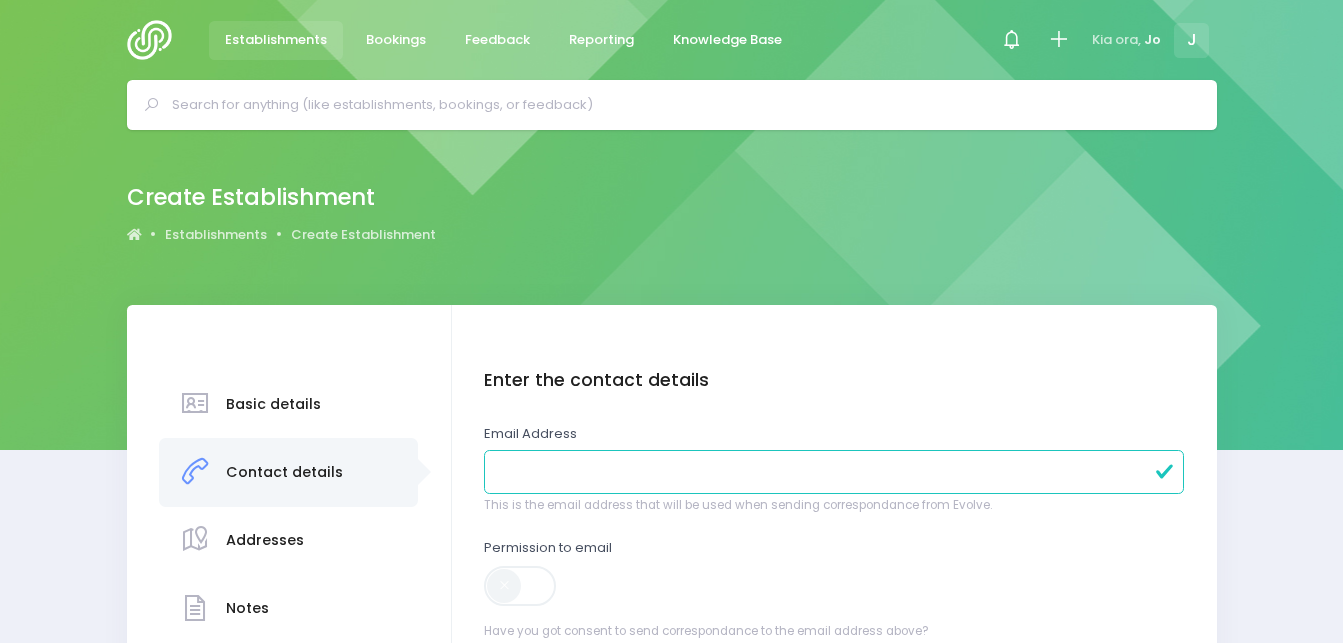 paste on "tahi.tait@hokiangahealth.org.nz" 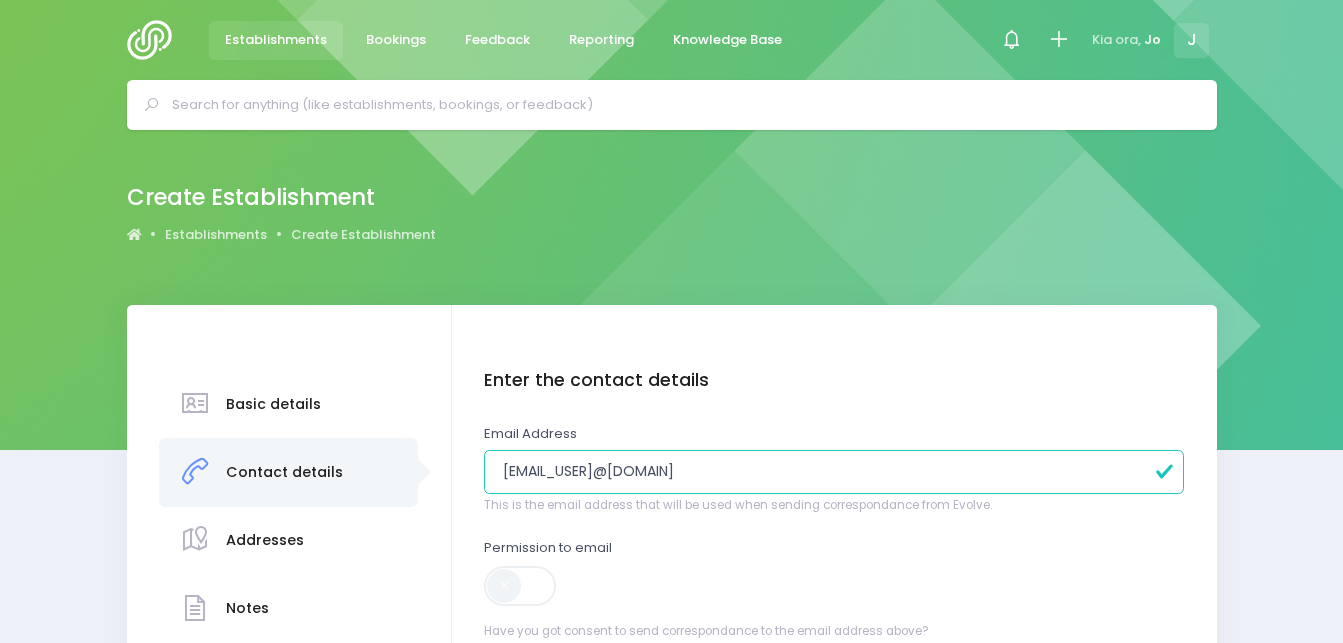 click on "tahi.tait@hokiangahealth.org.nz" at bounding box center (834, 472) 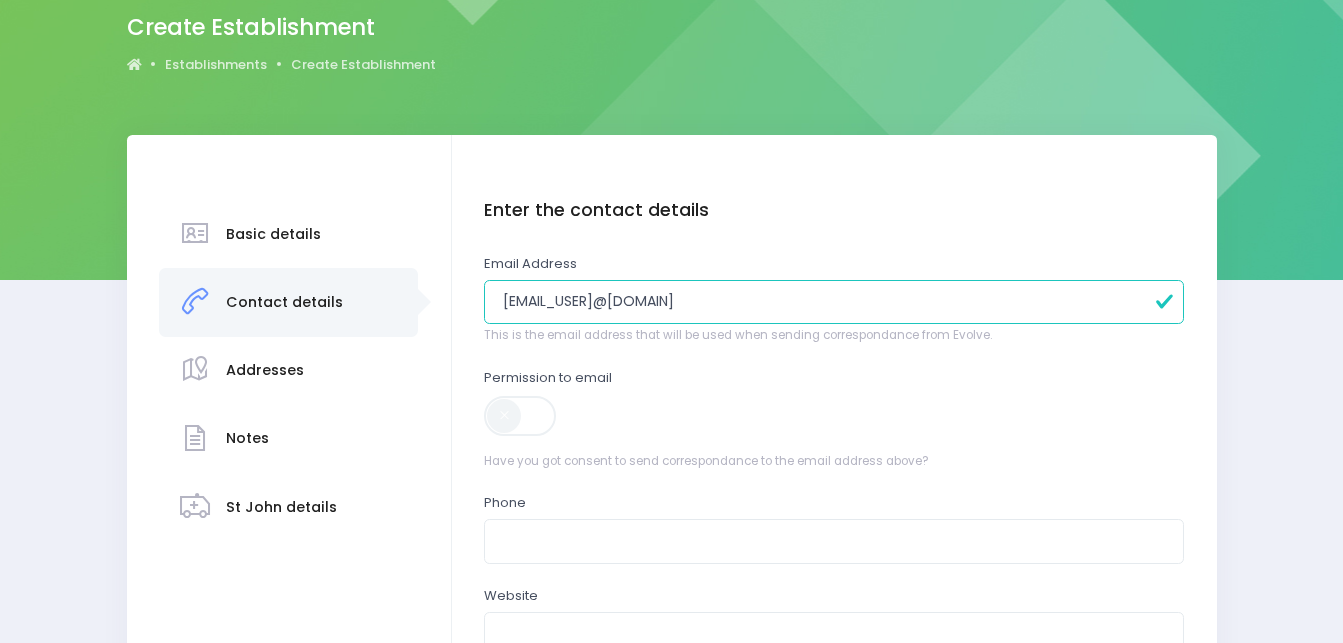 scroll, scrollTop: 200, scrollLeft: 0, axis: vertical 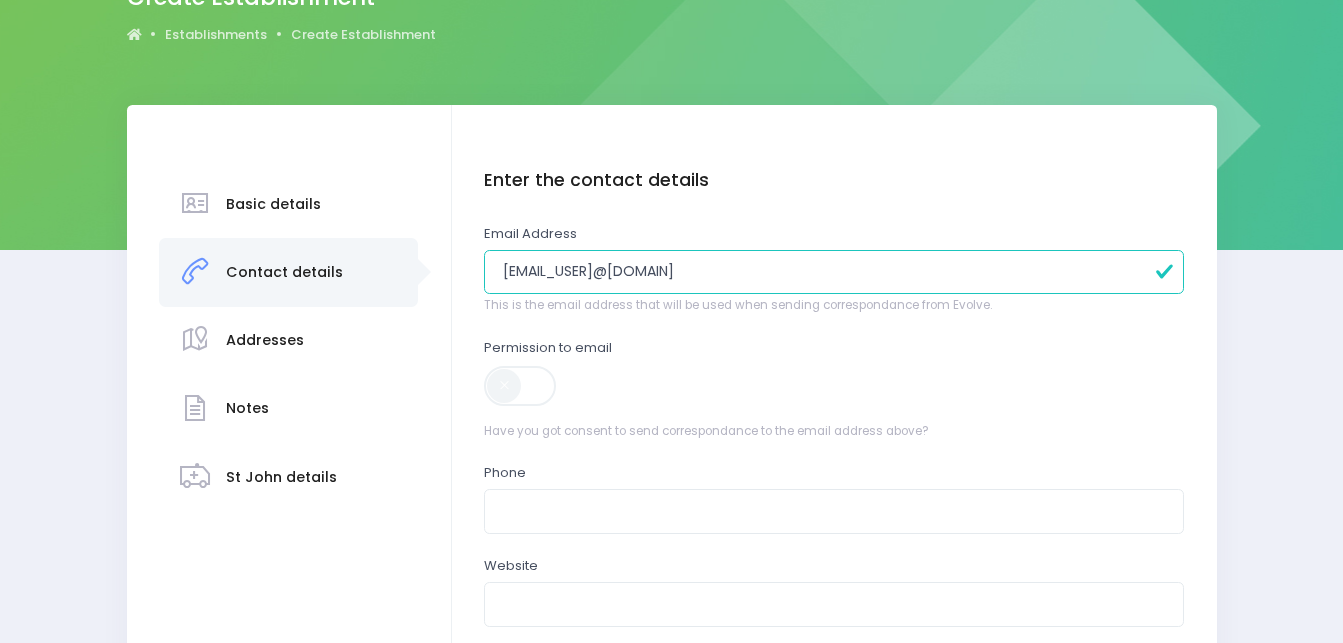 type on "[EMAIL]" 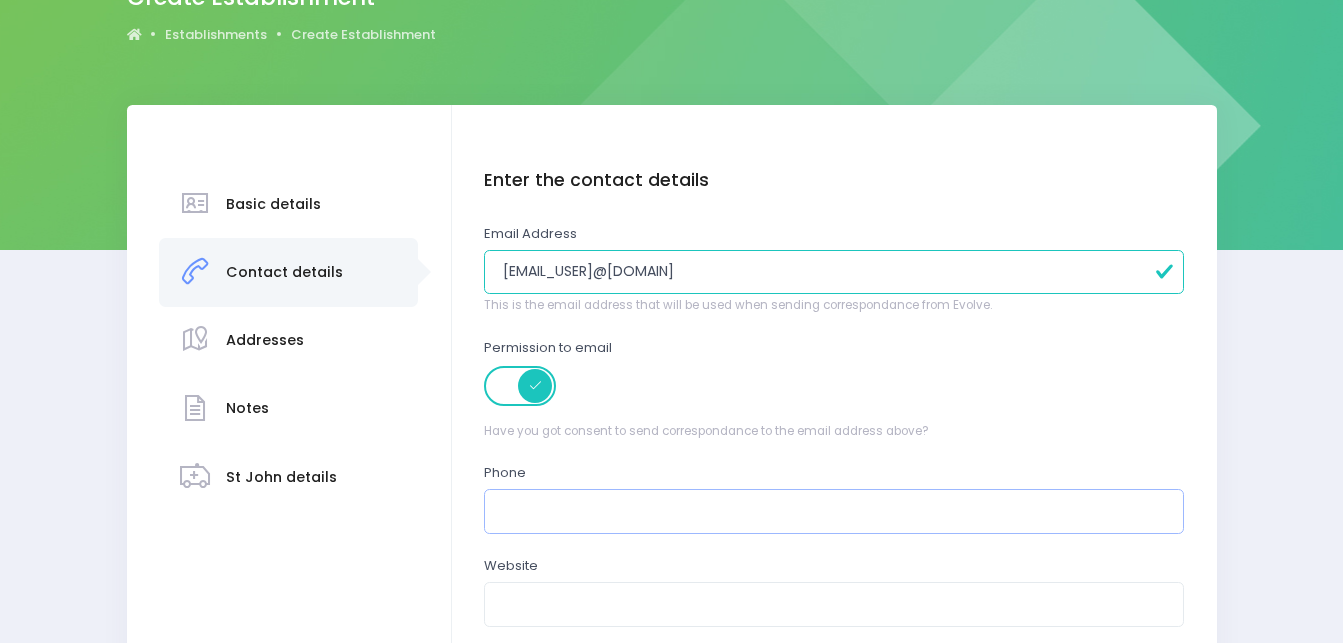 click at bounding box center (834, 511) 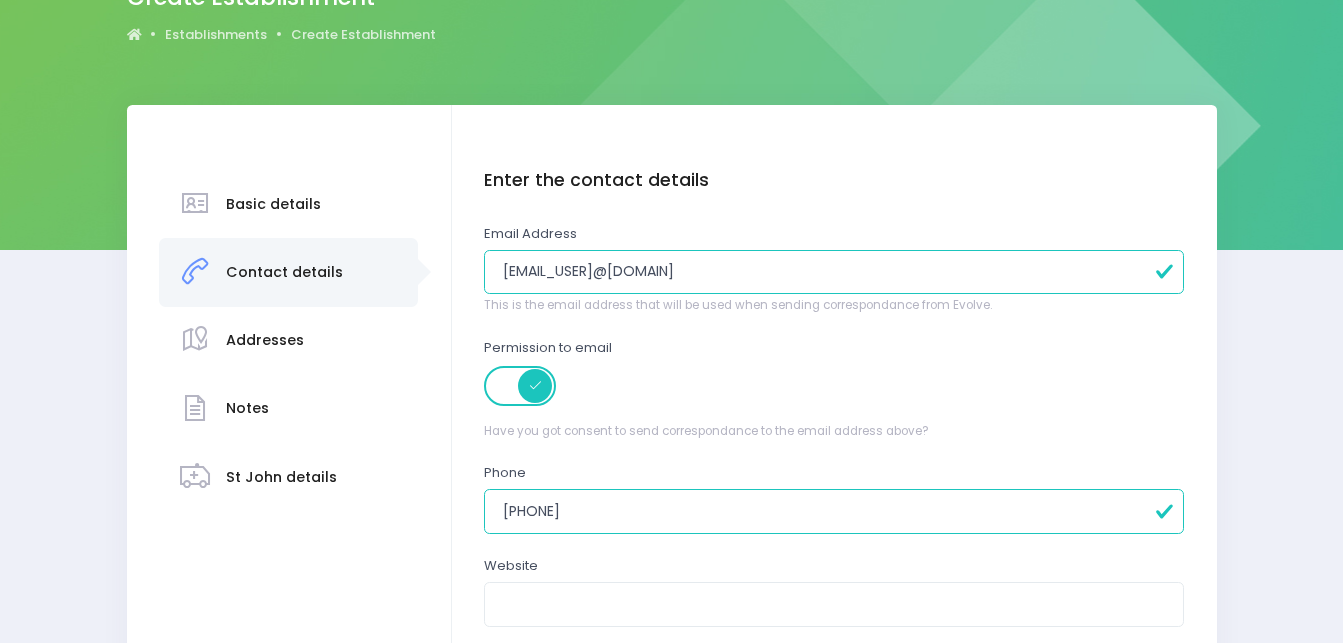 type on "021 802 780" 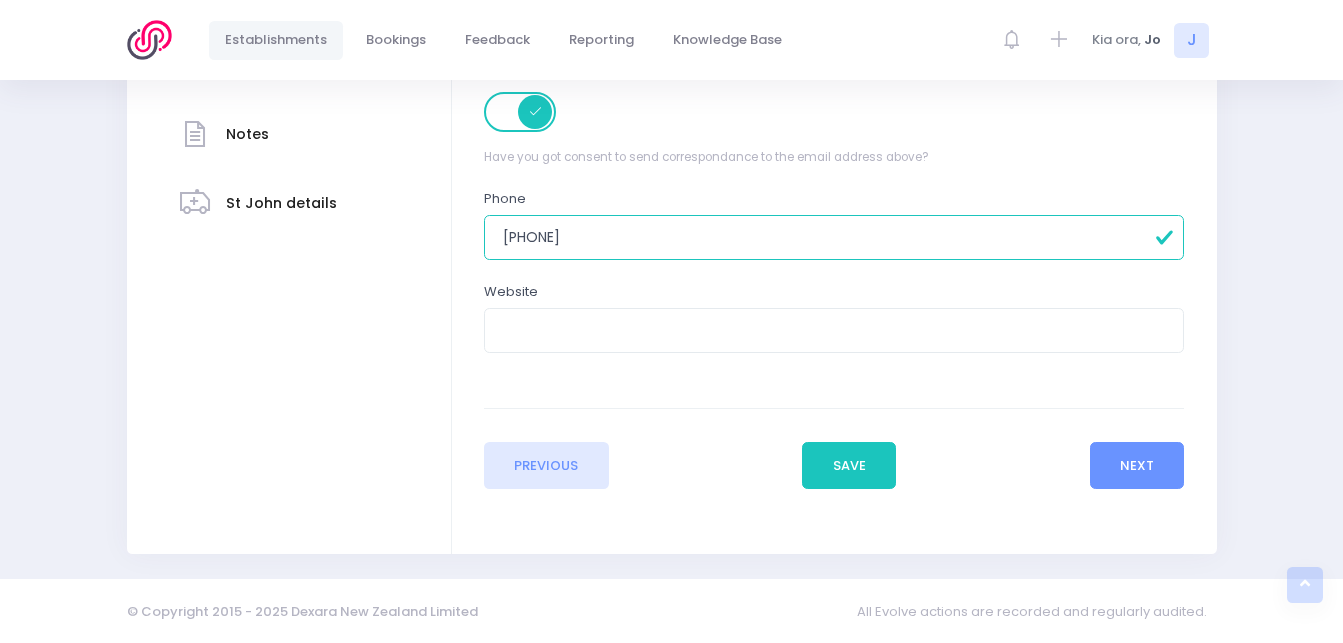 scroll, scrollTop: 475, scrollLeft: 0, axis: vertical 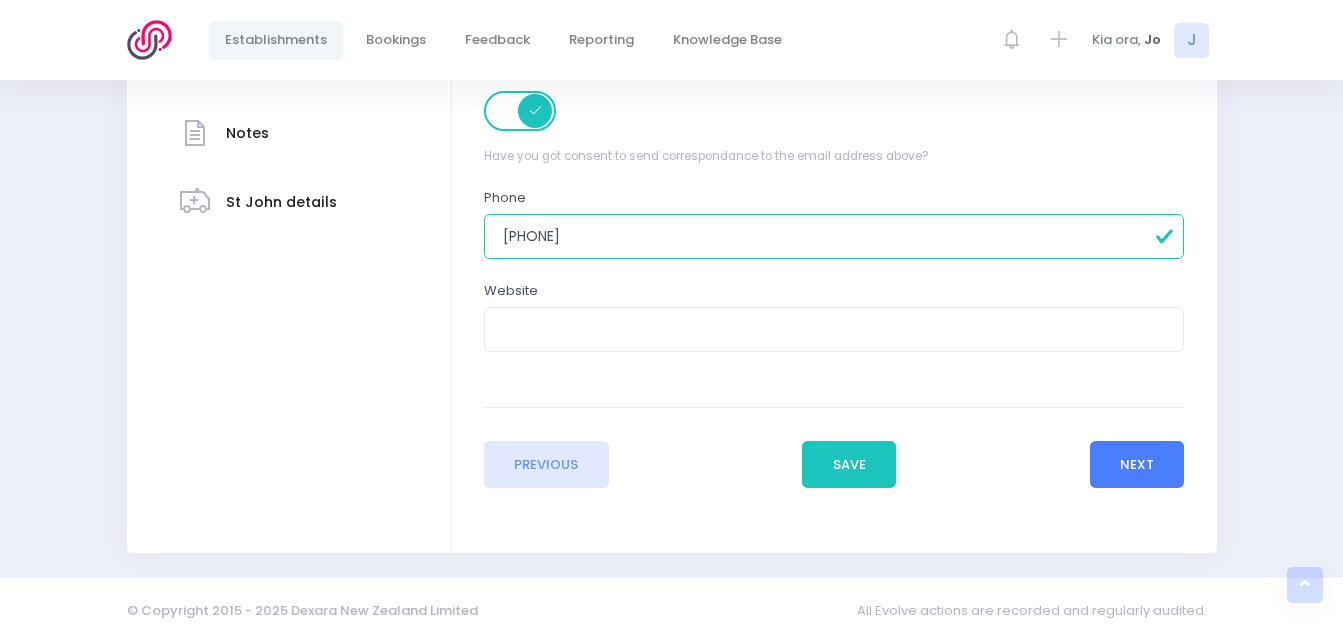 click on "Next" at bounding box center (1137, 465) 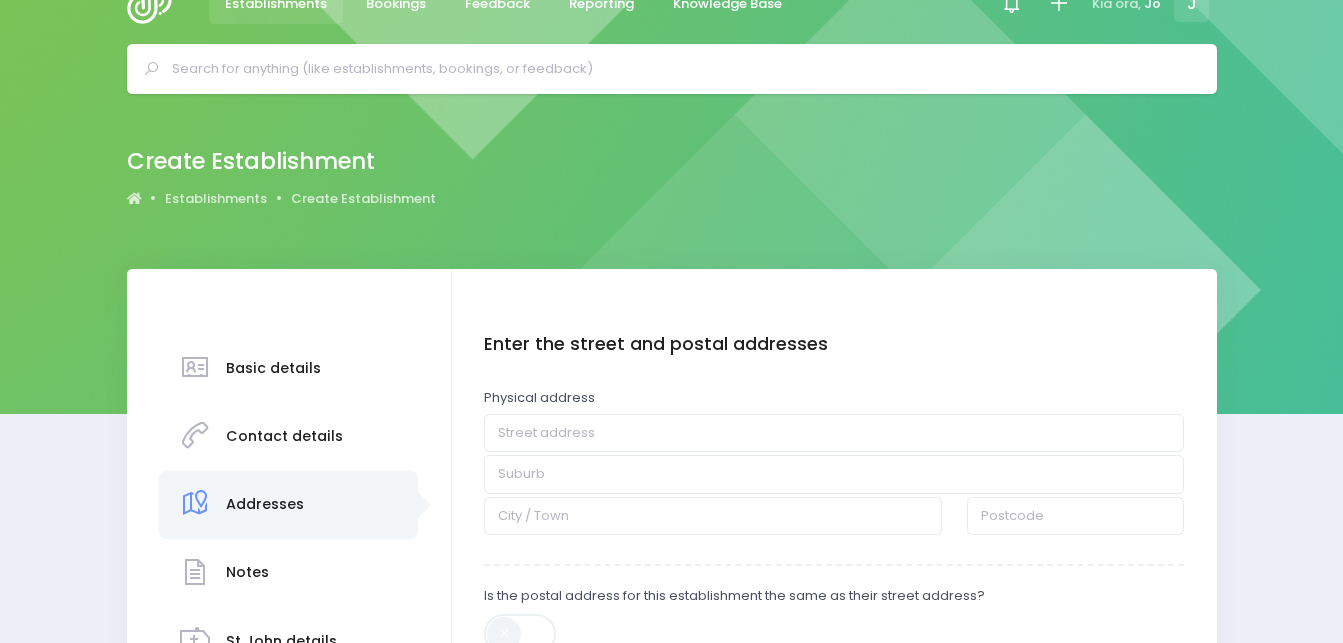 scroll, scrollTop: 67, scrollLeft: 0, axis: vertical 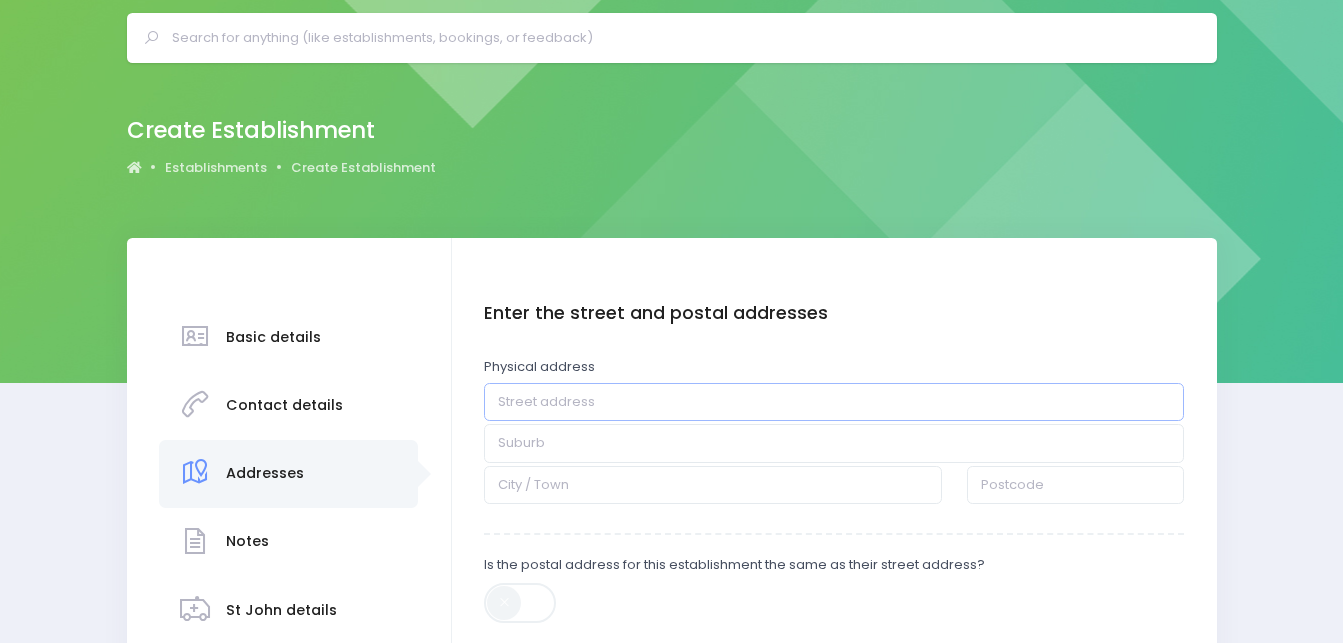 click at bounding box center (834, 402) 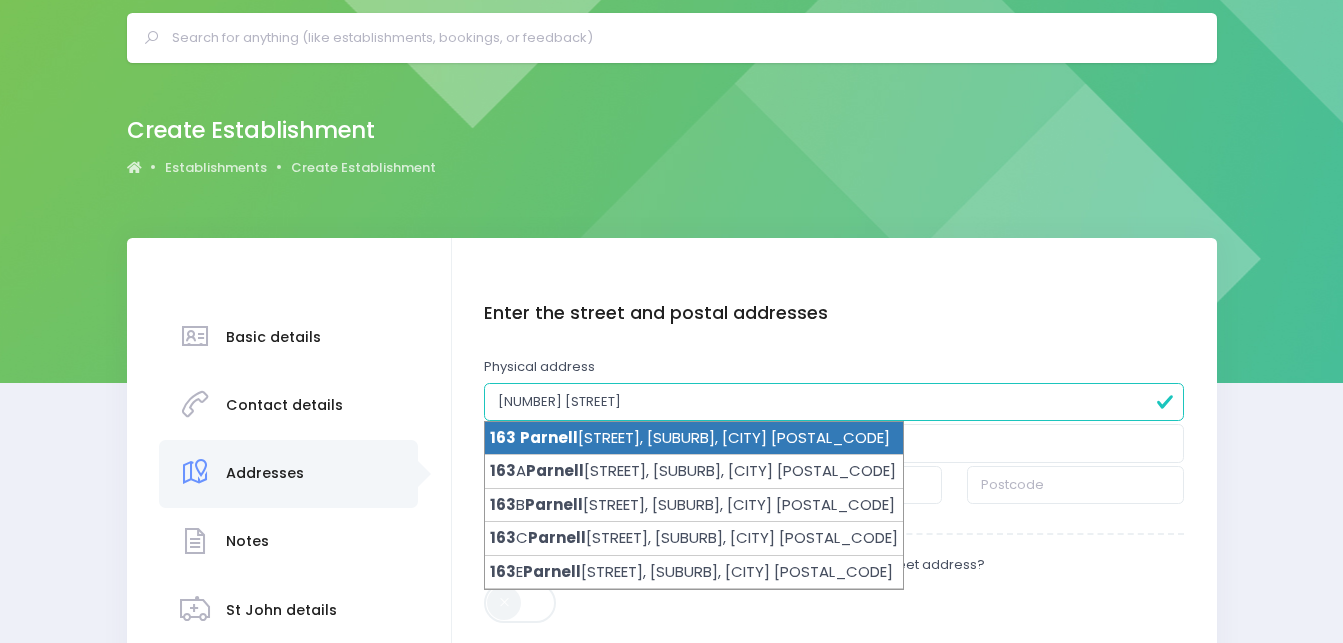 click on "163   Parnell  Street, Rawene, Kaikohe 0473" at bounding box center [694, 439] 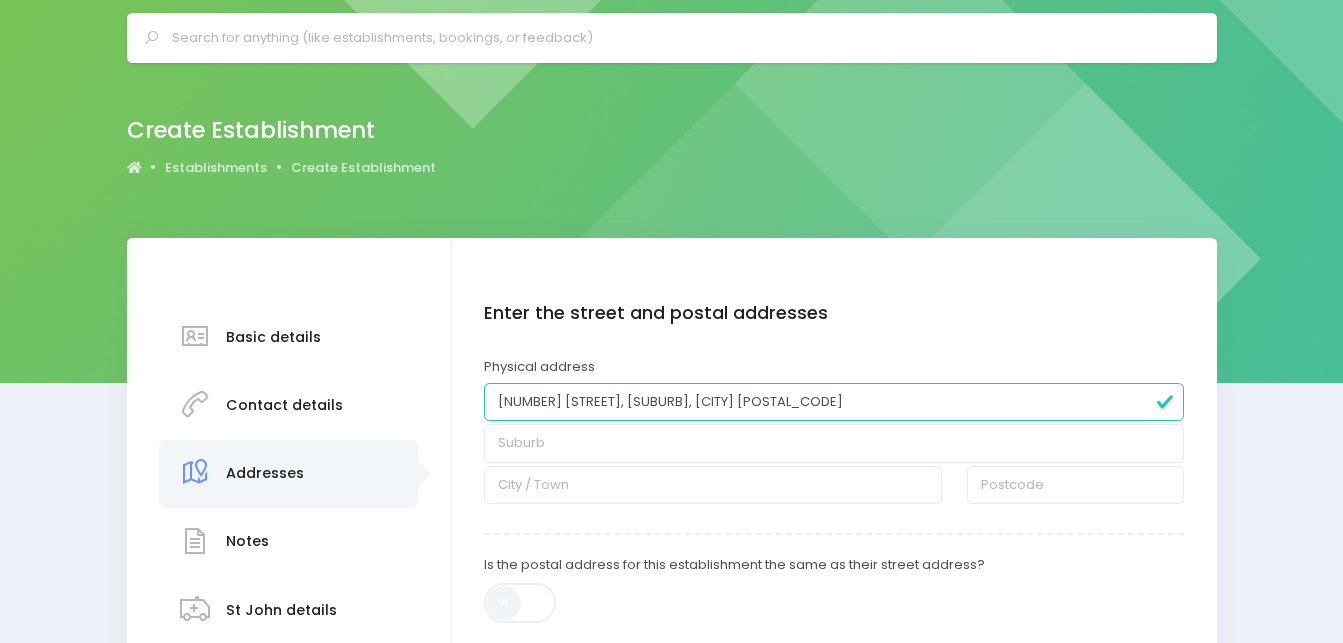 type on "163 Parnell Street" 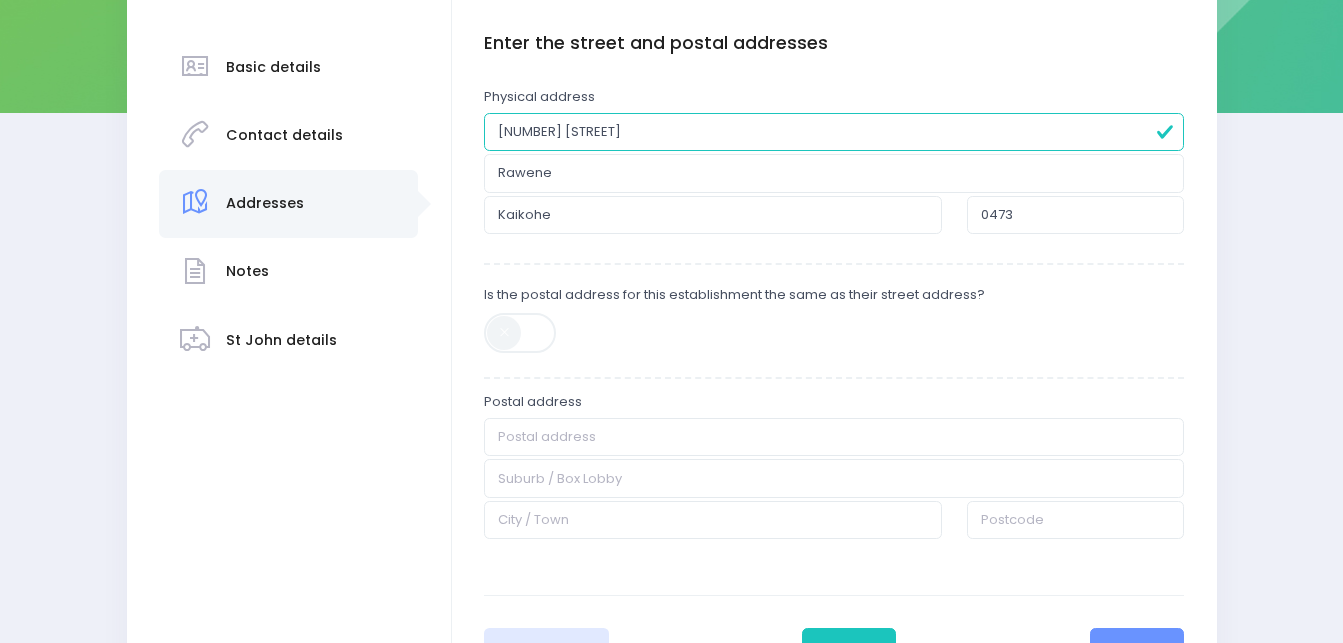 scroll, scrollTop: 383, scrollLeft: 0, axis: vertical 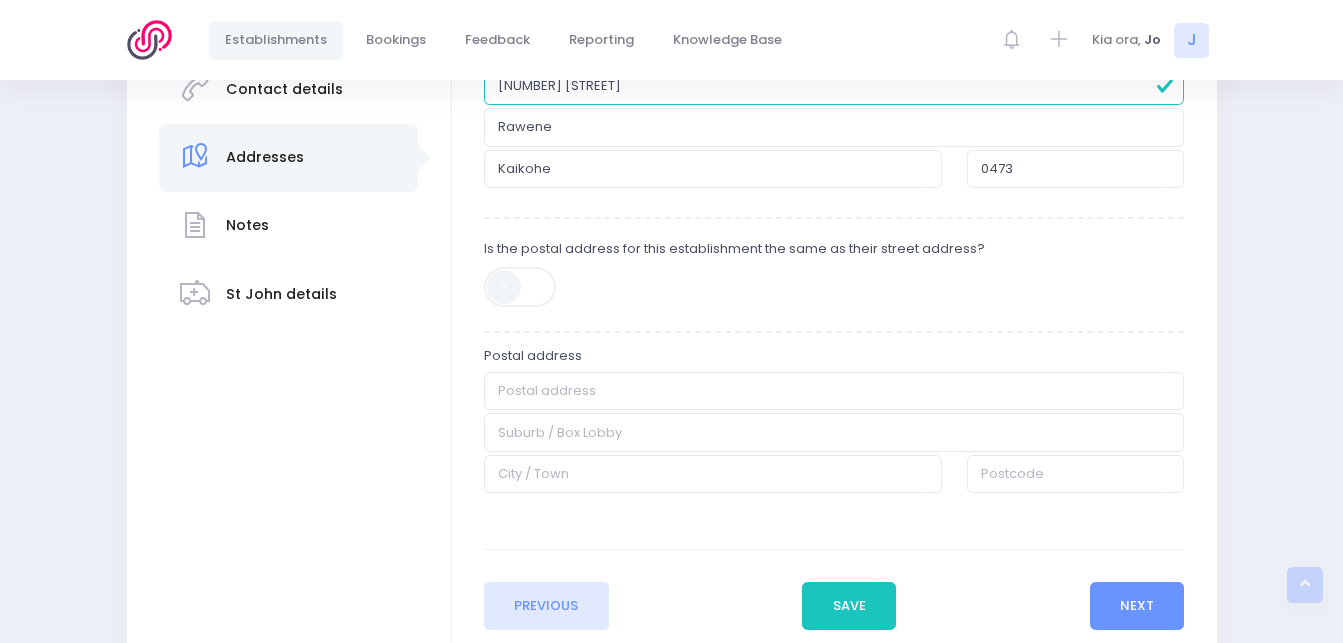 click at bounding box center (521, 287) 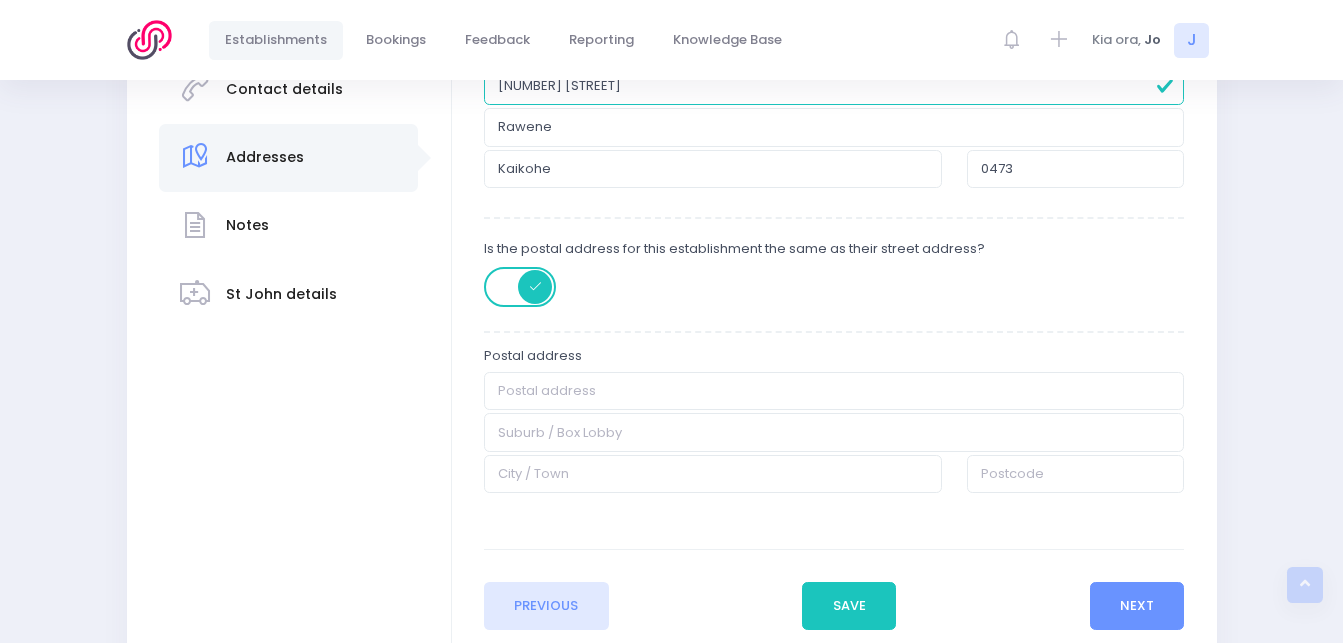 type on "163 Parnell Street" 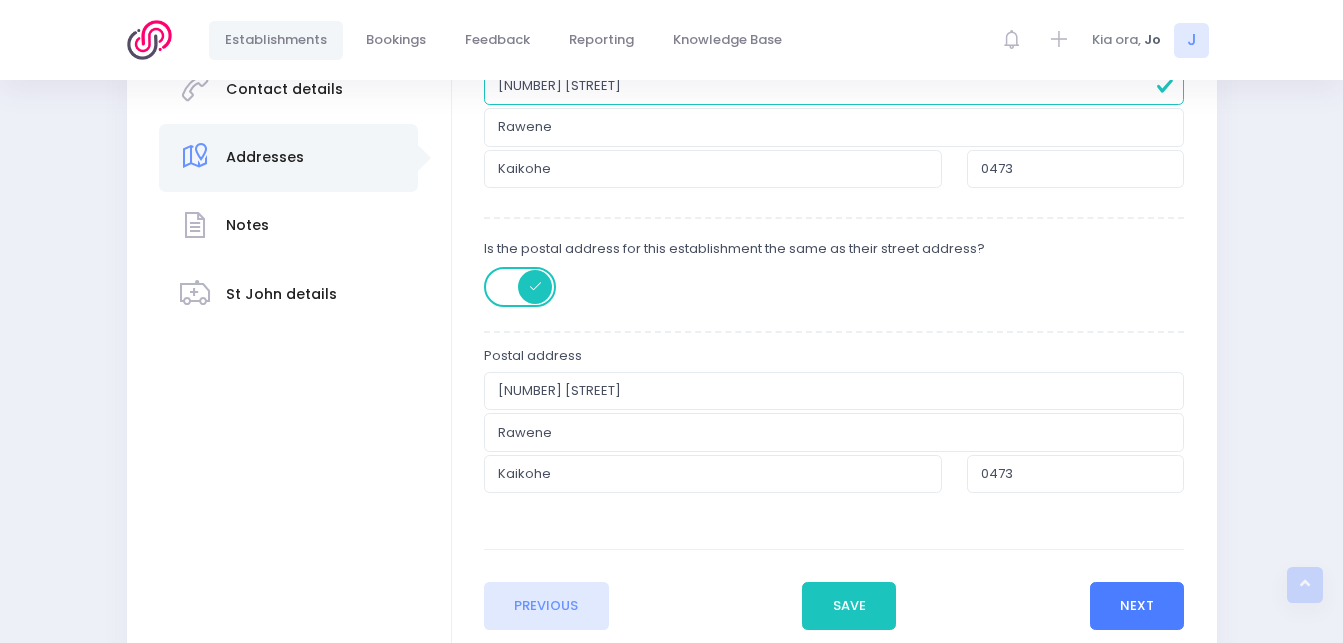click on "Next" at bounding box center (1137, 606) 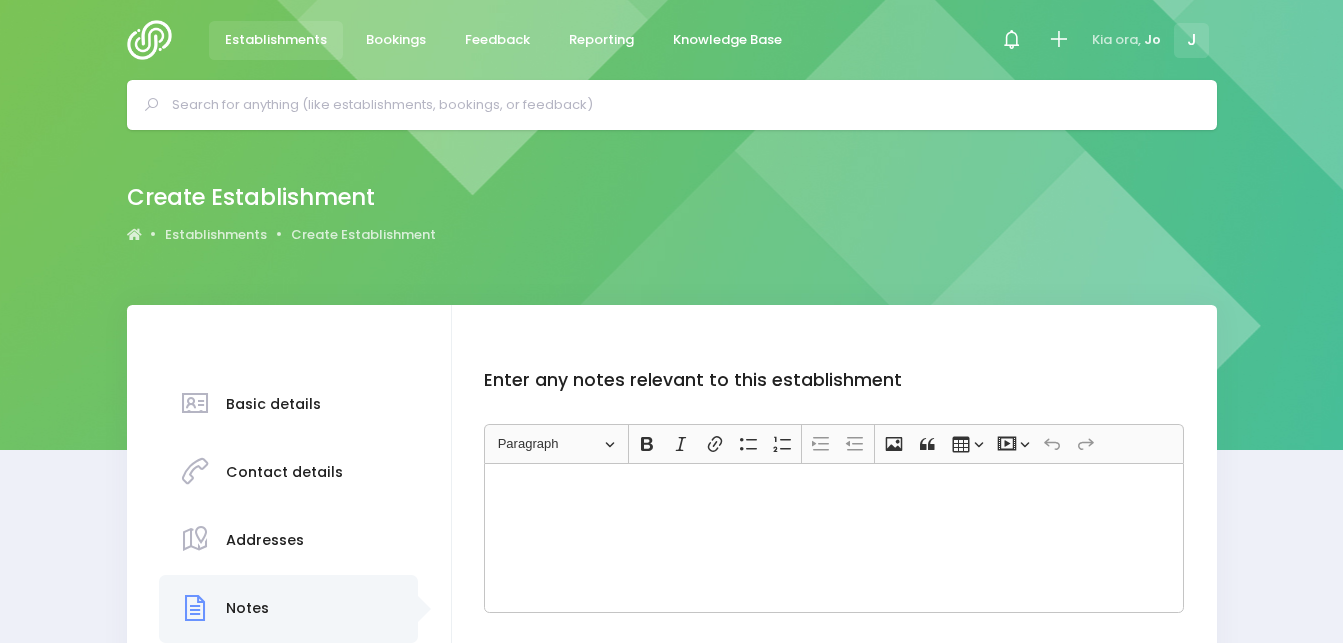 scroll, scrollTop: 261, scrollLeft: 0, axis: vertical 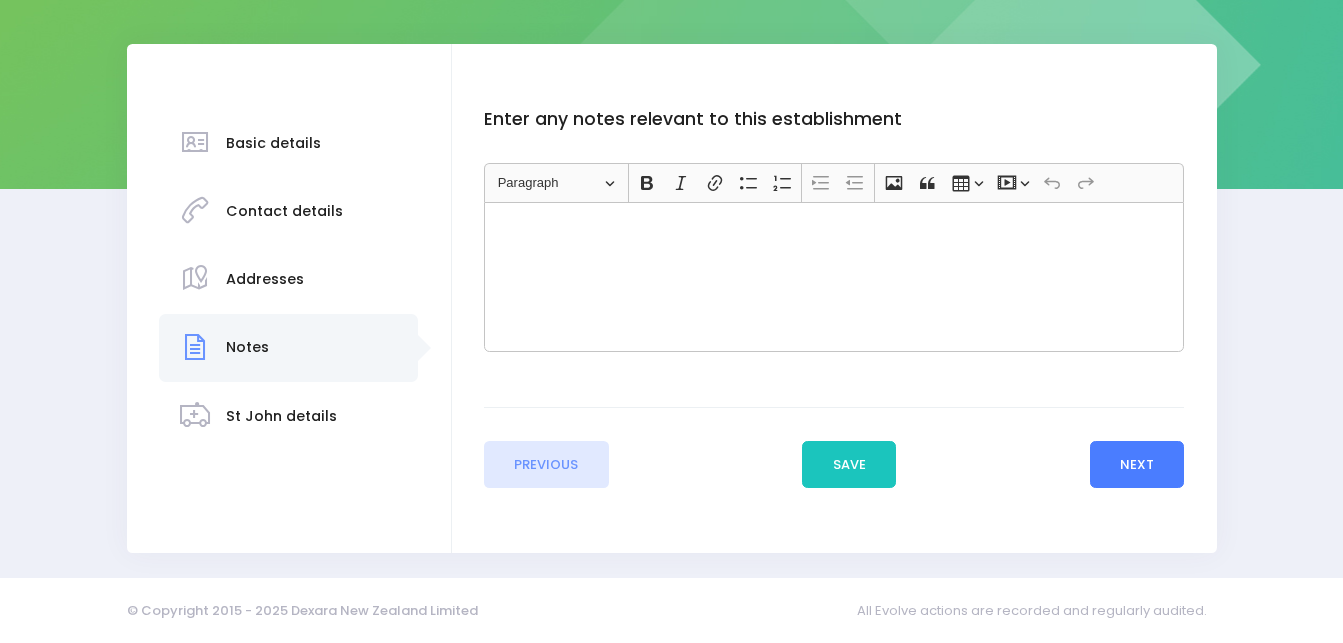 click on "Next" at bounding box center (1137, 465) 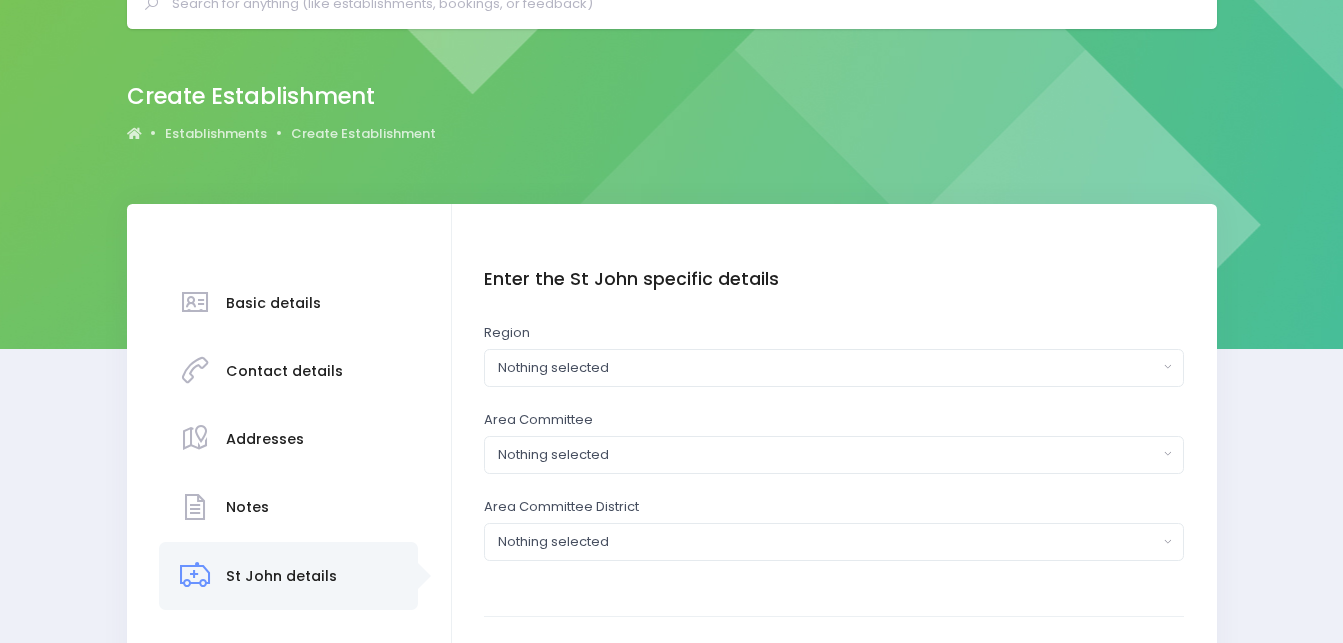 scroll, scrollTop: 233, scrollLeft: 0, axis: vertical 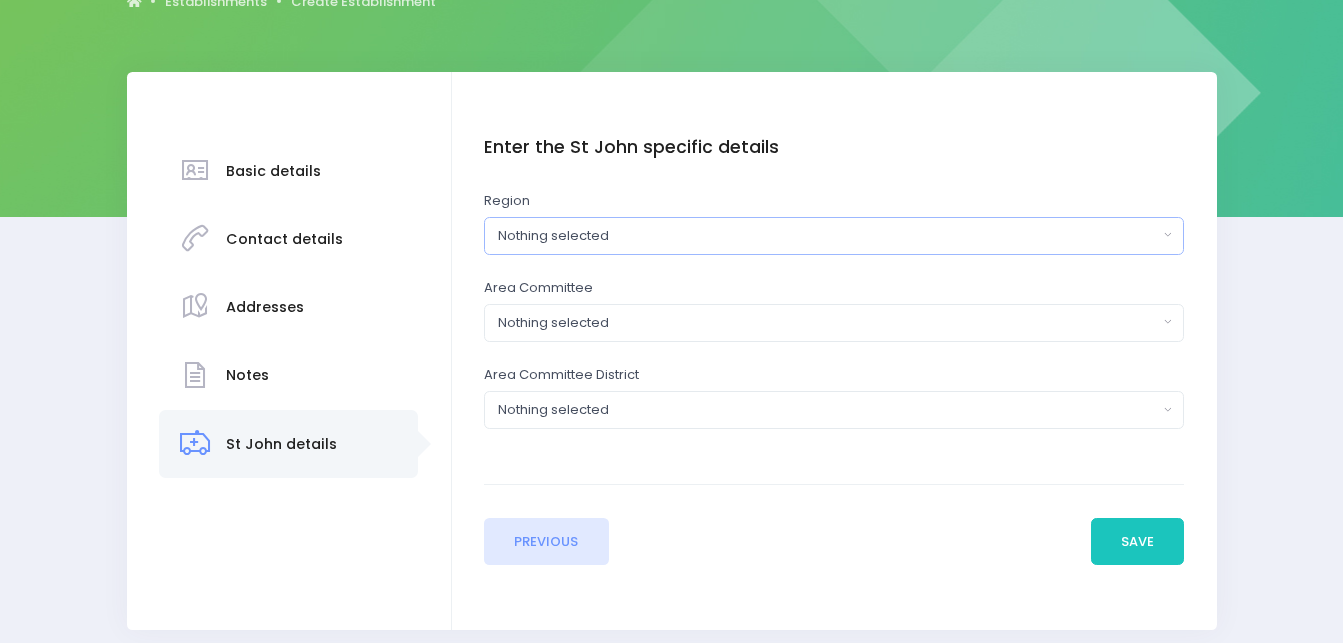 click on "Nothing selected" at bounding box center [834, 236] 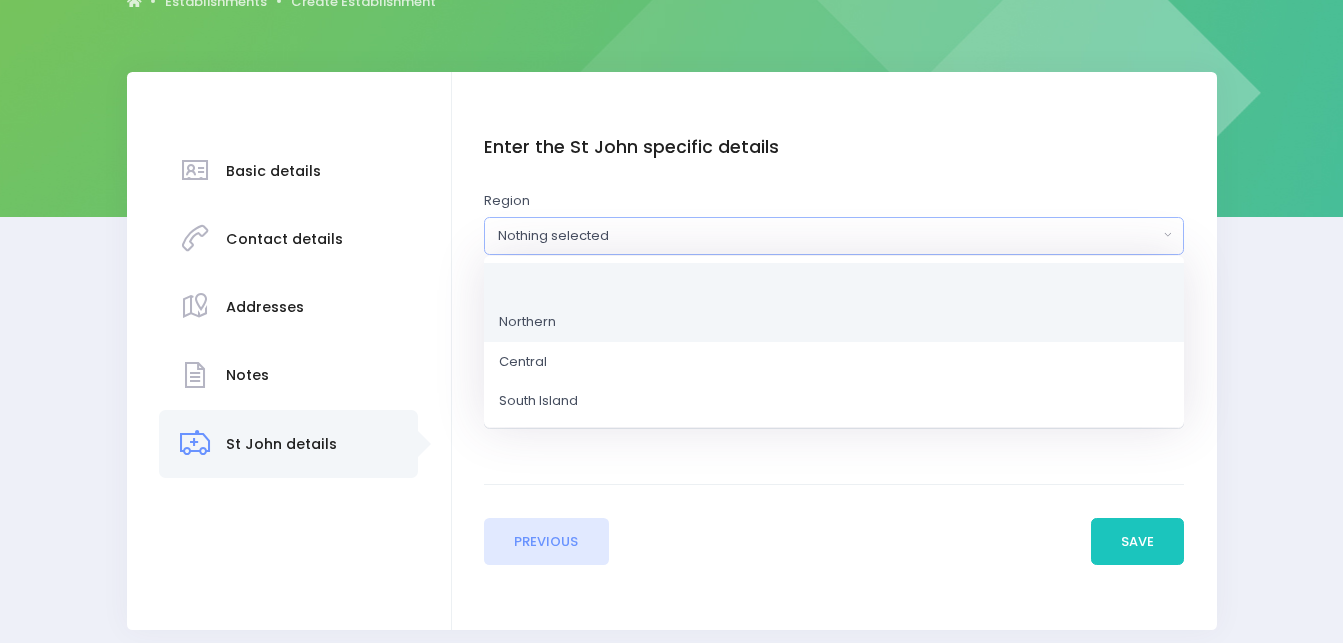 click on "Northern" at bounding box center [527, 322] 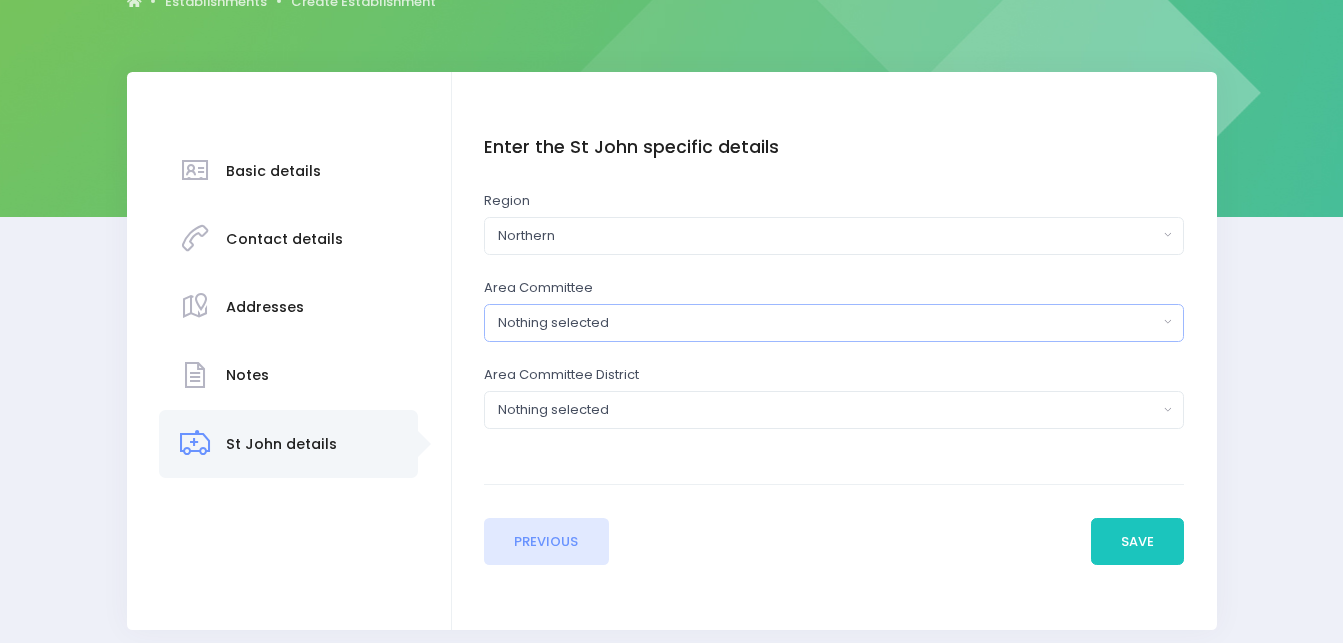click on "Nothing selected" at bounding box center (828, 323) 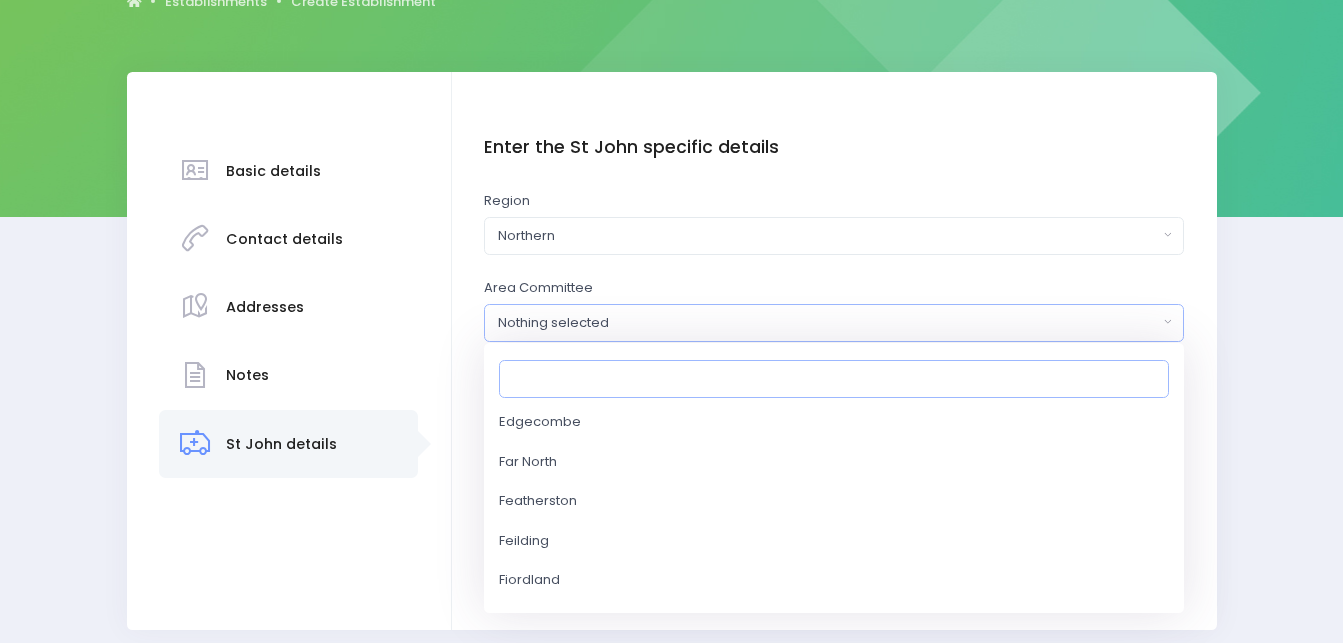 scroll, scrollTop: 1000, scrollLeft: 0, axis: vertical 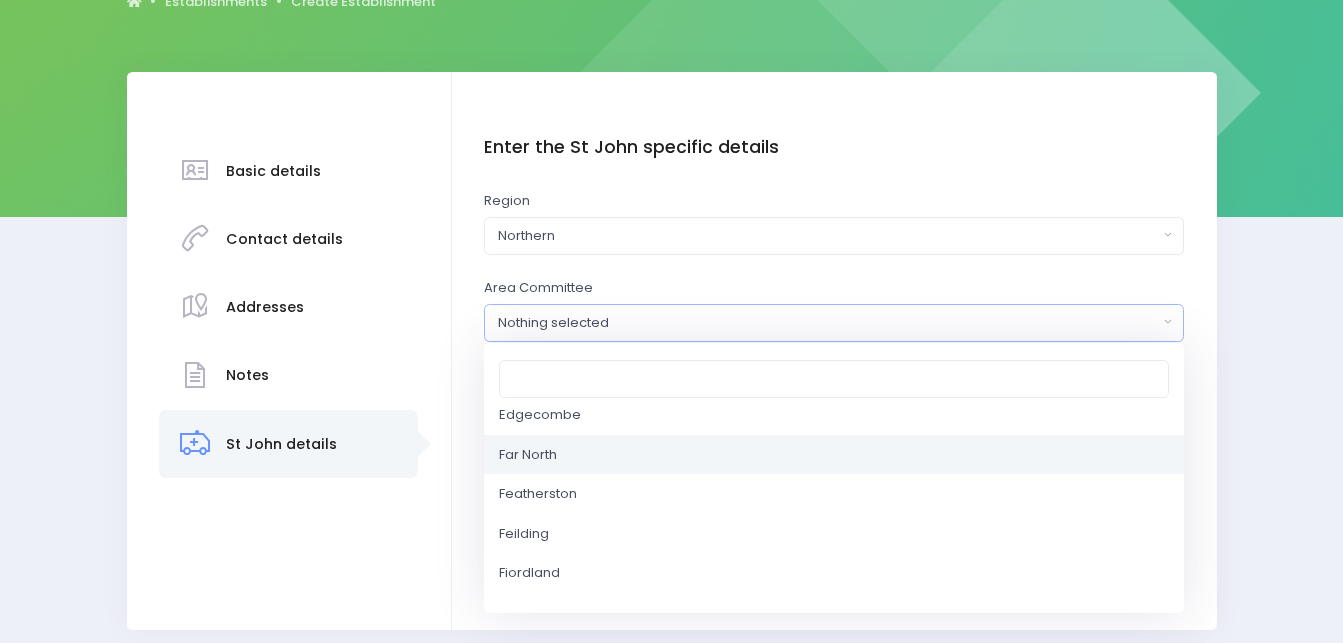 click on "Far North" at bounding box center [834, 455] 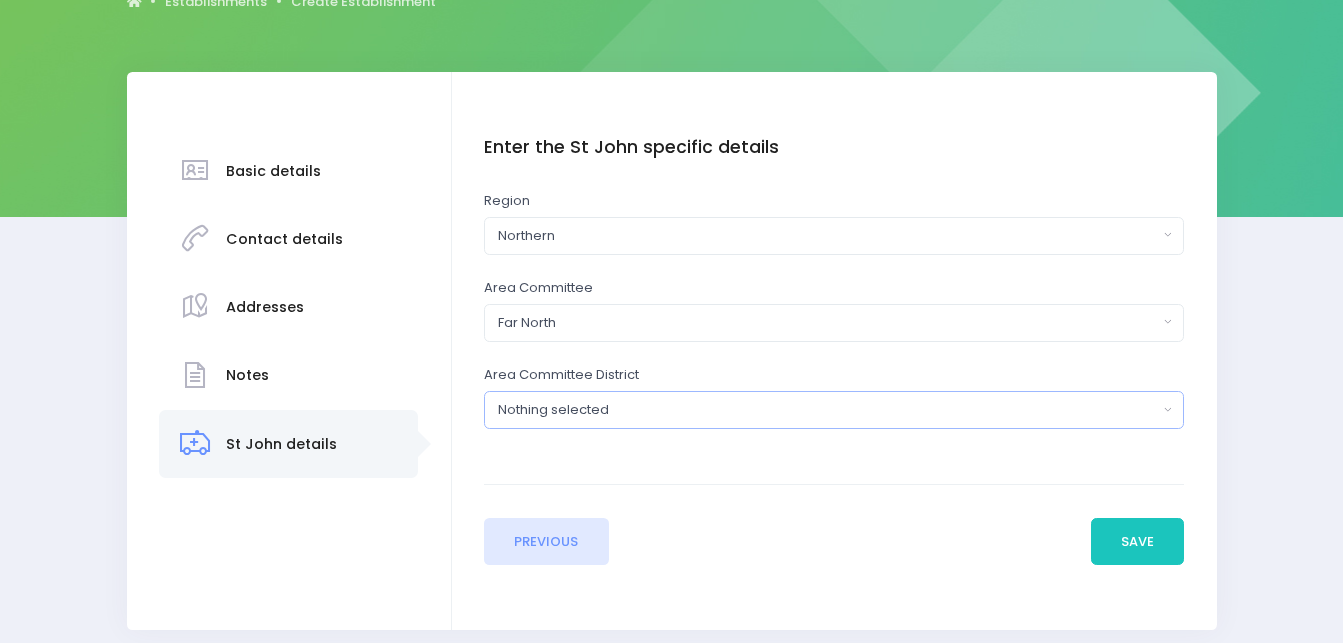 click on "Nothing selected" at bounding box center (828, 410) 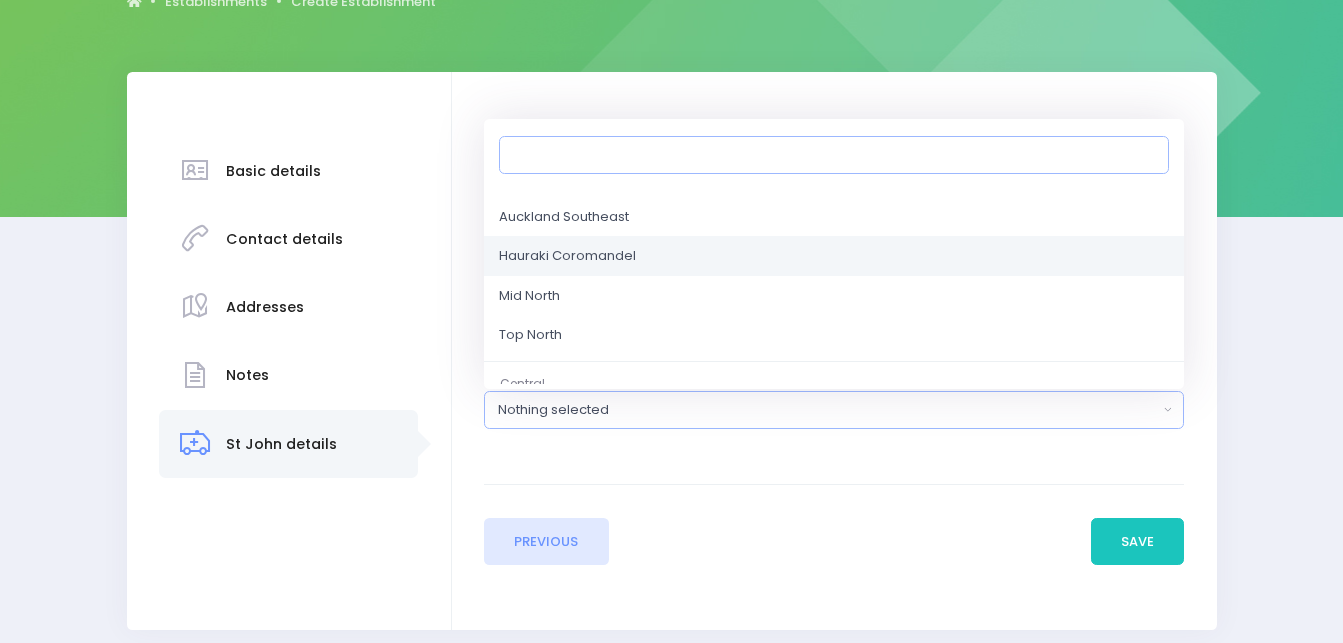 scroll, scrollTop: 183, scrollLeft: 0, axis: vertical 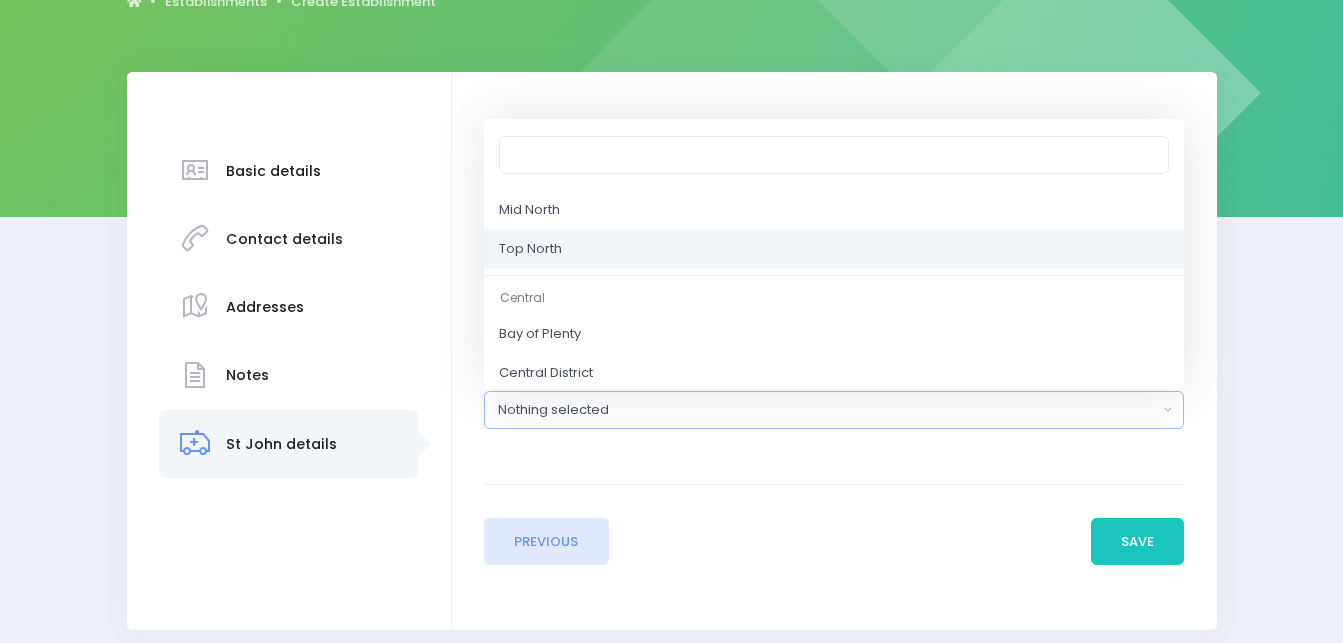 click on "Top North" at bounding box center [834, 249] 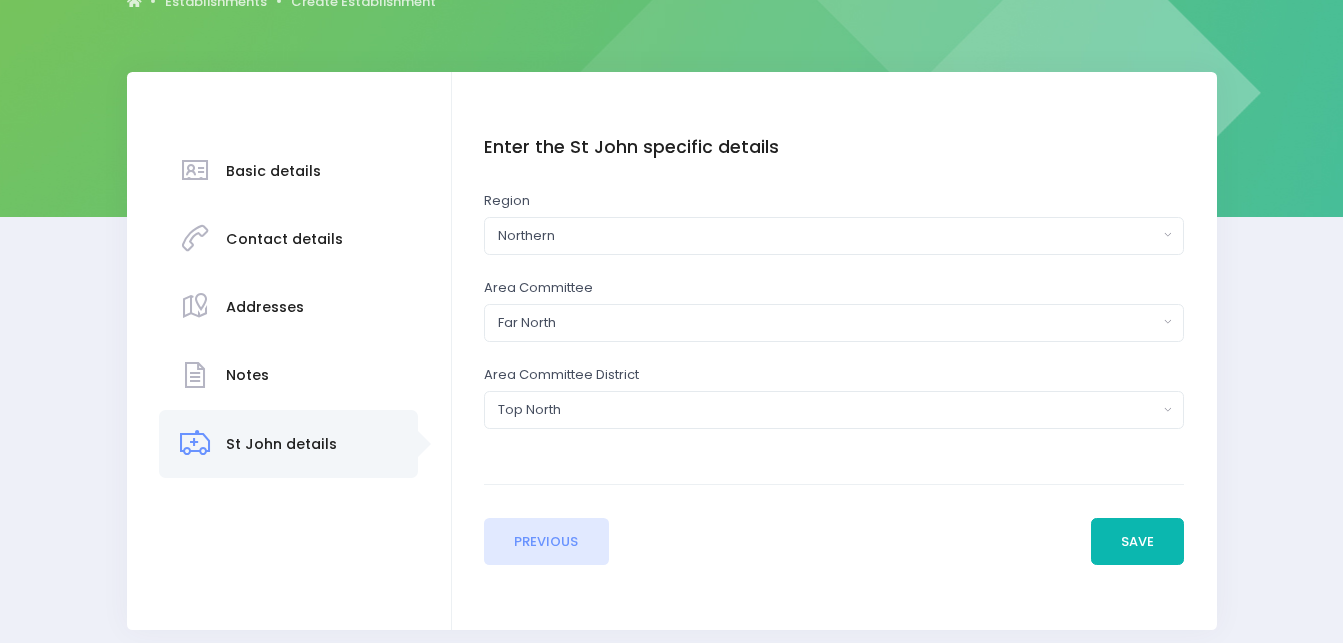 click on "Save" at bounding box center [1138, 542] 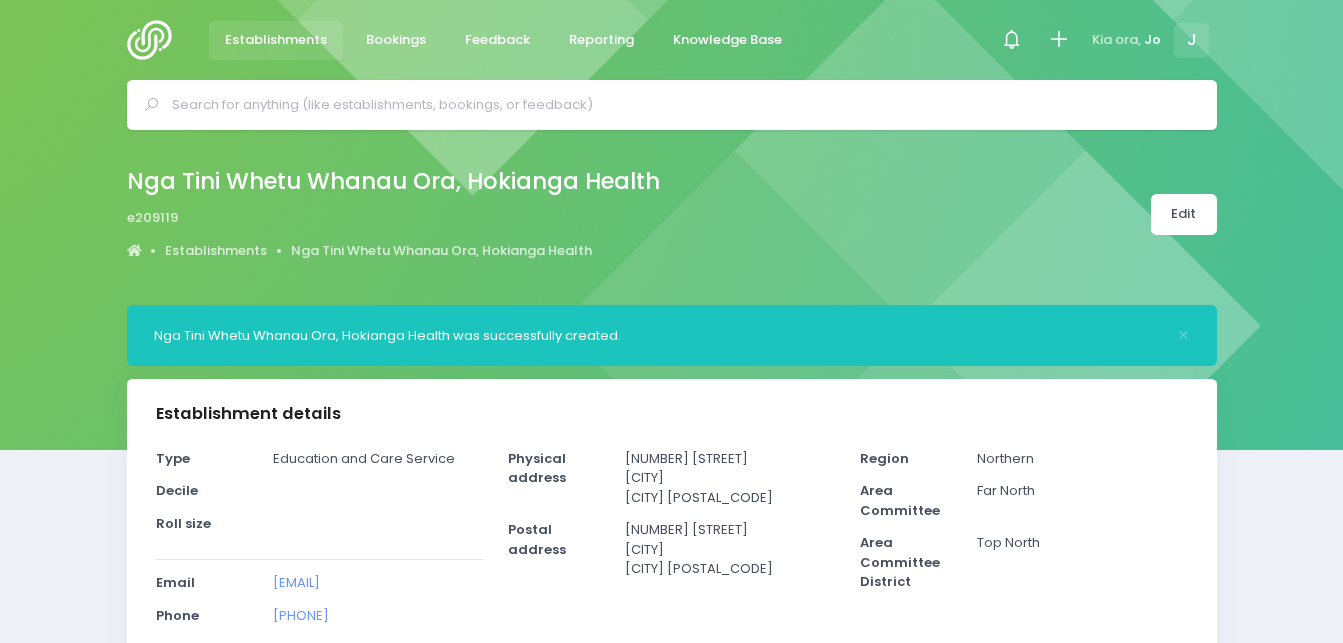 select on "5" 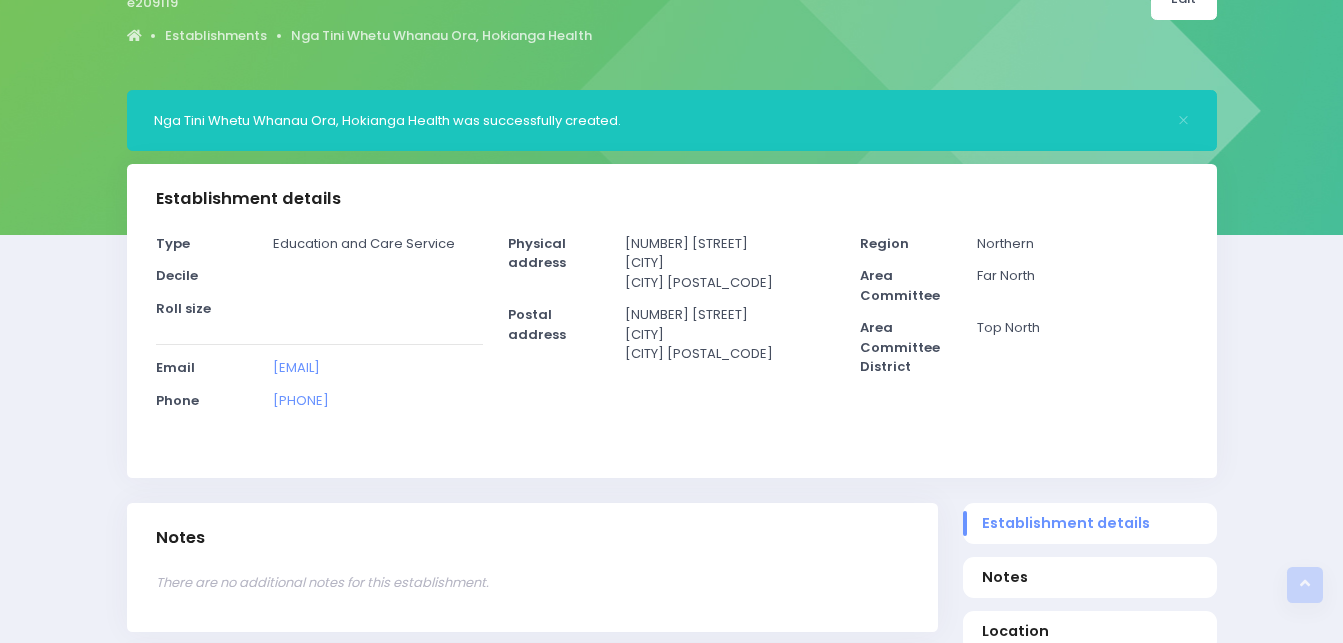 scroll, scrollTop: 0, scrollLeft: 0, axis: both 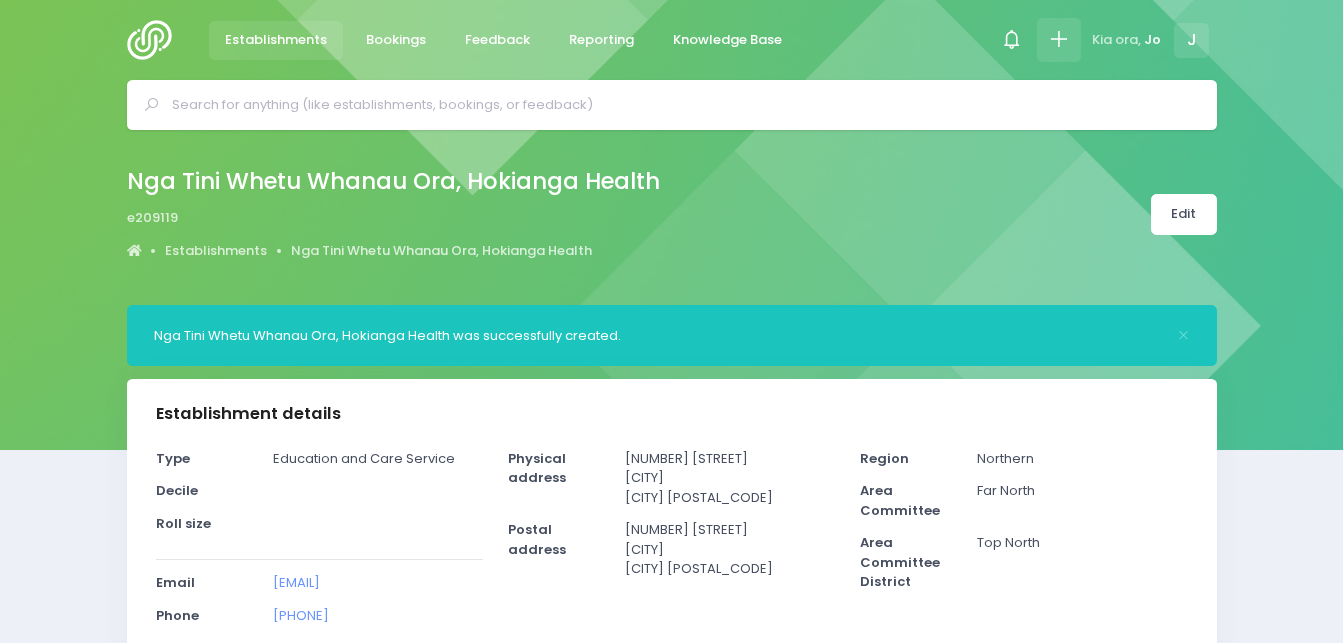 click at bounding box center (1058, 39) 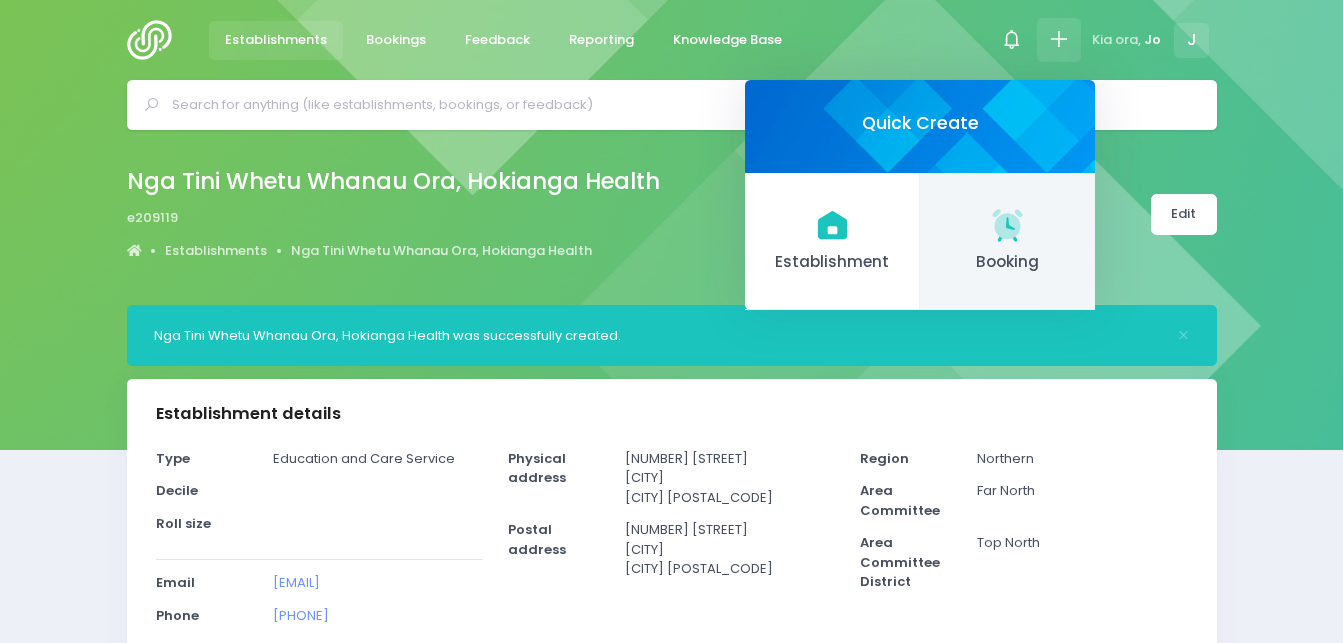 click on "Booking" at bounding box center [1007, 262] 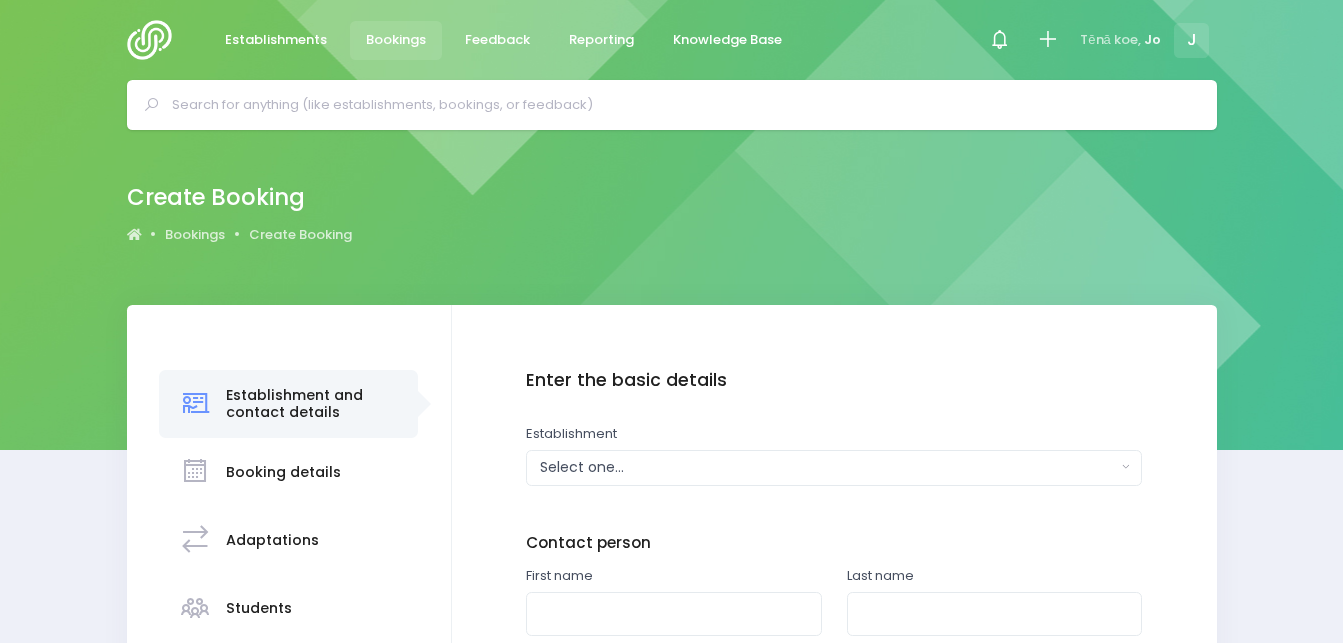 scroll, scrollTop: 0, scrollLeft: 0, axis: both 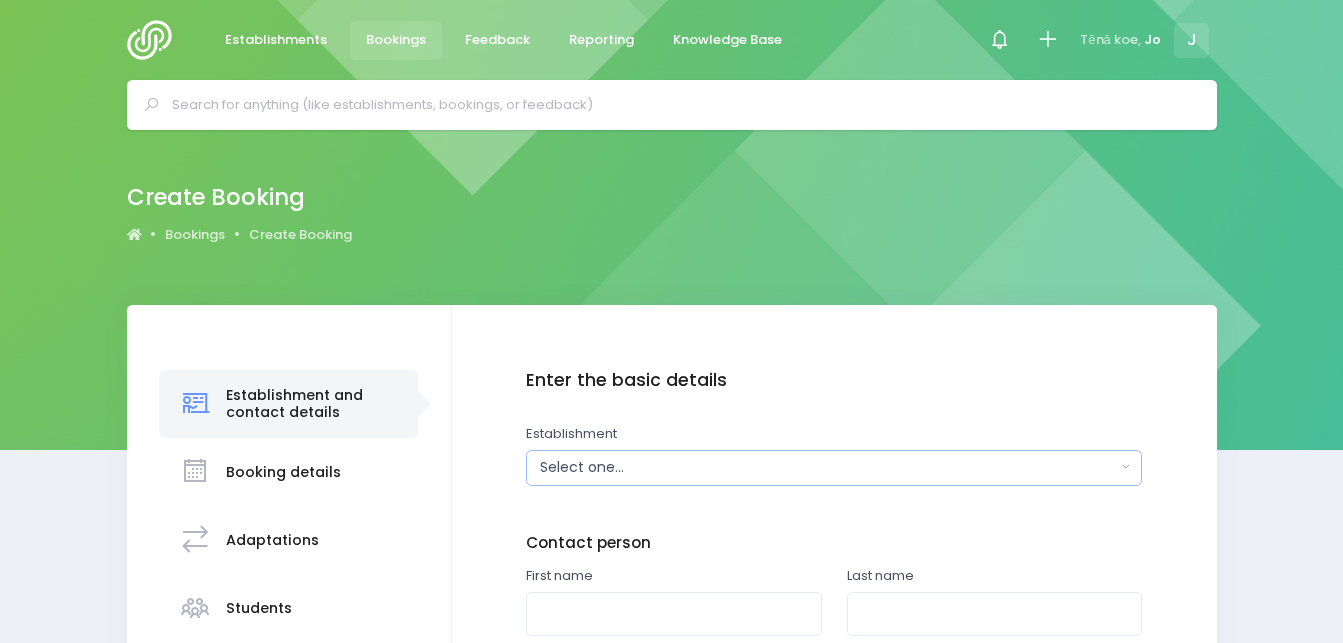 click on "Select one..." at bounding box center [828, 467] 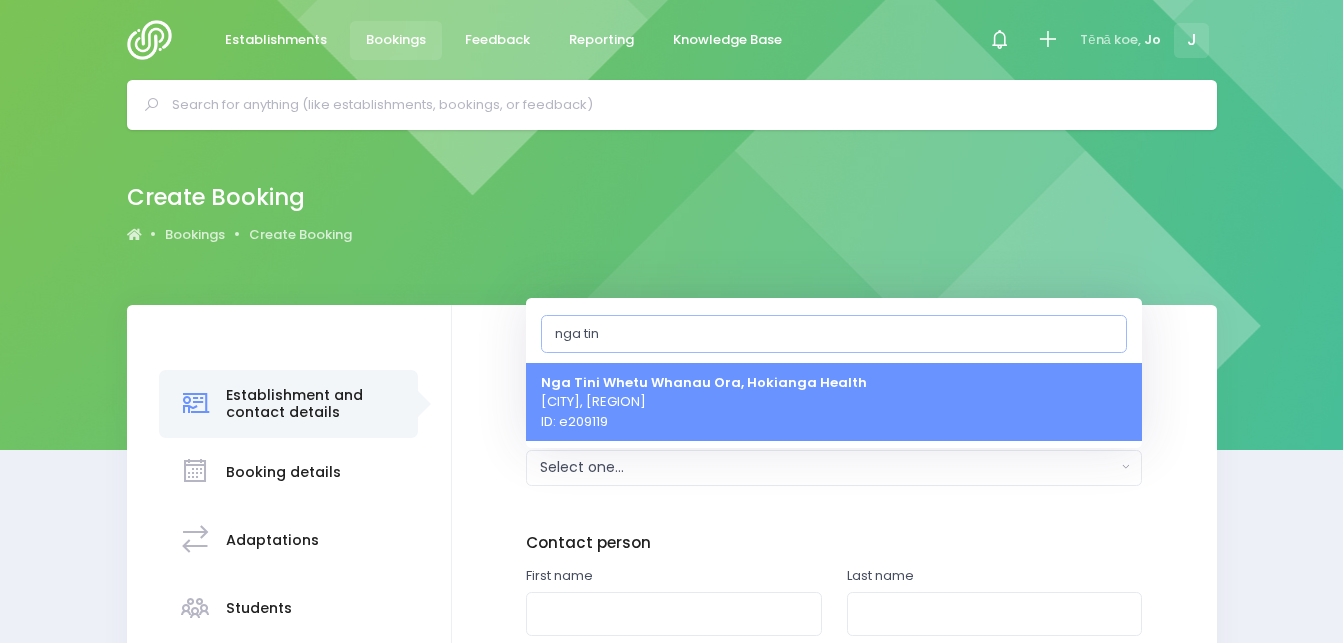 type on "nga tini" 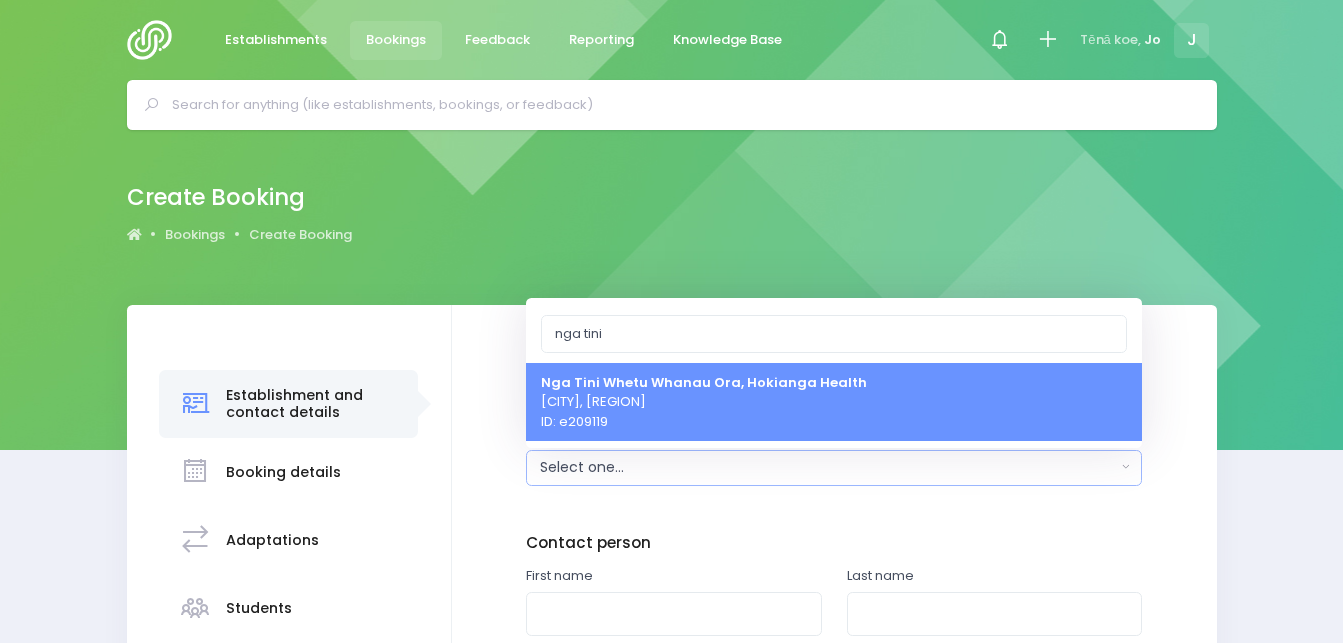 click on "Nga Tini Whetu Whanau Ora, Hokianga Health" at bounding box center (704, 381) 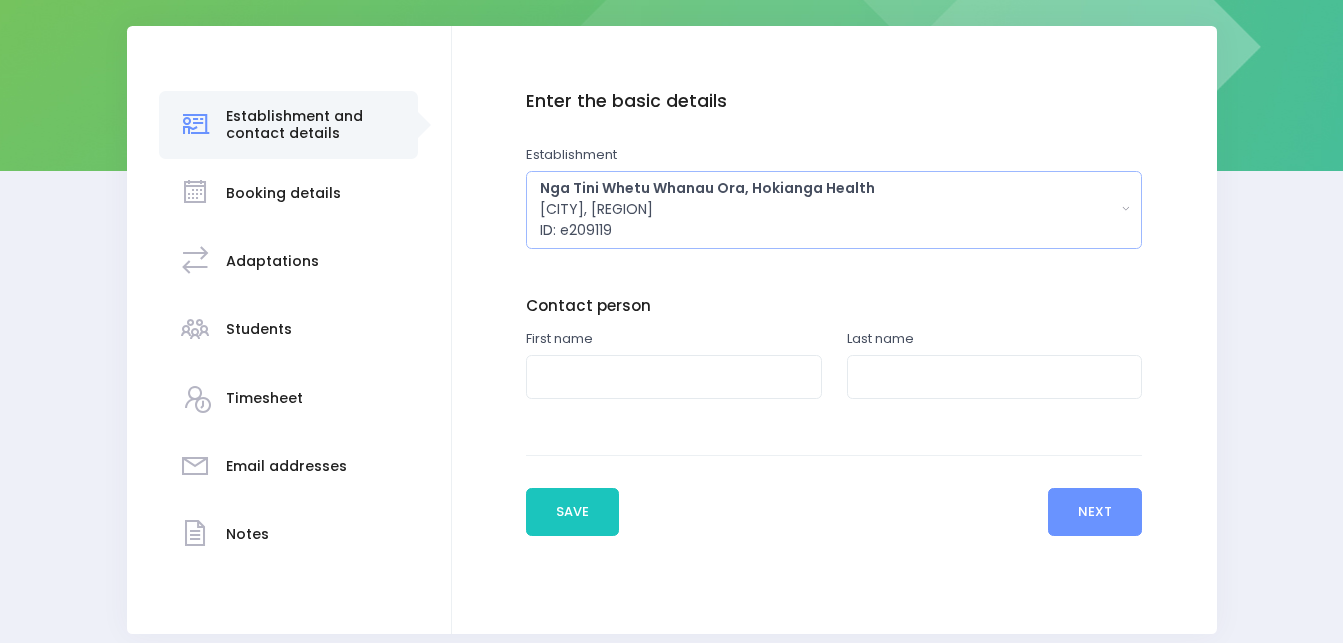 scroll, scrollTop: 283, scrollLeft: 0, axis: vertical 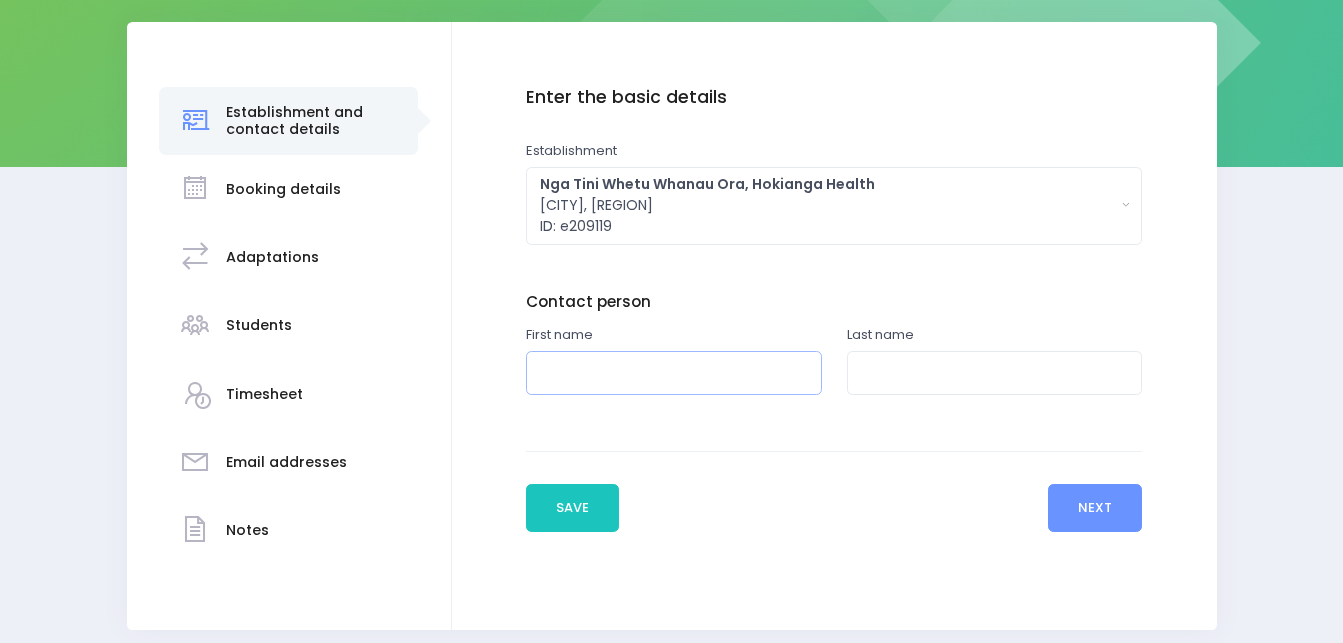 click at bounding box center [674, 373] 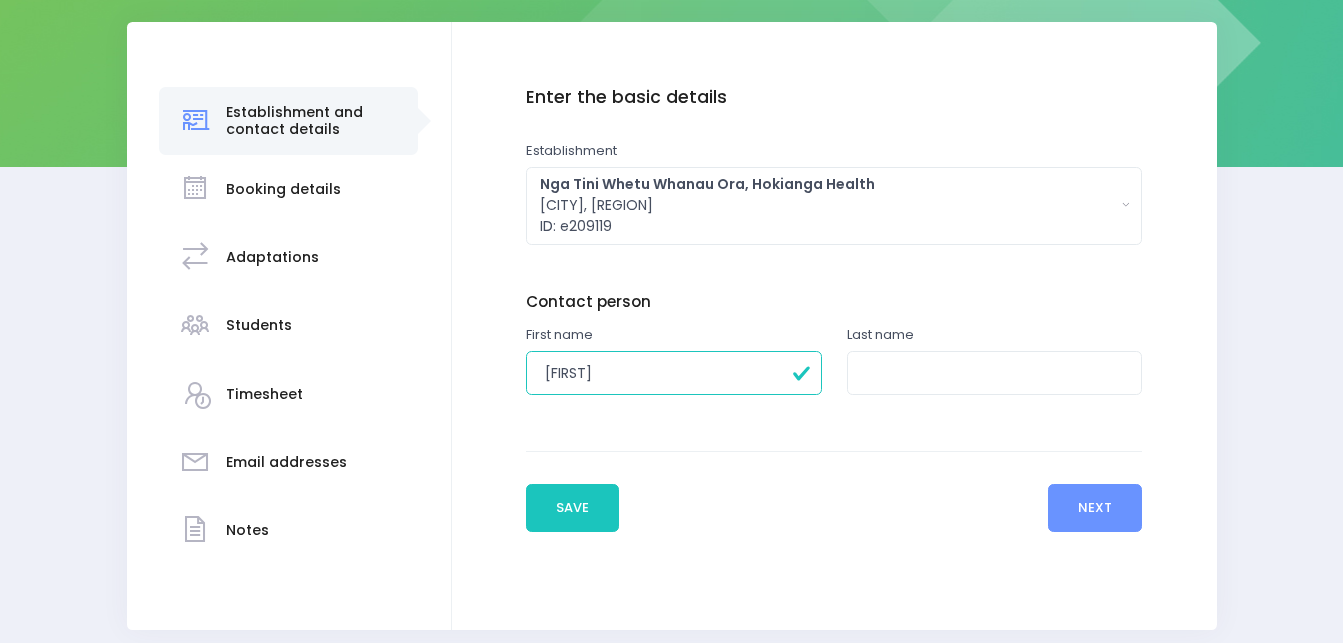 type on "Sharon" 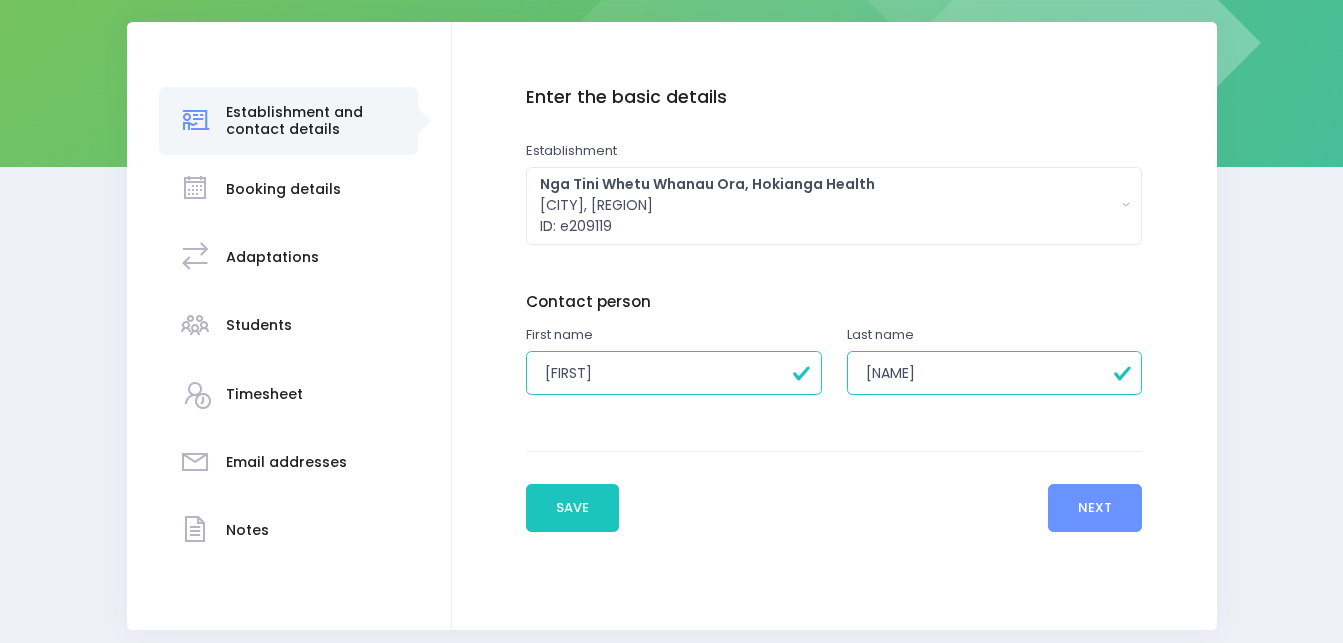 type on "Wynyard" 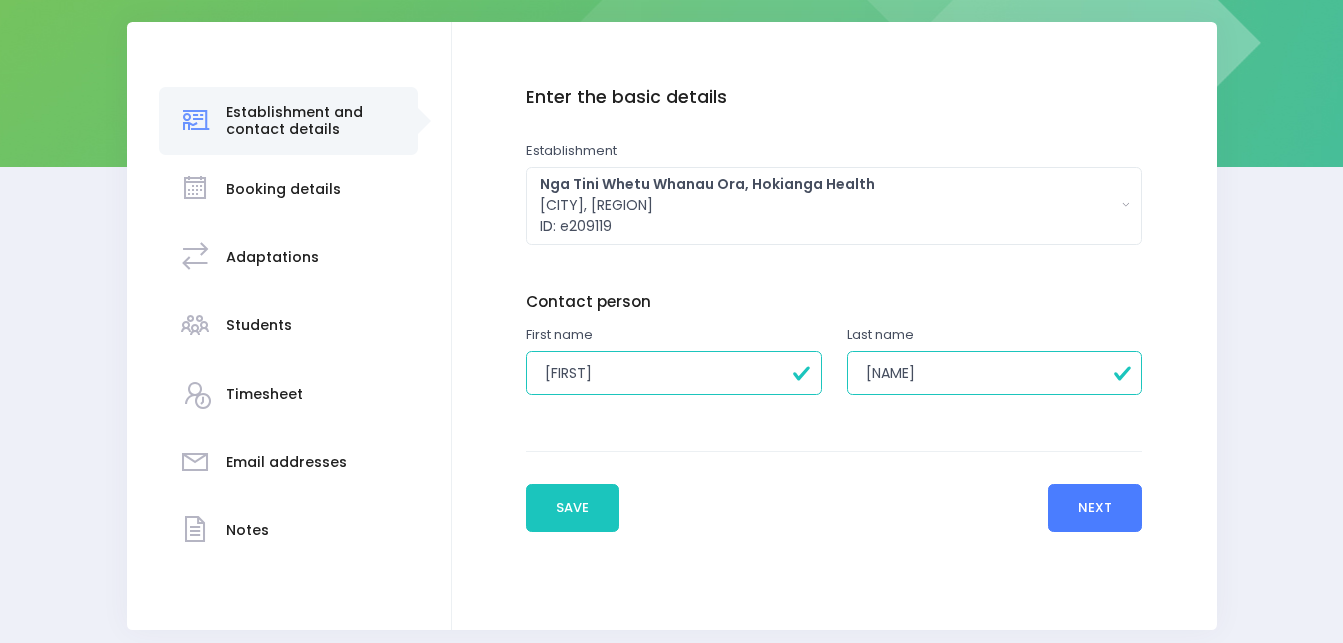 click on "Next" at bounding box center [1095, 508] 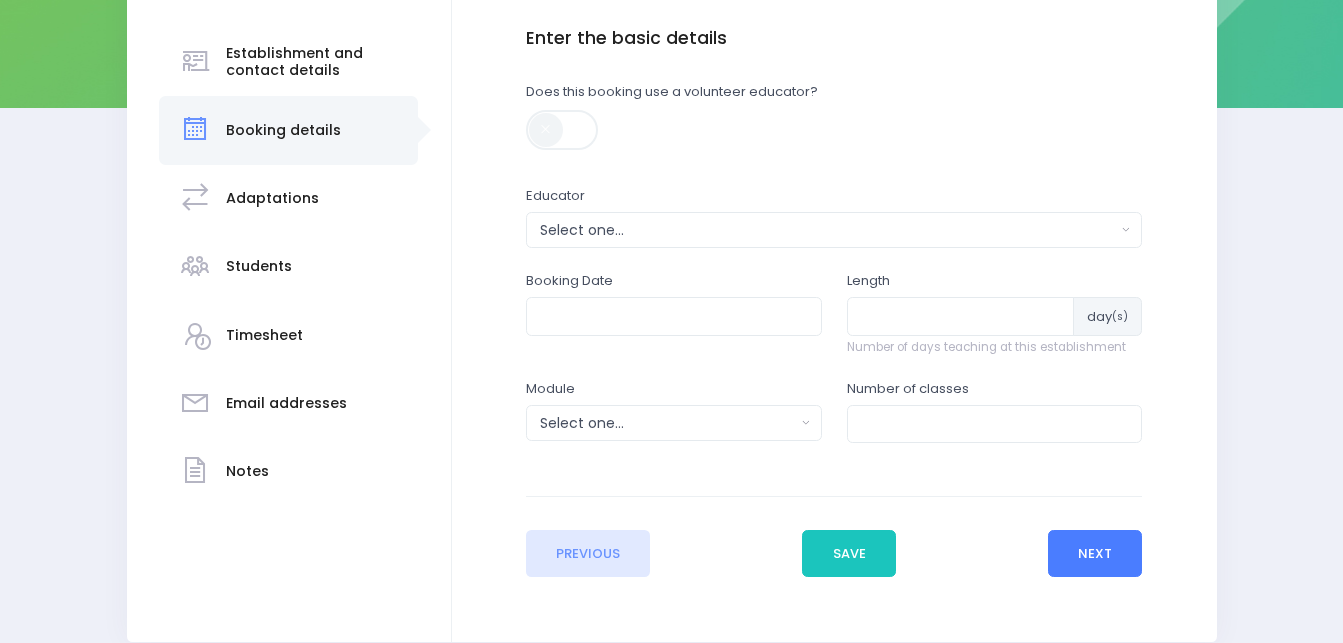 scroll, scrollTop: 431, scrollLeft: 0, axis: vertical 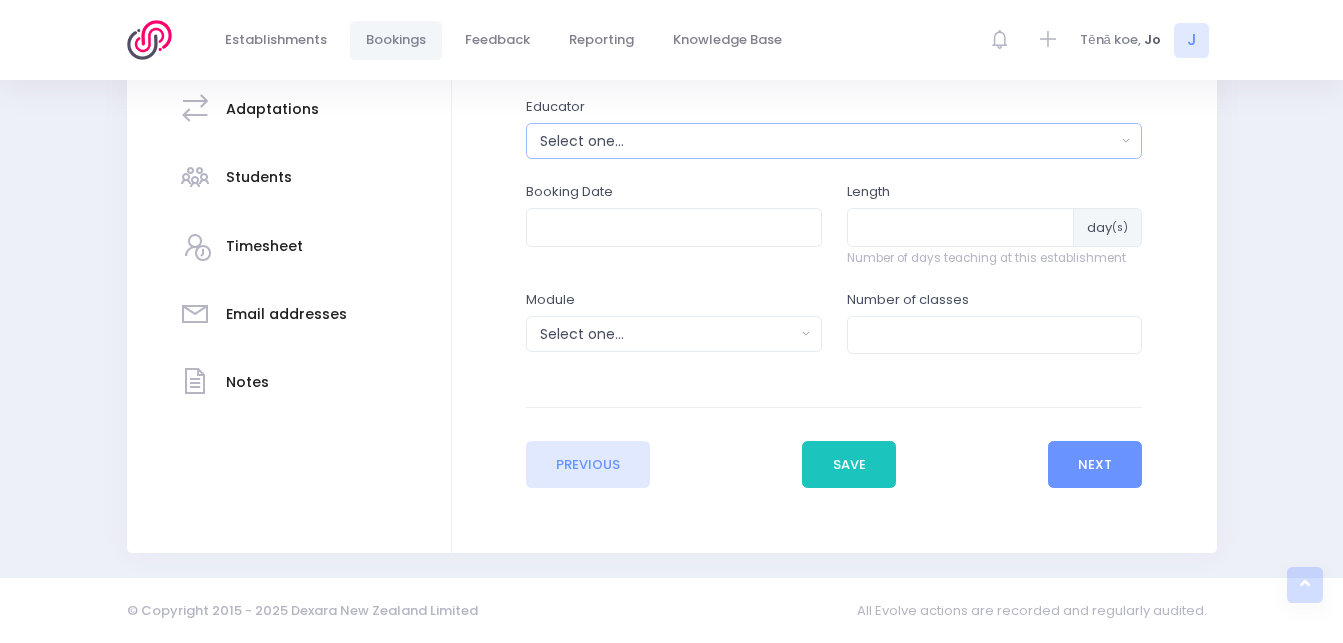 click on "Select one..." at bounding box center (834, 141) 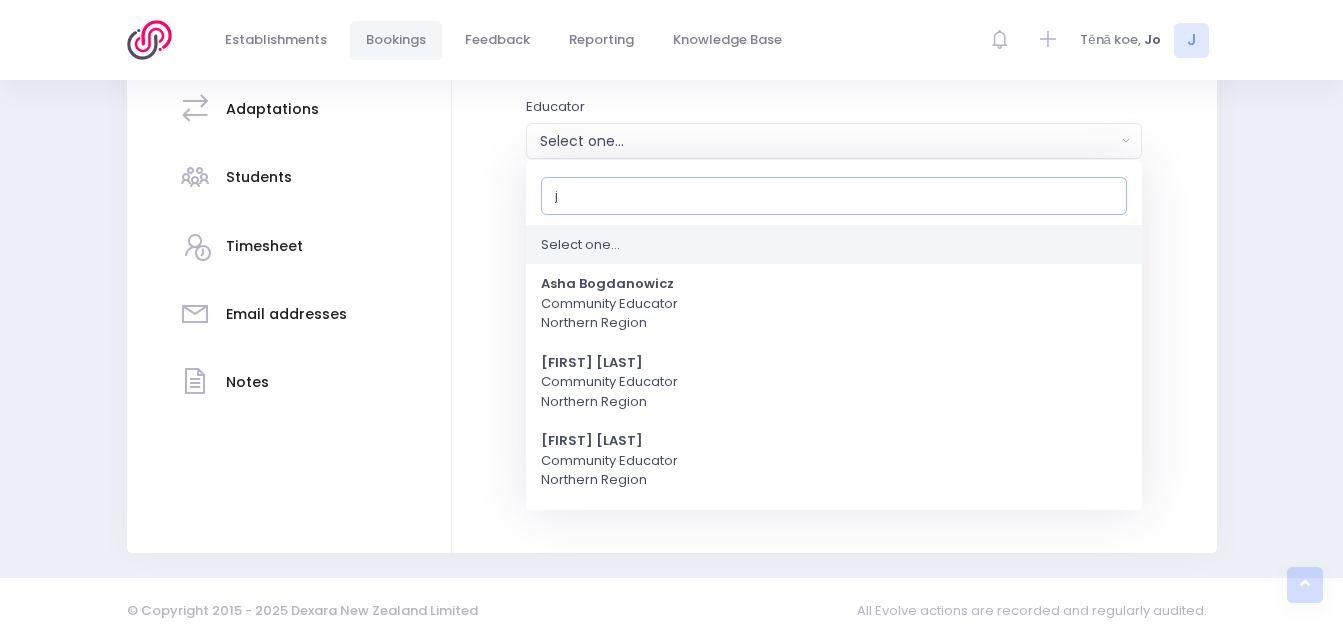 type on "jo" 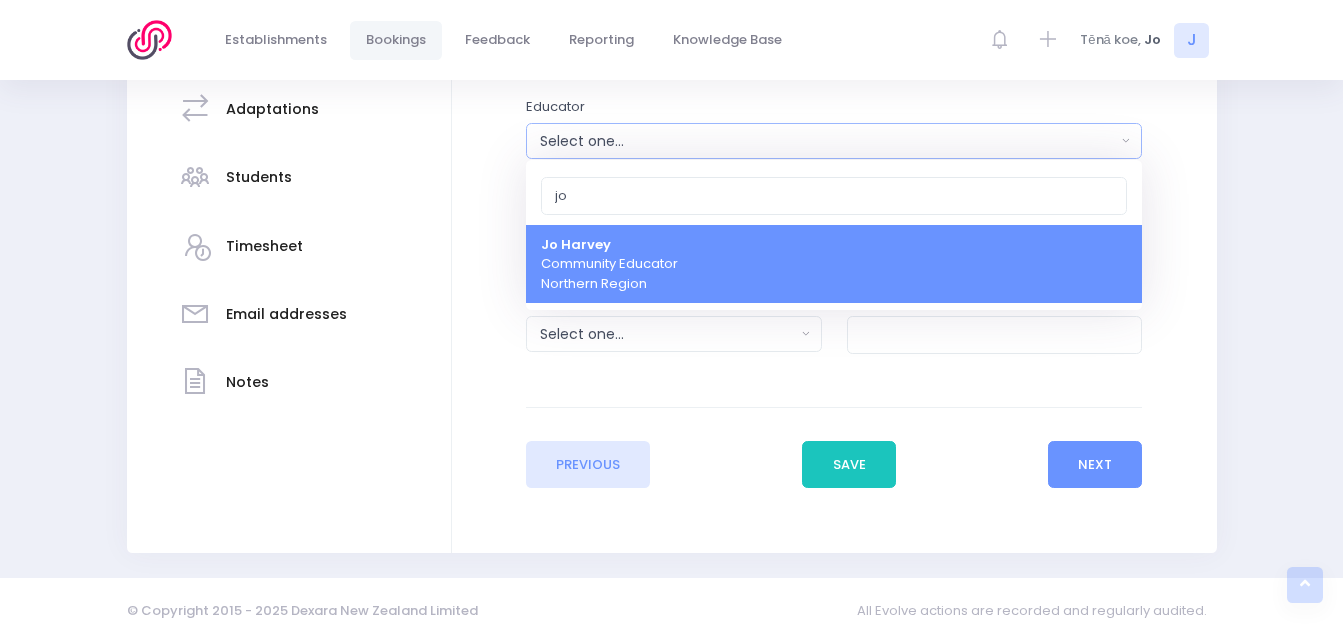 click on "Jo Harvey Community Educator Northern Region" at bounding box center [609, 264] 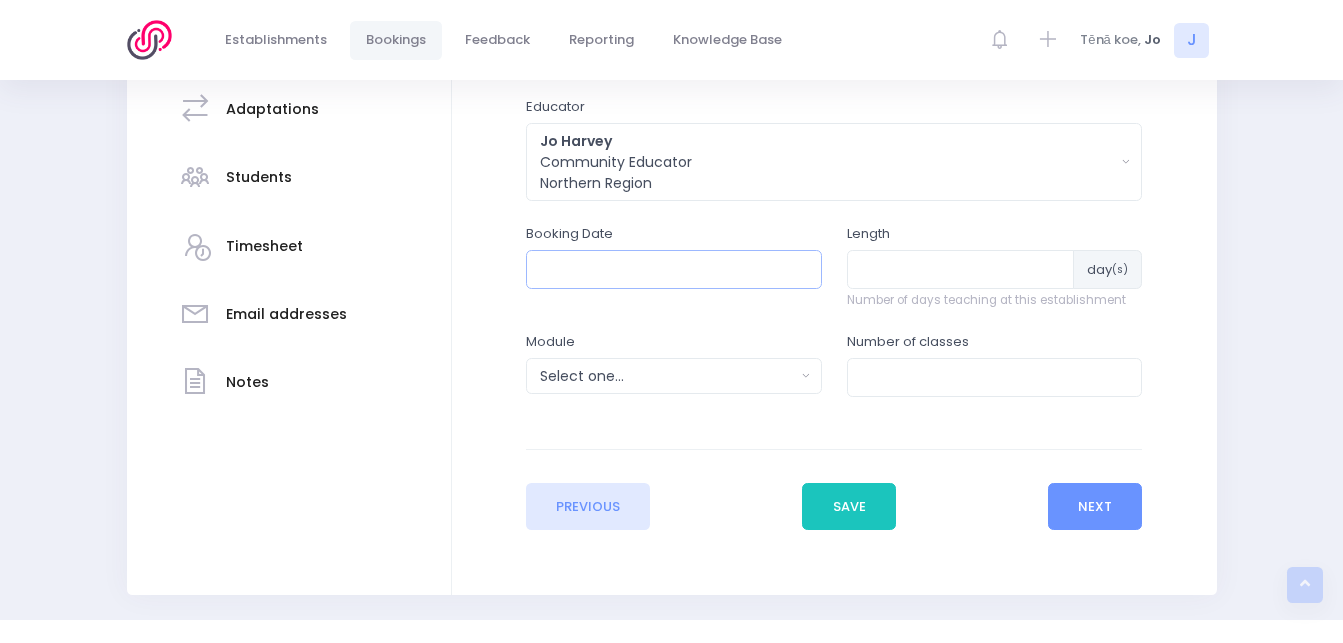 click at bounding box center [674, 269] 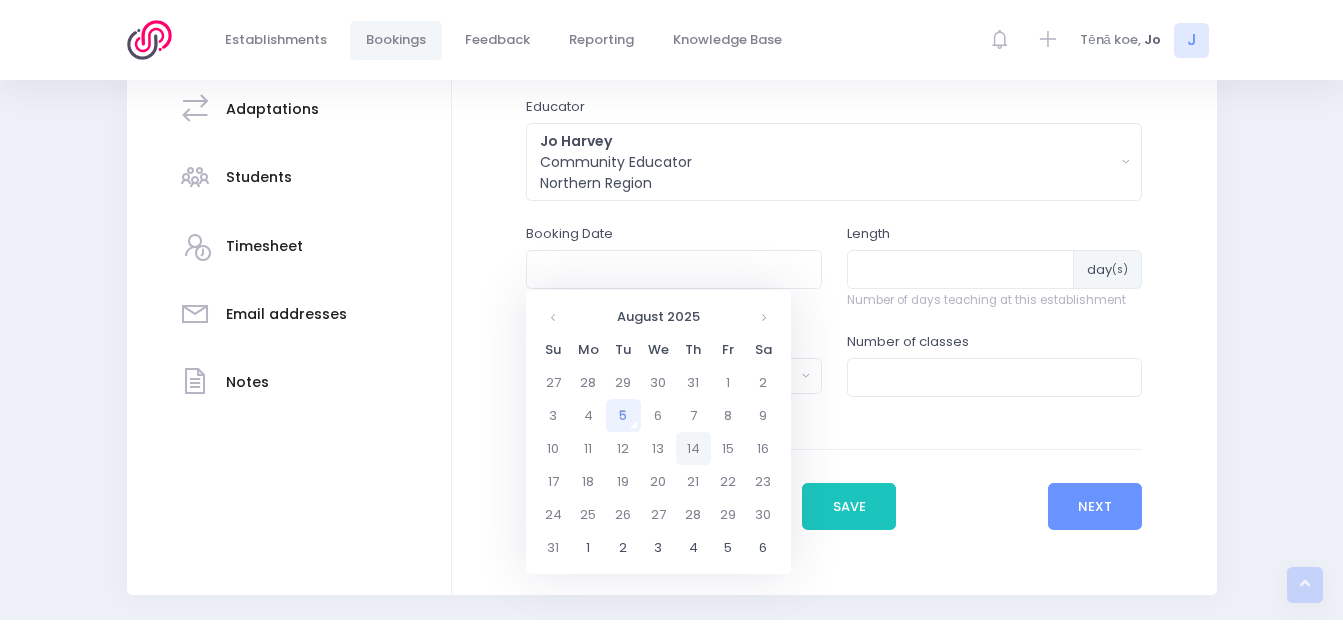 click on "14" at bounding box center (693, 448) 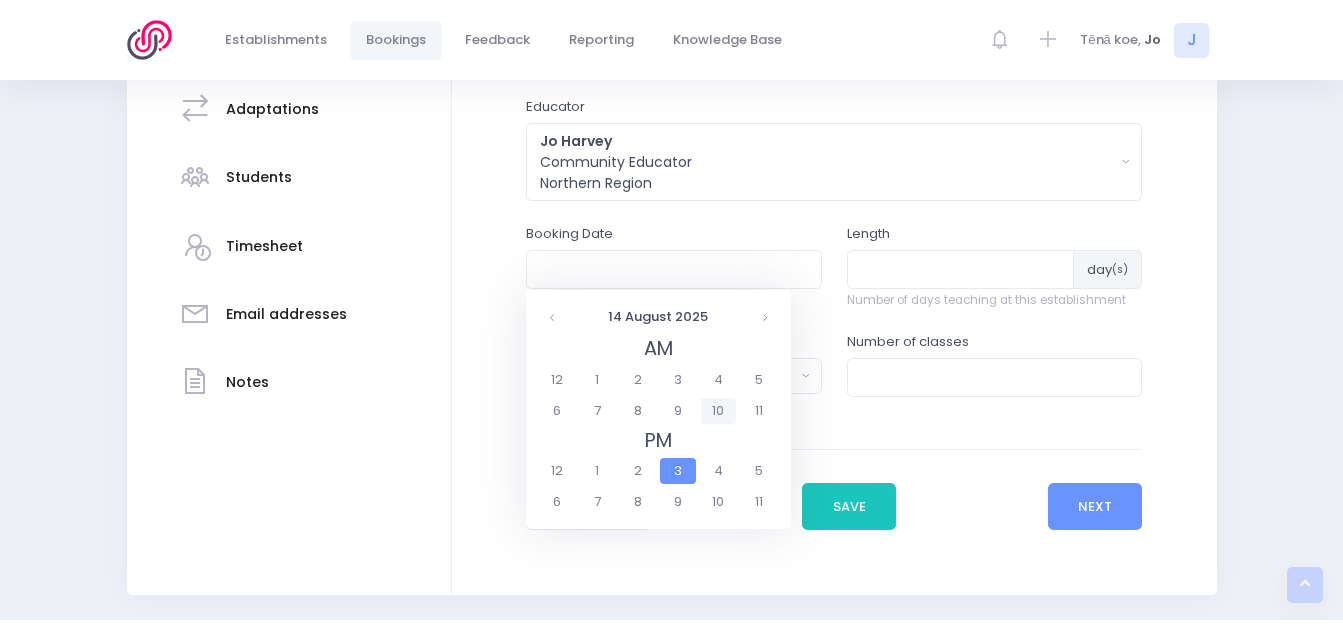 click on "10" at bounding box center [718, 411] 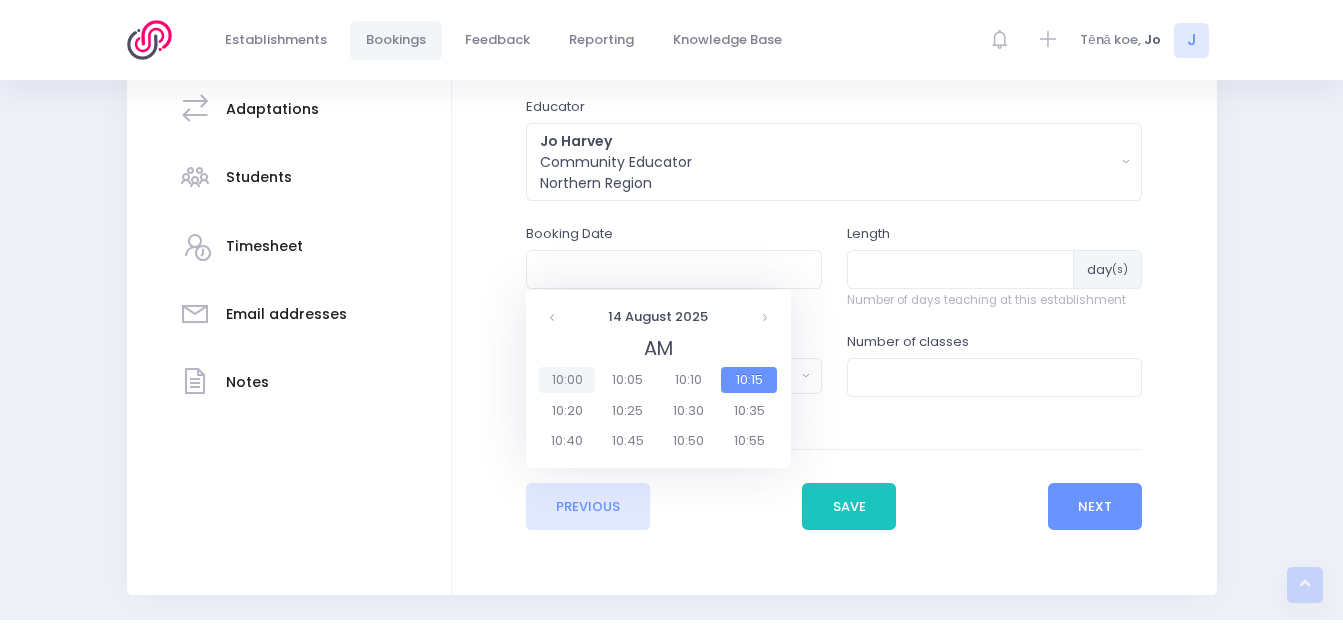 click on "10:00" at bounding box center [567, 380] 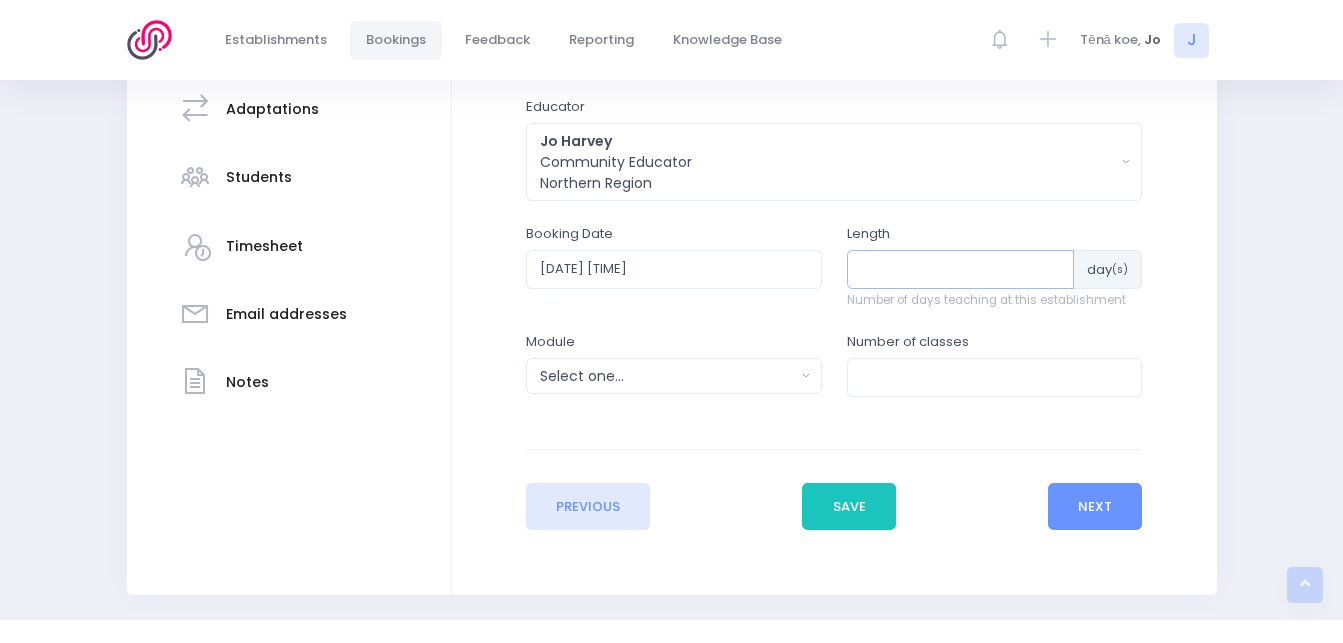 click at bounding box center (961, 269) 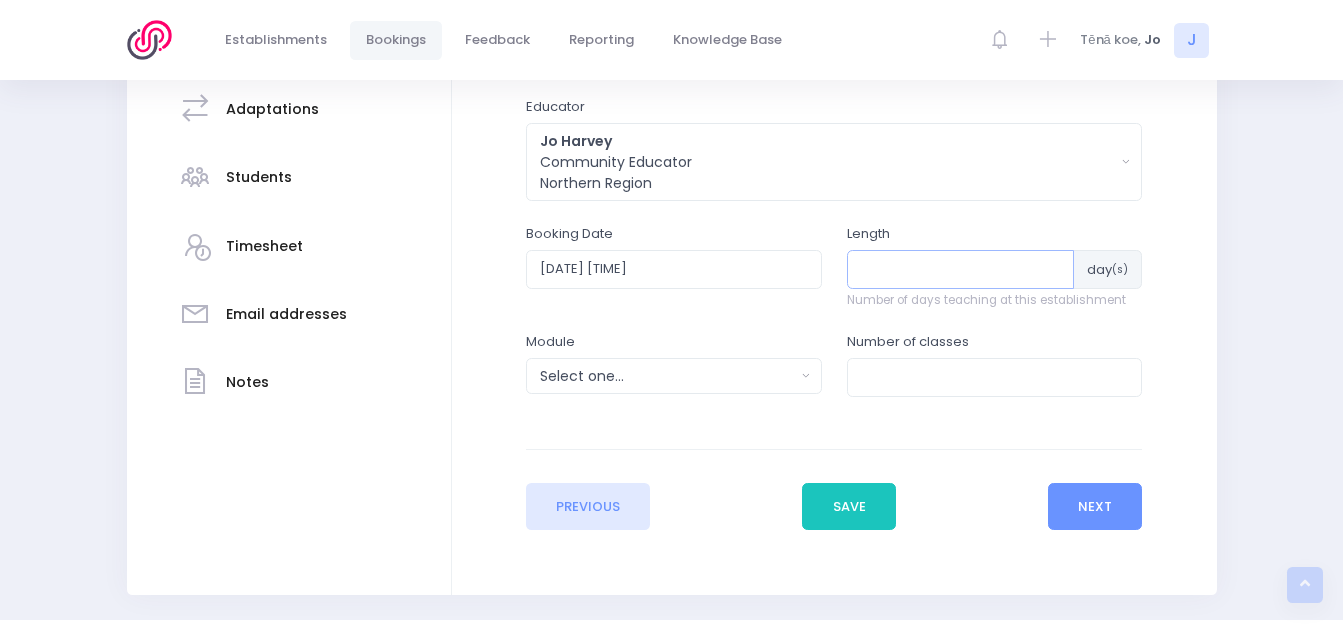 type on "1" 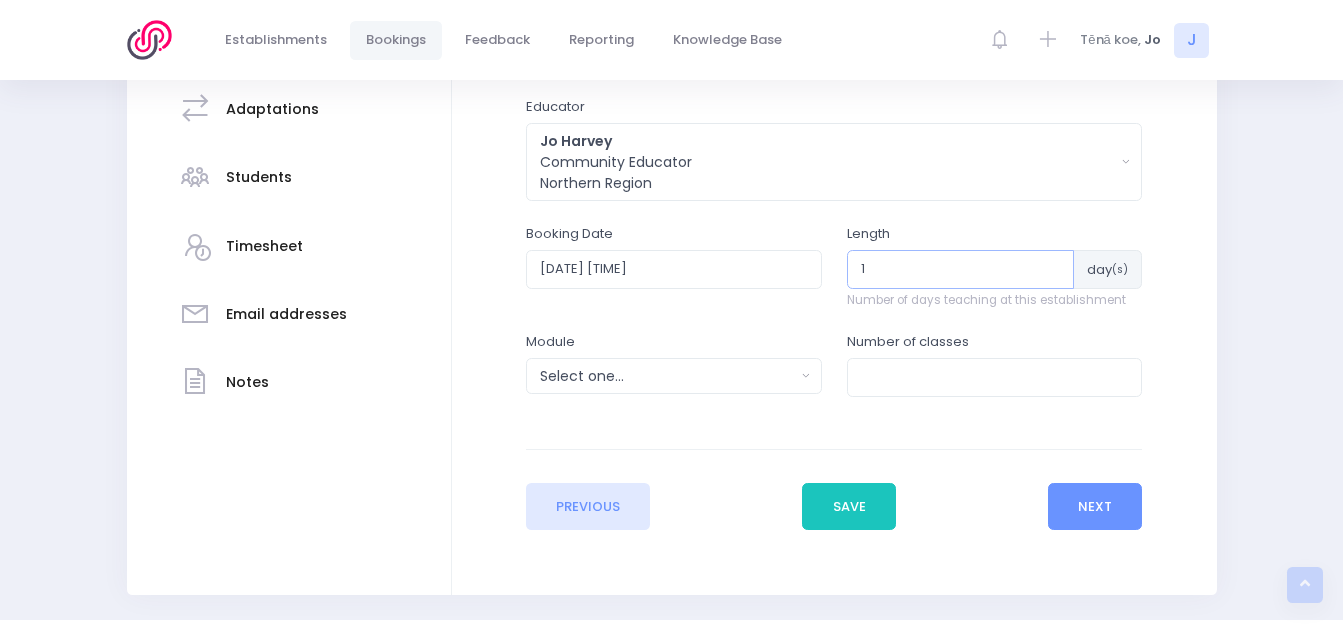 click on "1" at bounding box center (961, 269) 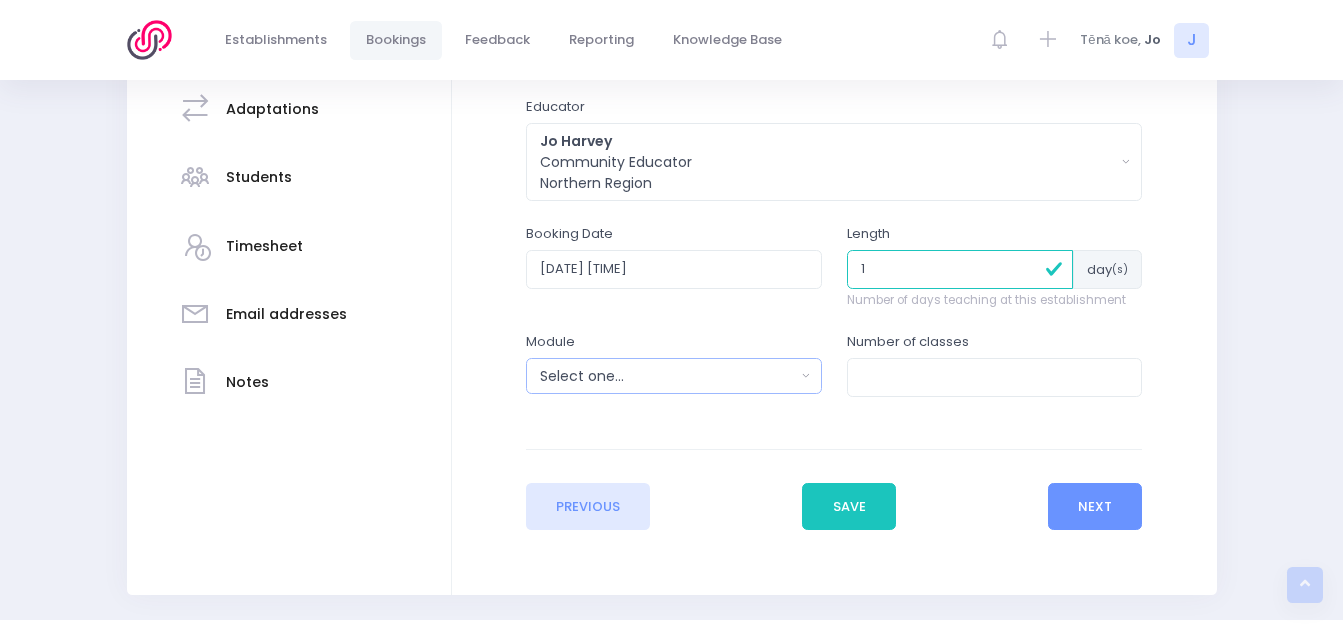 click on "Select one..." at bounding box center [667, 376] 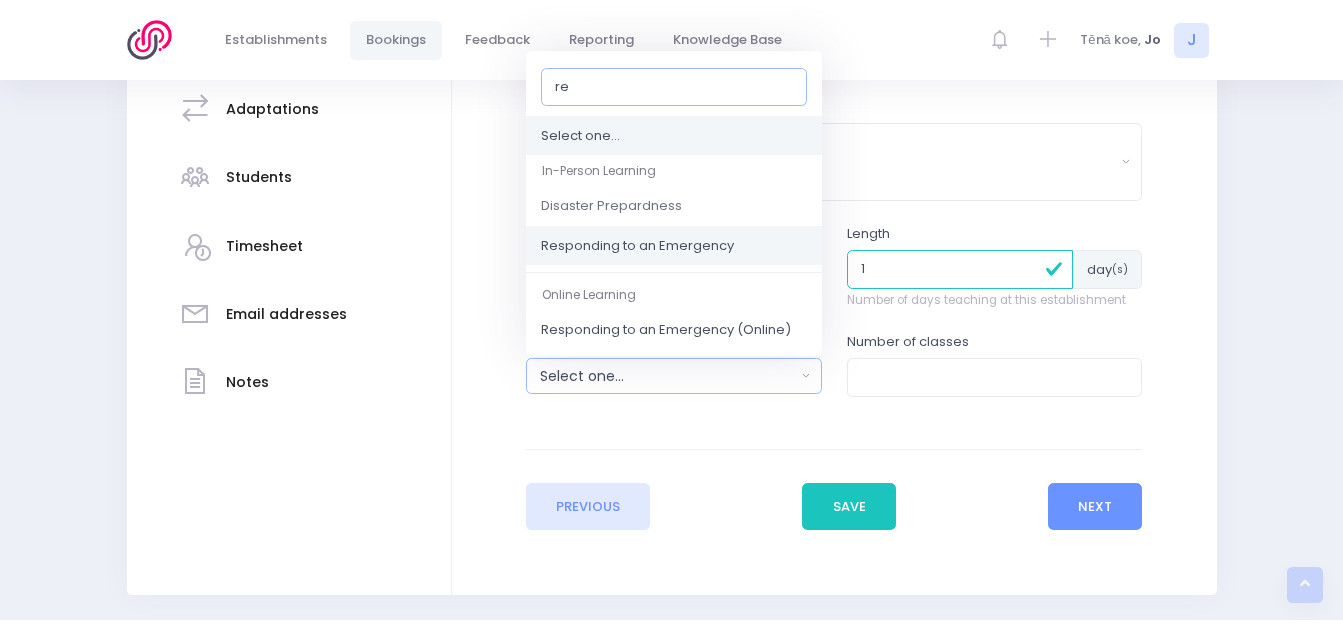 type on "re" 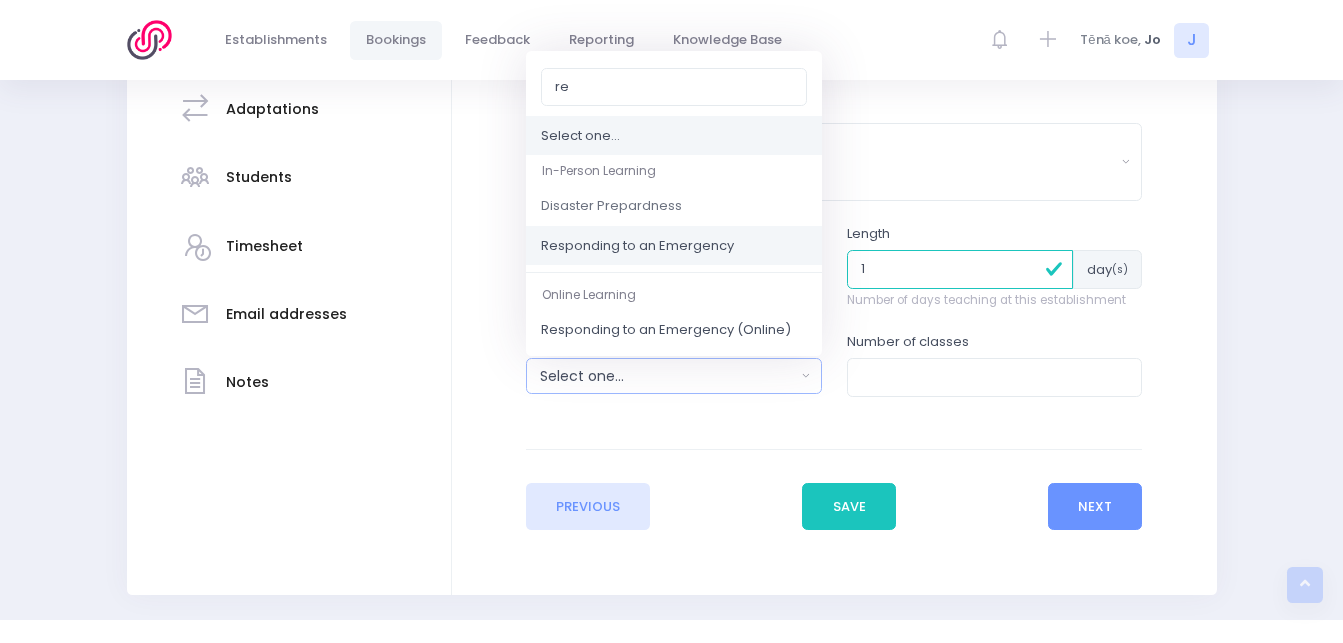 click on "Responding to an Emergency" at bounding box center (637, 246) 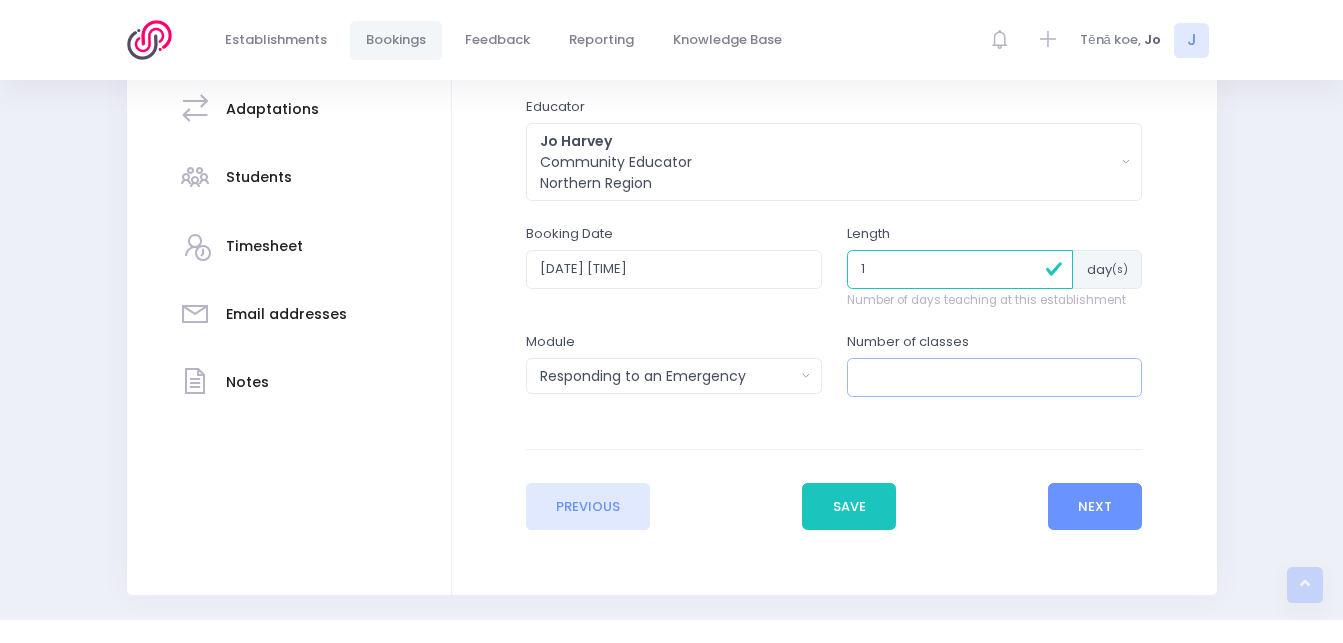 click at bounding box center (995, 377) 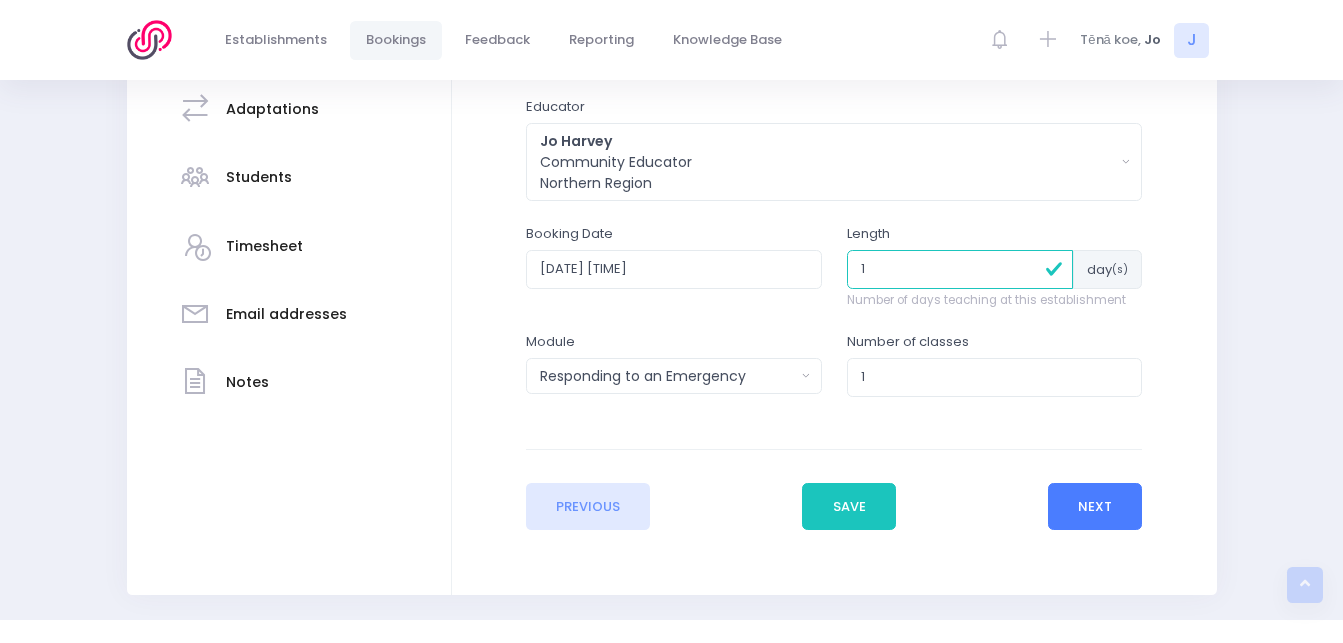 click on "Next" at bounding box center [1095, 507] 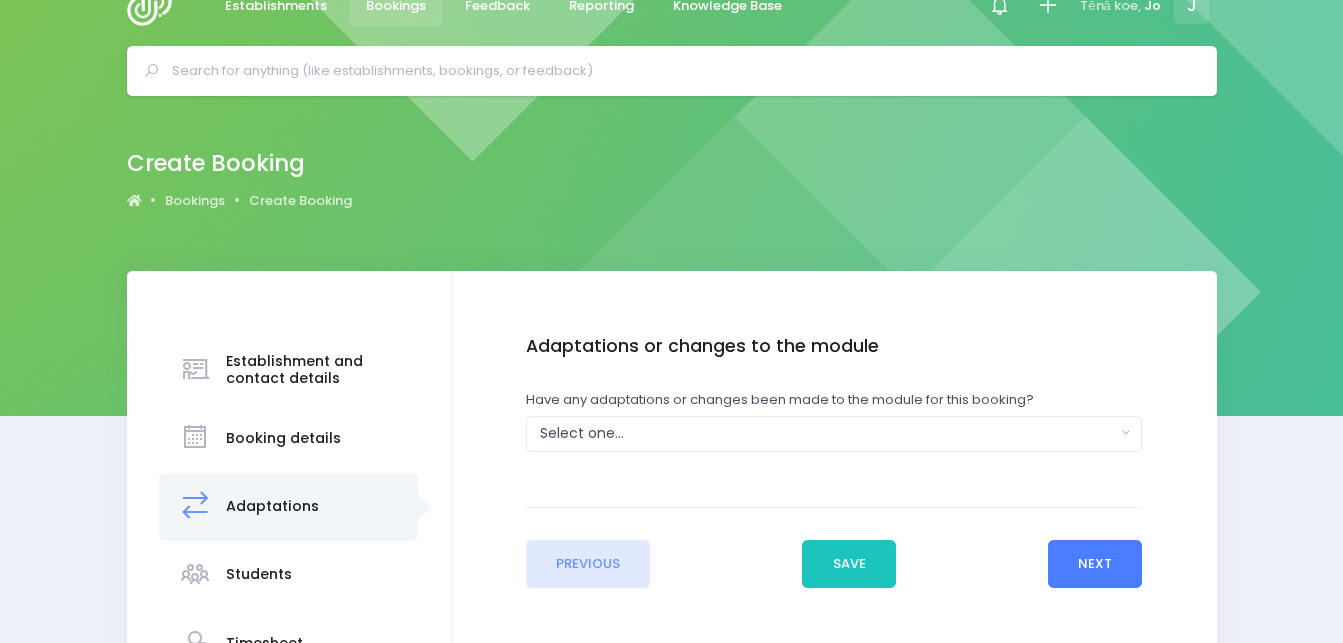 scroll, scrollTop: 0, scrollLeft: 0, axis: both 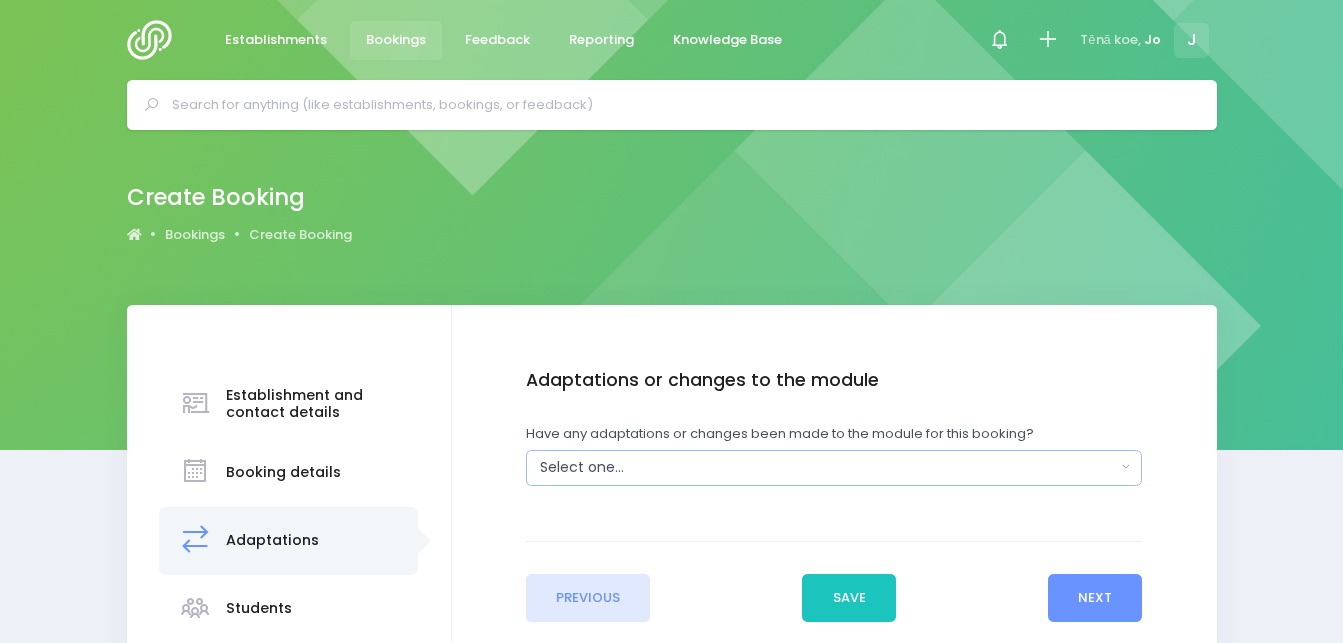 click on "Select one..." at bounding box center (828, 467) 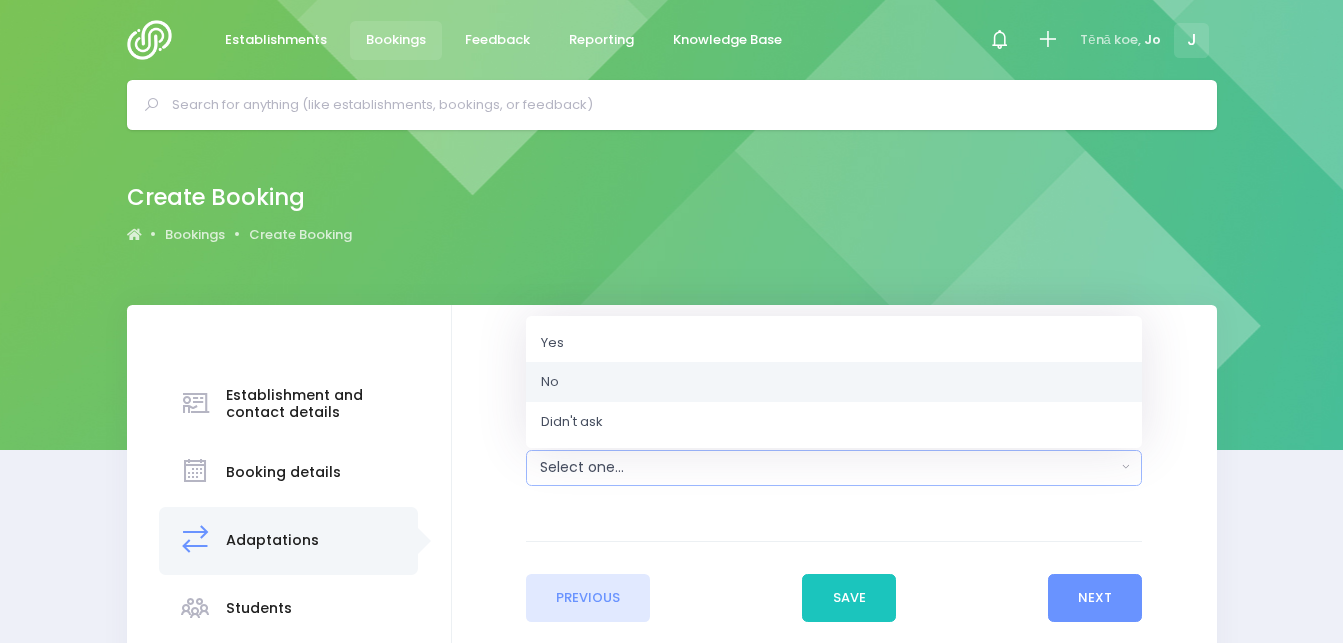 click on "No" at bounding box center [834, 382] 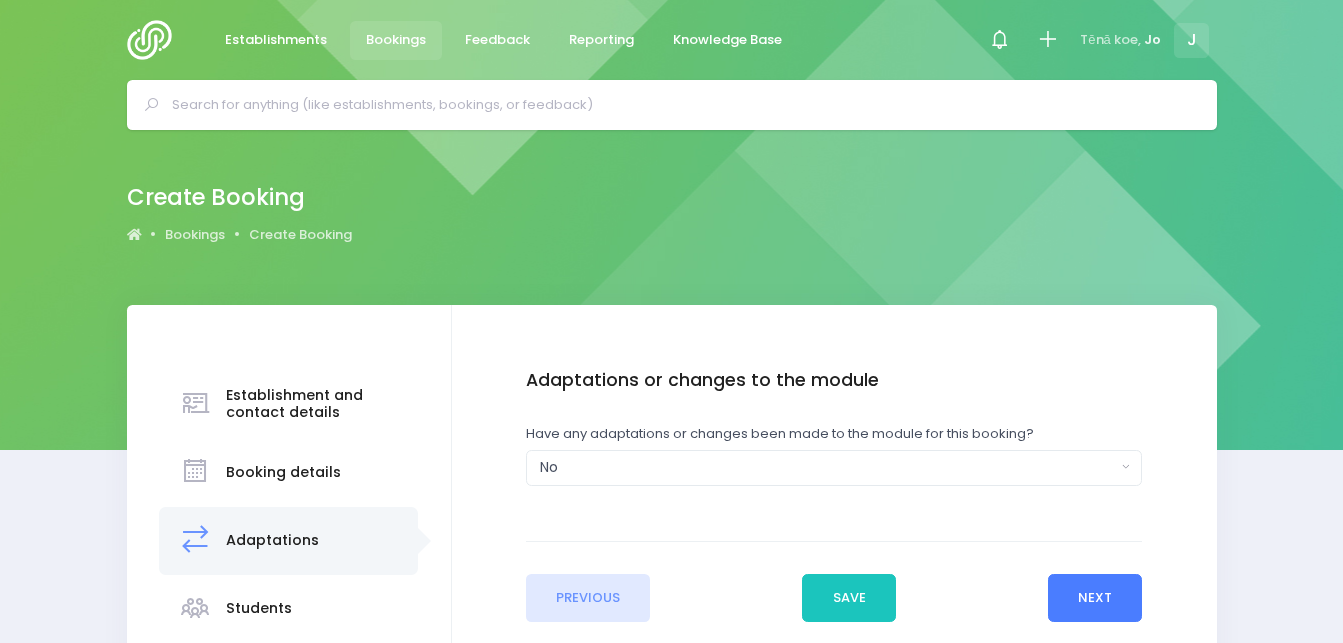 click on "Next" at bounding box center [1095, 598] 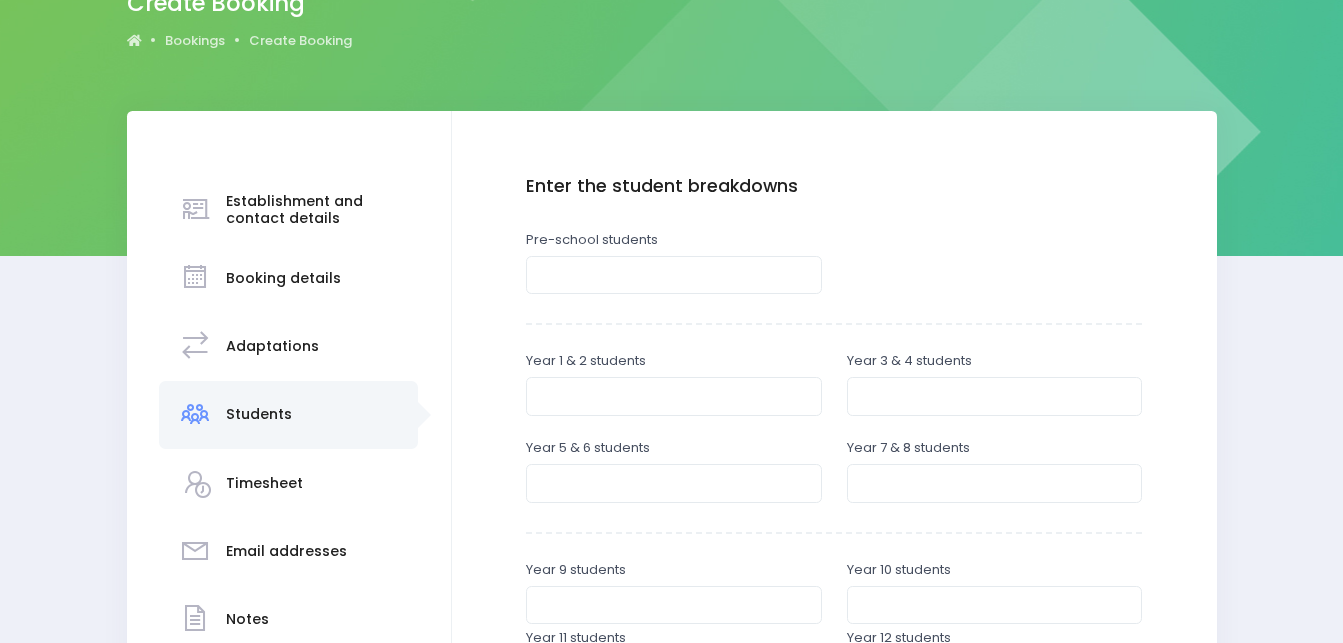 scroll, scrollTop: 200, scrollLeft: 0, axis: vertical 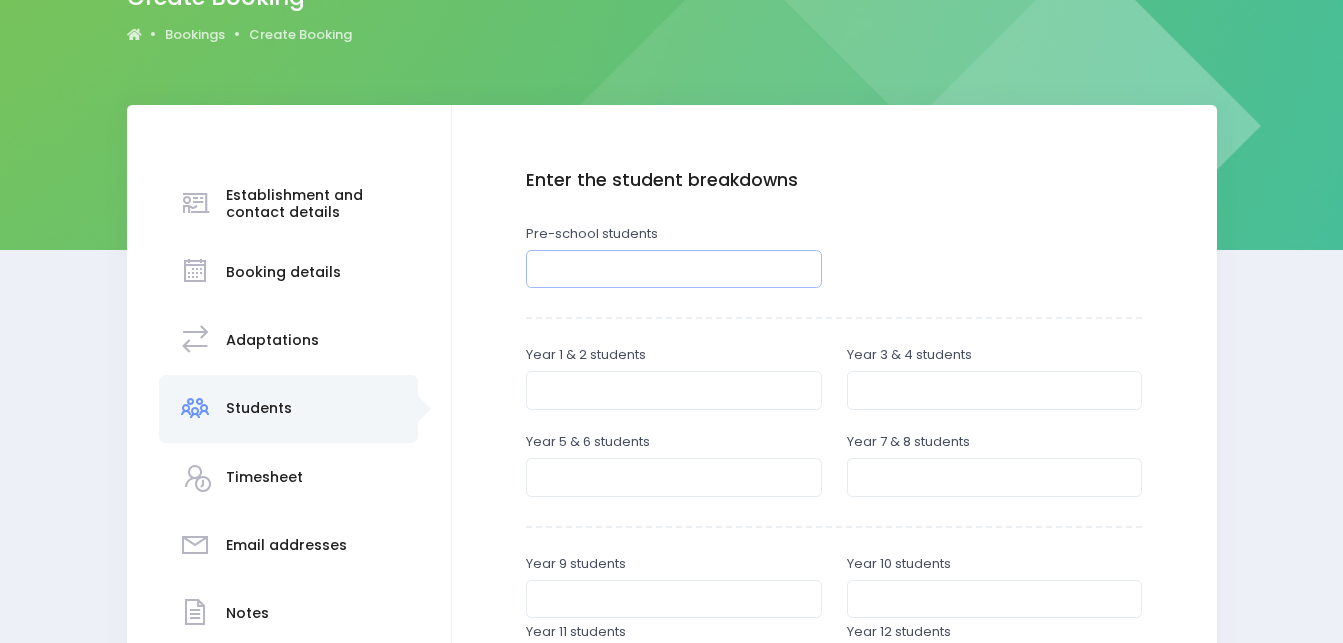 click at bounding box center [674, 269] 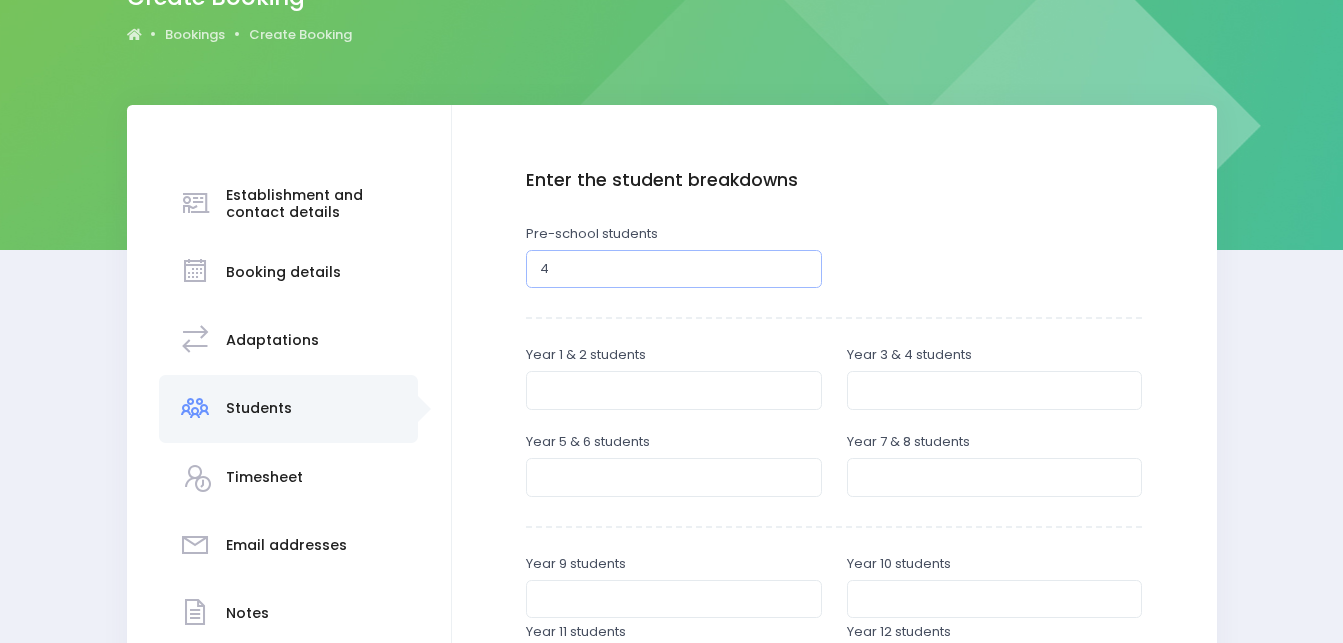 type on "40" 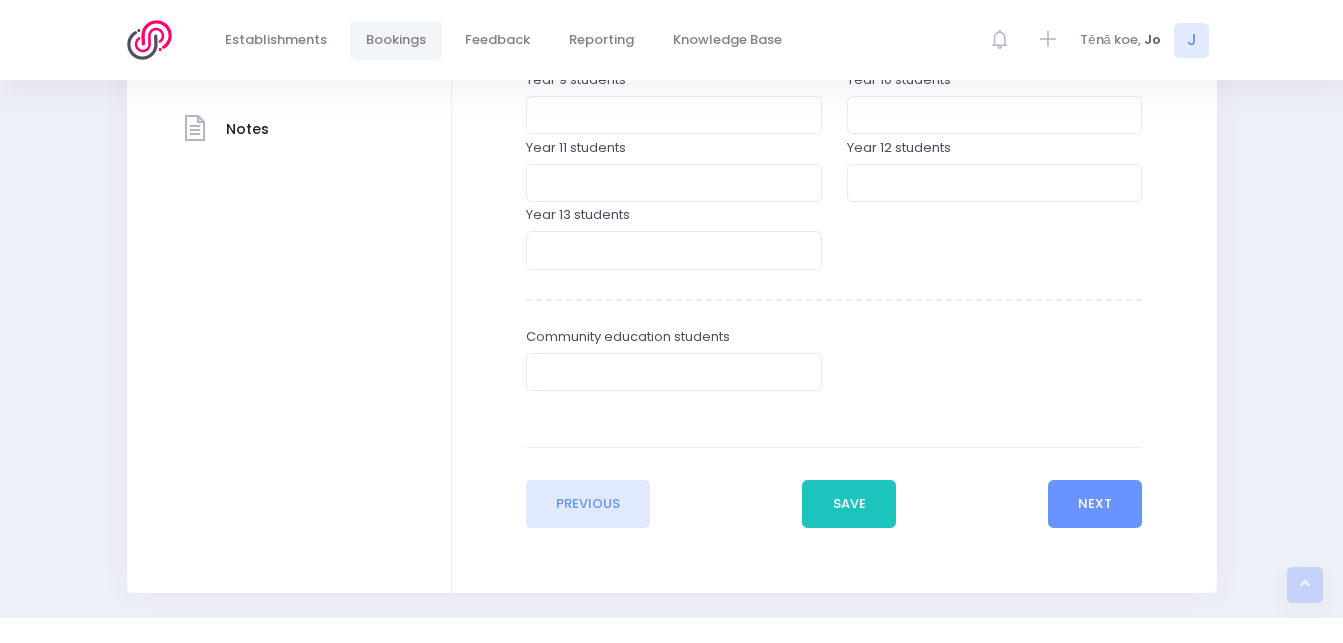 scroll, scrollTop: 724, scrollLeft: 0, axis: vertical 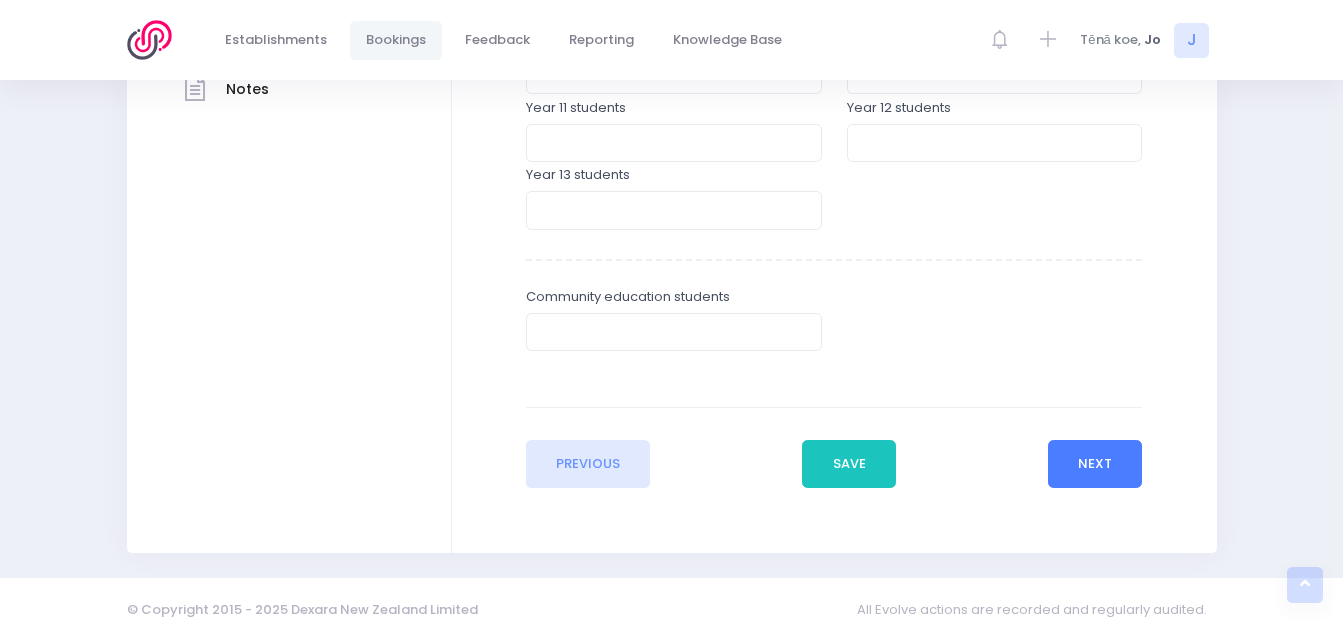 click on "Next" at bounding box center (1095, 464) 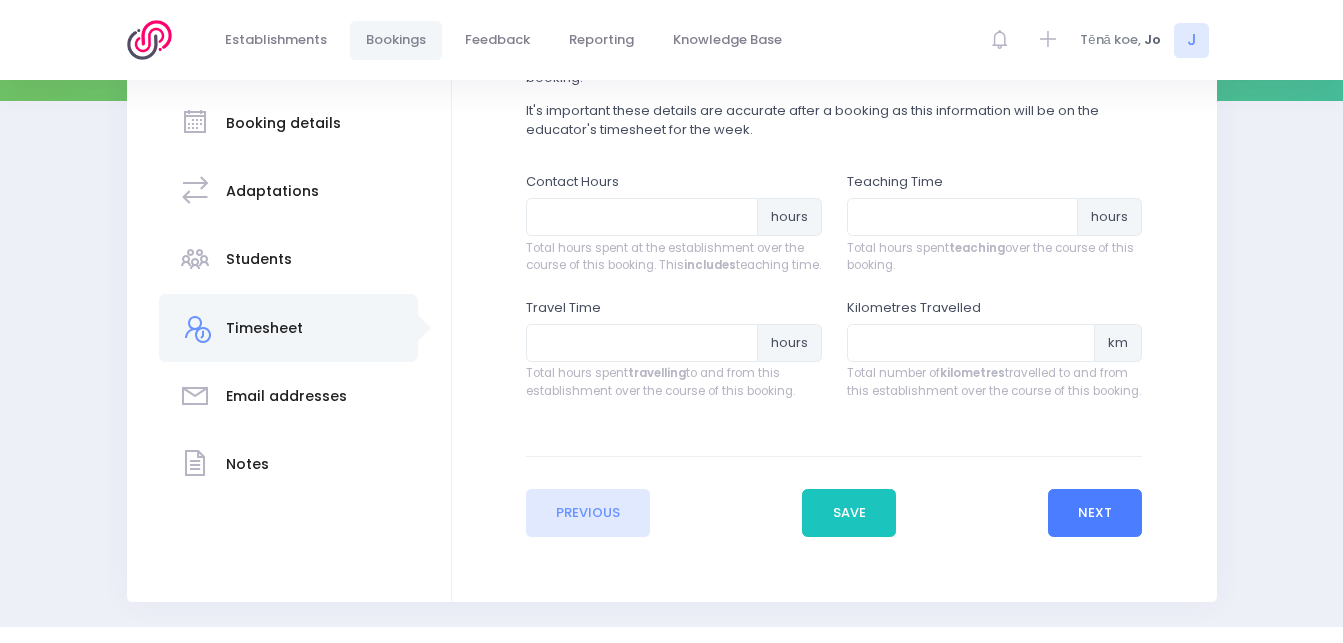 scroll, scrollTop: 415, scrollLeft: 0, axis: vertical 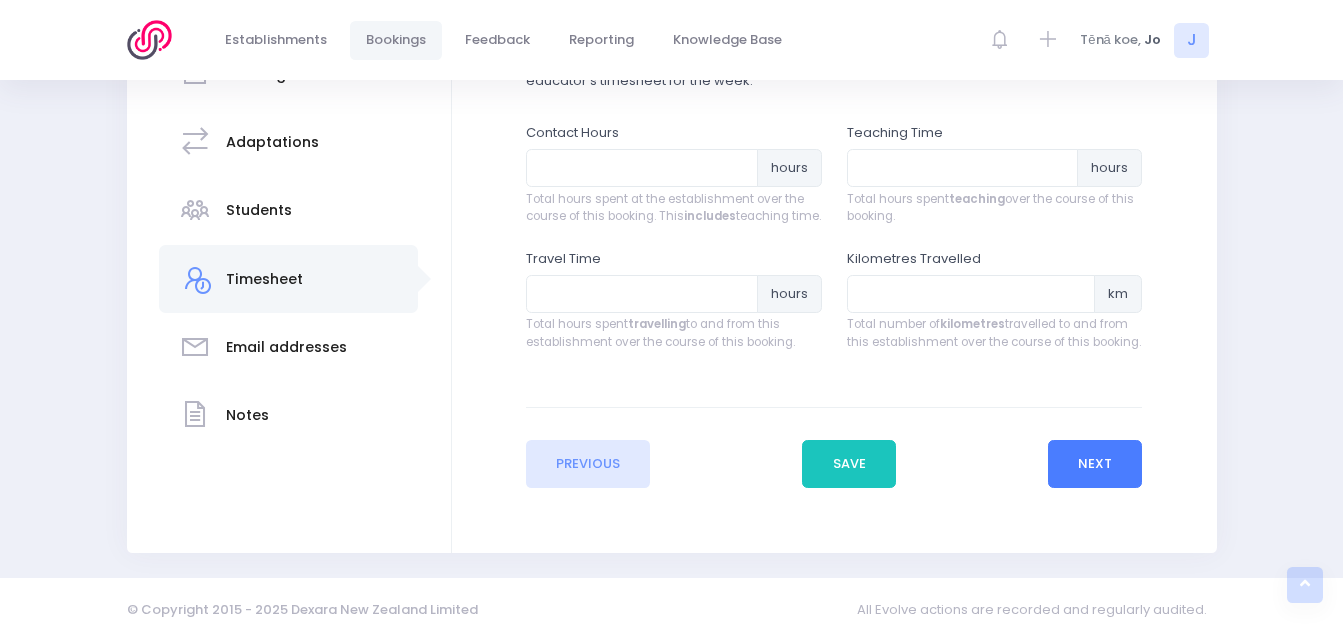 click on "Next" at bounding box center [1095, 464] 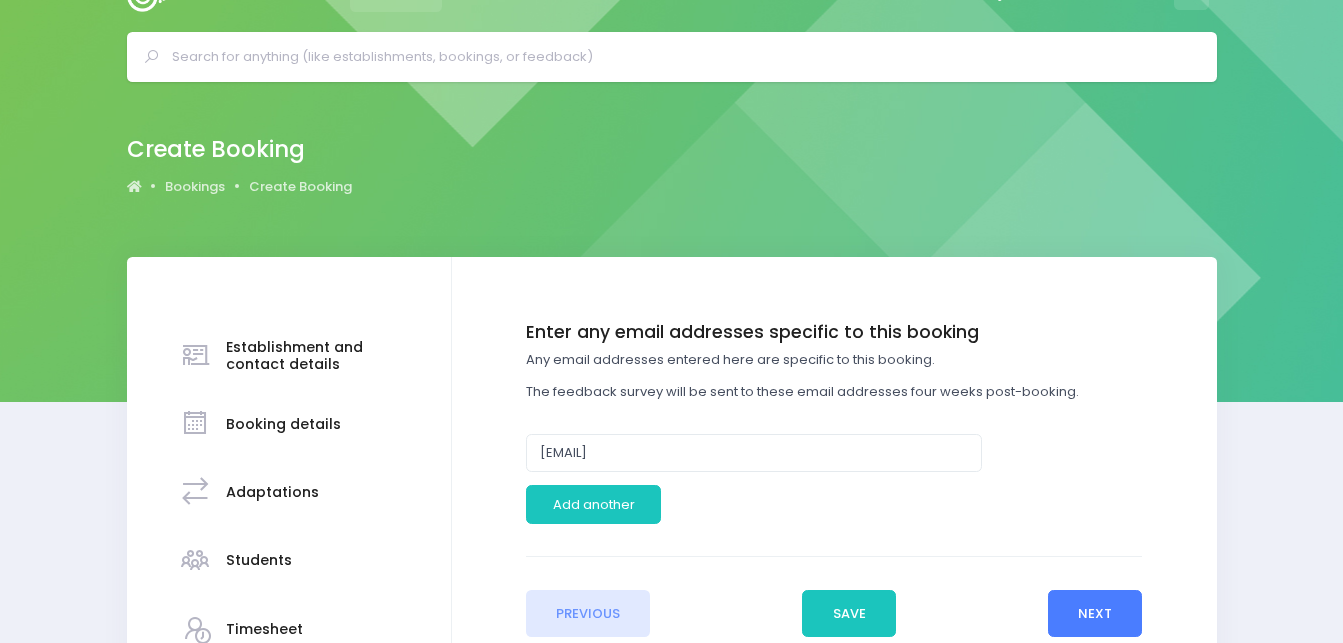 scroll, scrollTop: 0, scrollLeft: 0, axis: both 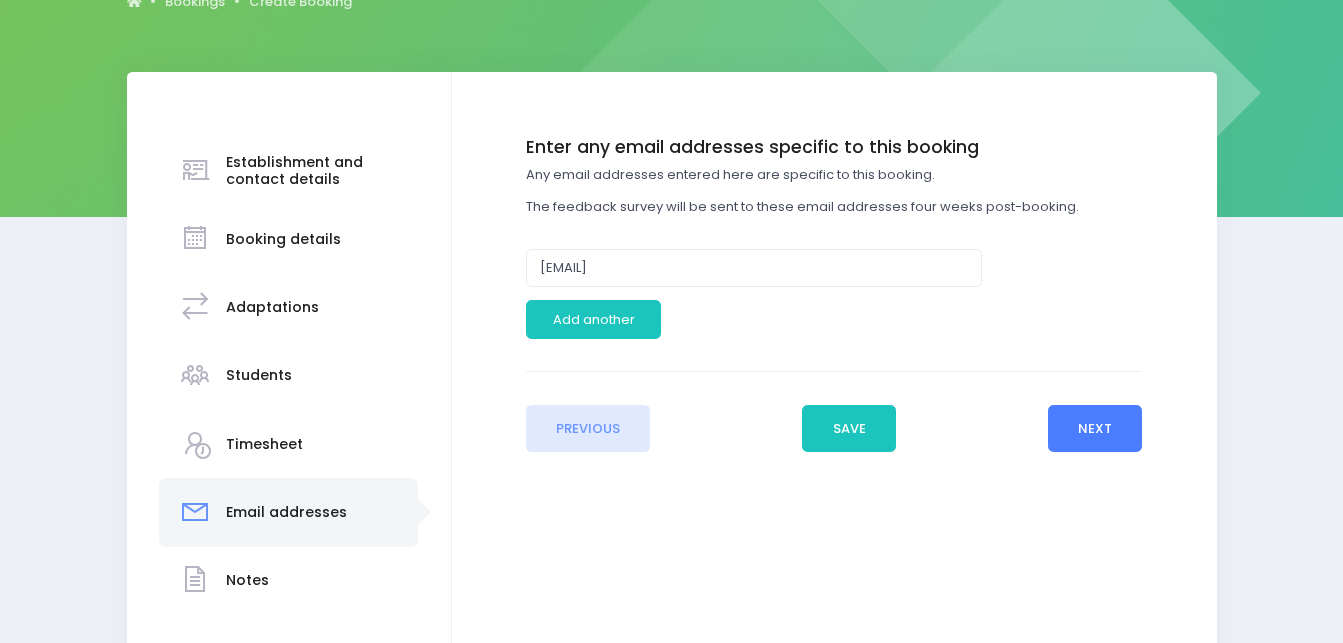 click on "Next" at bounding box center [1095, 429] 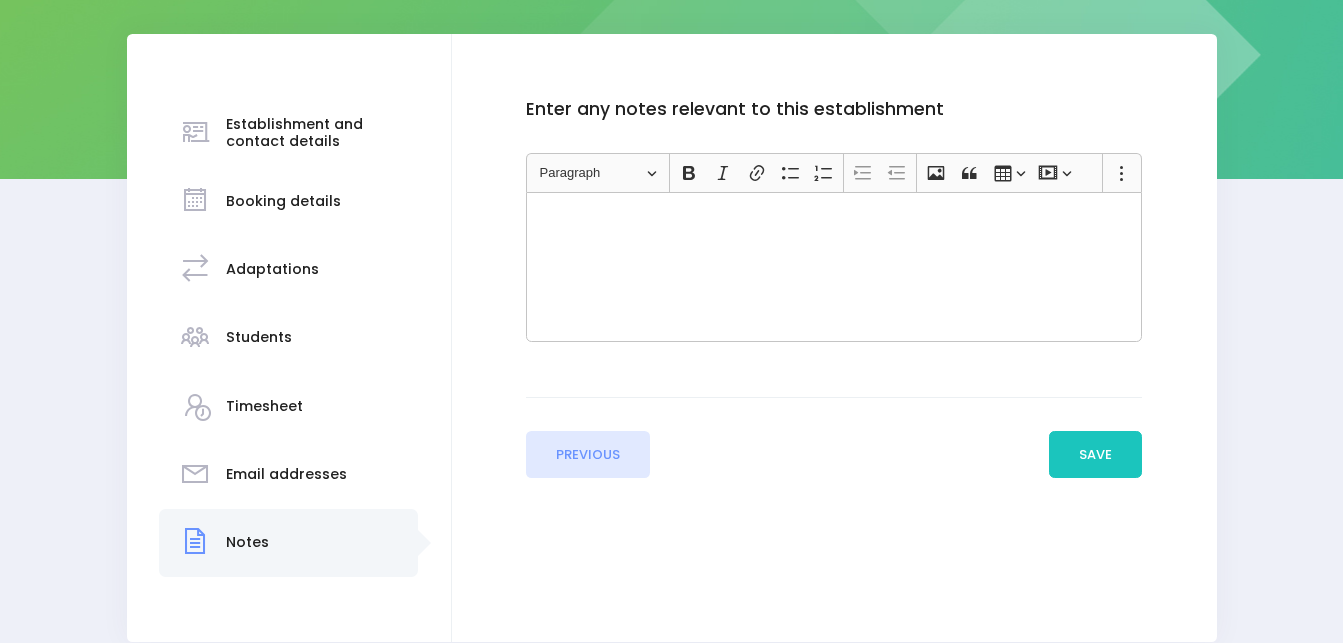 scroll, scrollTop: 360, scrollLeft: 0, axis: vertical 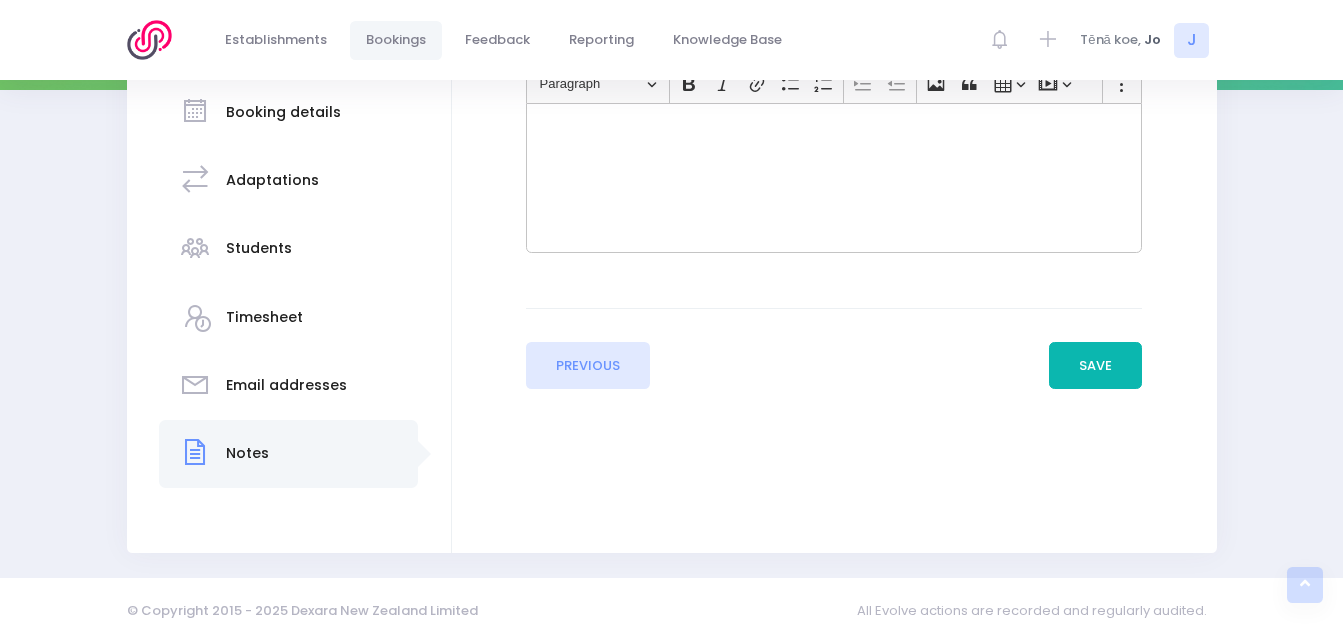 click on "Save" at bounding box center (1096, 366) 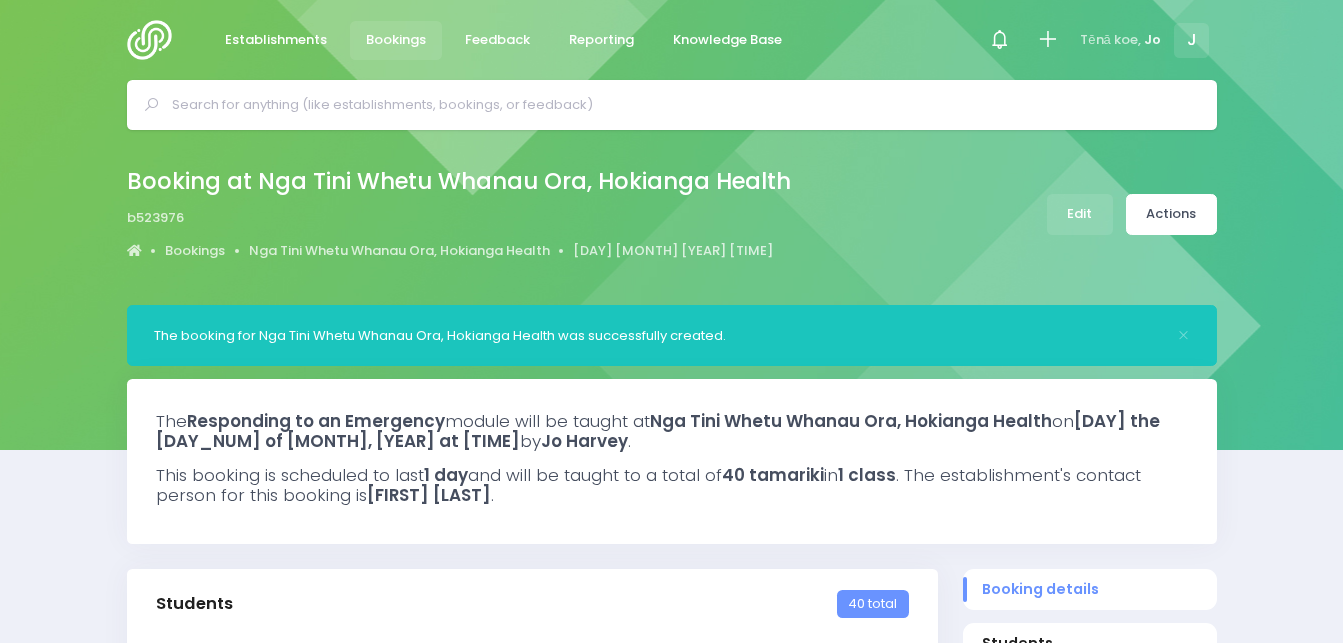 select on "5" 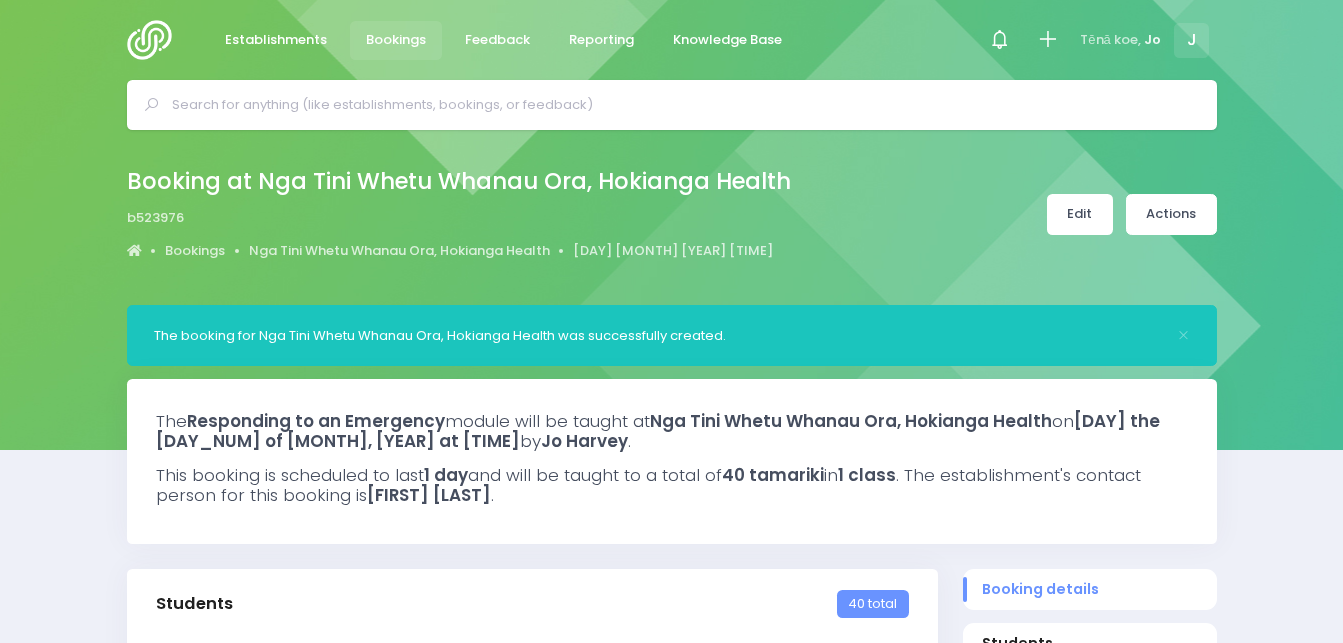 click on "Edit" at bounding box center (1080, 214) 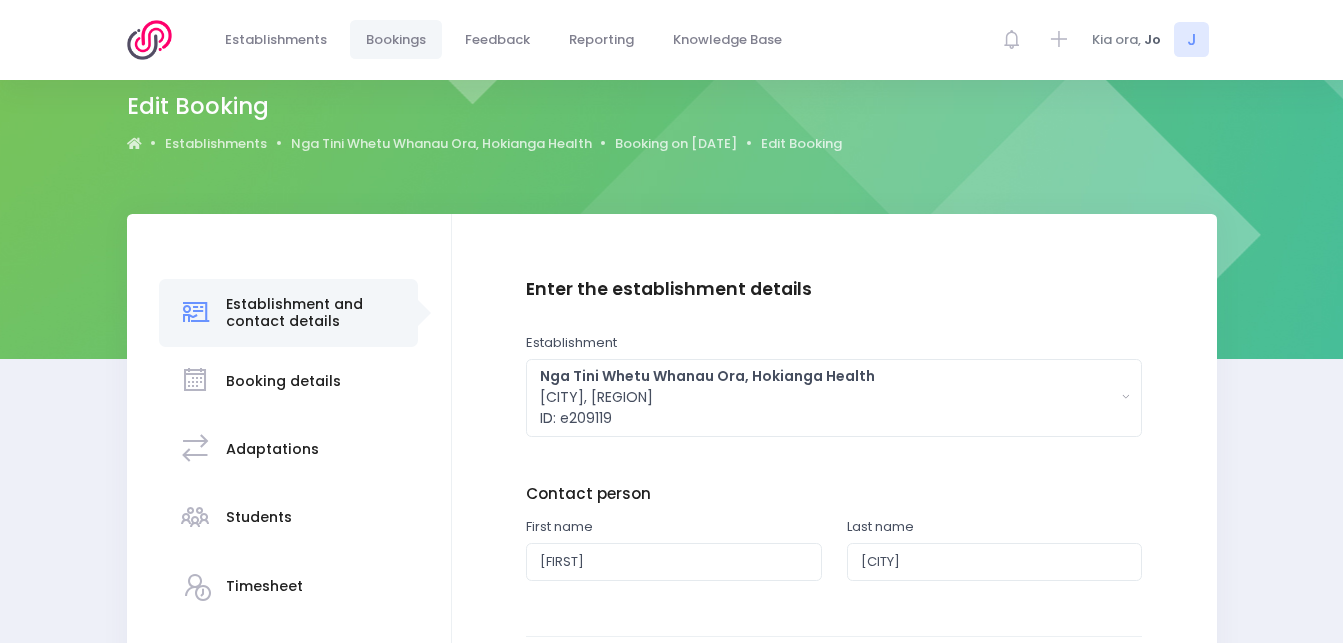 scroll, scrollTop: 428, scrollLeft: 0, axis: vertical 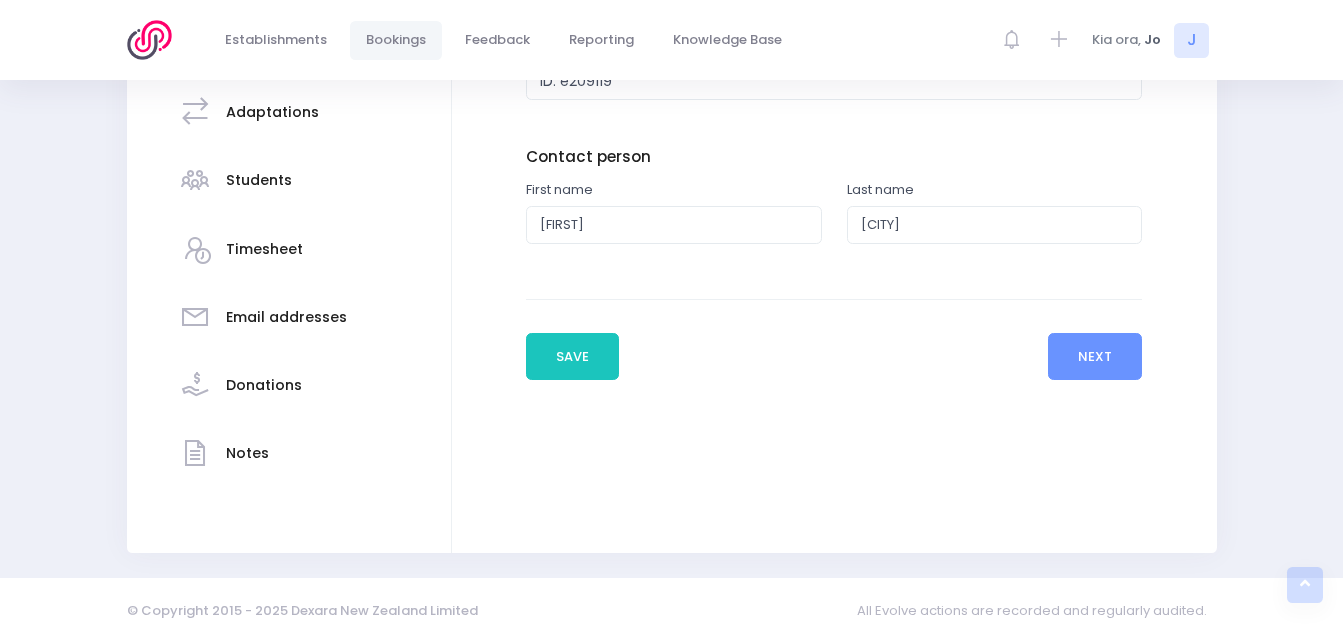 click on "Students" at bounding box center (259, 180) 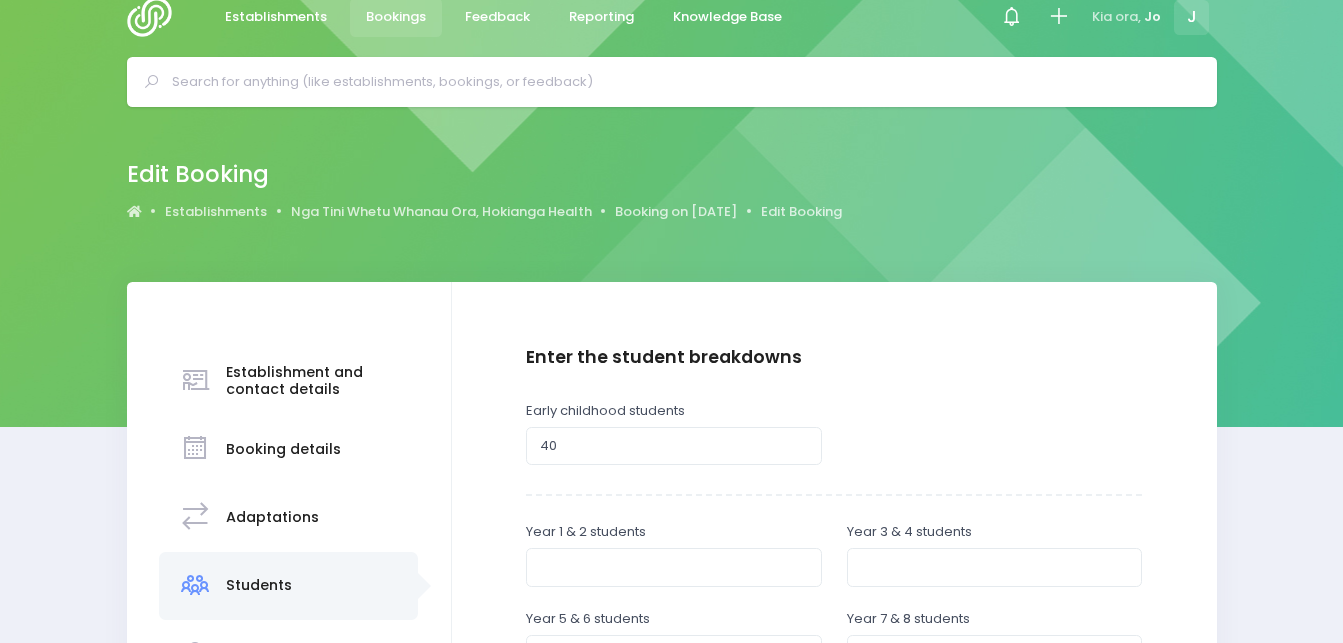 scroll, scrollTop: 0, scrollLeft: 0, axis: both 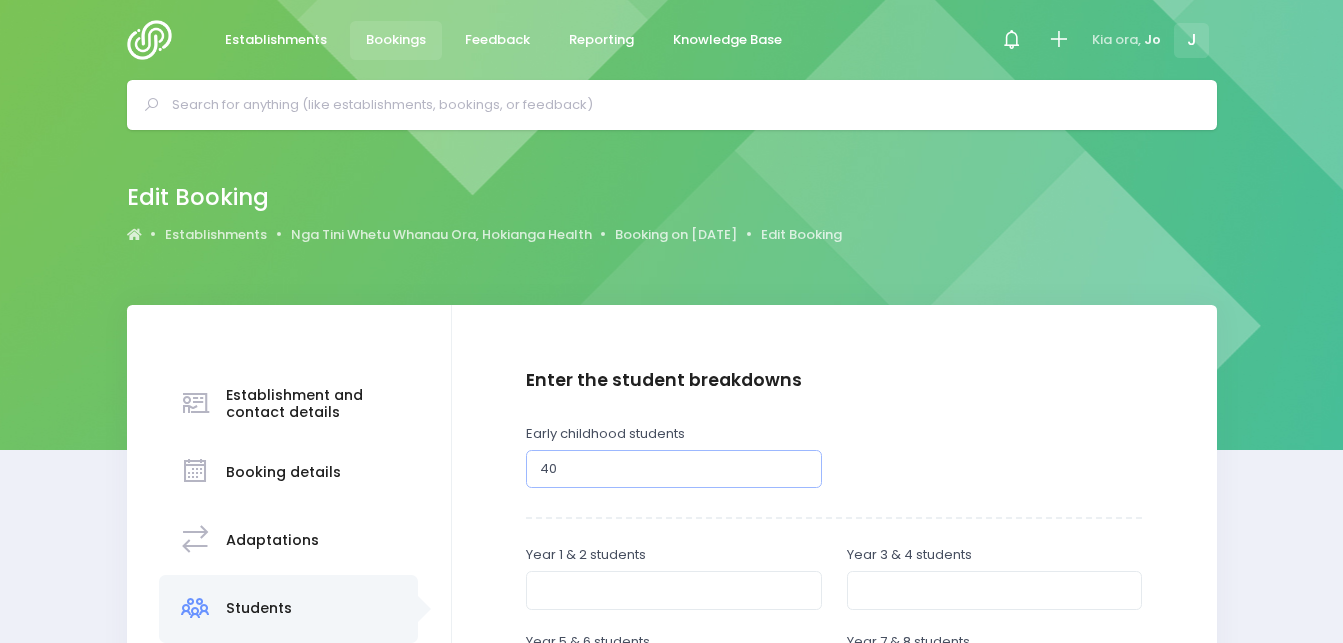 click on "40" at bounding box center [674, 469] 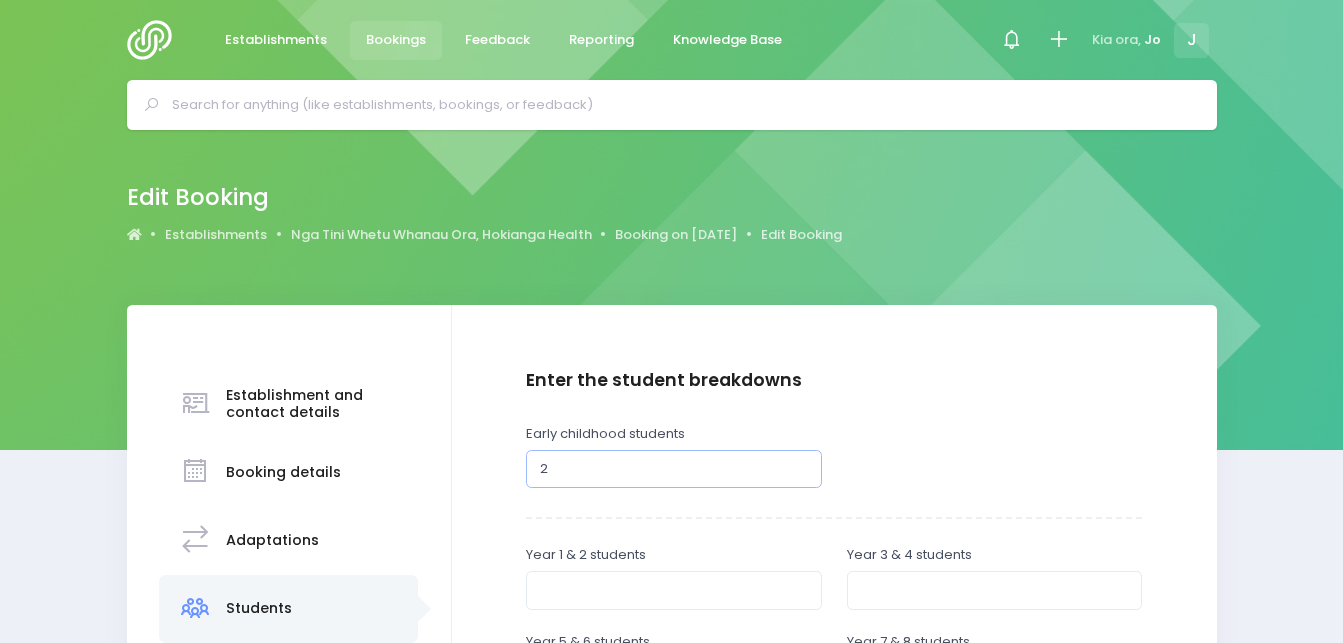 type on "20" 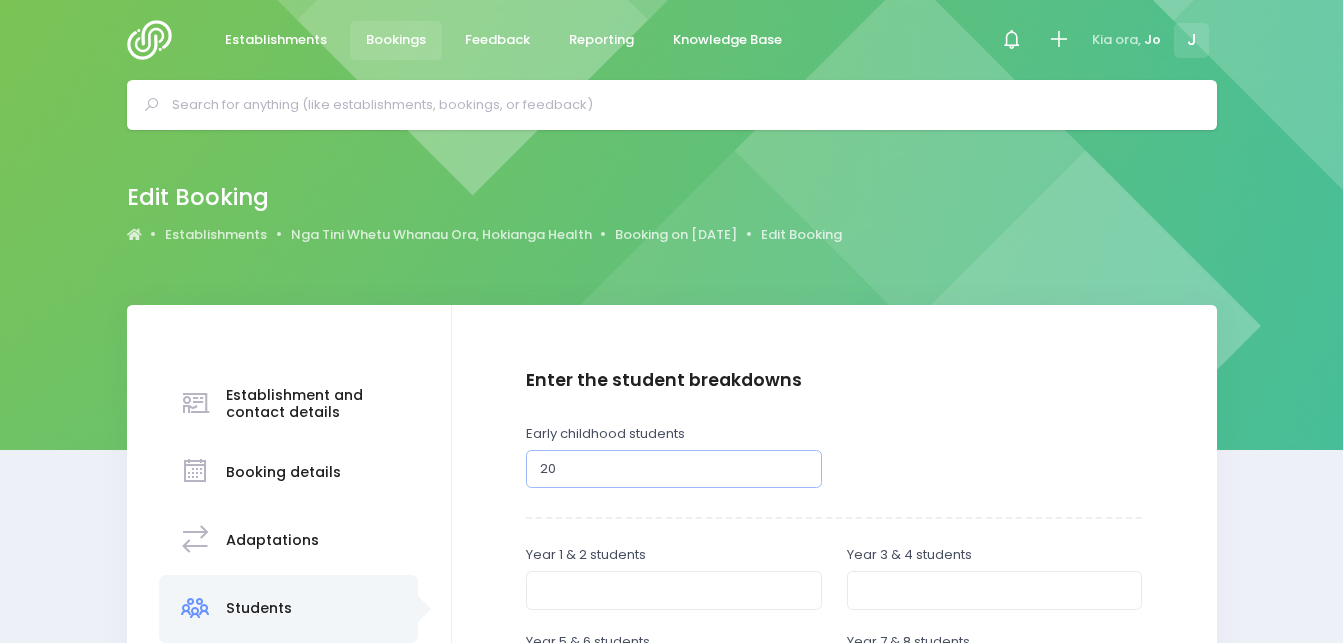 scroll, scrollTop: 724, scrollLeft: 0, axis: vertical 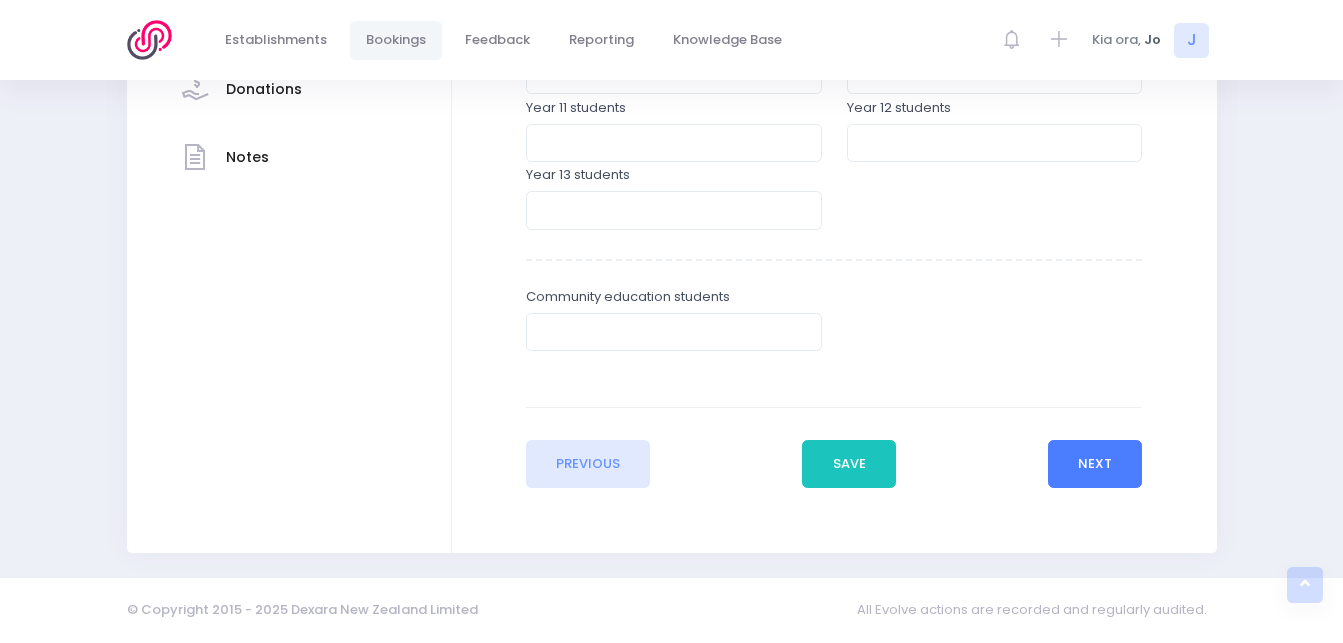click on "Next" at bounding box center [1095, 464] 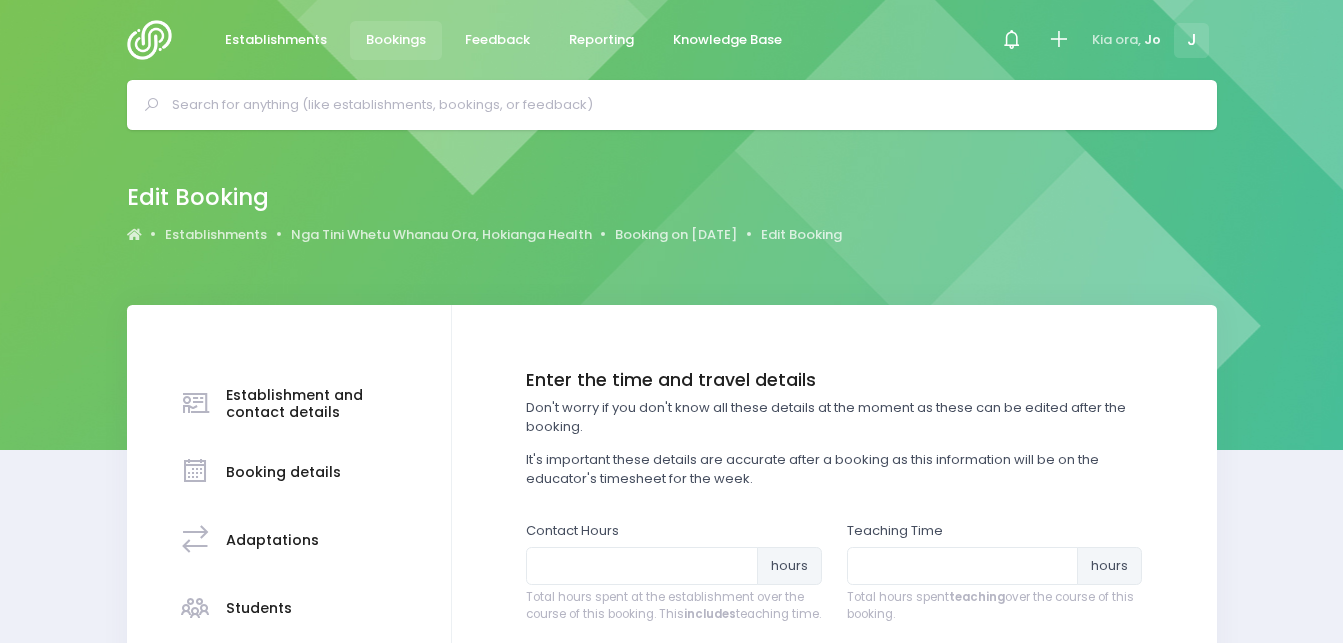 scroll, scrollTop: 428, scrollLeft: 0, axis: vertical 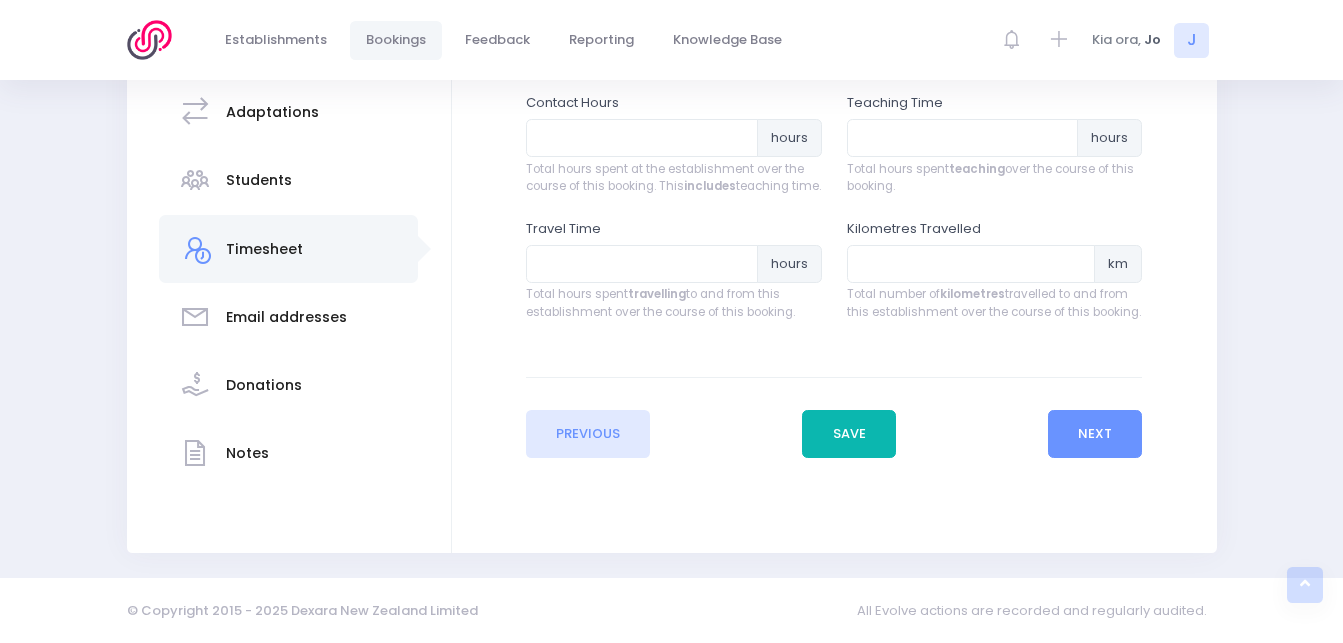 click on "Save" at bounding box center (849, 434) 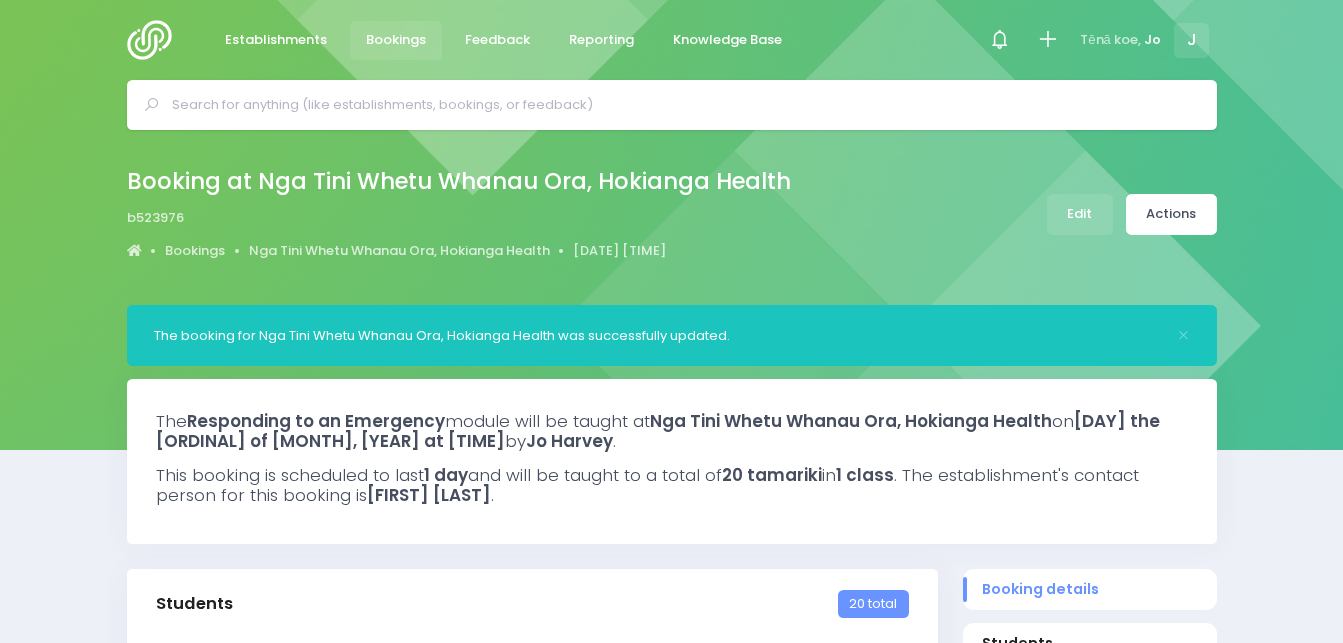 select on "5" 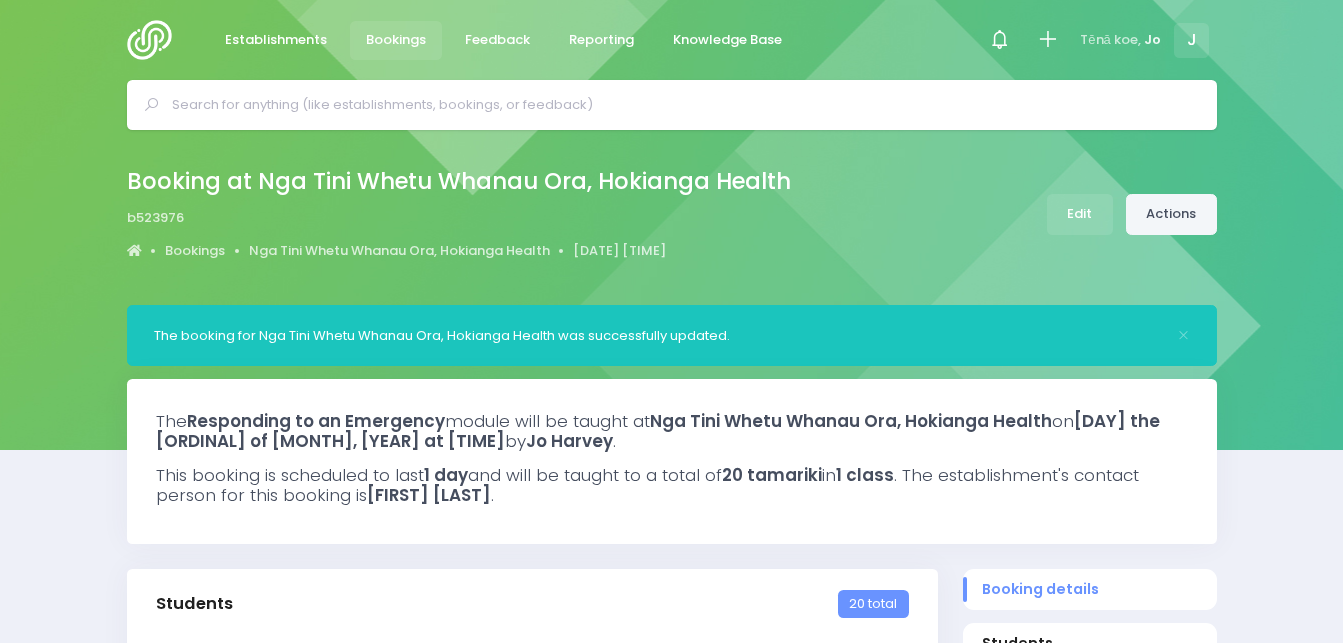 click on "Actions" at bounding box center [1171, 214] 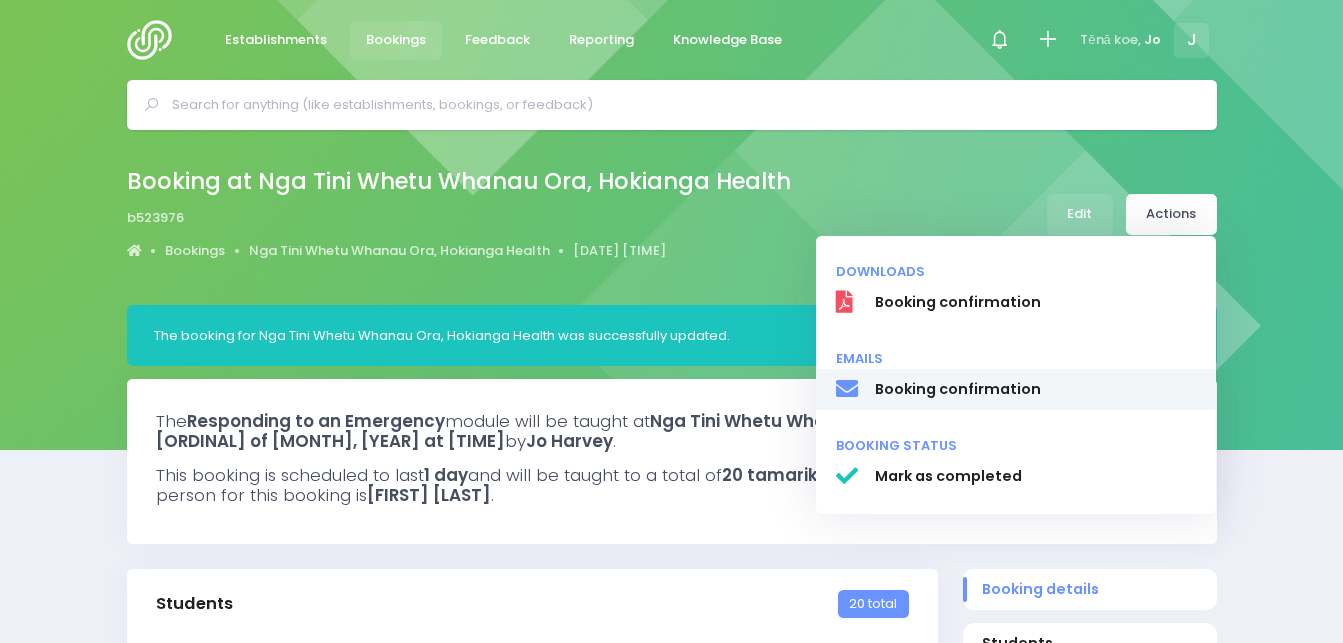 click on "Booking confirmation" at bounding box center (1035, 389) 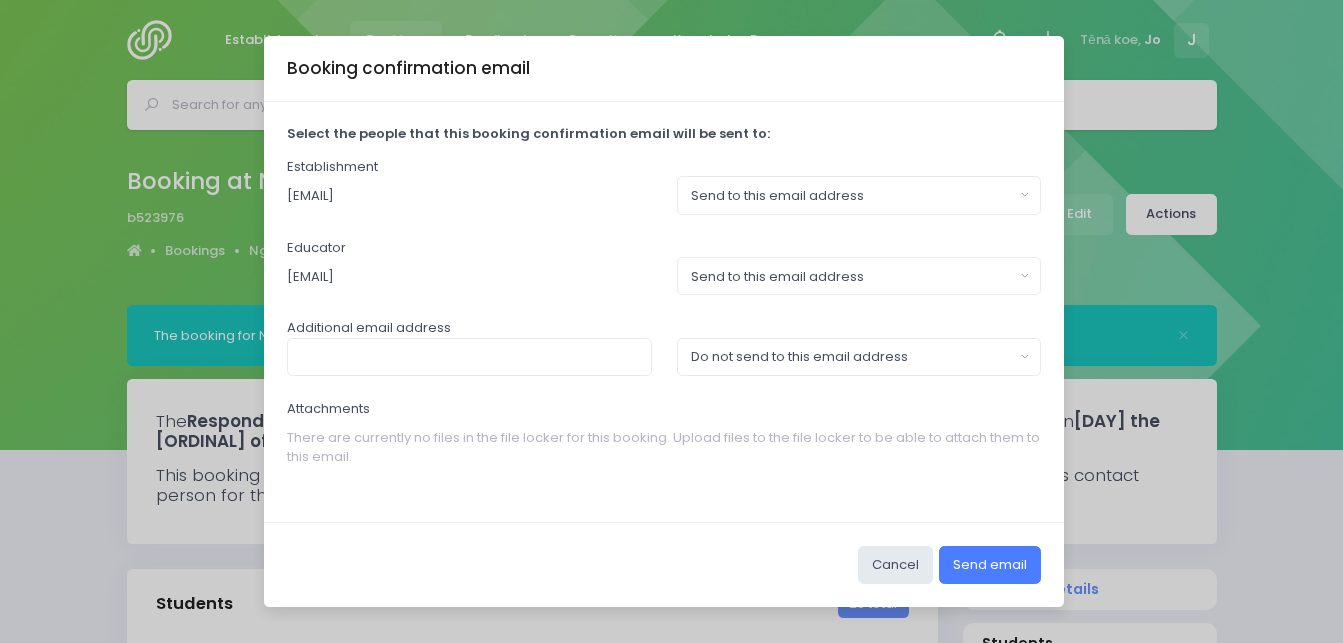 click on "Send email" at bounding box center [990, 565] 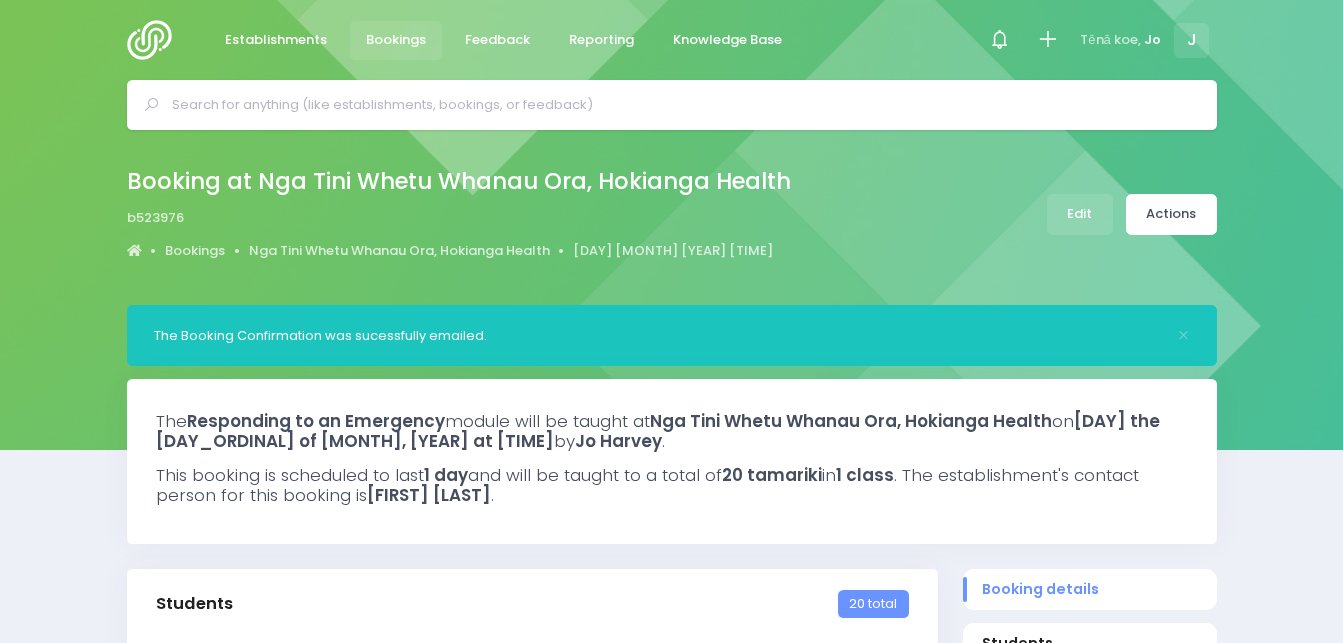 select on "5" 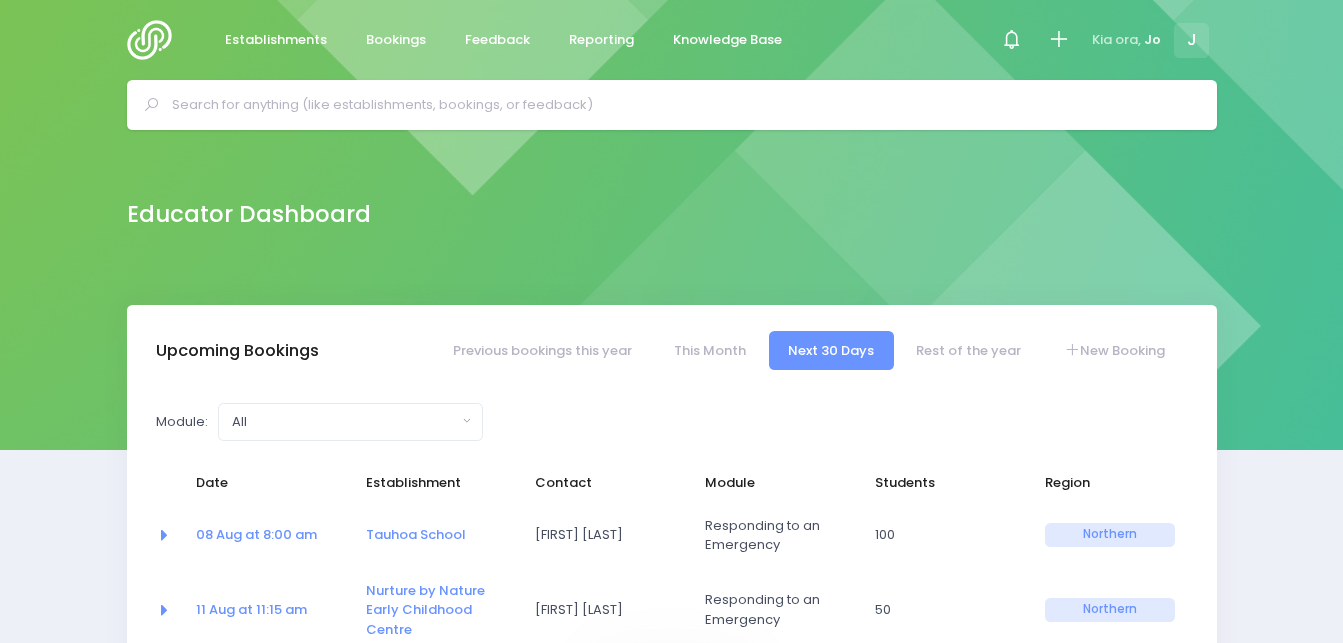 select on "5" 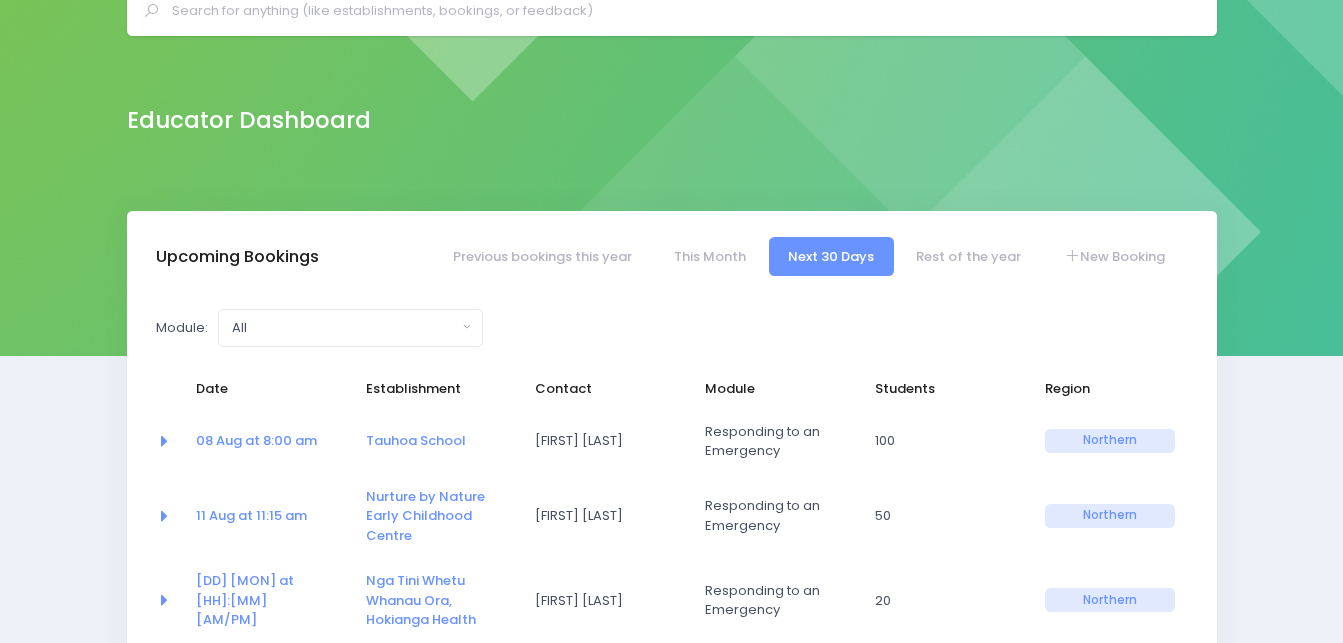 scroll, scrollTop: 0, scrollLeft: 0, axis: both 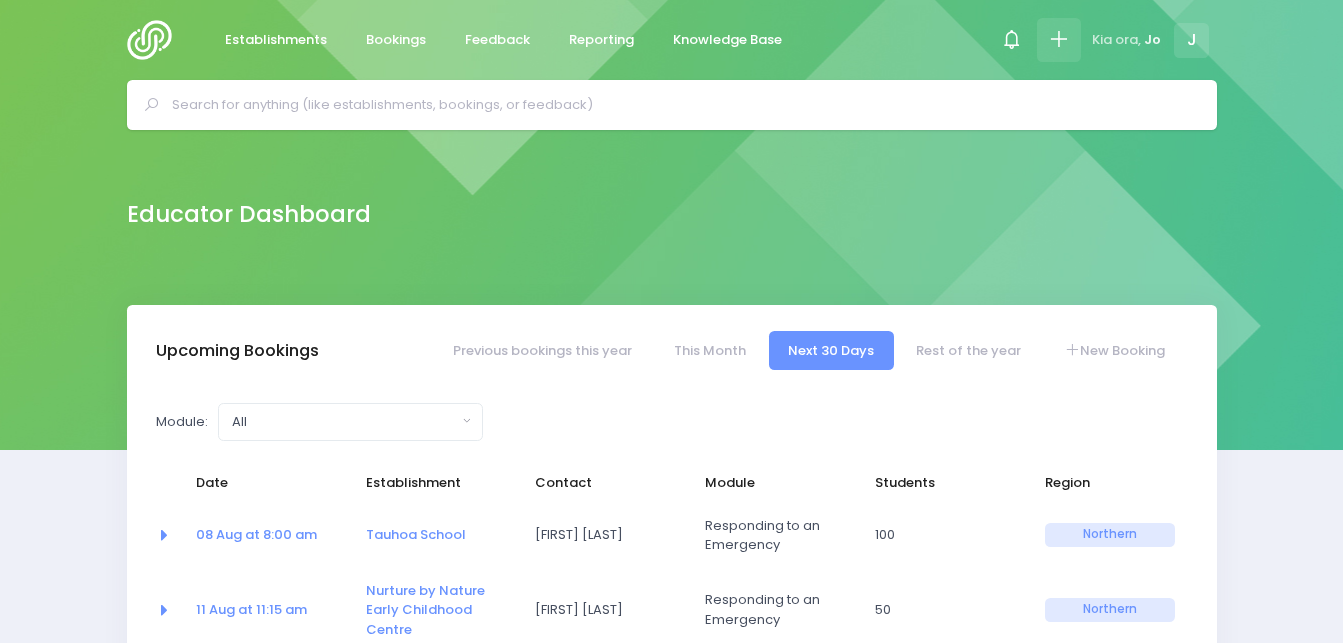 click at bounding box center (1058, 39) 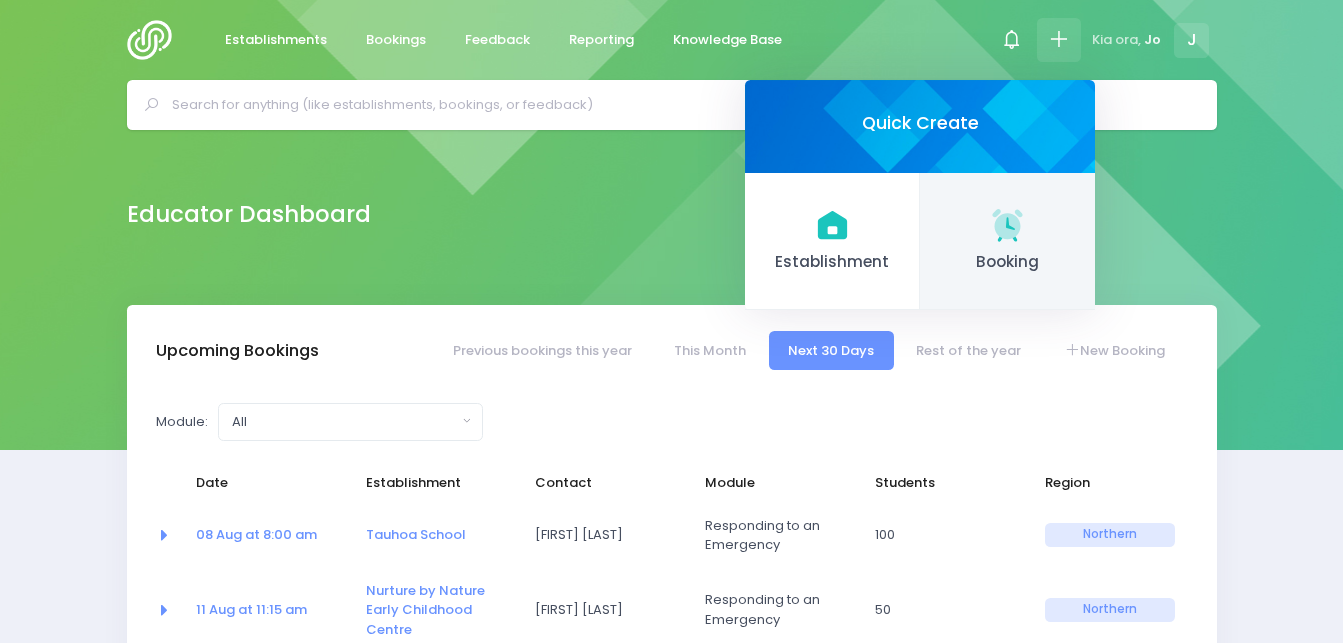 click 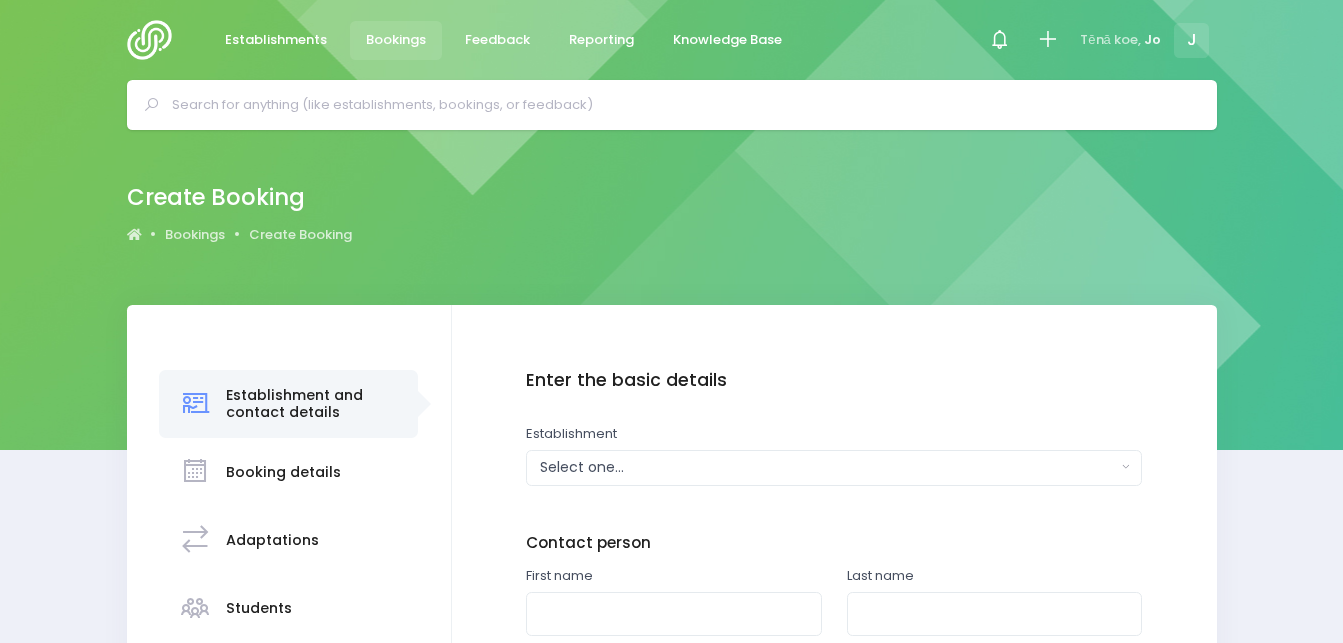 click on "Establishments" at bounding box center (276, 40) 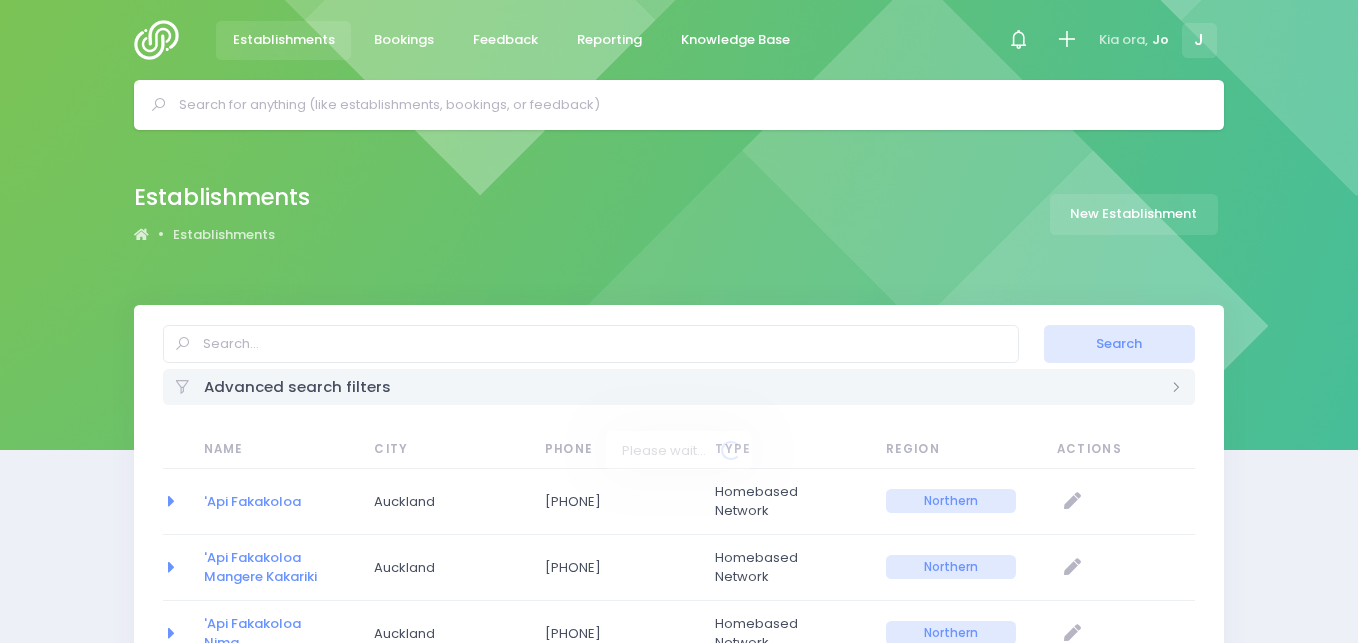select on "20" 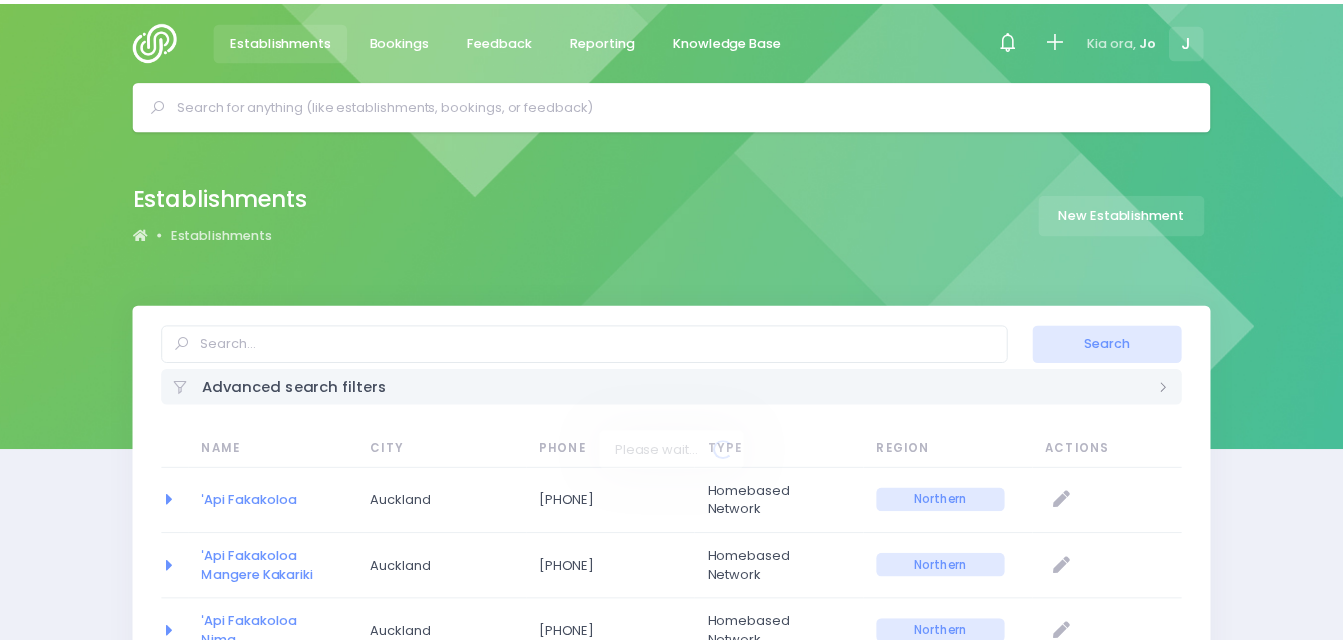 scroll, scrollTop: 0, scrollLeft: 0, axis: both 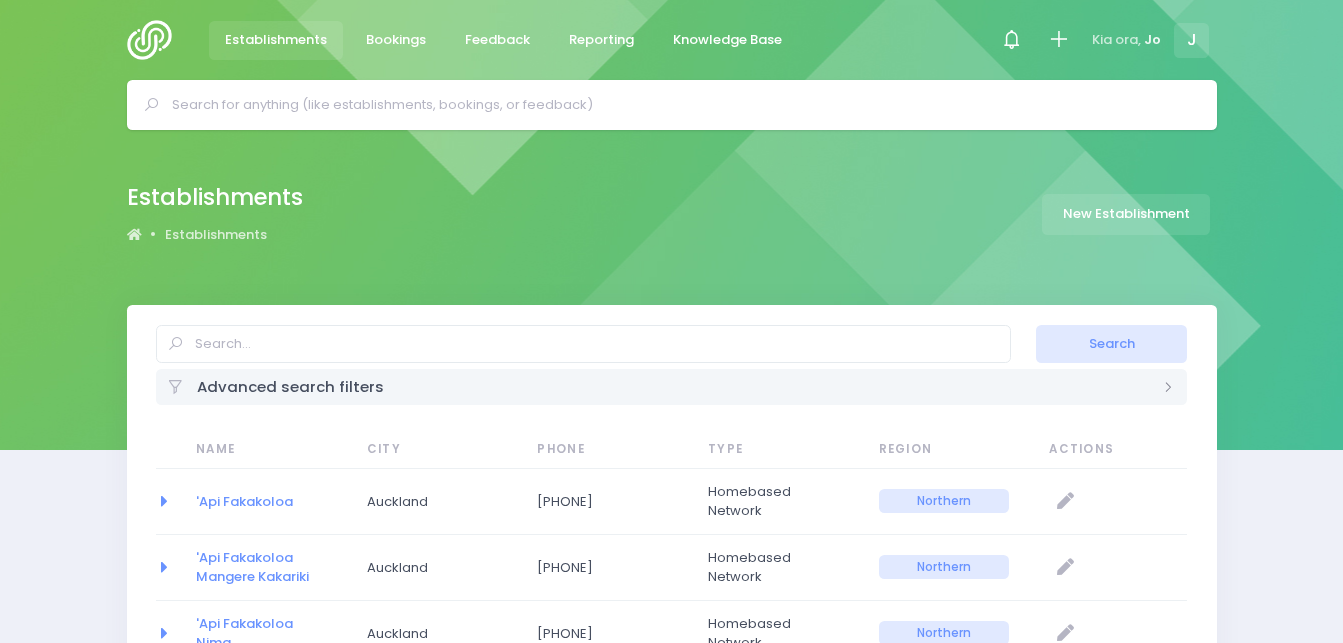 click at bounding box center (680, 105) 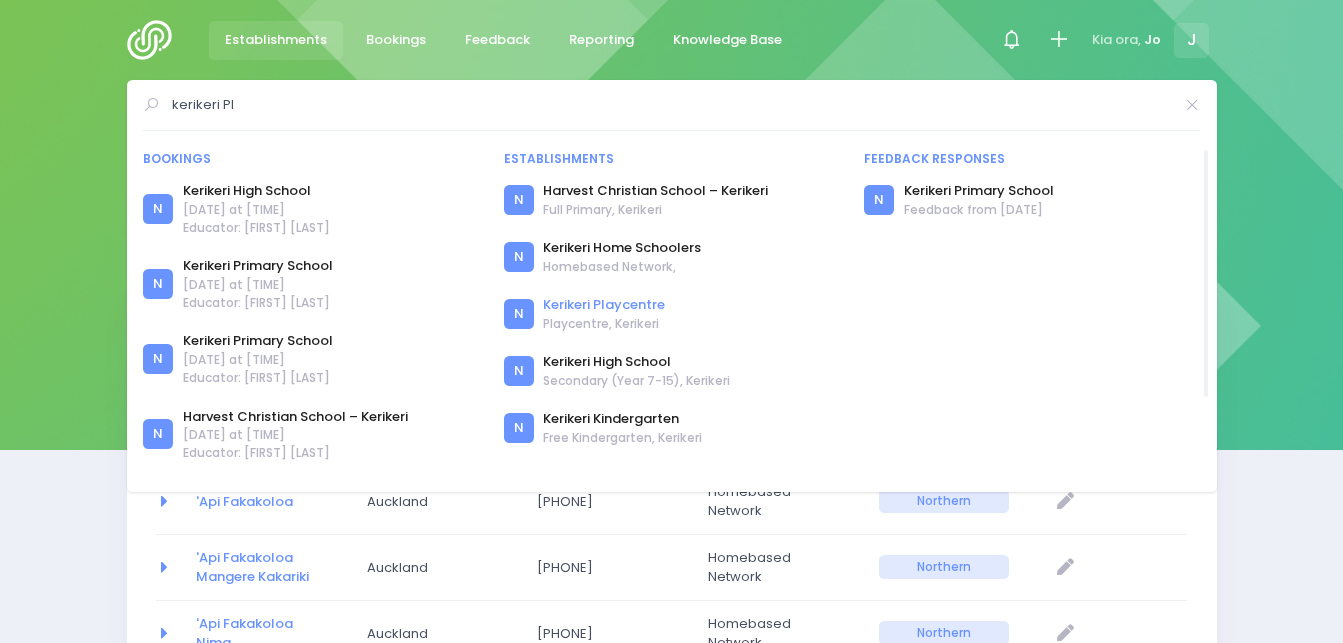 type on "kerikeri Pl" 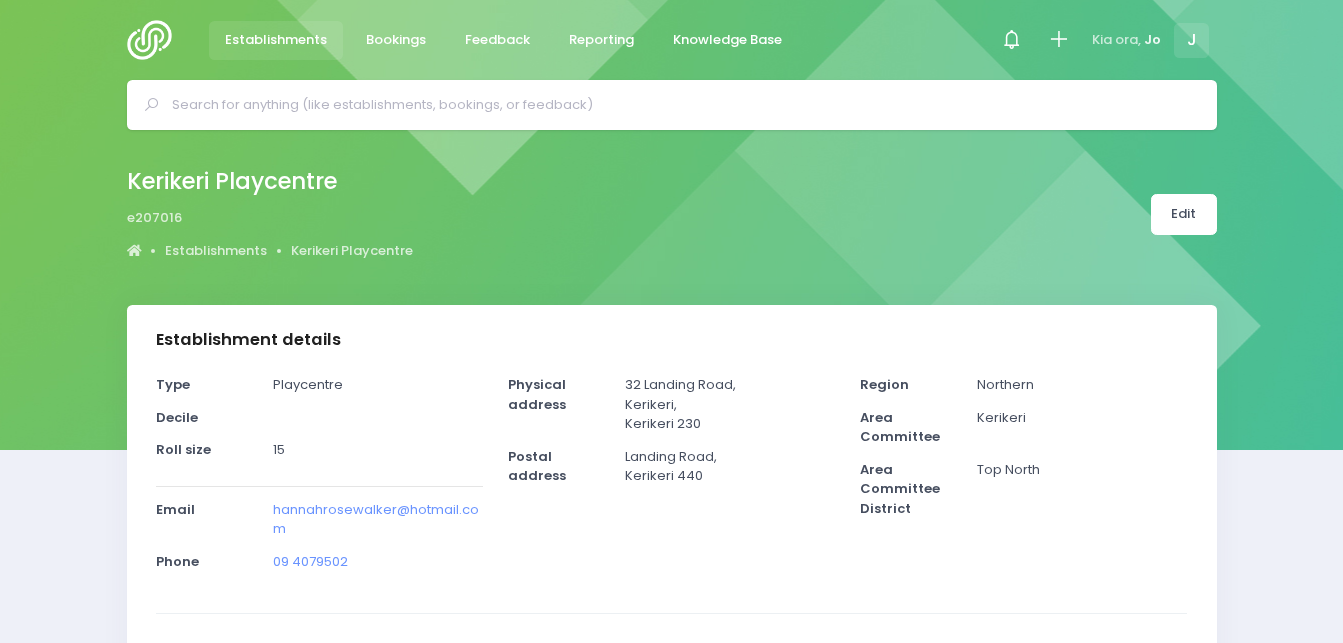 select on "5" 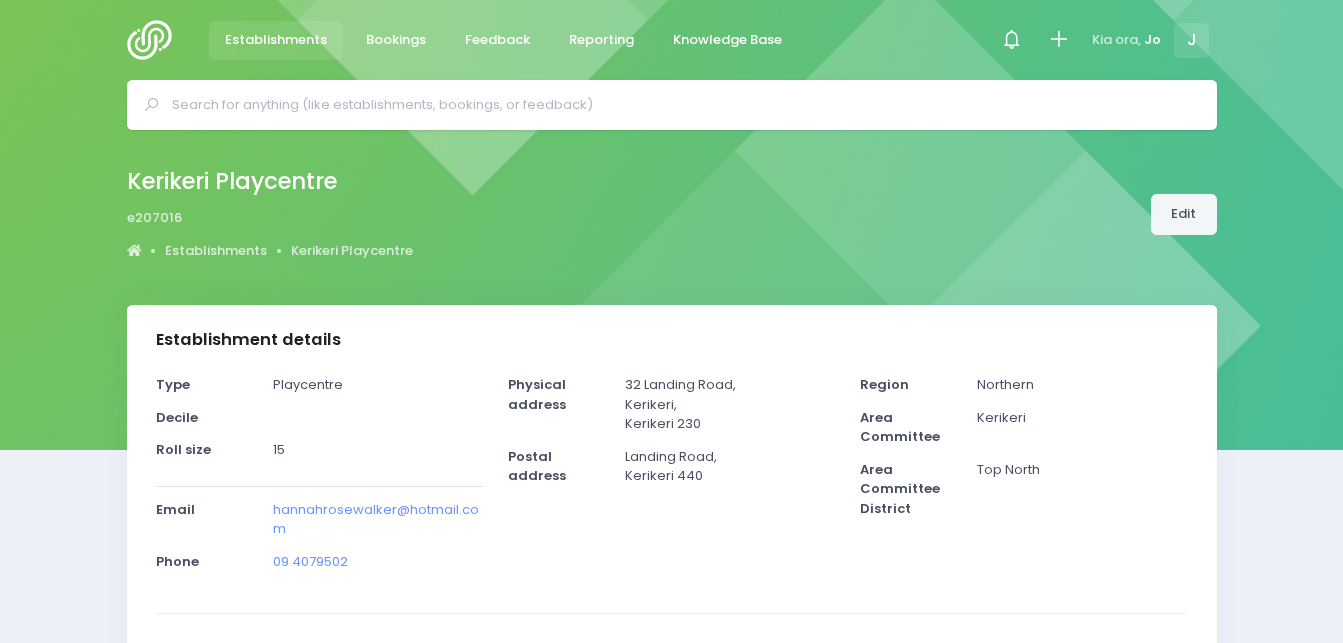 click on "Edit" at bounding box center (1184, 214) 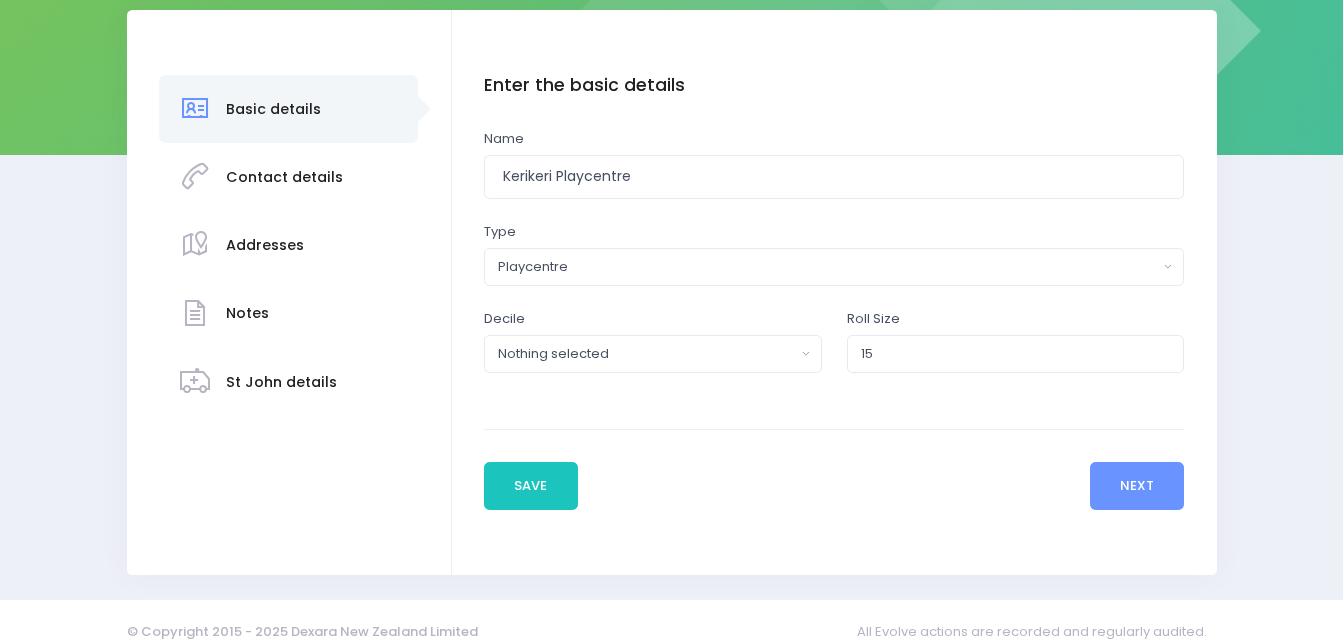 scroll, scrollTop: 300, scrollLeft: 0, axis: vertical 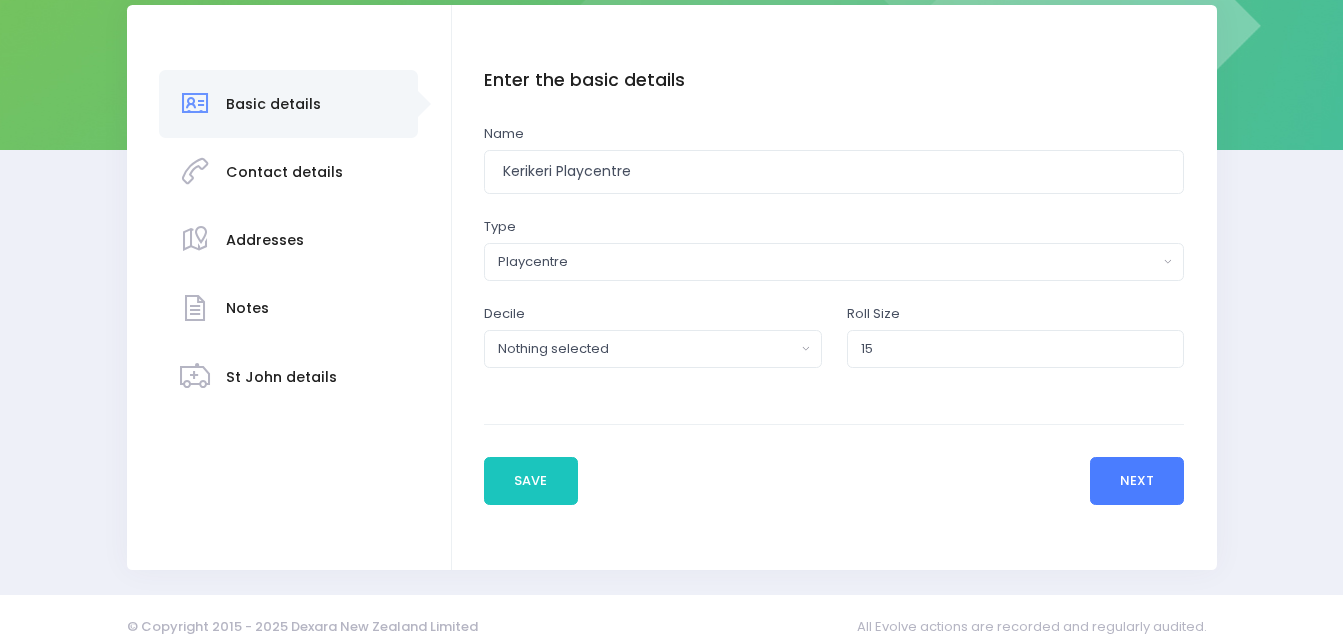 click on "Next" at bounding box center [1137, 481] 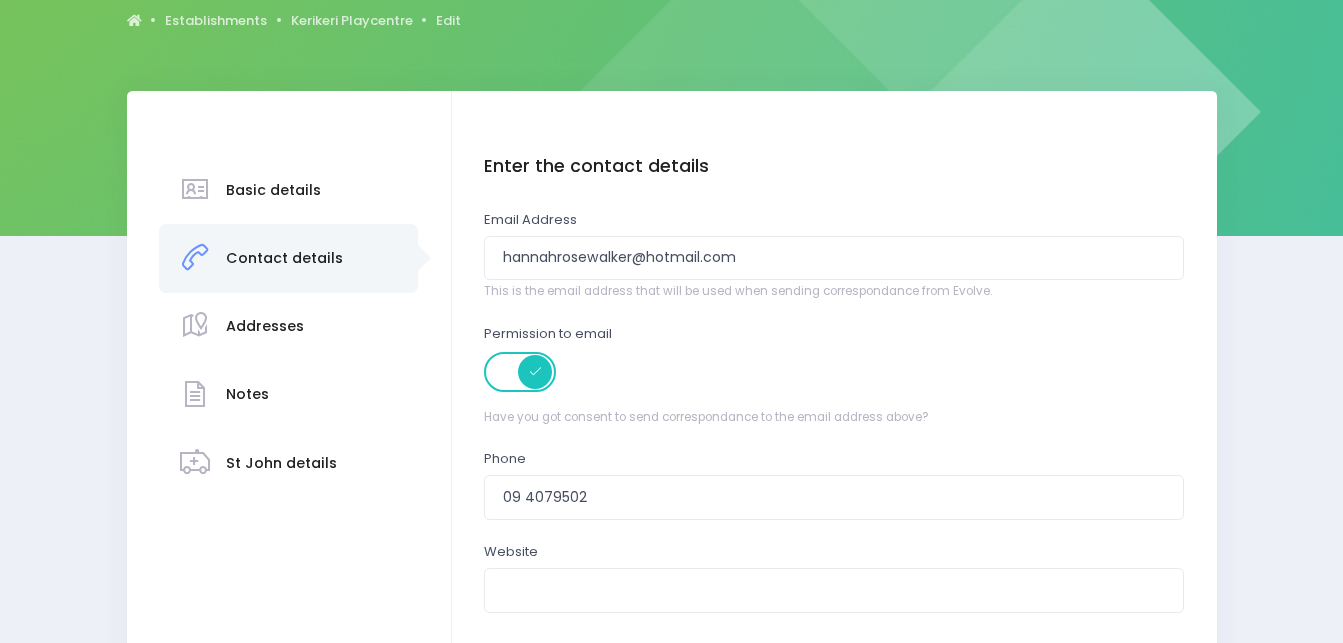 scroll, scrollTop: 283, scrollLeft: 0, axis: vertical 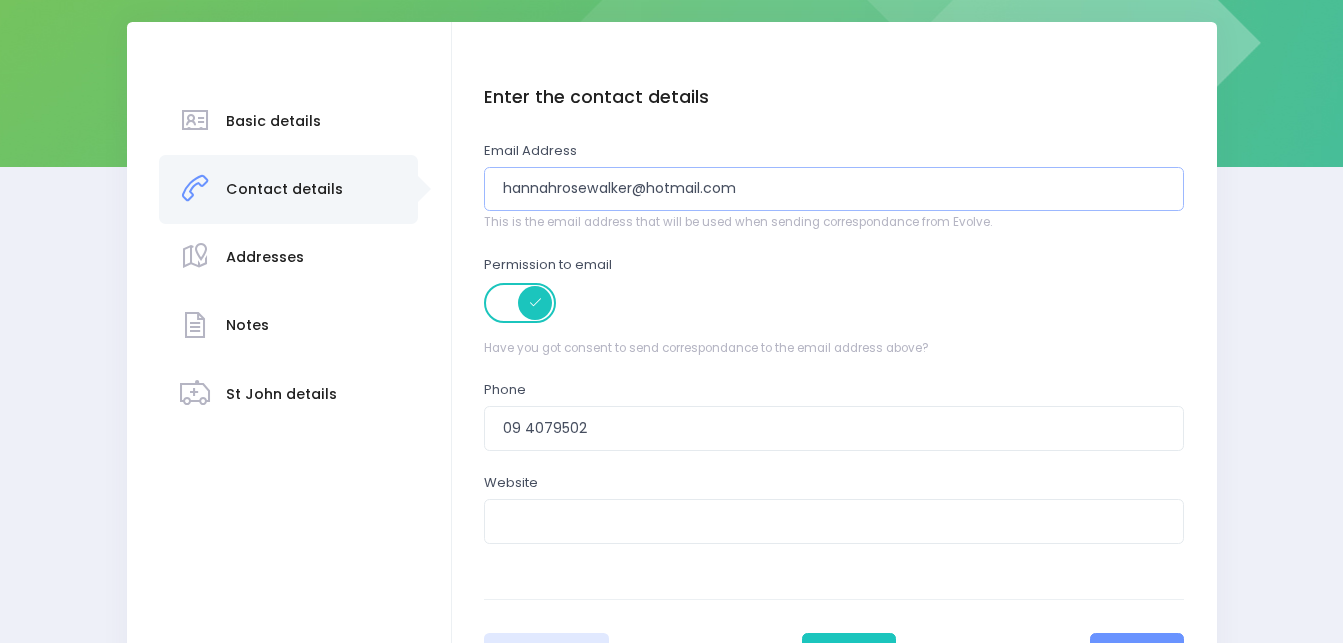 drag, startPoint x: 758, startPoint y: 182, endPoint x: 485, endPoint y: 188, distance: 273.06592 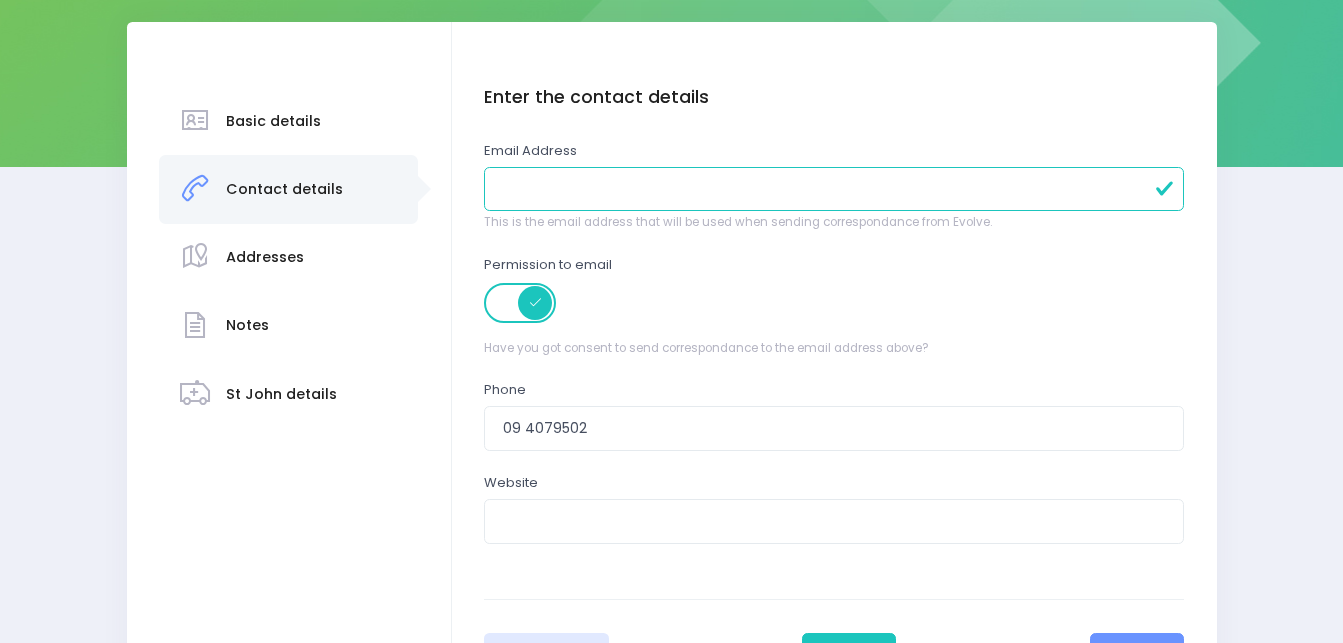 paste on "[EMAIL]" 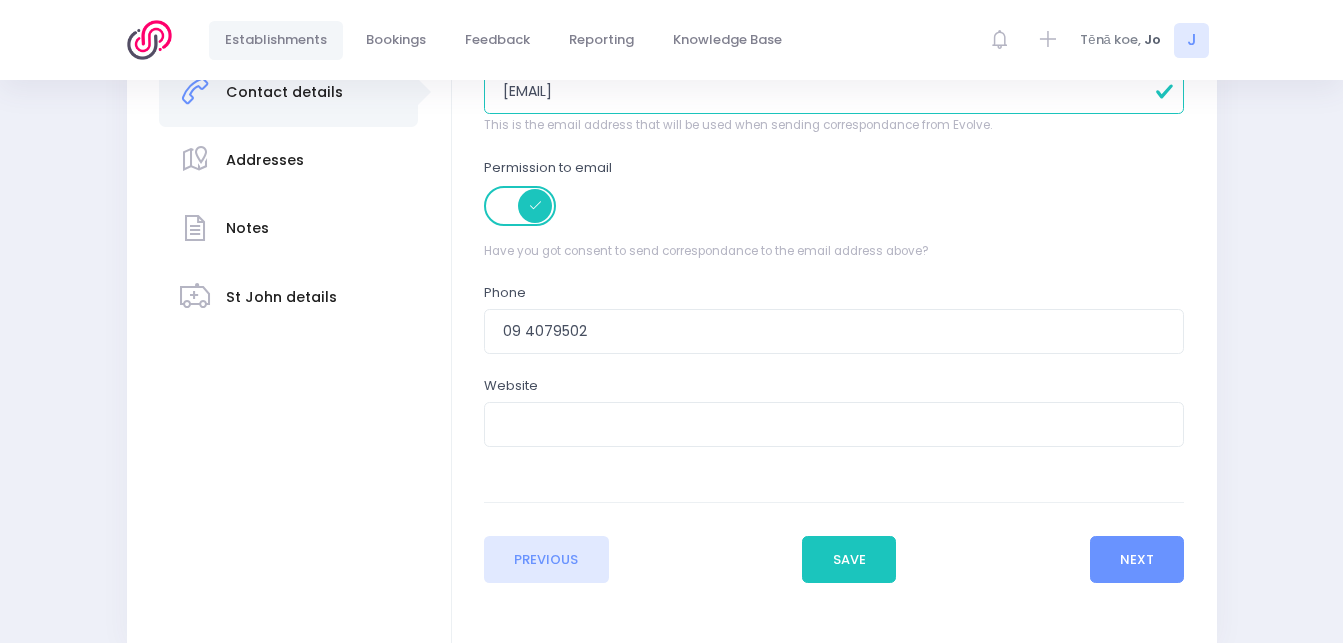 scroll, scrollTop: 383, scrollLeft: 0, axis: vertical 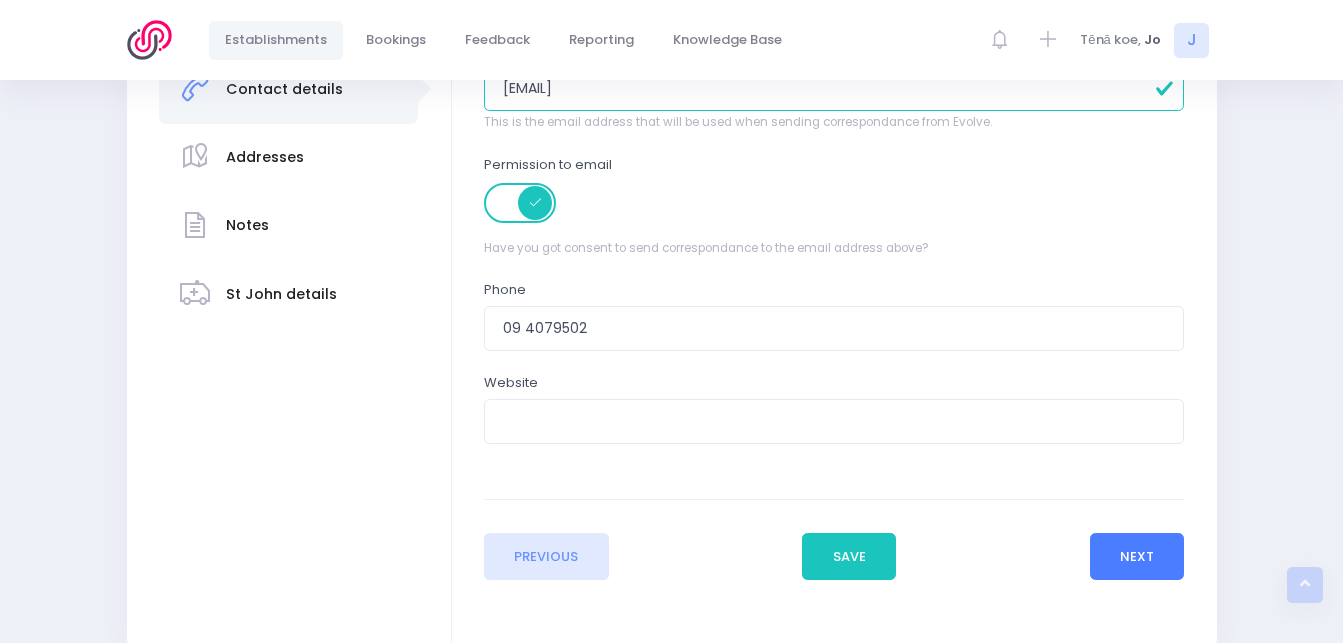 click on "Next" at bounding box center [1137, 557] 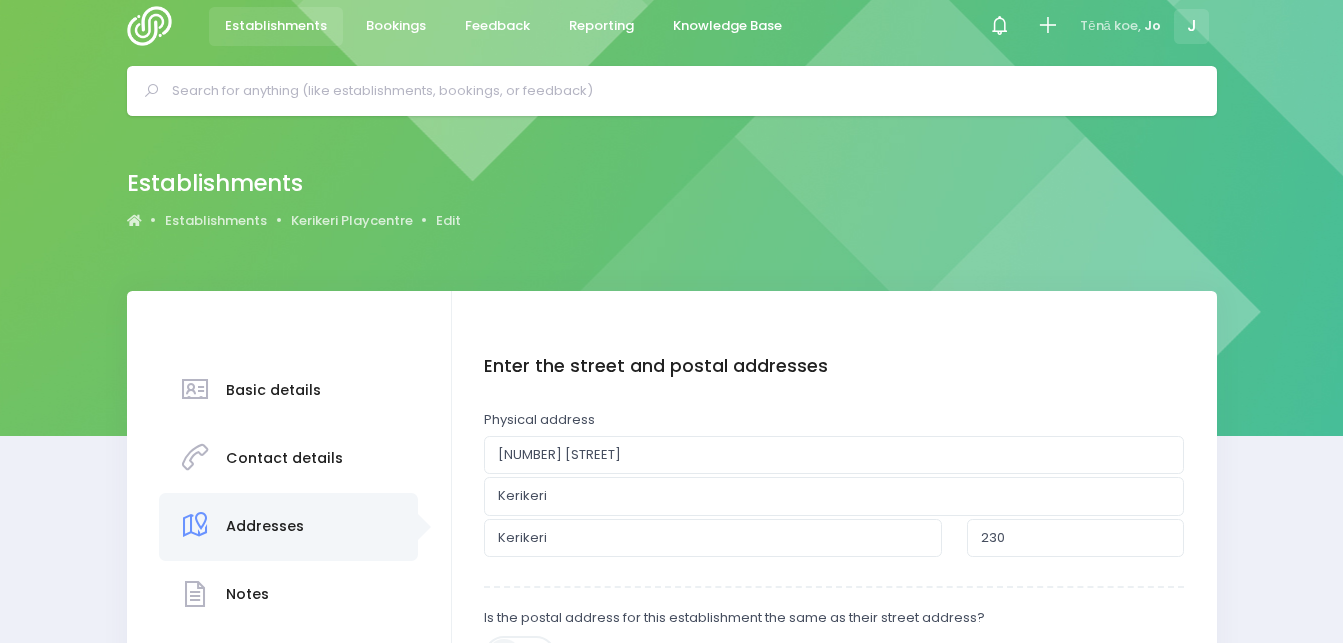 scroll, scrollTop: 0, scrollLeft: 0, axis: both 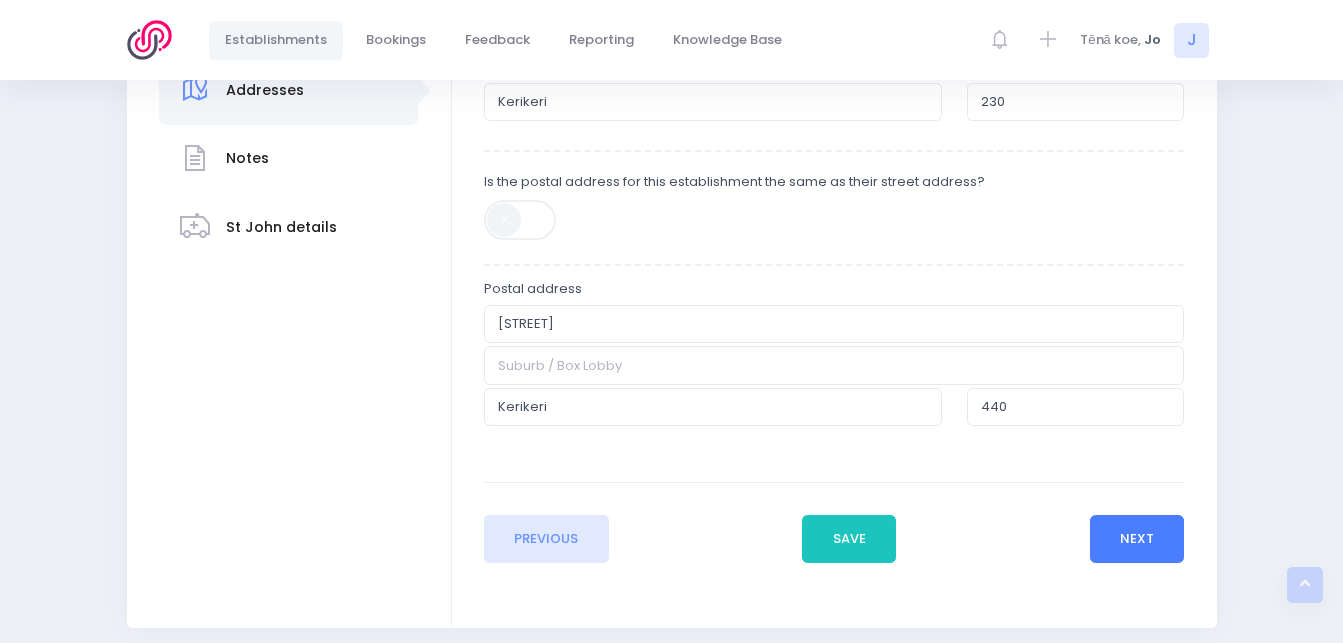 click on "Next" at bounding box center [1137, 539] 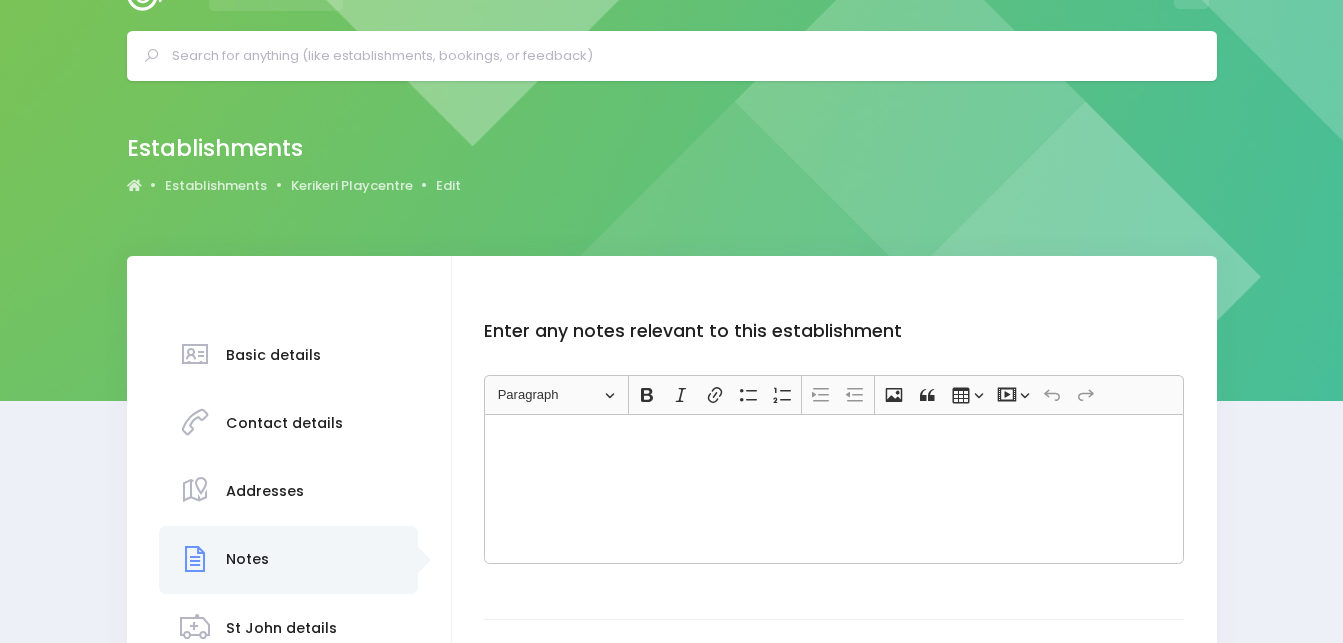 scroll, scrollTop: 0, scrollLeft: 0, axis: both 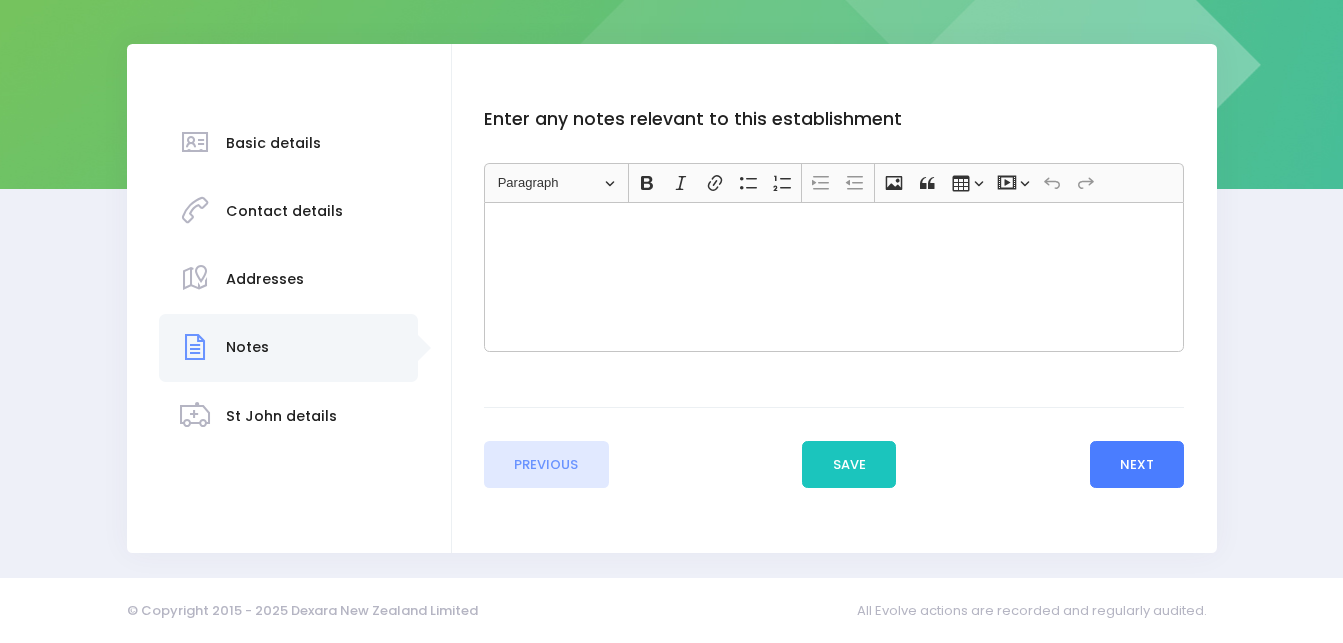 click on "Next" at bounding box center [1137, 465] 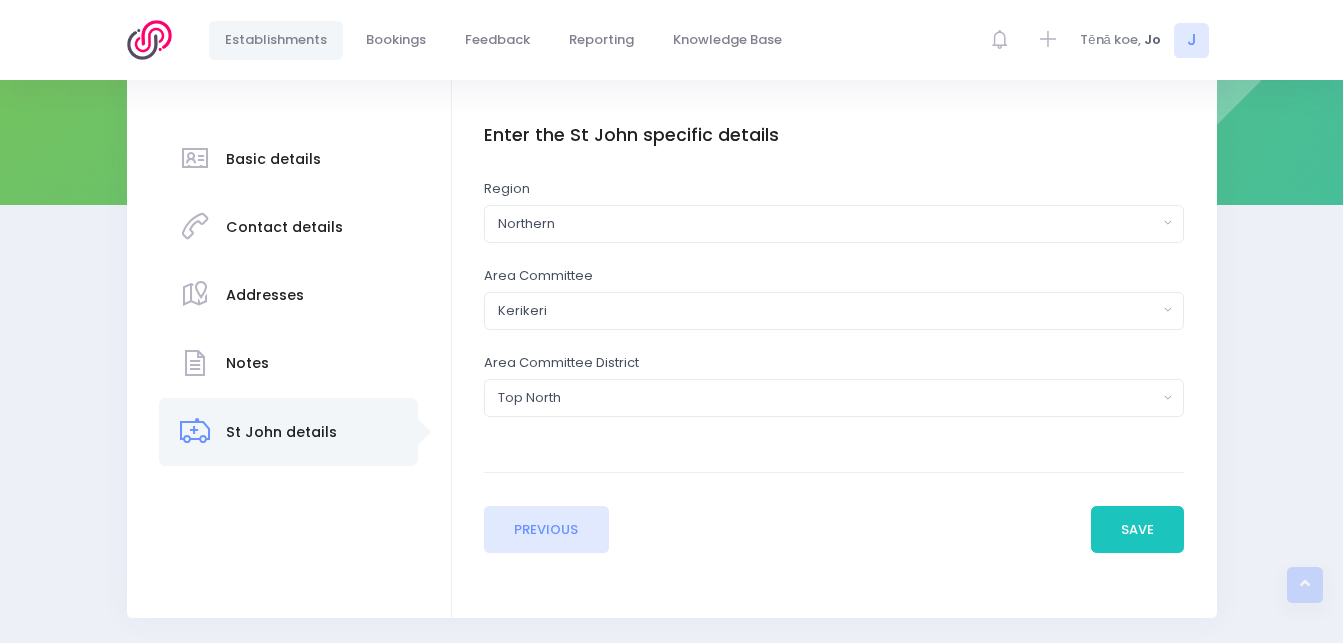 scroll, scrollTop: 310, scrollLeft: 0, axis: vertical 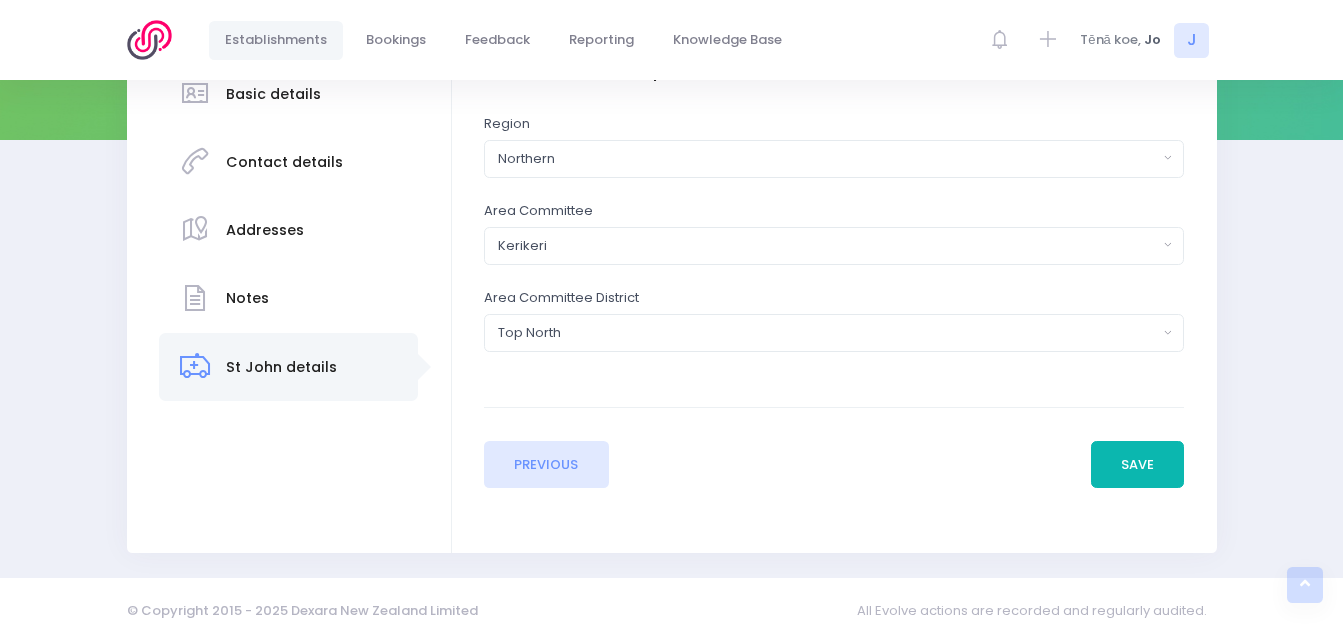 click on "Save" at bounding box center [1138, 465] 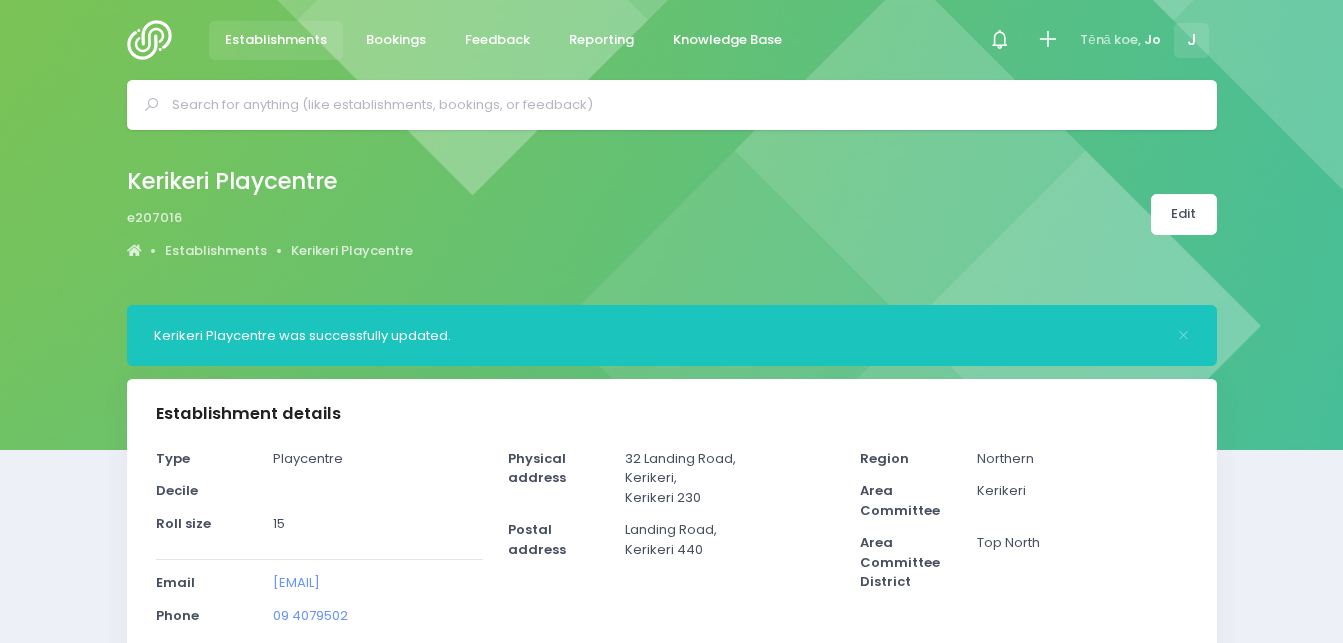 select on "5" 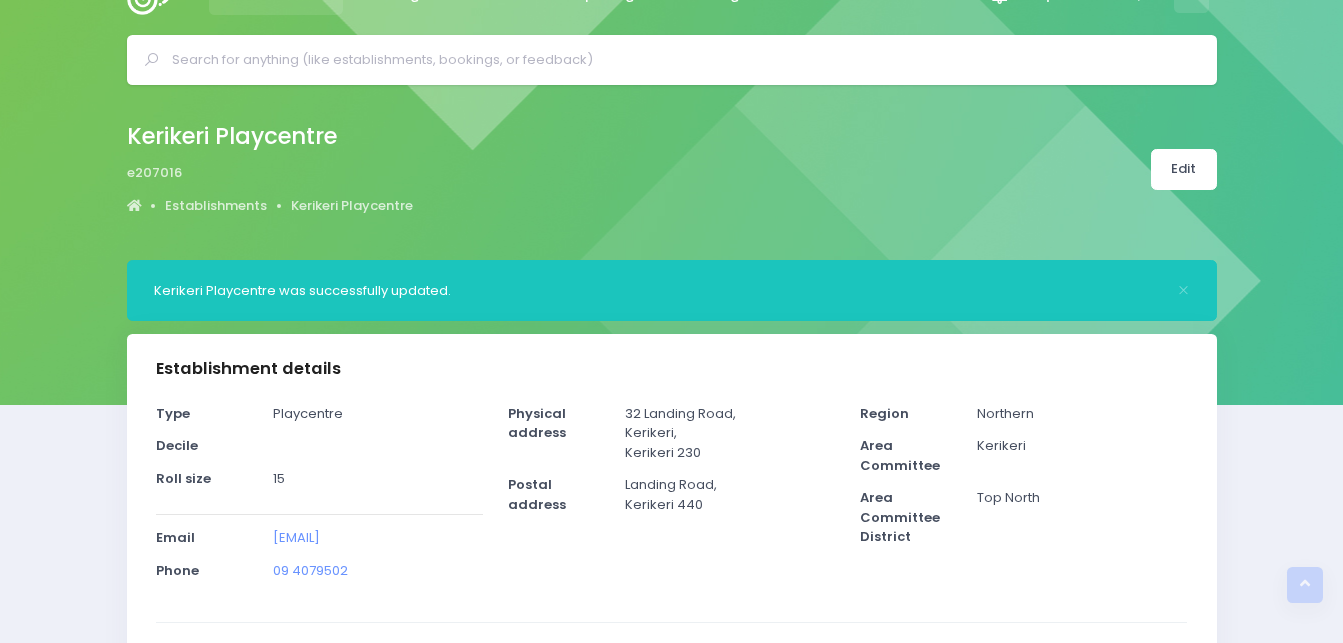 scroll, scrollTop: 0, scrollLeft: 0, axis: both 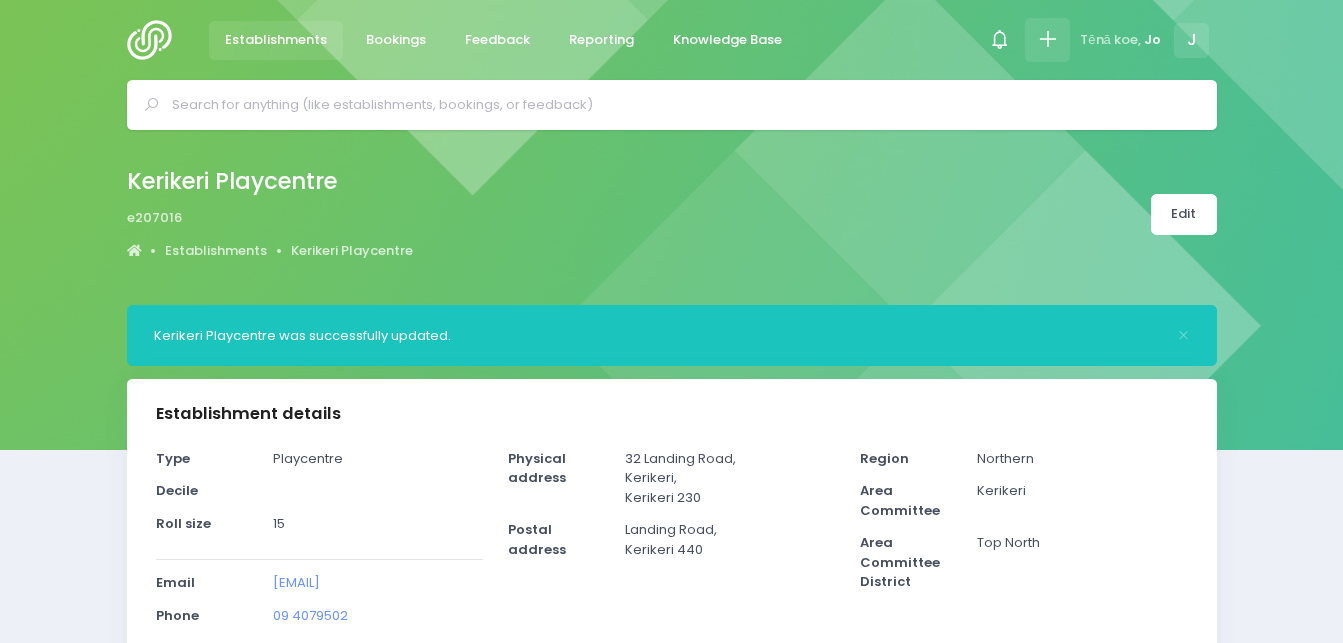 click at bounding box center (1047, 39) 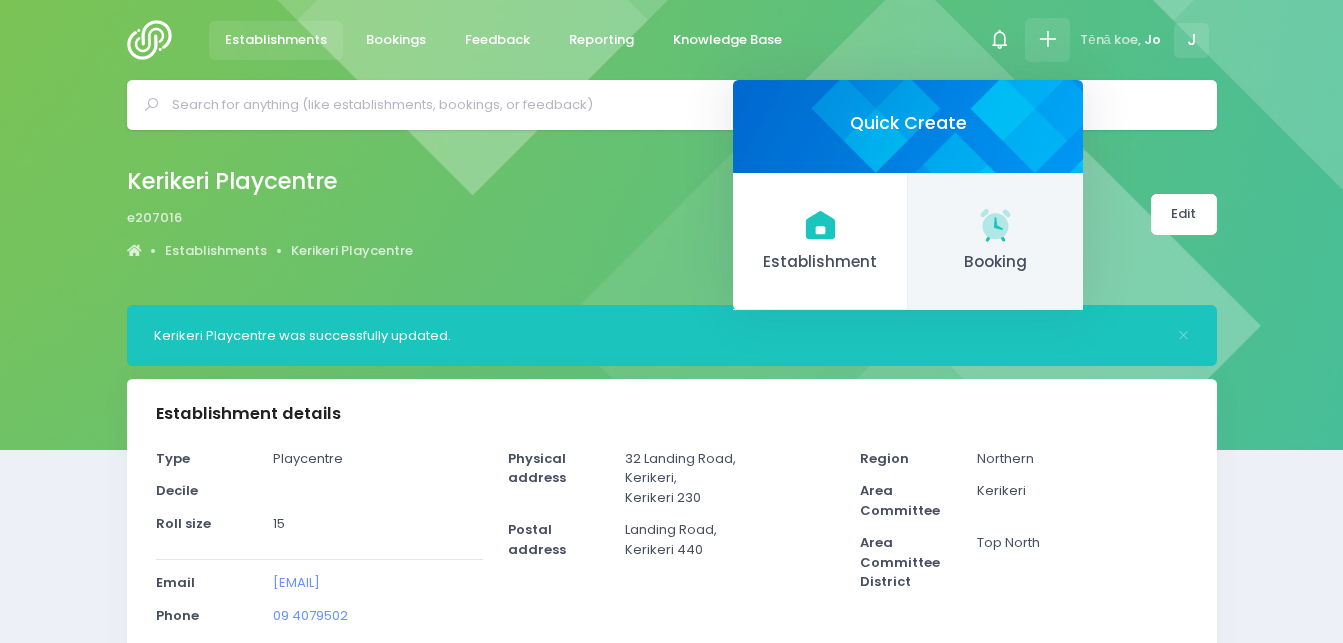 click on "Booking" at bounding box center (995, 242) 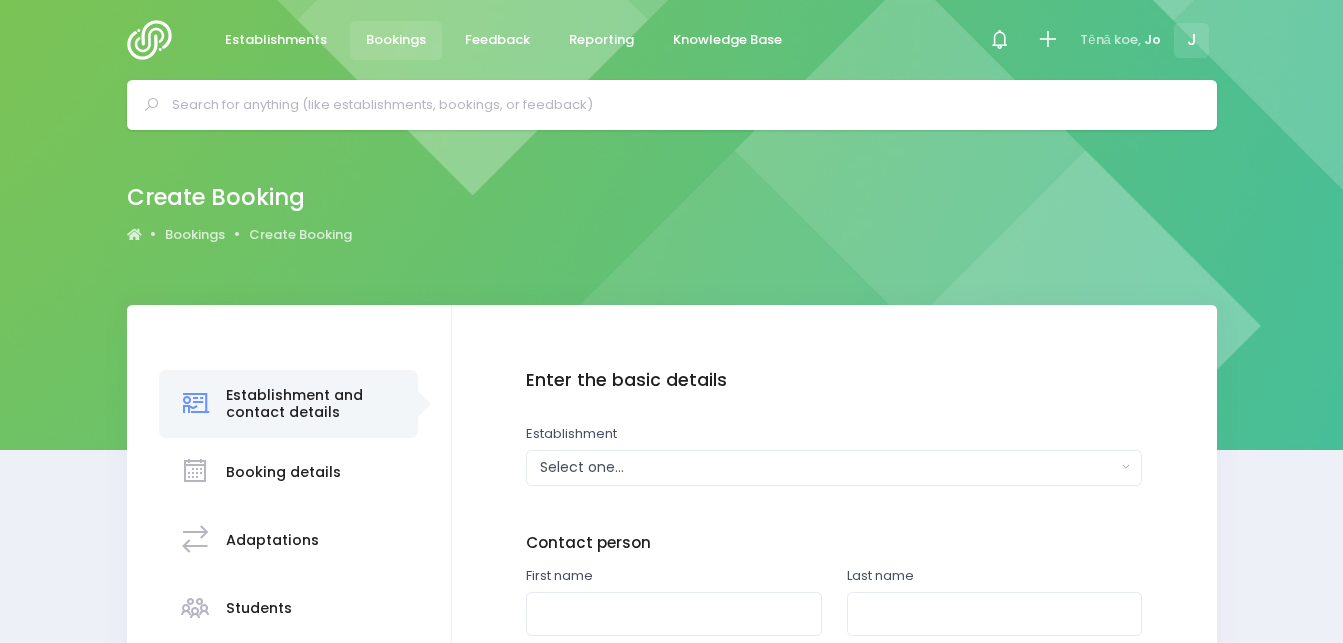 scroll, scrollTop: 0, scrollLeft: 0, axis: both 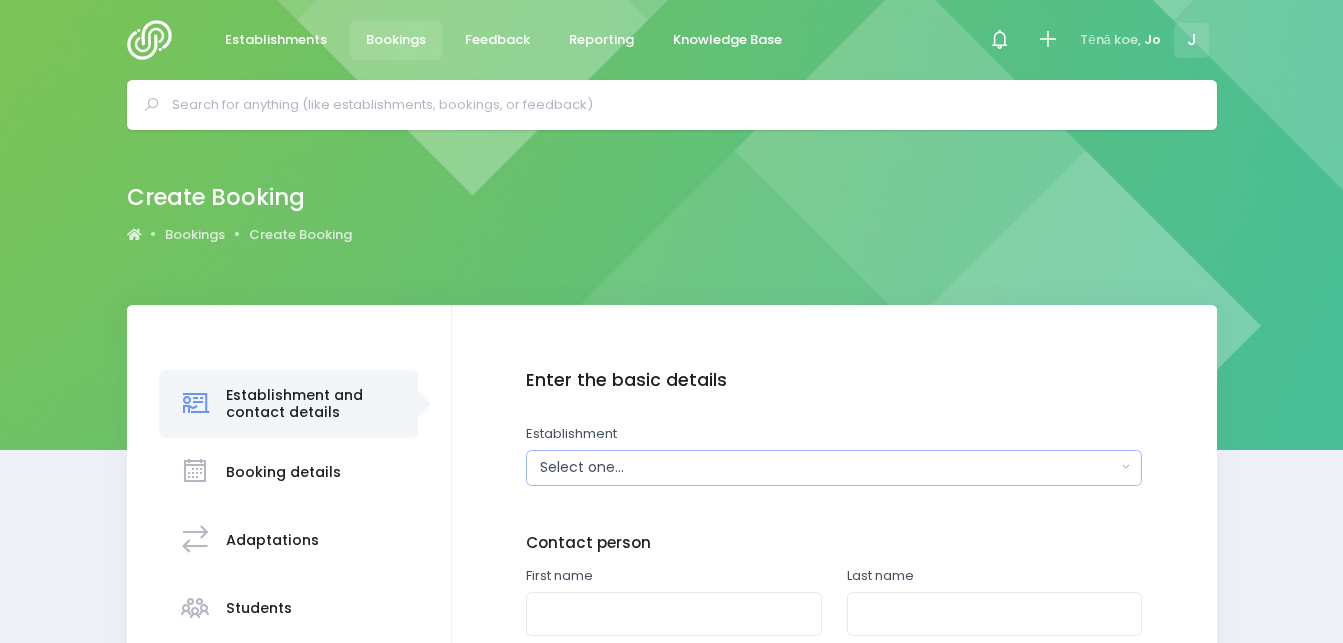 click on "Select one..." at bounding box center (828, 467) 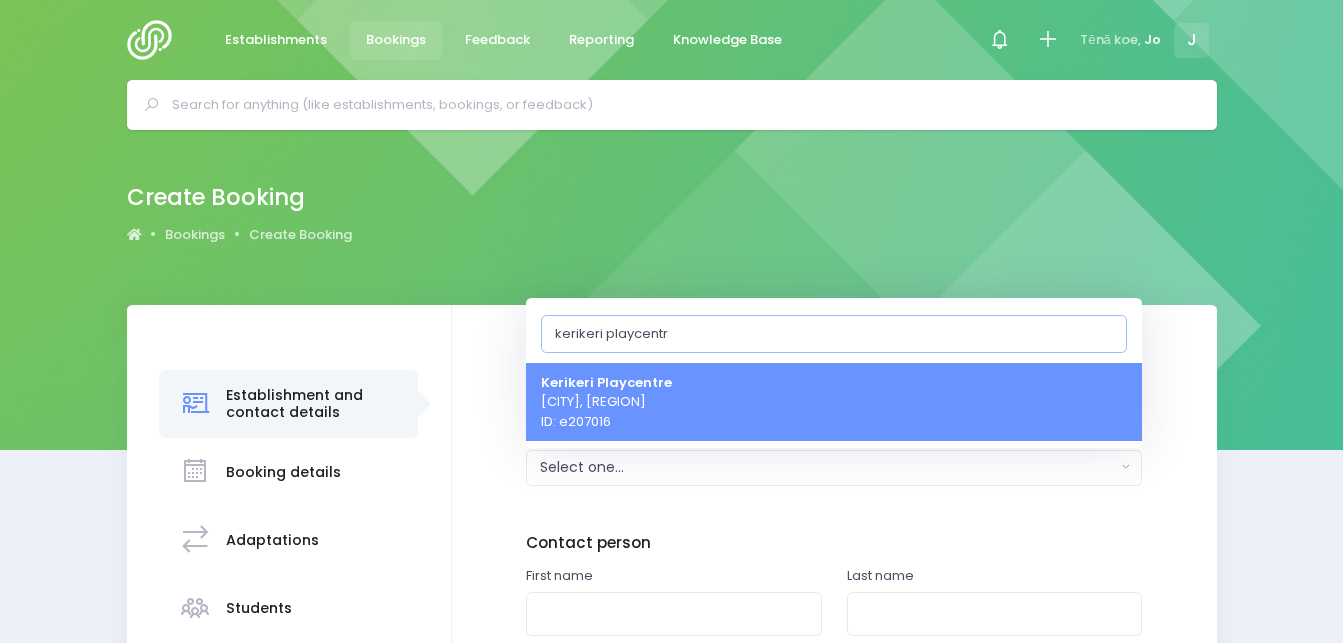 type on "kerikeri playcentre" 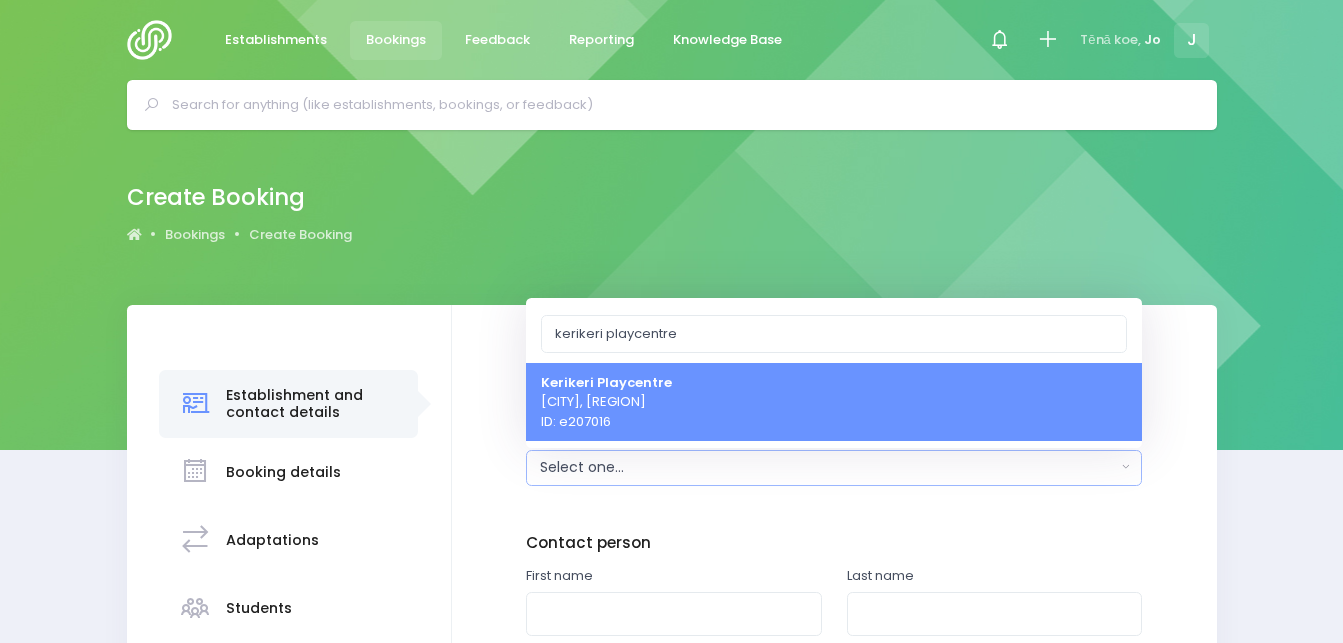 click on "Kerikeri Playcentre Kerikeri, Northern Region ID: e207016" at bounding box center [606, 401] 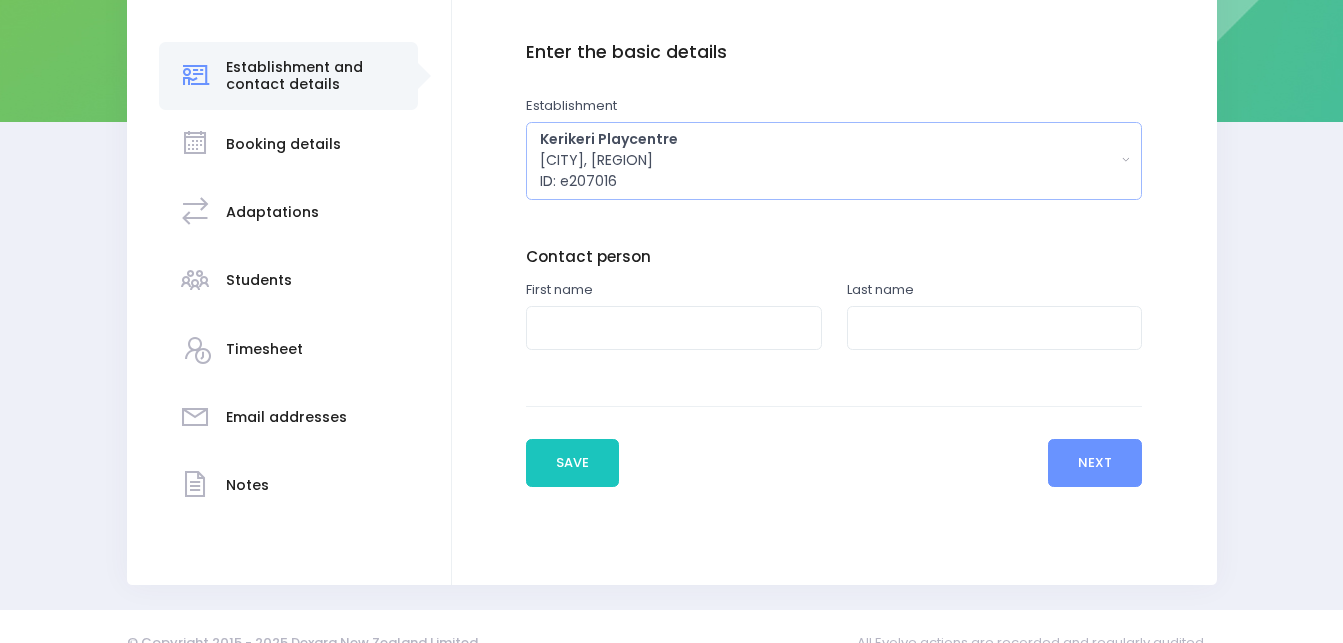 scroll, scrollTop: 333, scrollLeft: 0, axis: vertical 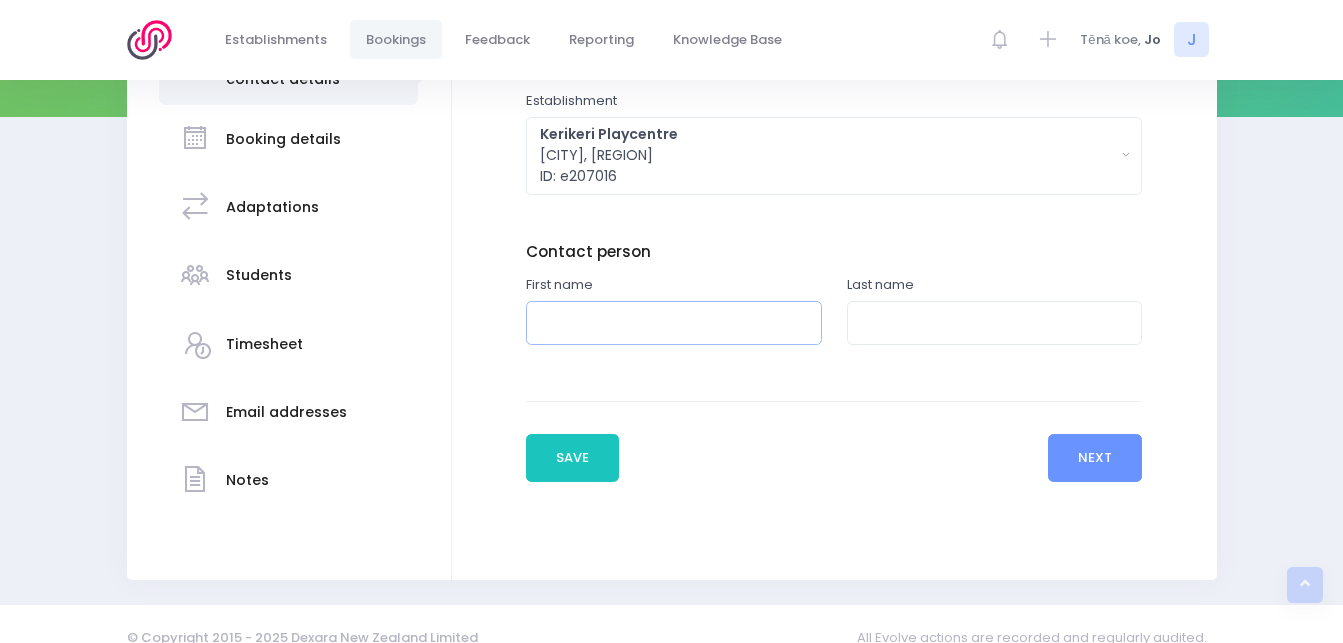 click at bounding box center [674, 323] 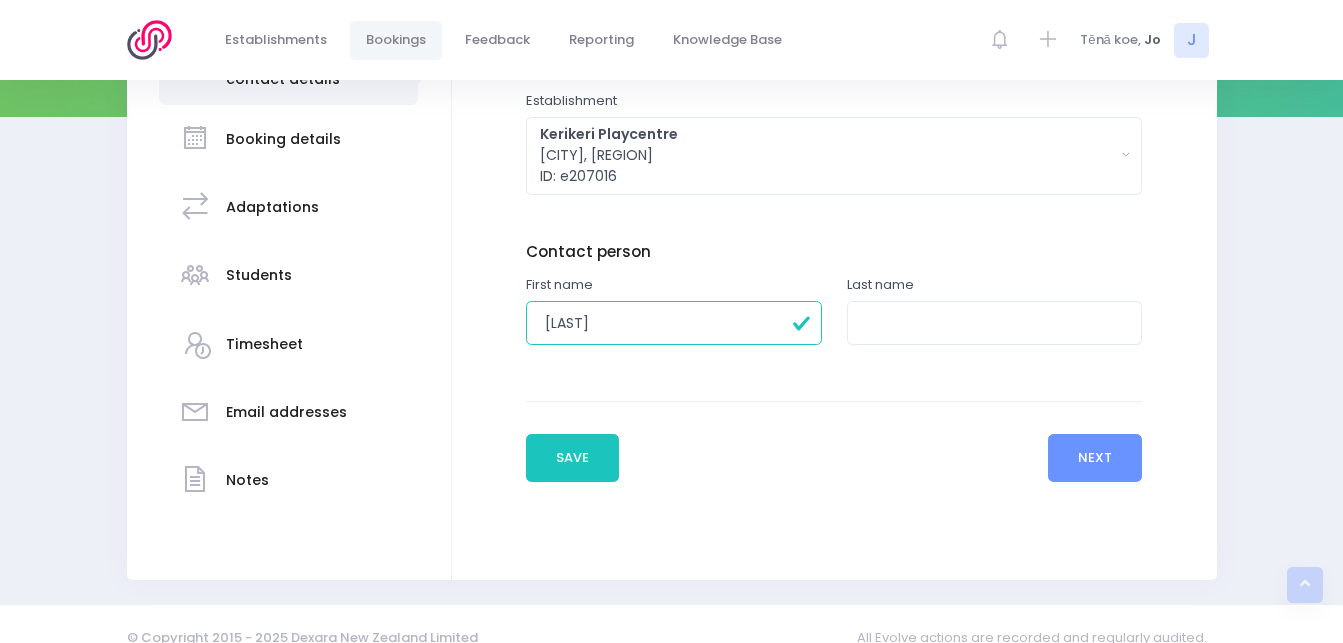 type on "Phyllis" 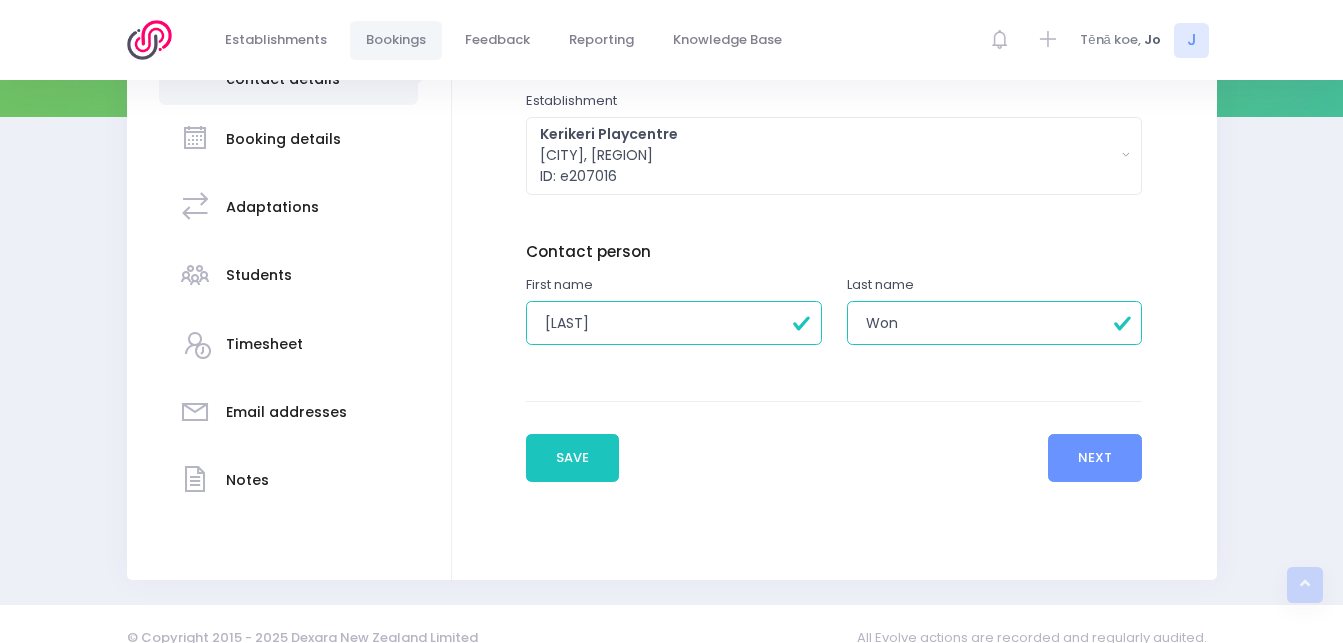 type on "Wong" 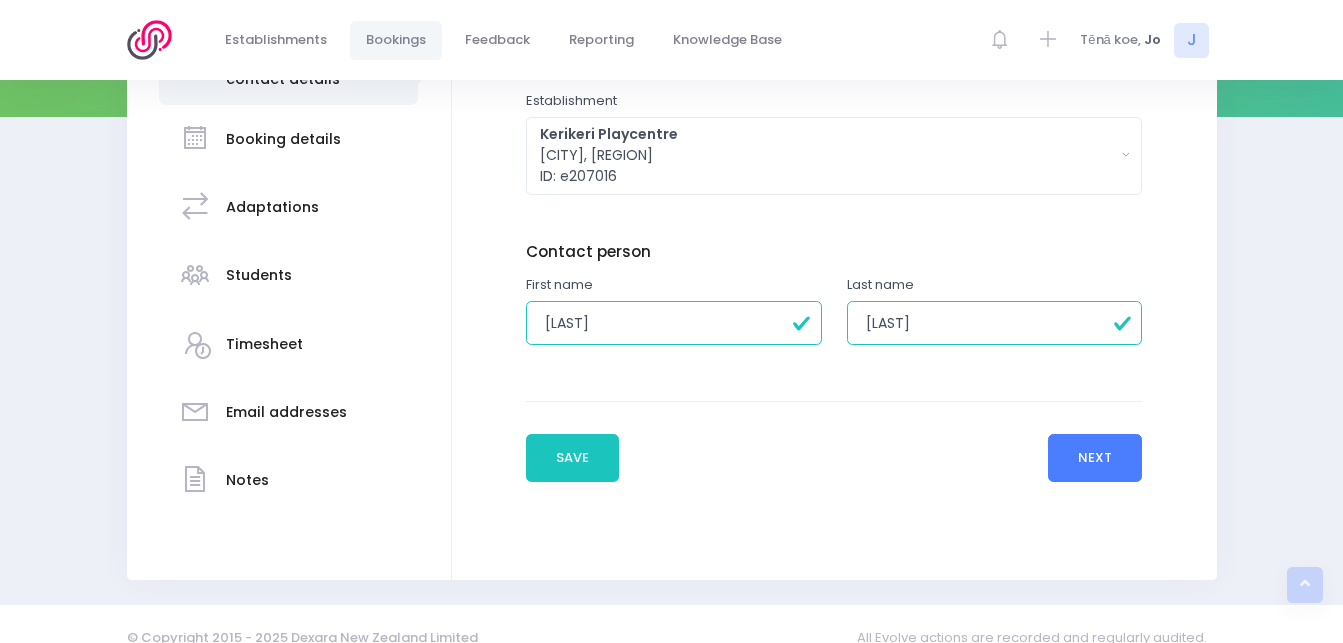 click on "Next" at bounding box center [1095, 458] 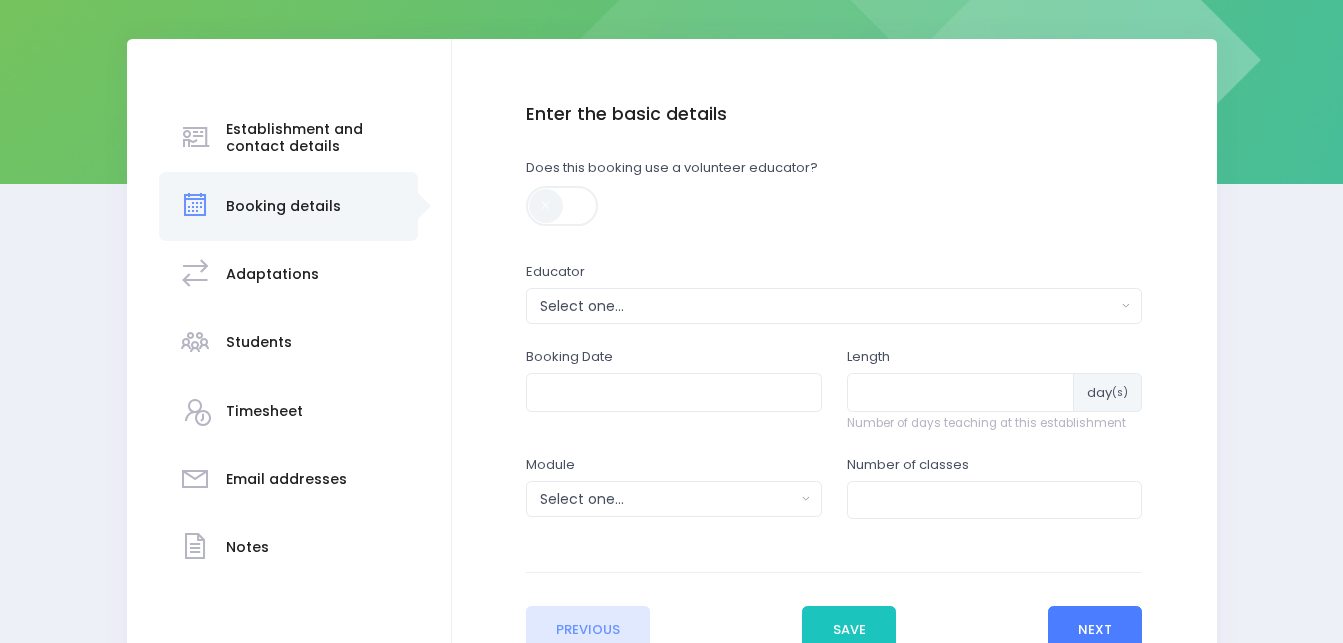 scroll, scrollTop: 267, scrollLeft: 0, axis: vertical 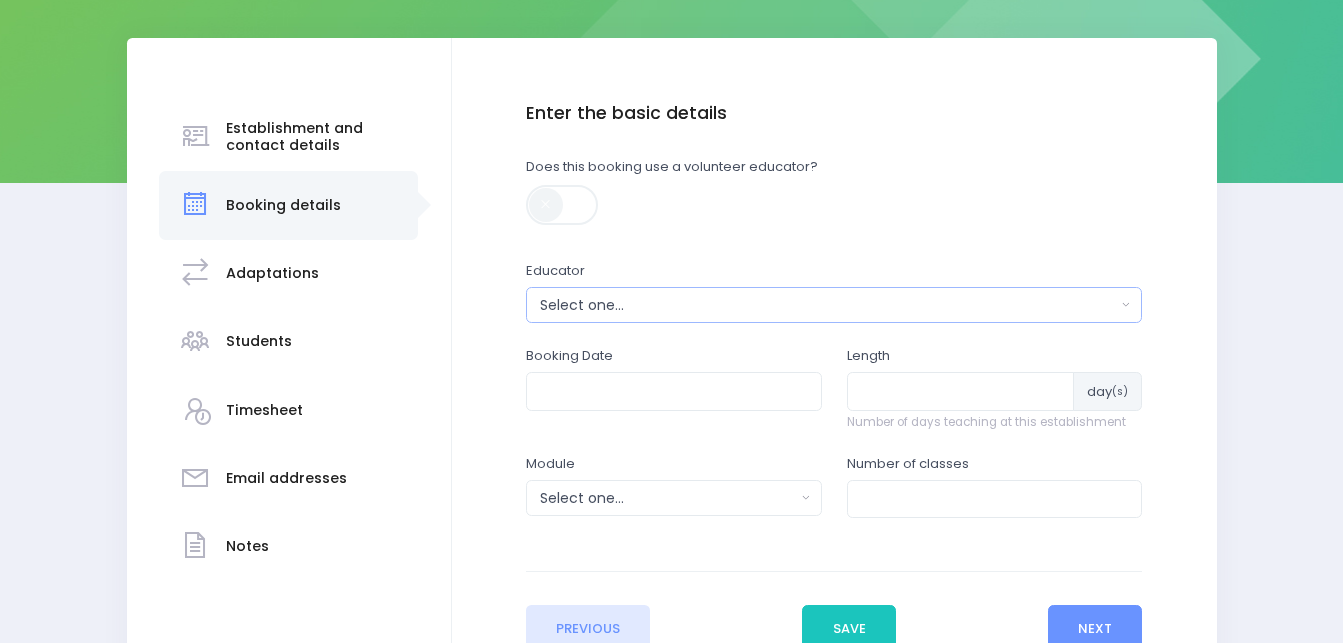 click on "Select one..." at bounding box center (828, 305) 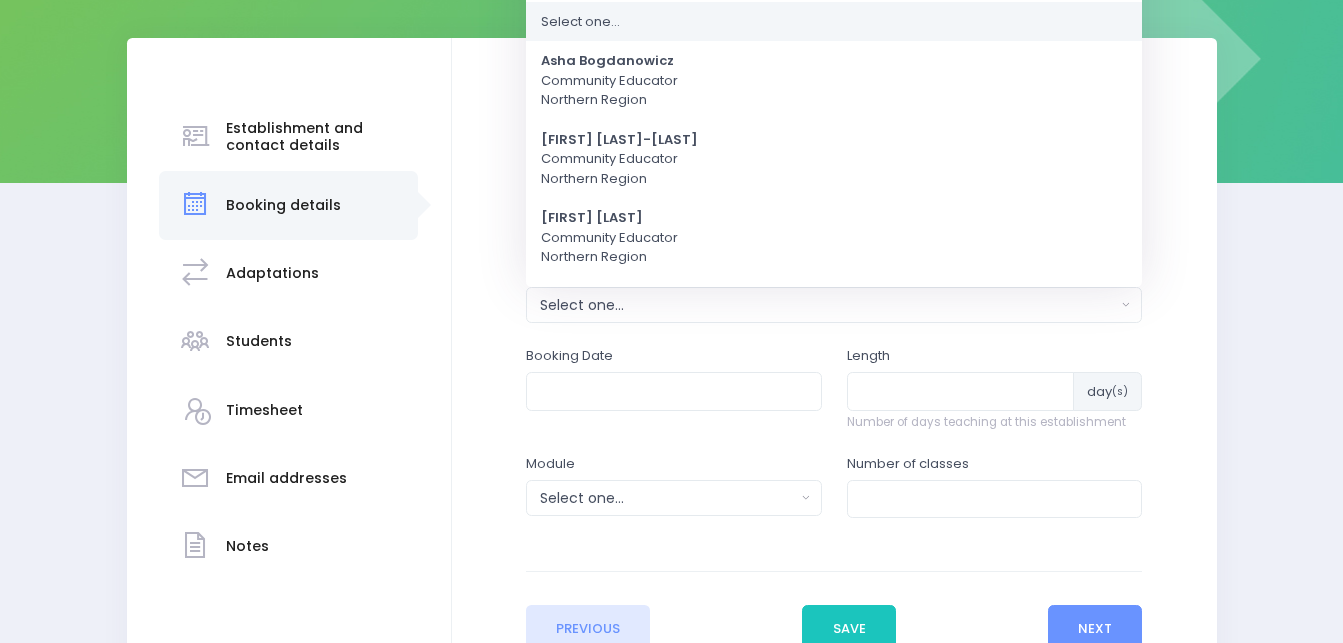 scroll, scrollTop: 0, scrollLeft: 0, axis: both 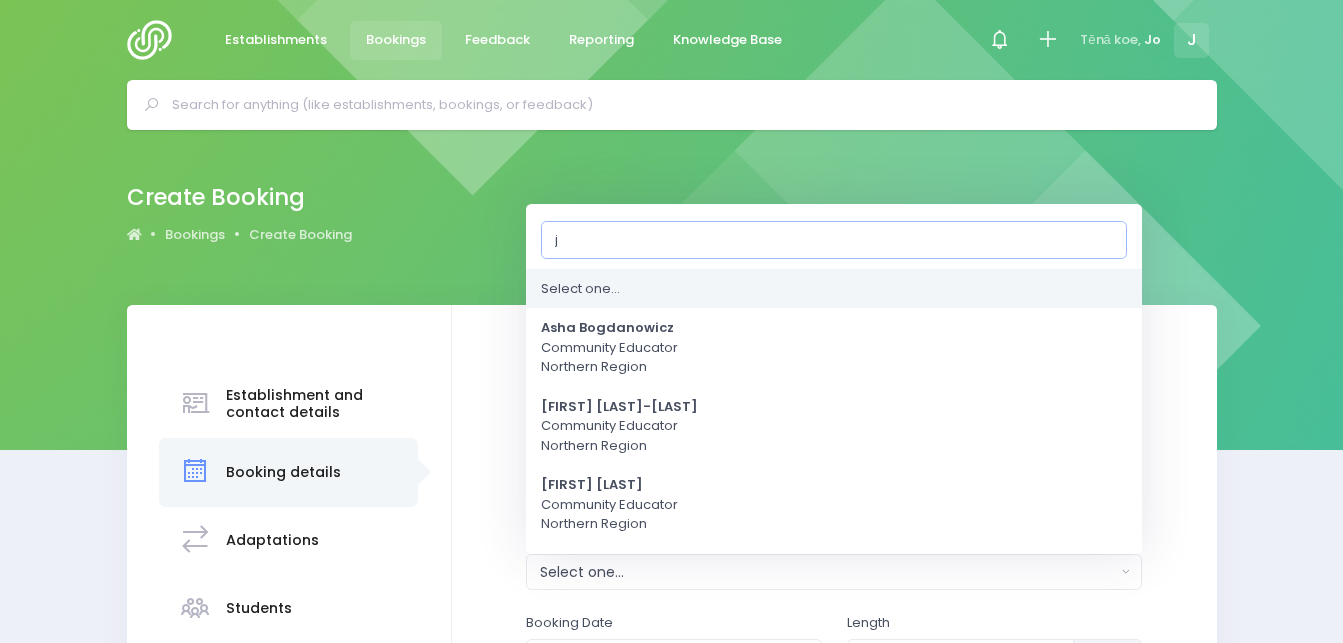 type on "jo" 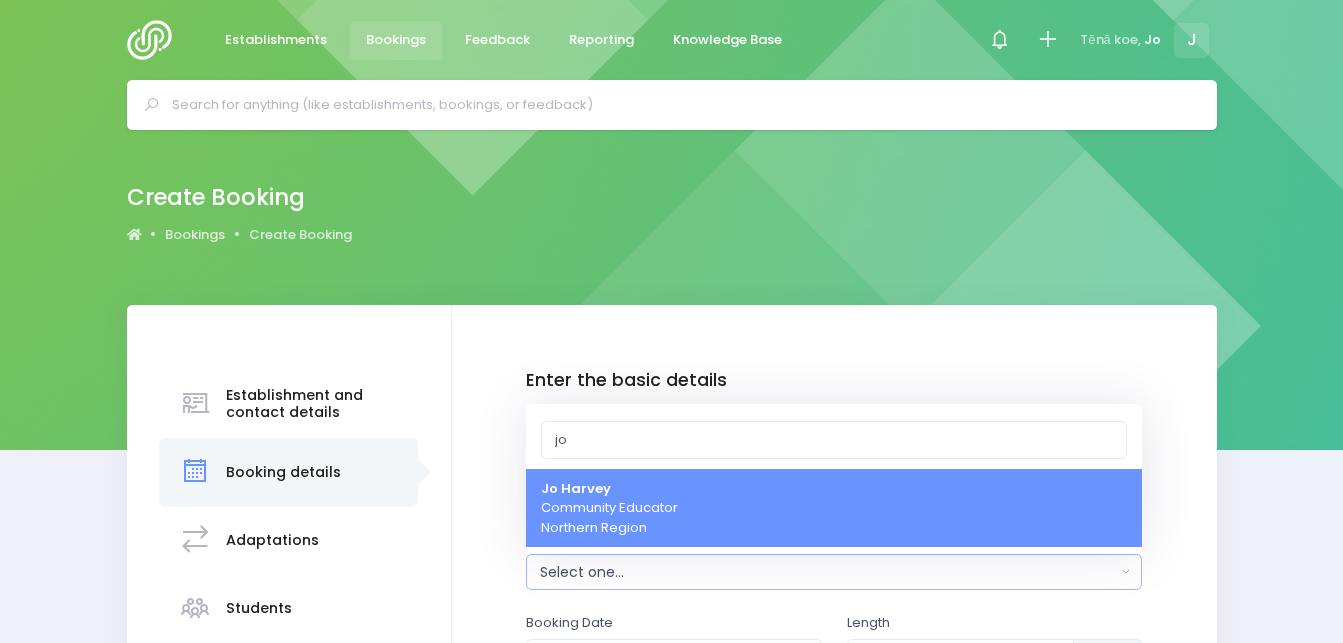 click on "Jo Harvey Community Educator Northern Region" at bounding box center [609, 508] 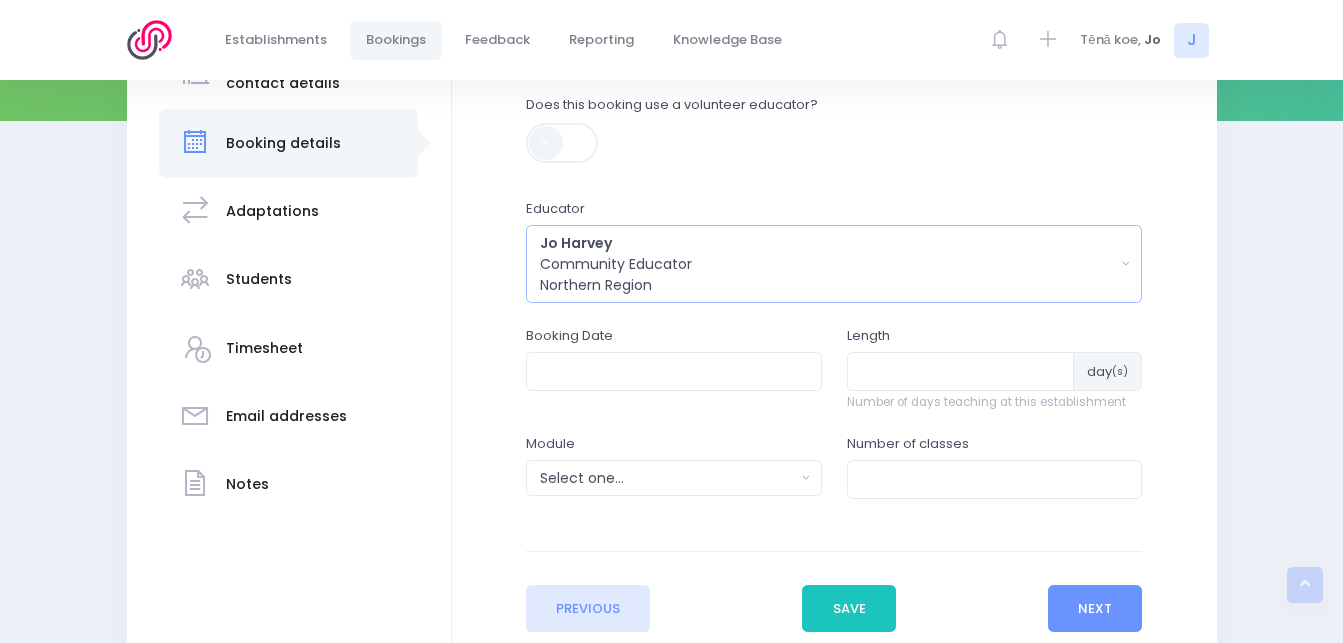 scroll, scrollTop: 383, scrollLeft: 0, axis: vertical 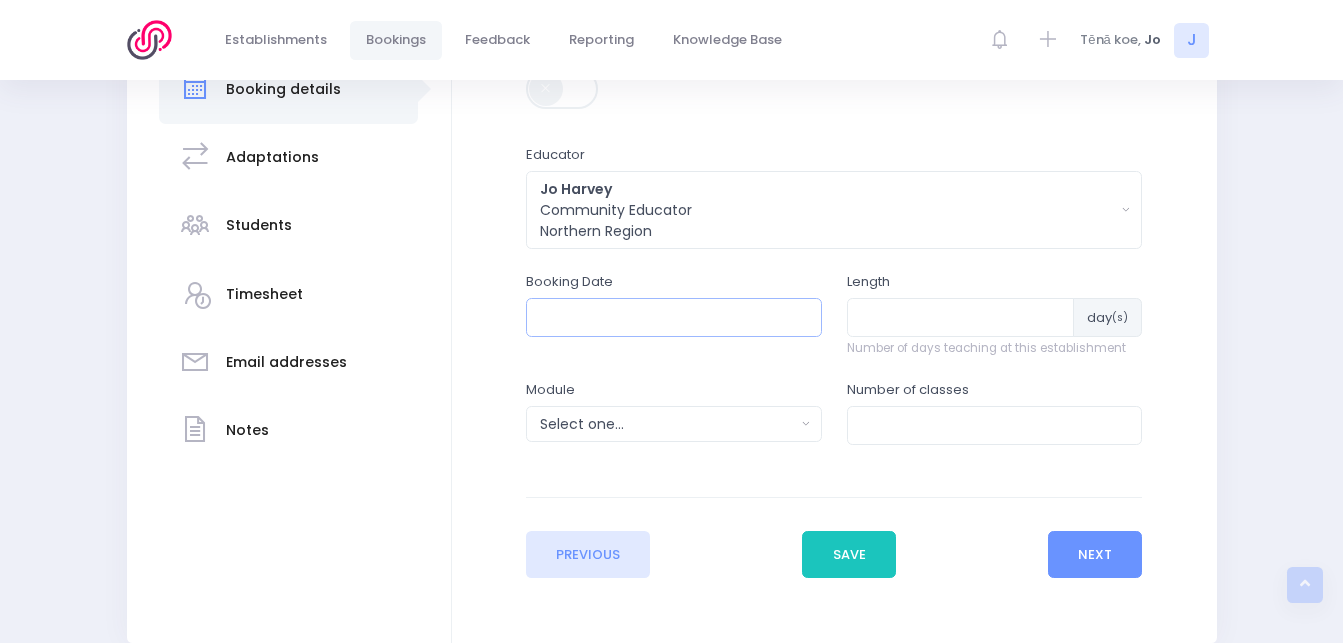 click at bounding box center [674, 317] 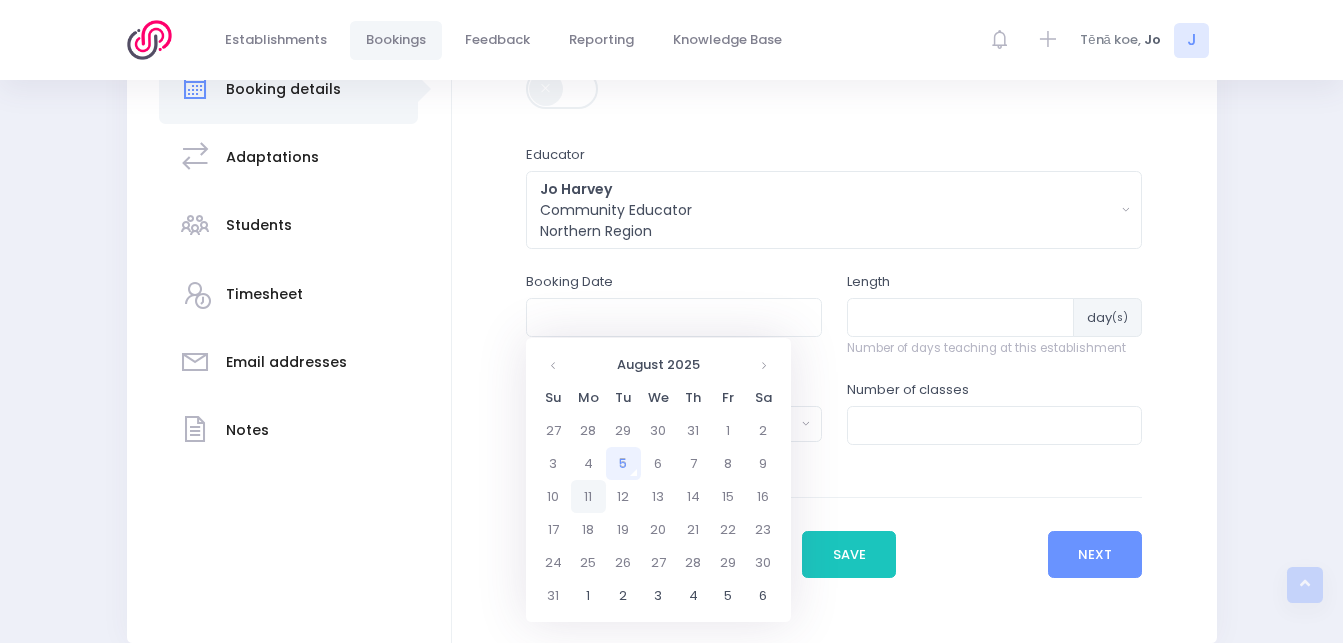 click on "11" at bounding box center [588, 496] 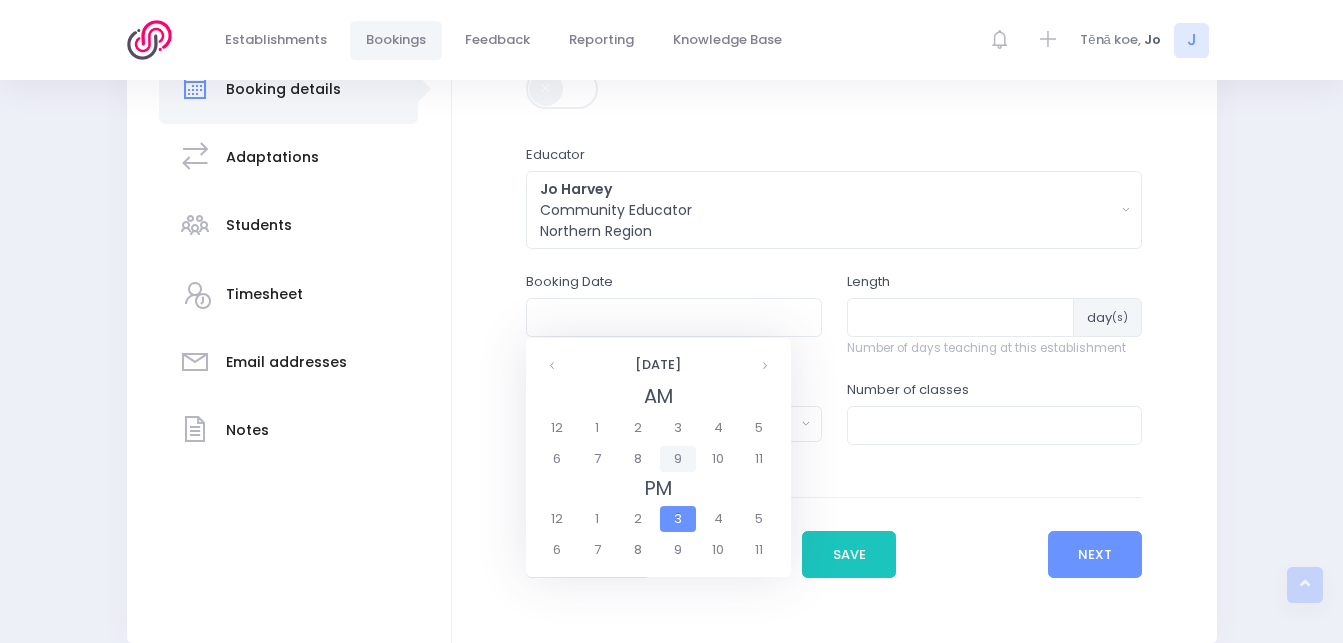 click on "9" at bounding box center [677, 459] 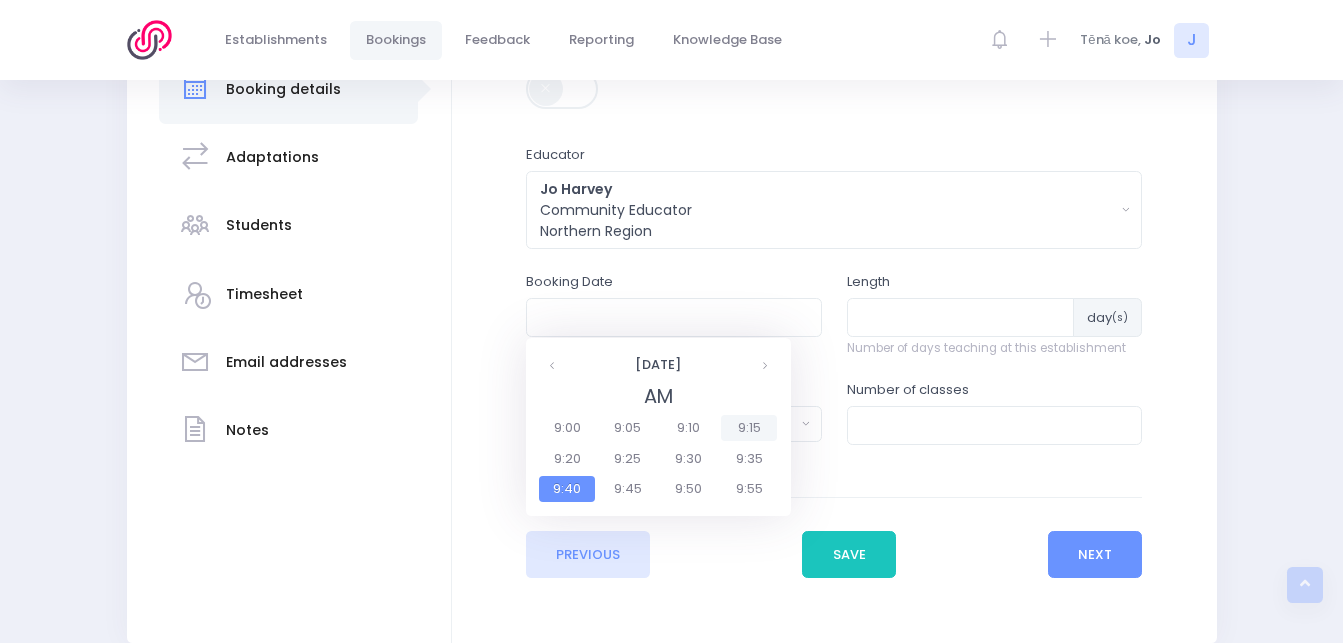 click on "9:15" at bounding box center (749, 428) 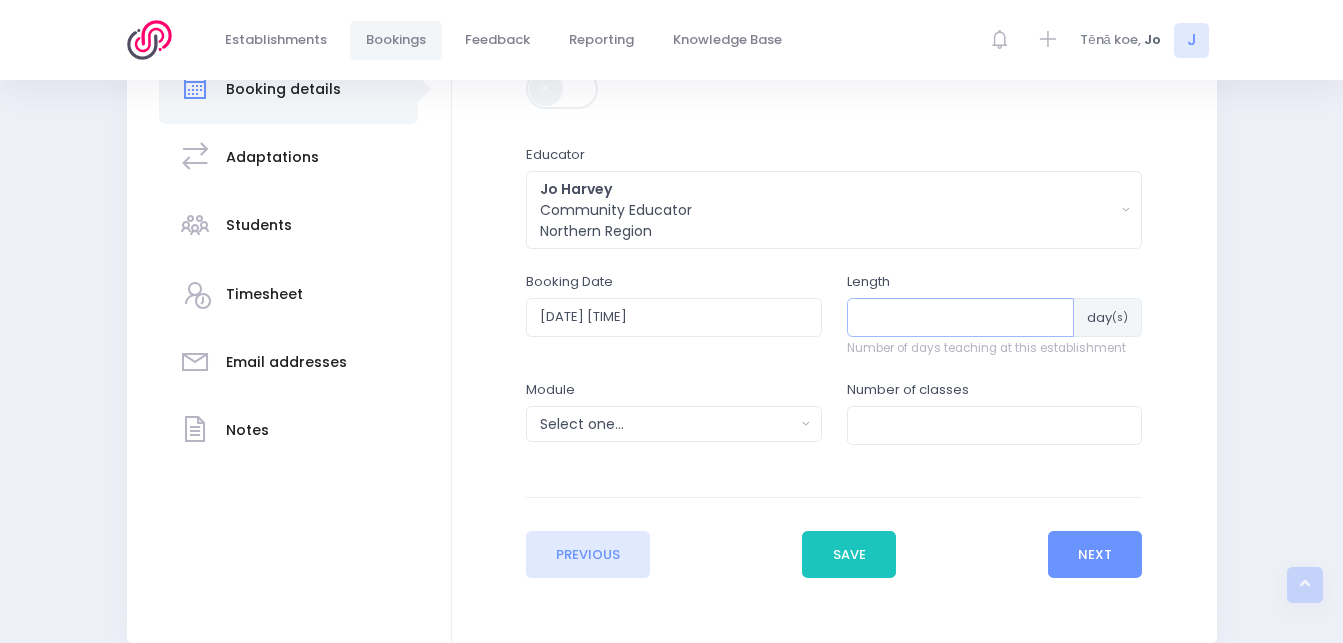 type on "1" 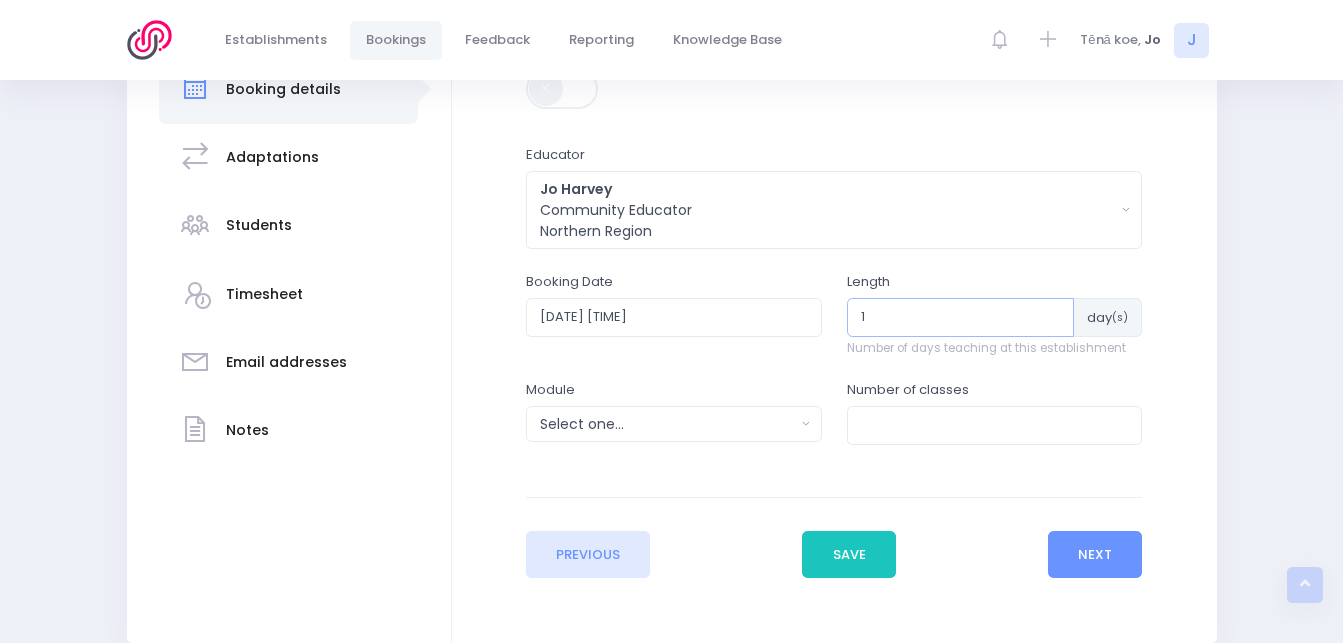 click on "1" at bounding box center (961, 317) 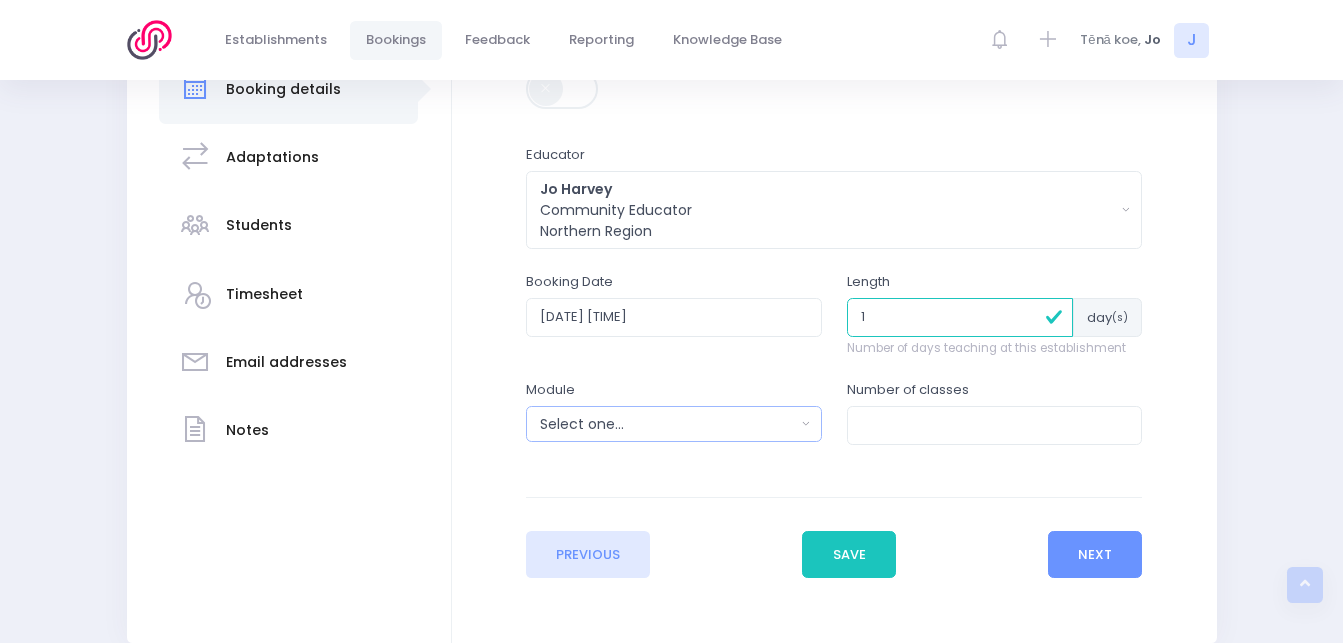 click on "Select one..." at bounding box center [667, 424] 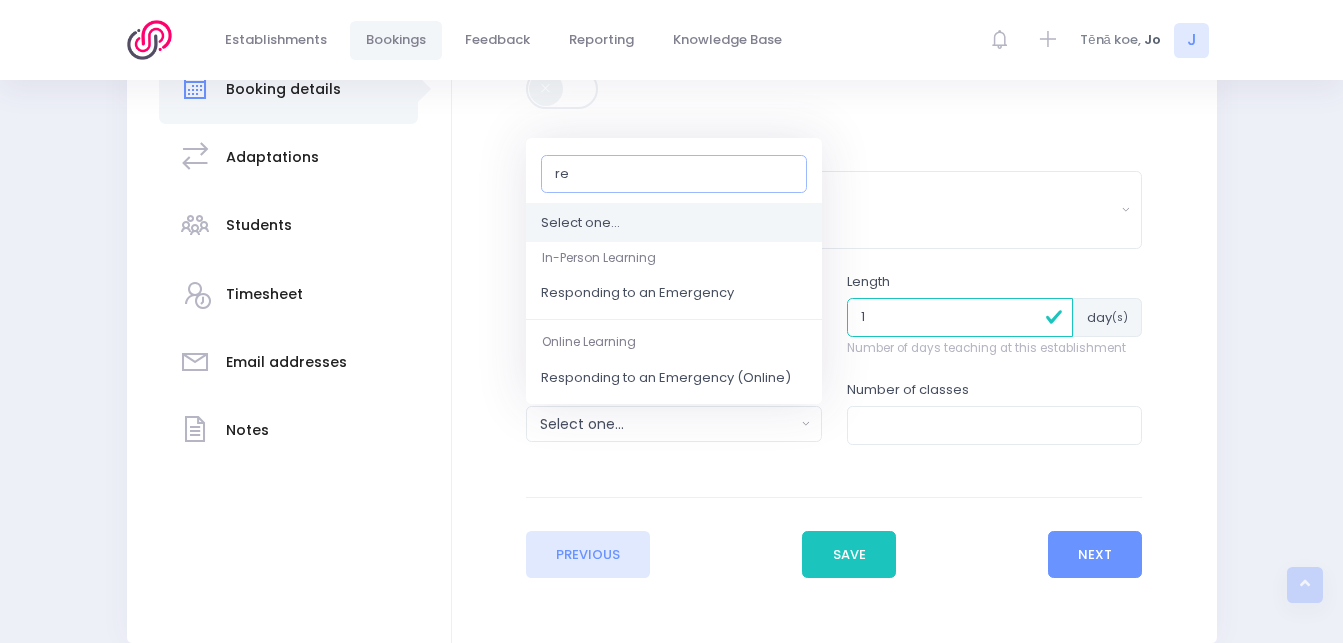 type on "res" 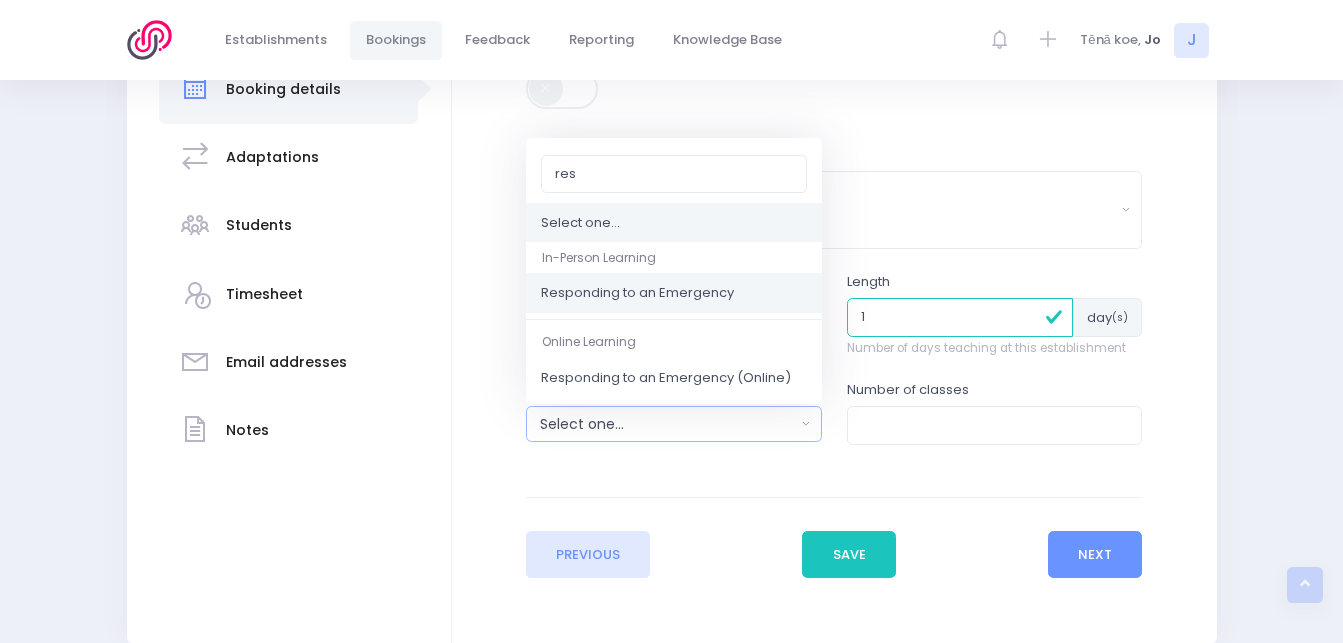 click on "Responding to an Emergency" at bounding box center (637, 294) 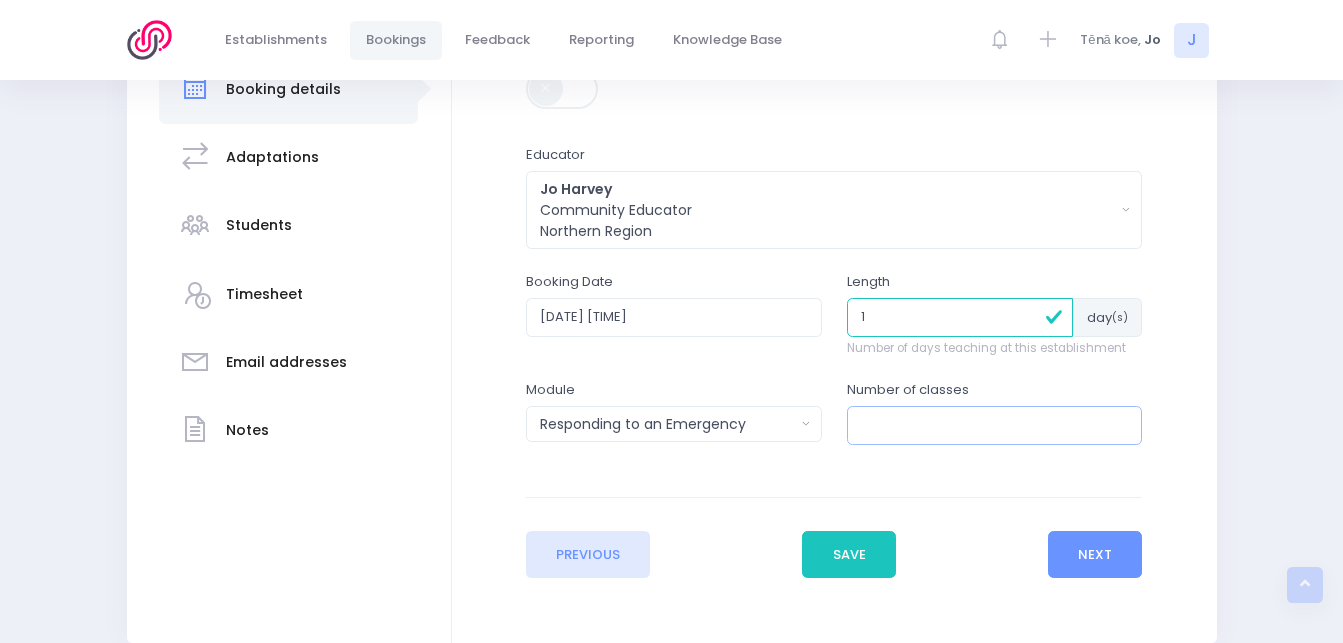 click at bounding box center [995, 425] 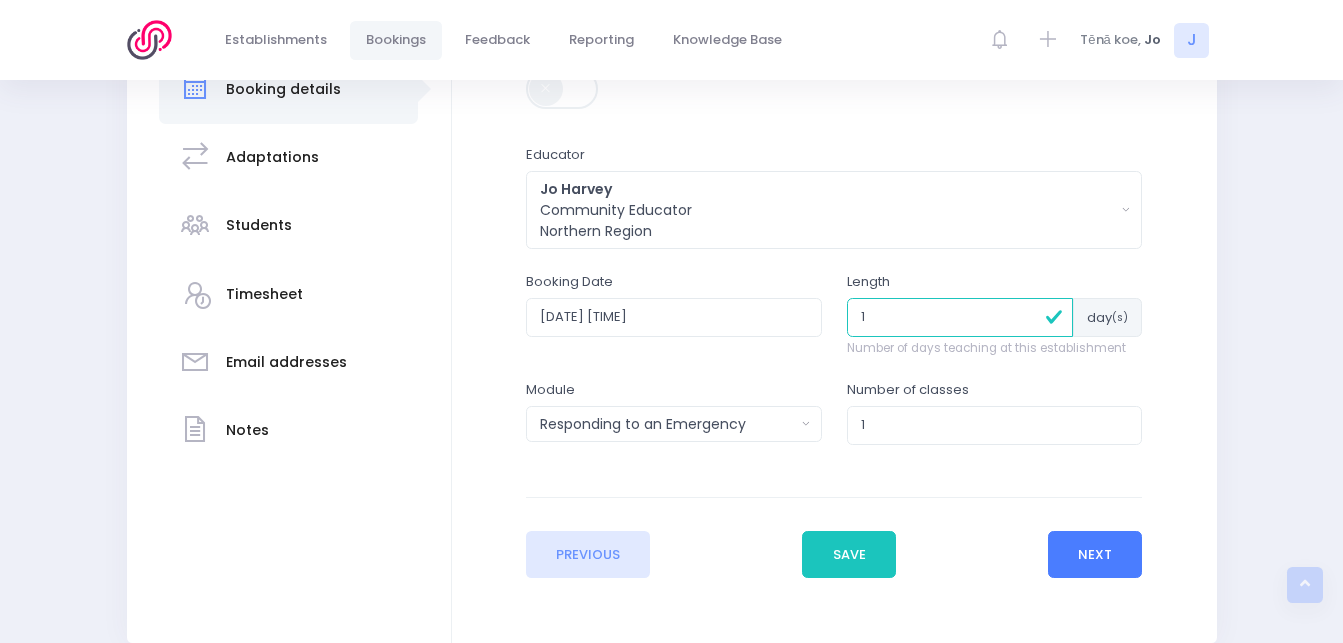 click on "Next" at bounding box center (1095, 555) 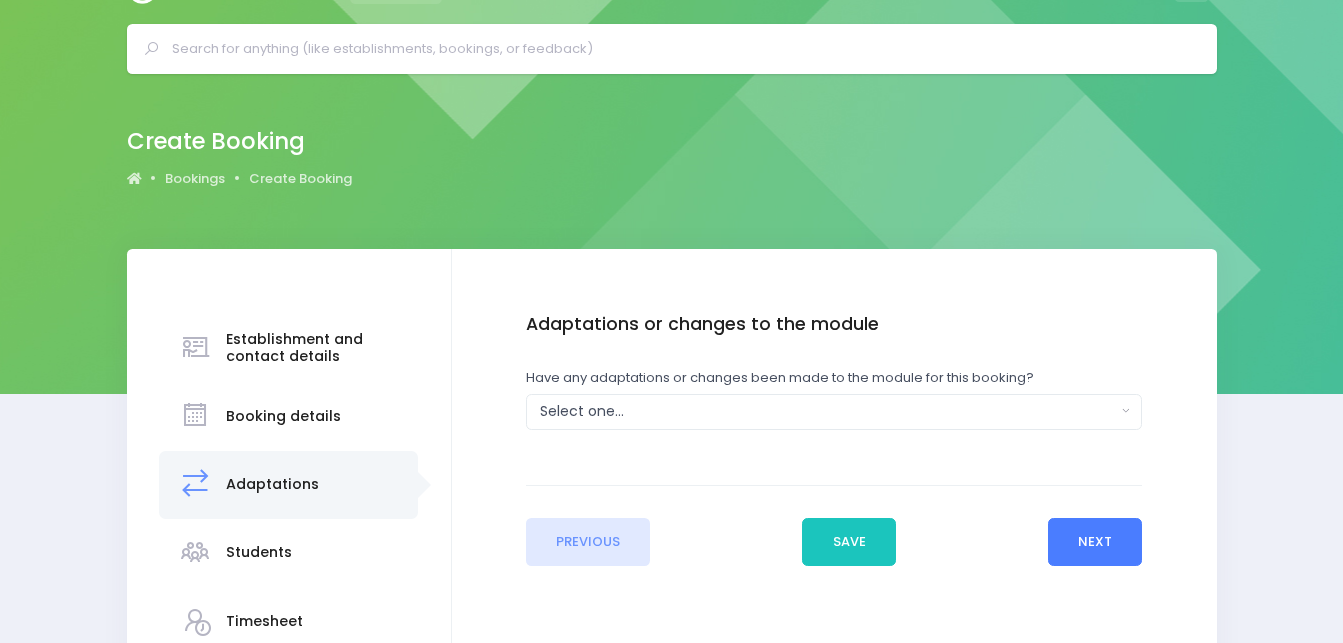 scroll, scrollTop: 0, scrollLeft: 0, axis: both 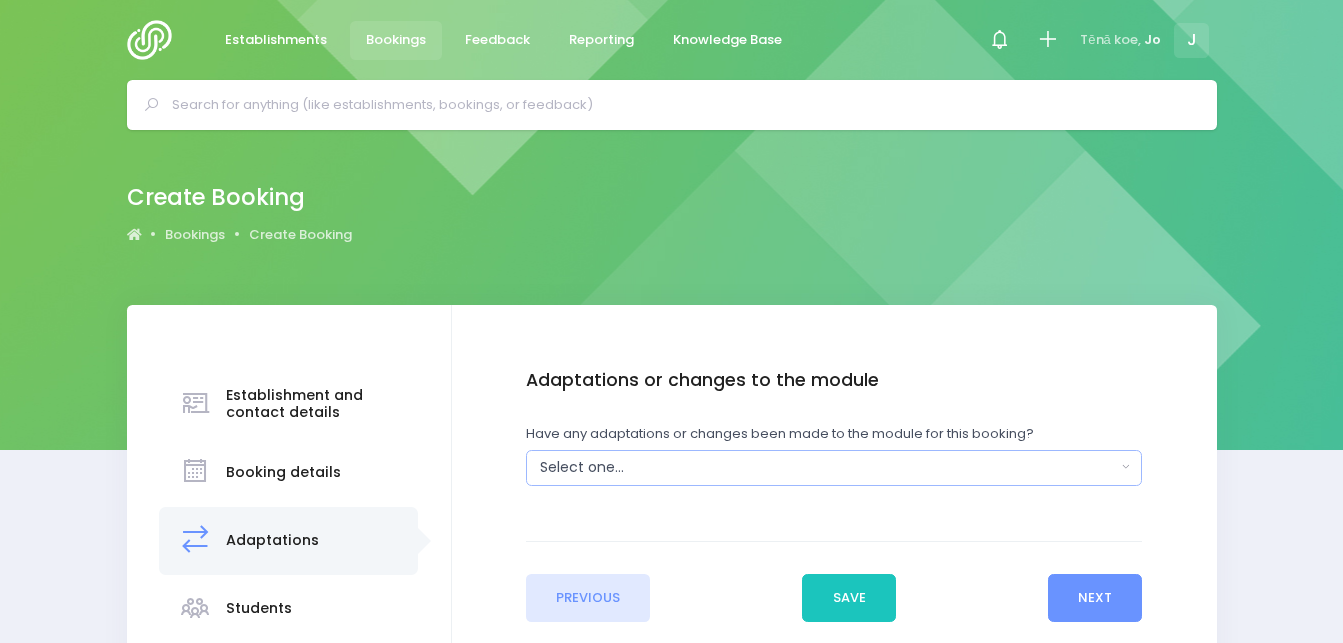 click on "Select one..." at bounding box center [828, 467] 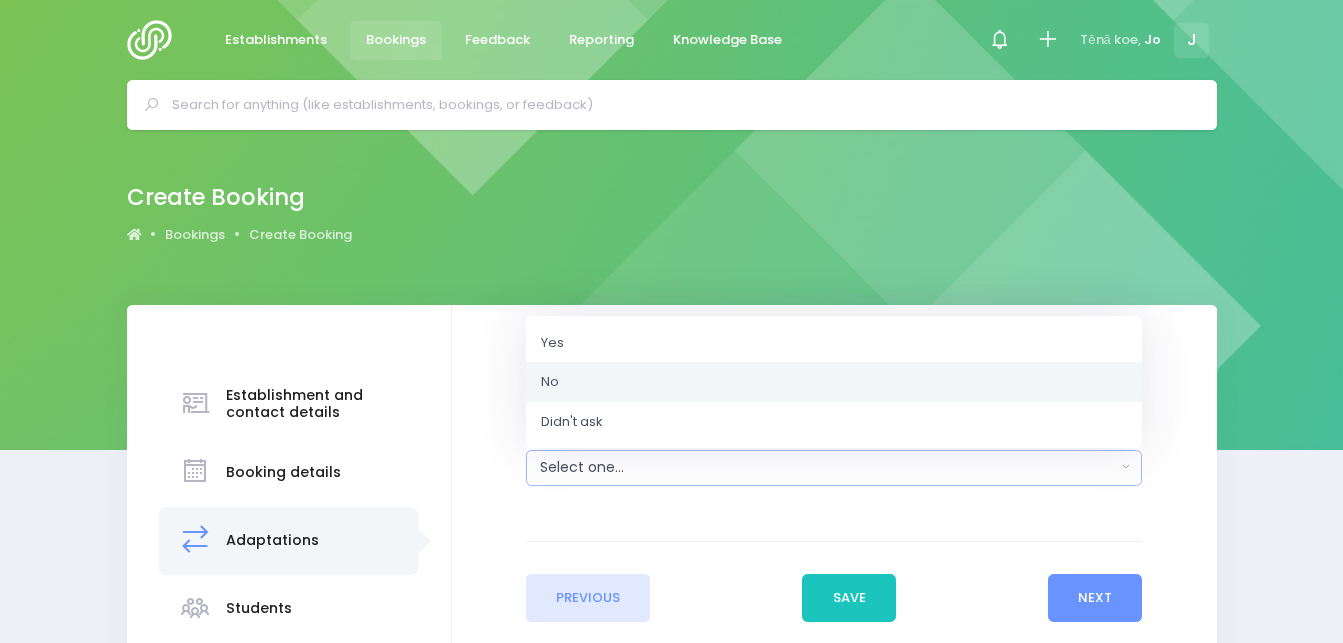 click on "No" at bounding box center (834, 382) 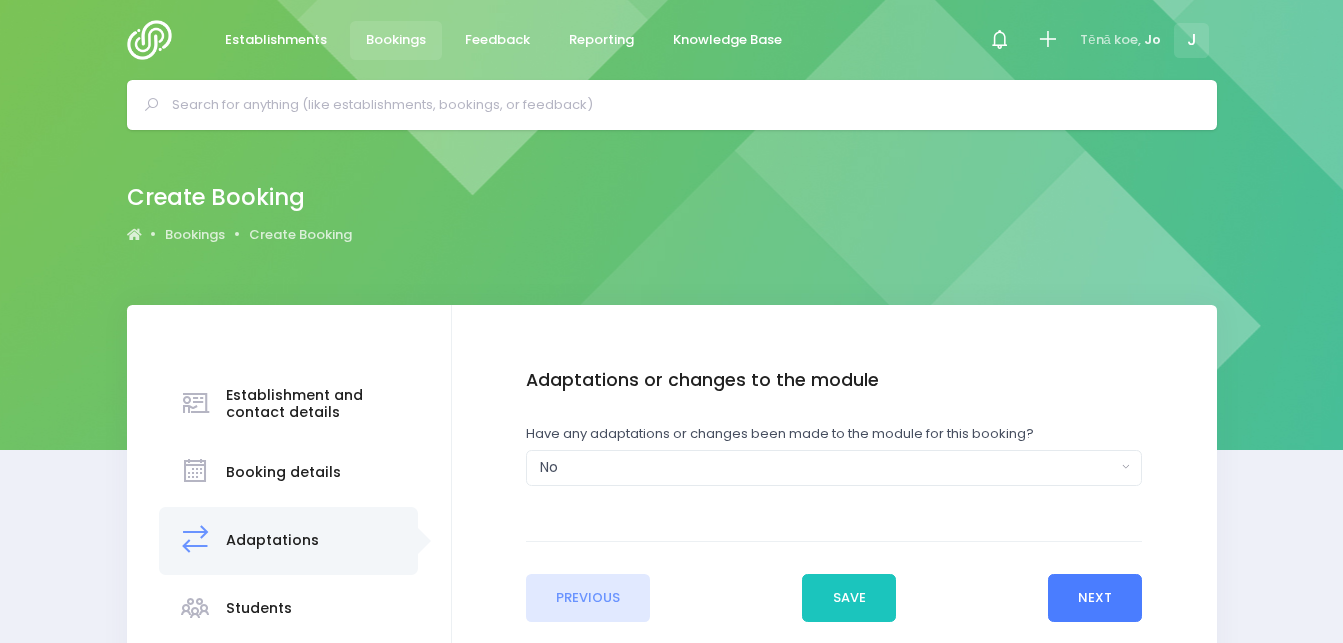 click on "Next" at bounding box center (1095, 598) 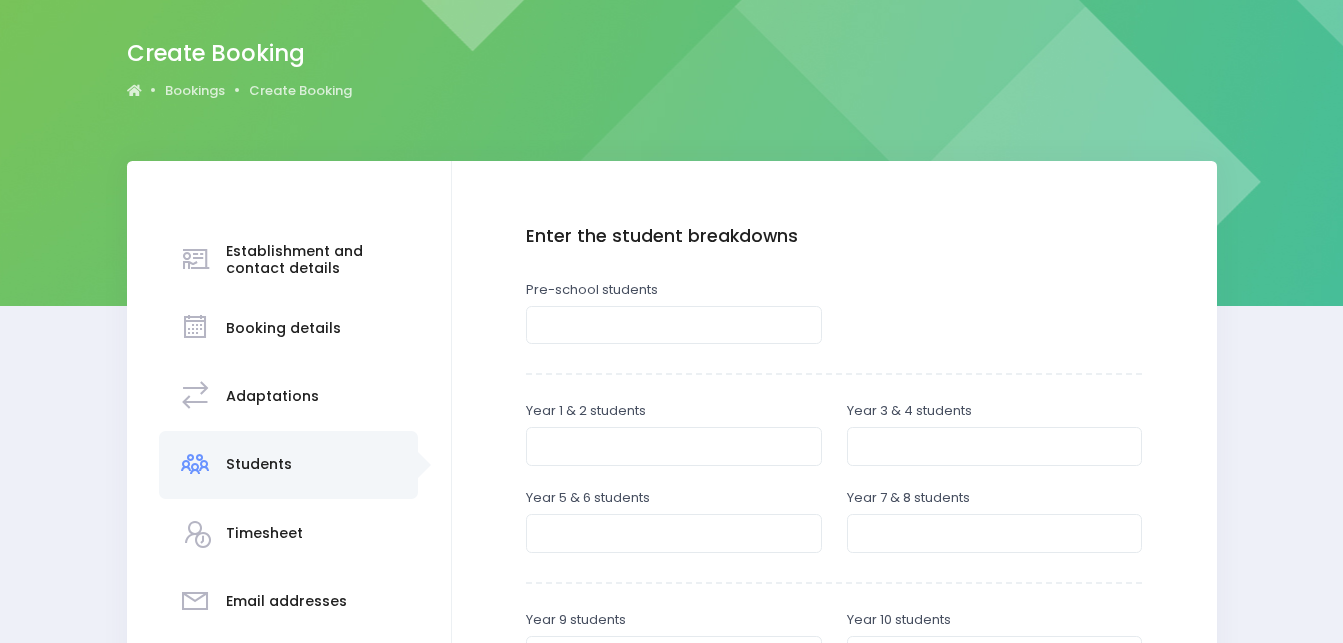 scroll, scrollTop: 167, scrollLeft: 0, axis: vertical 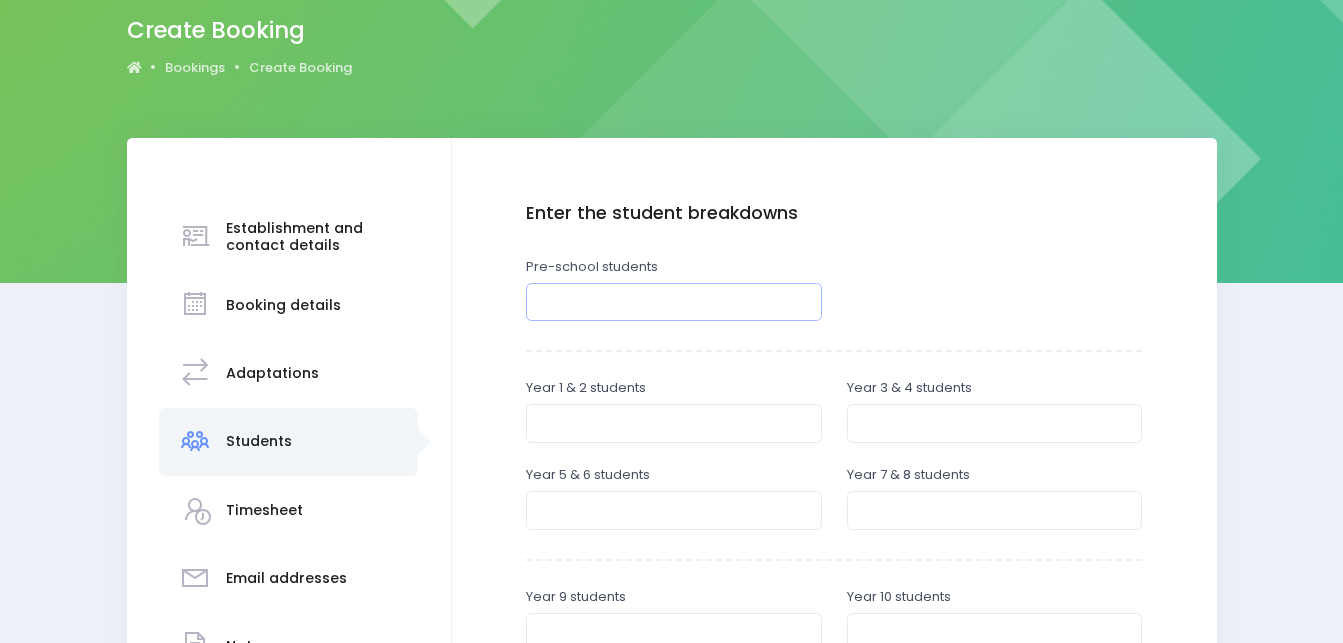 click at bounding box center [674, 302] 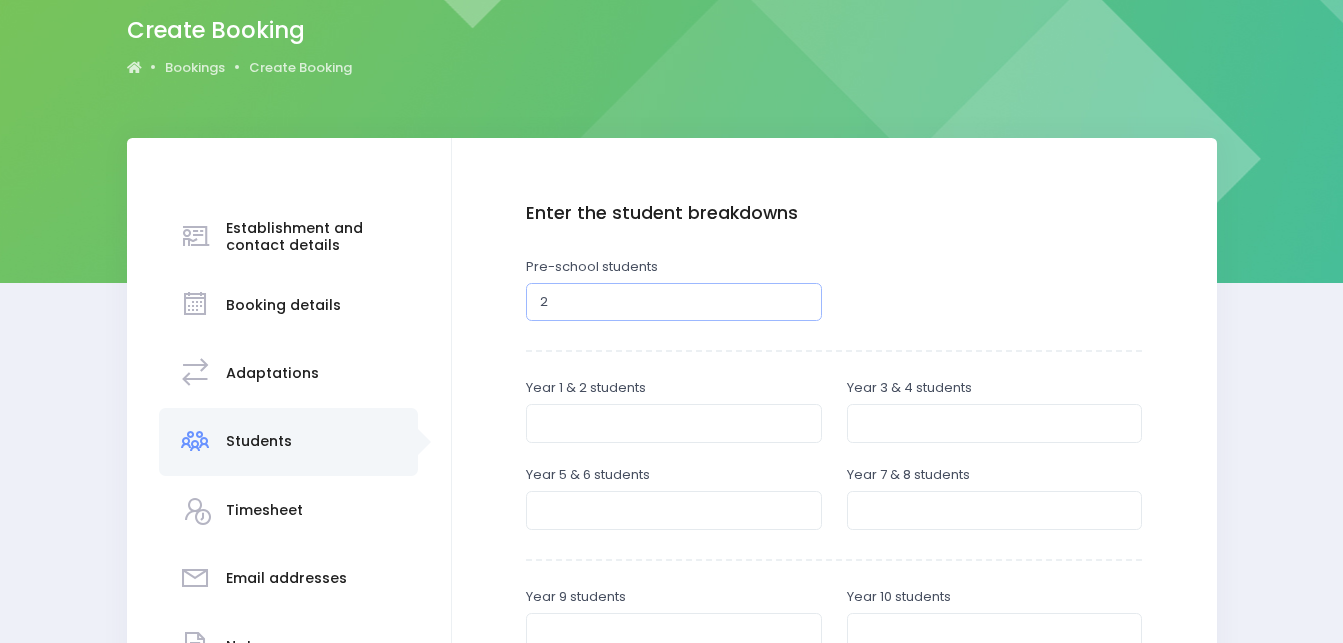 type on "20" 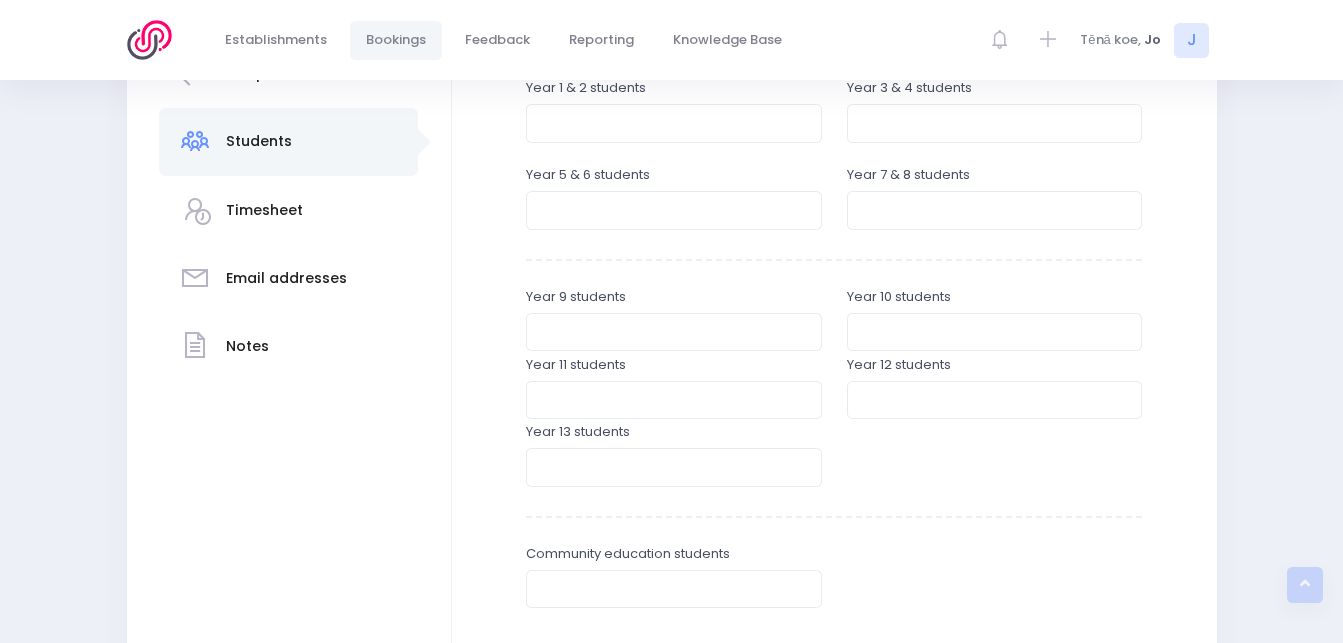 scroll, scrollTop: 724, scrollLeft: 0, axis: vertical 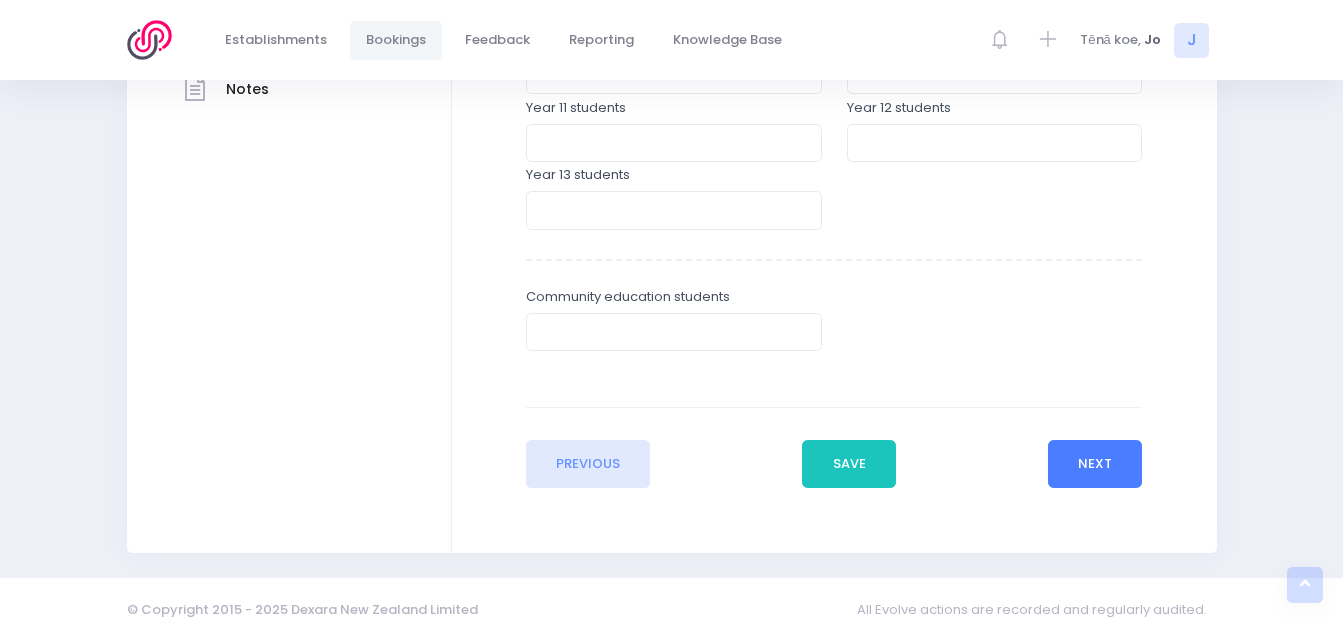 click on "Next" at bounding box center [1095, 464] 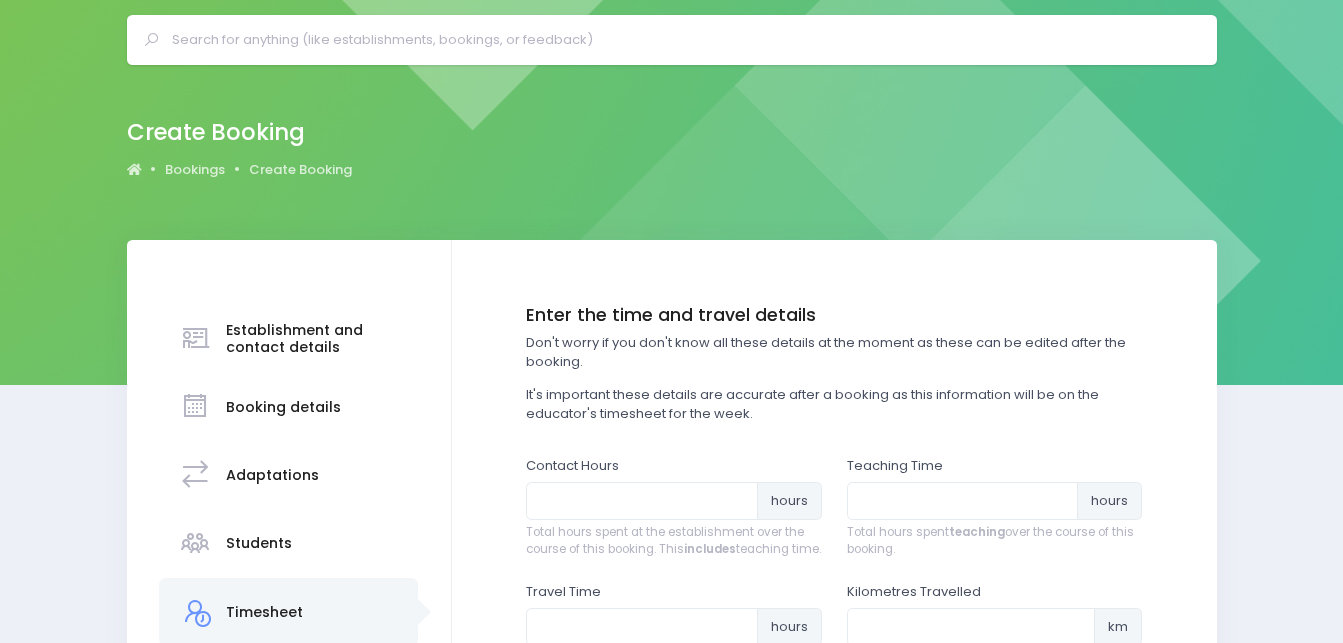 scroll, scrollTop: 0, scrollLeft: 0, axis: both 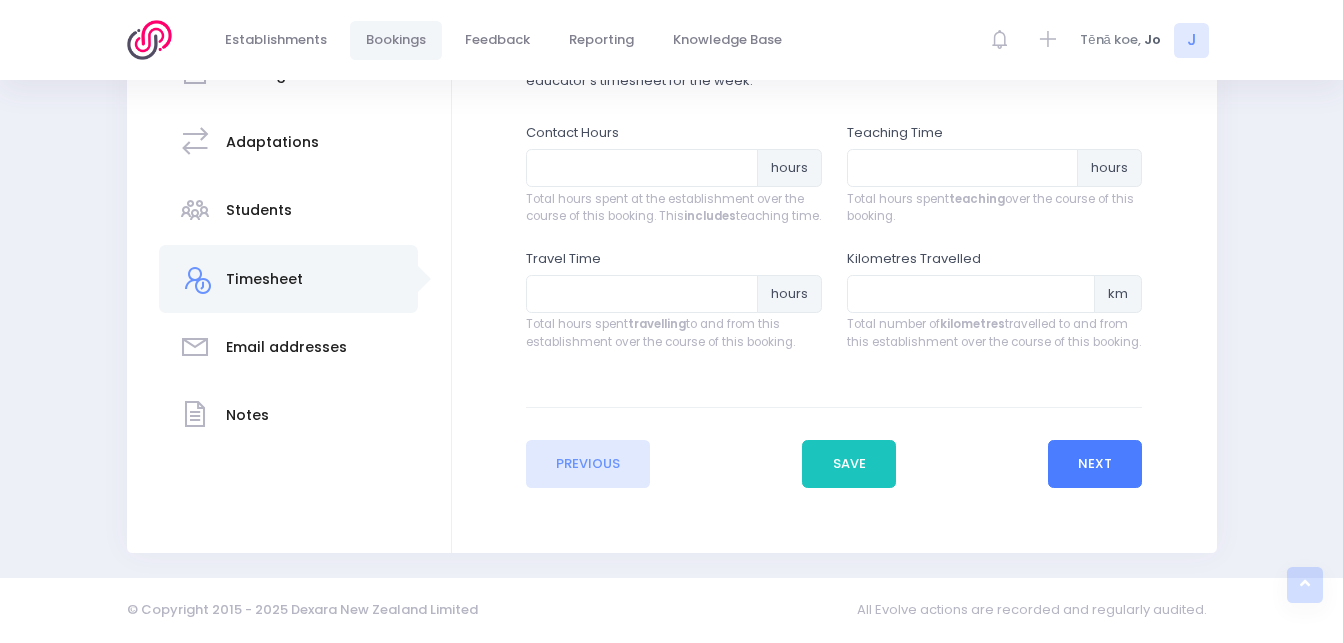 click on "Next" at bounding box center [1095, 464] 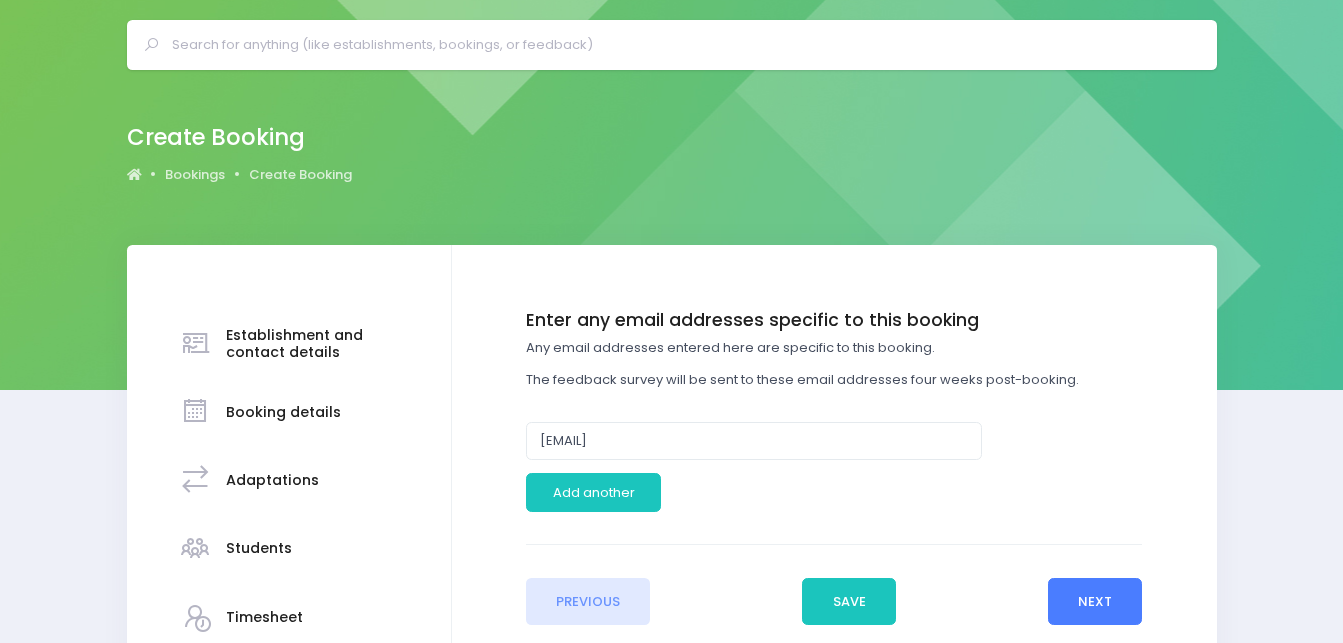 scroll, scrollTop: 0, scrollLeft: 0, axis: both 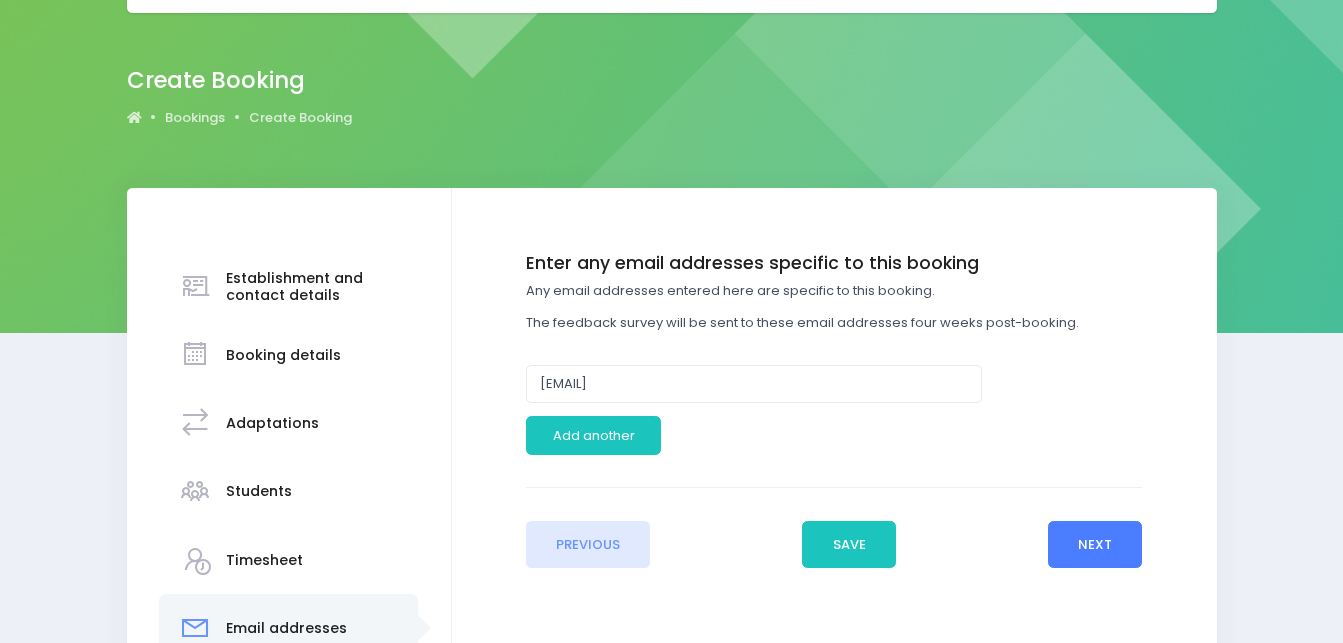 click on "Next" at bounding box center [1095, 545] 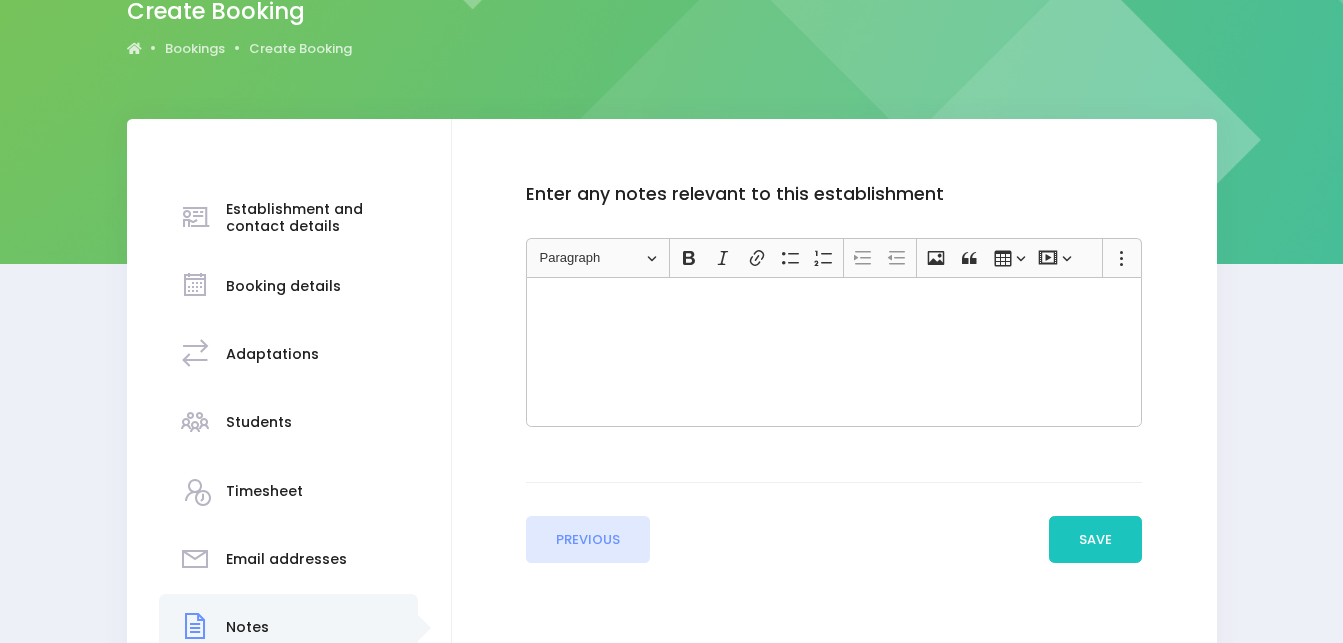 scroll, scrollTop: 360, scrollLeft: 0, axis: vertical 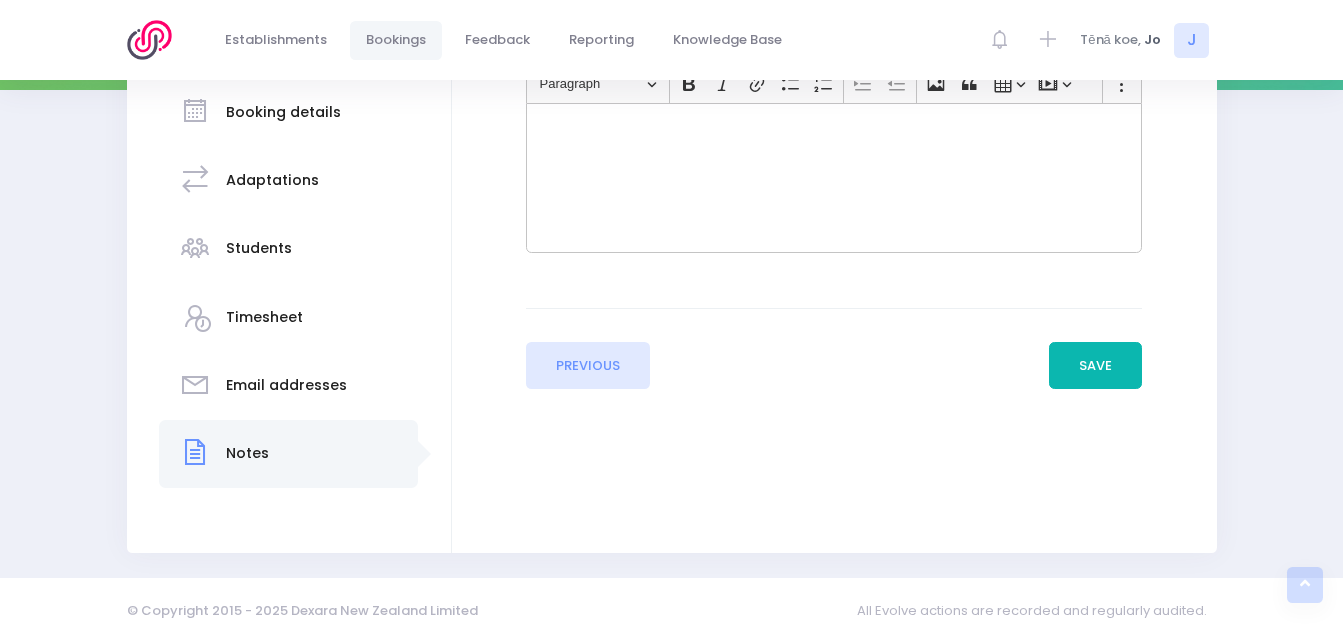click on "Save" at bounding box center (1096, 366) 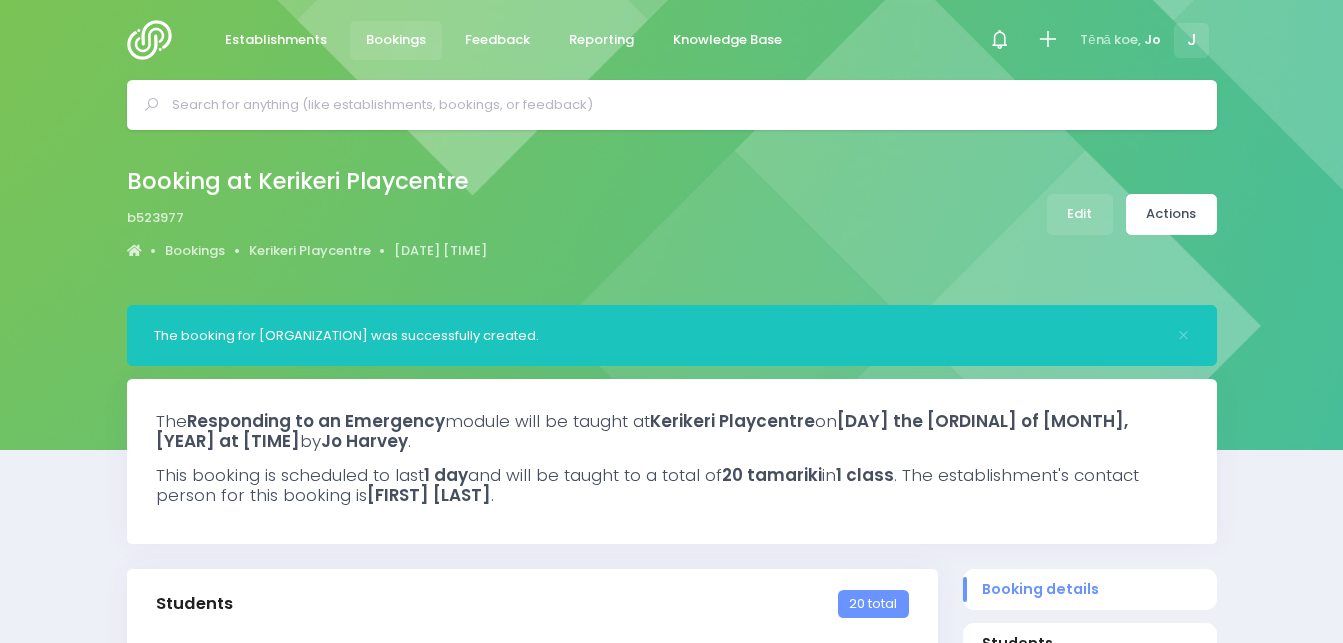 select on "5" 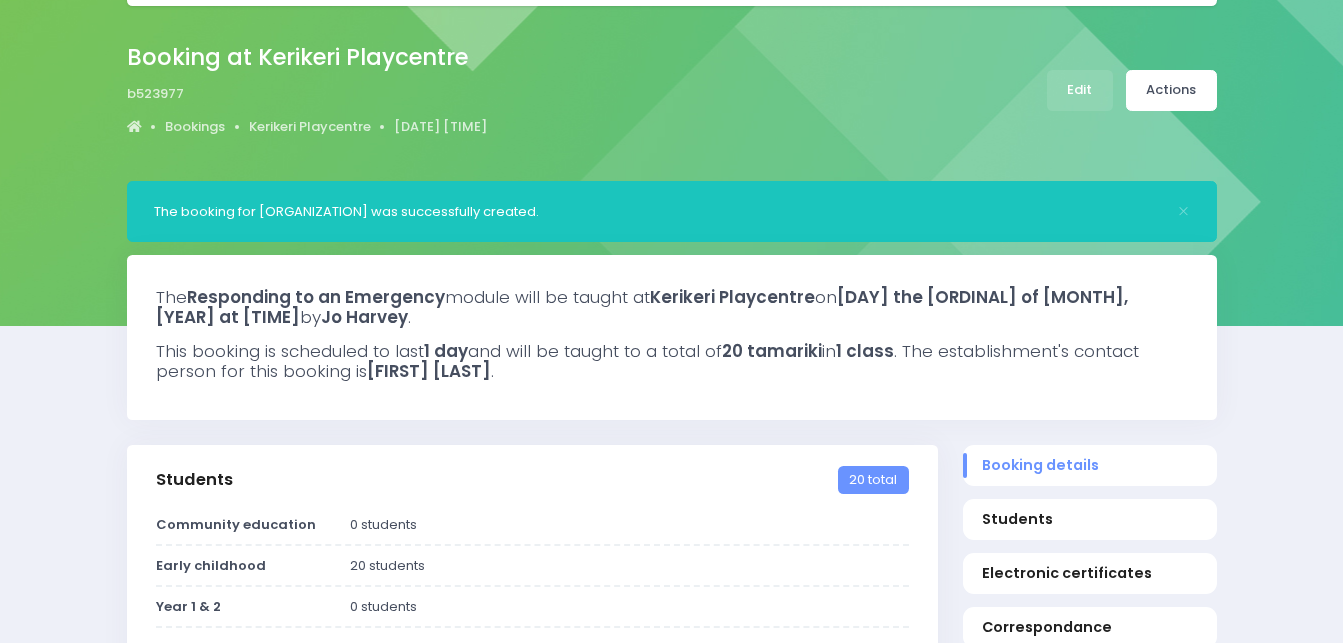 scroll, scrollTop: 0, scrollLeft: 0, axis: both 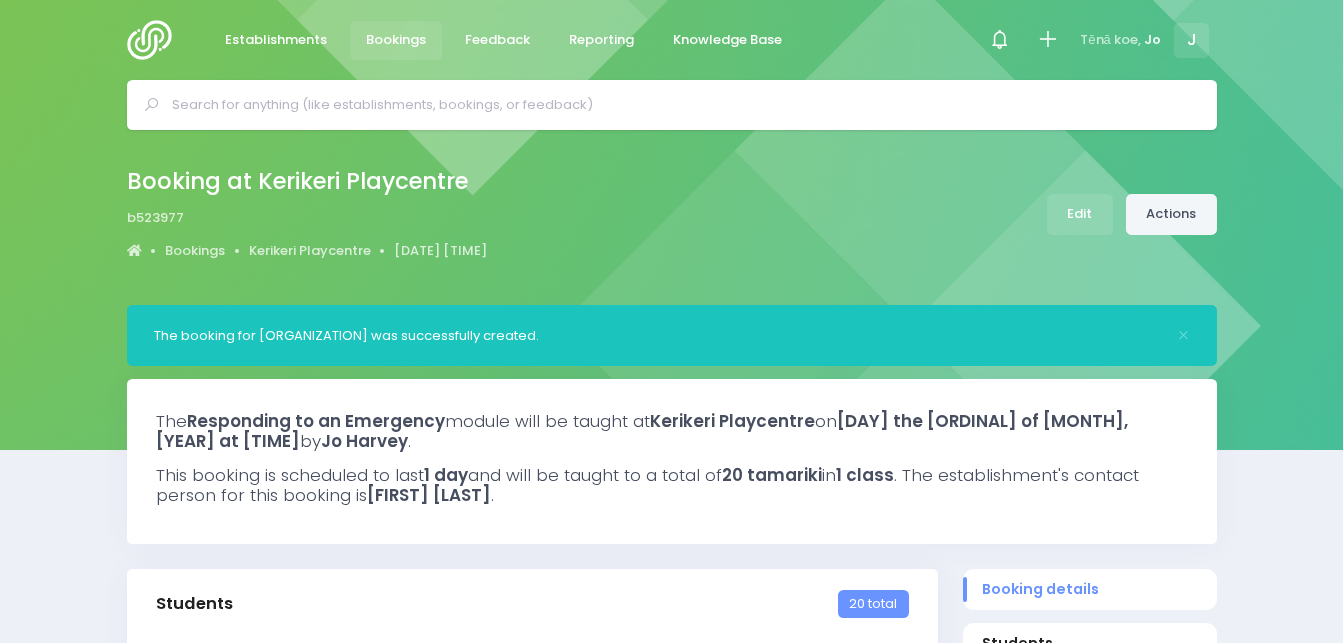 click on "Actions" at bounding box center (1171, 214) 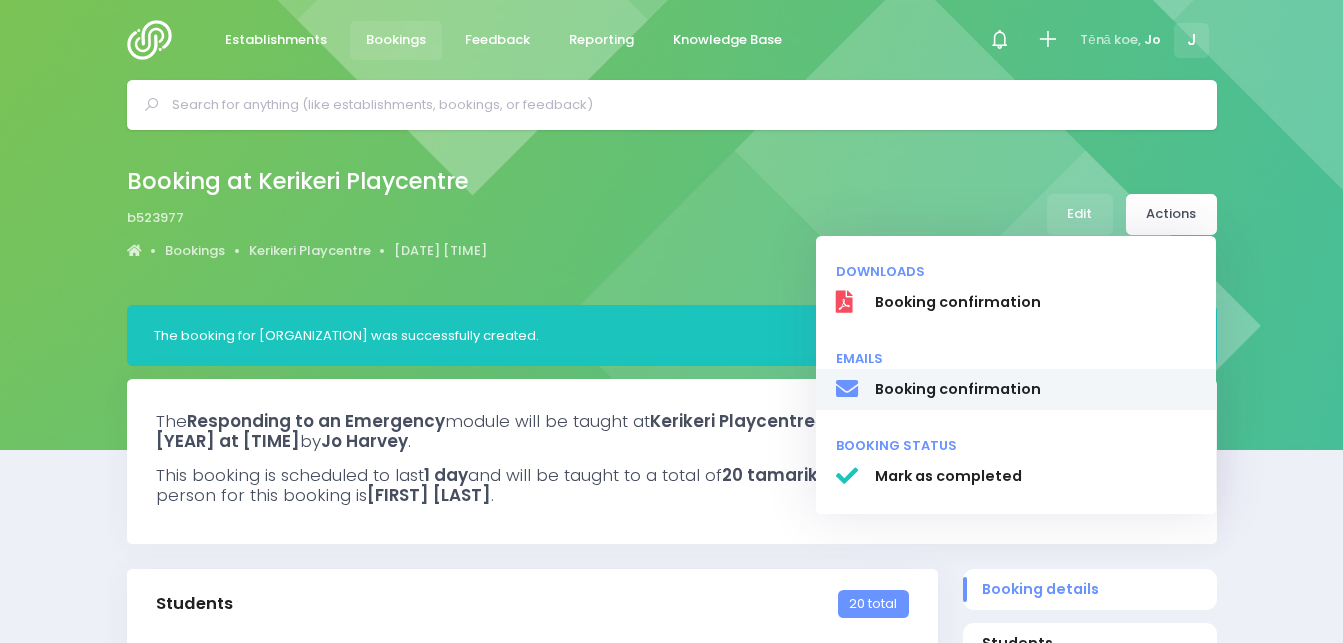 click on "Booking confirmation" at bounding box center [1035, 389] 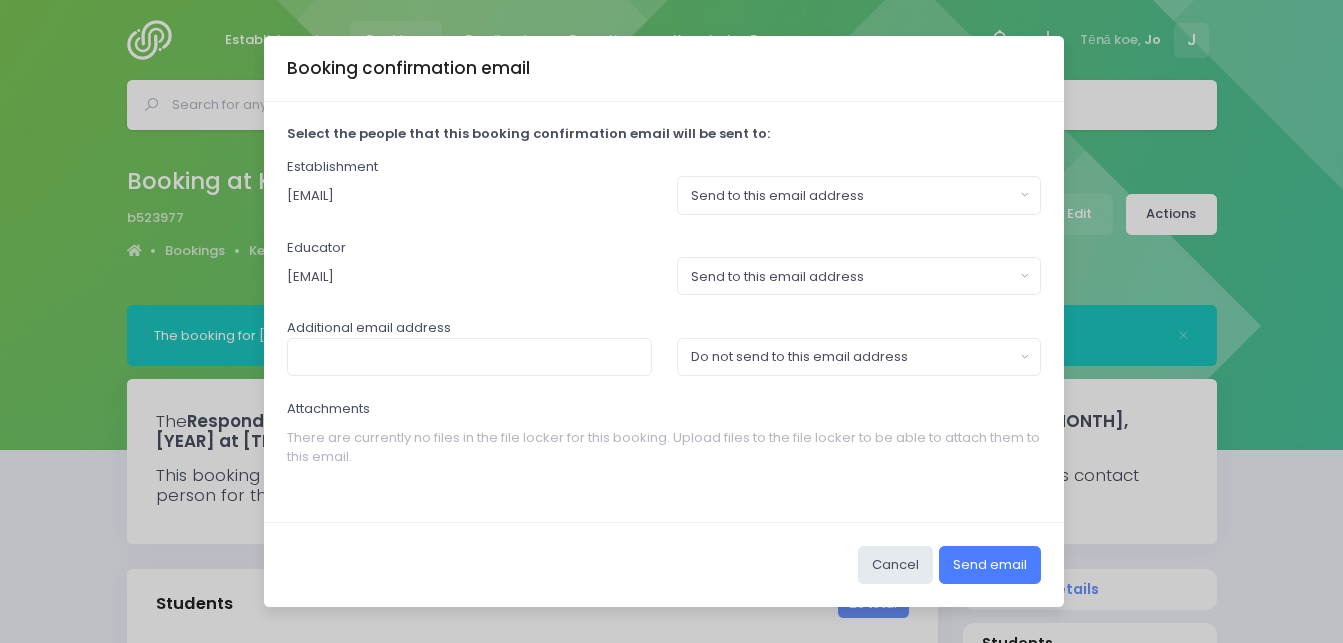 click on "Send email" at bounding box center [990, 565] 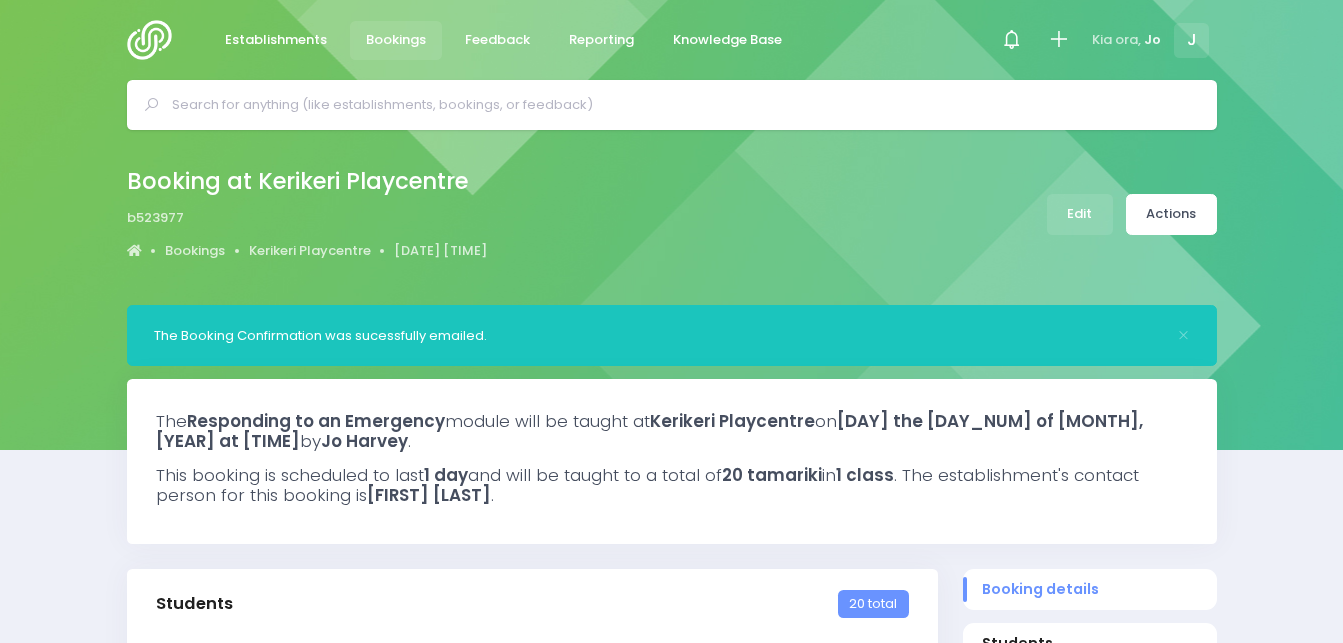 select on "5" 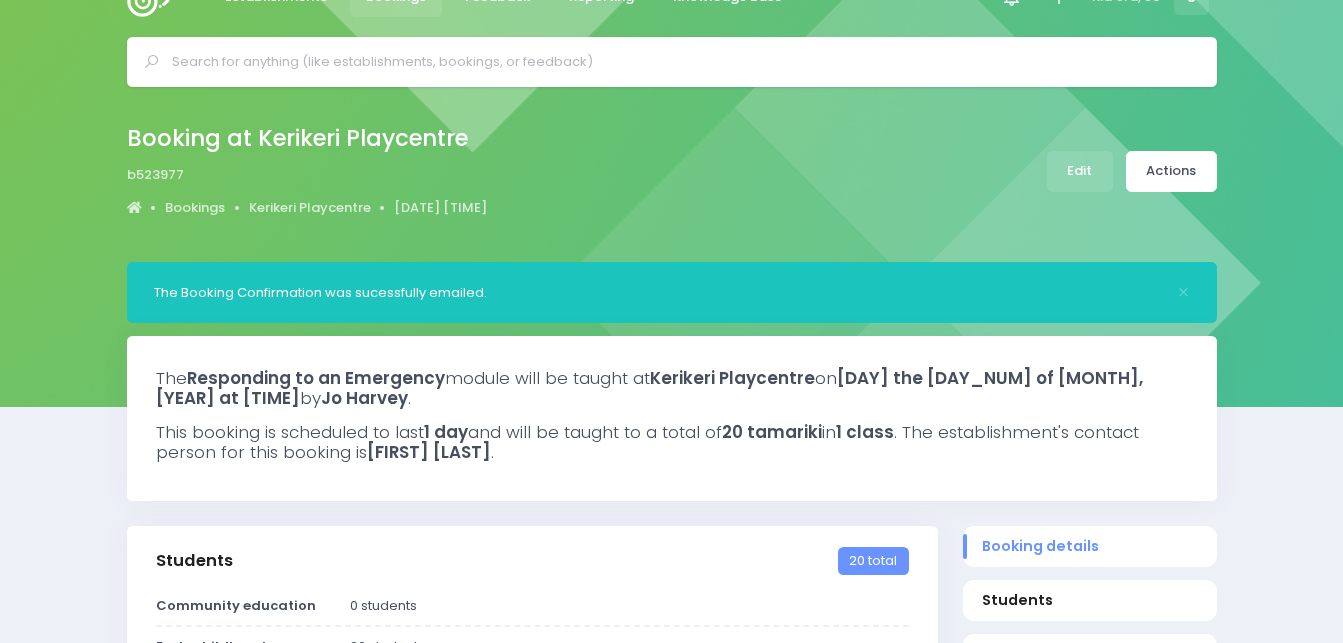 scroll, scrollTop: 17, scrollLeft: 0, axis: vertical 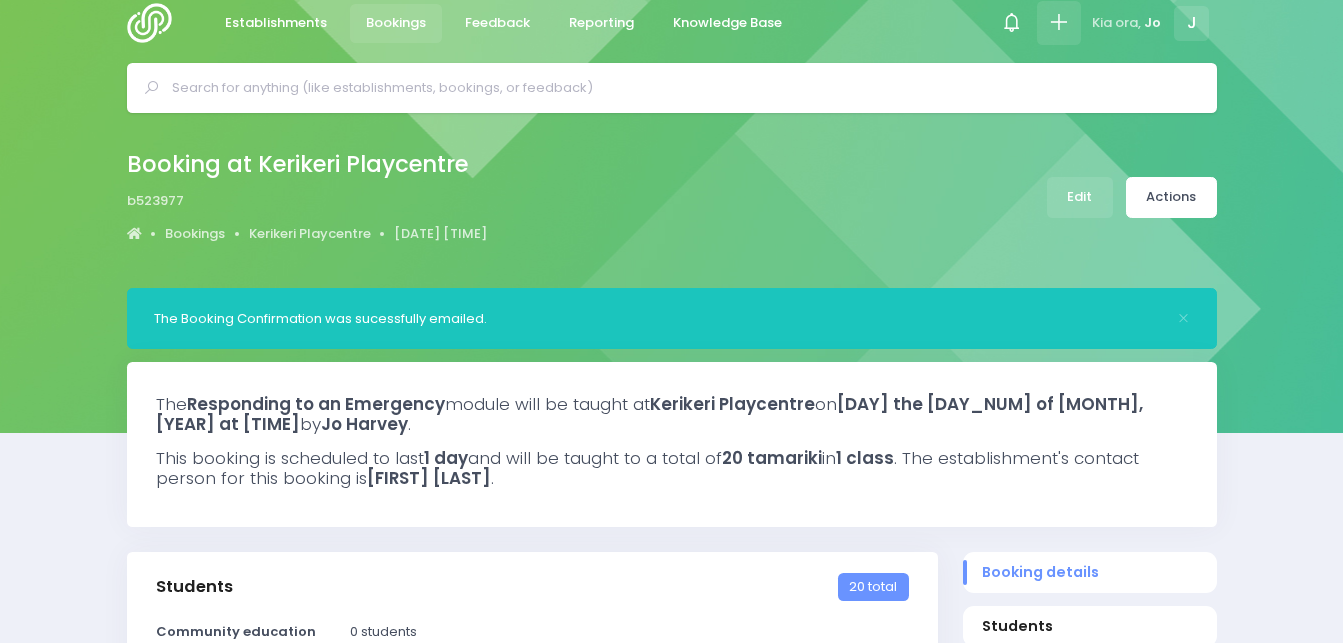 click at bounding box center (1058, 22) 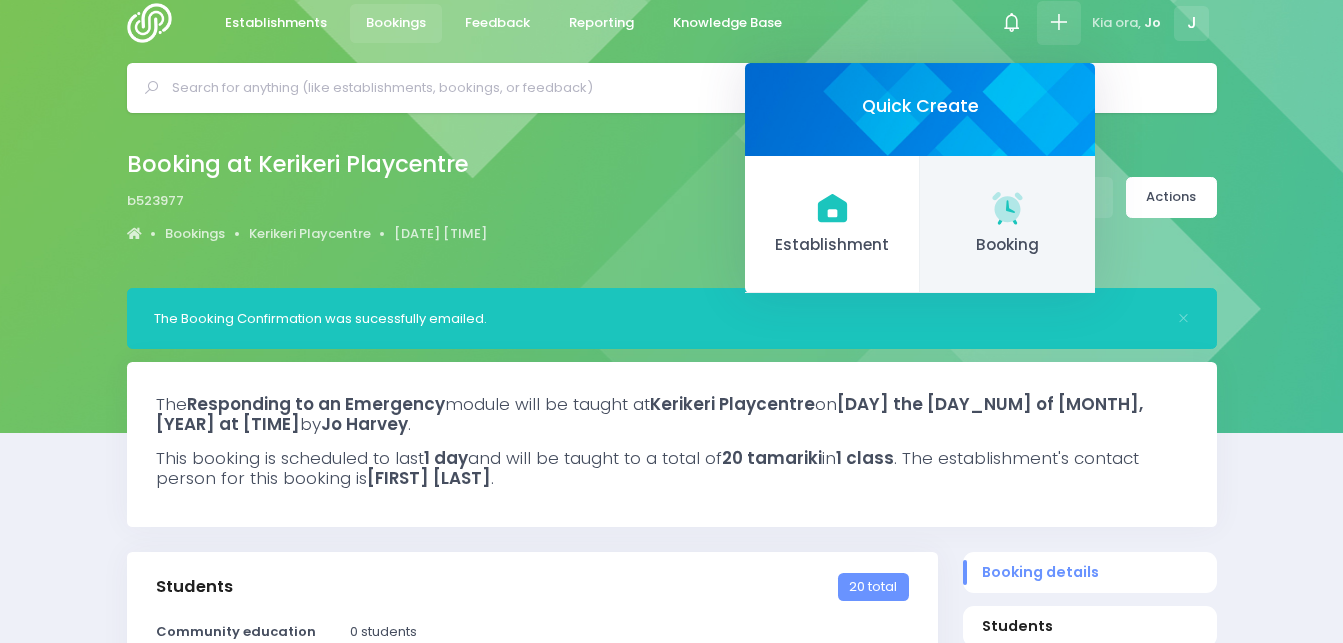 click on "Booking" at bounding box center (1007, 245) 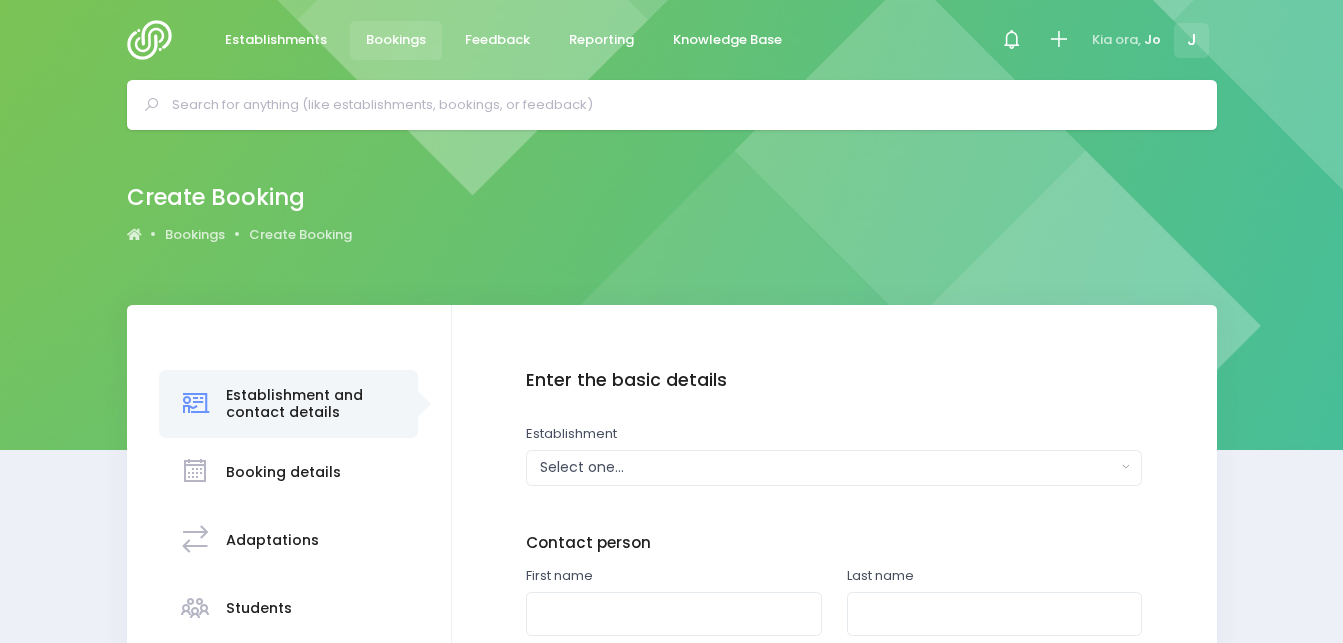 scroll, scrollTop: 0, scrollLeft: 0, axis: both 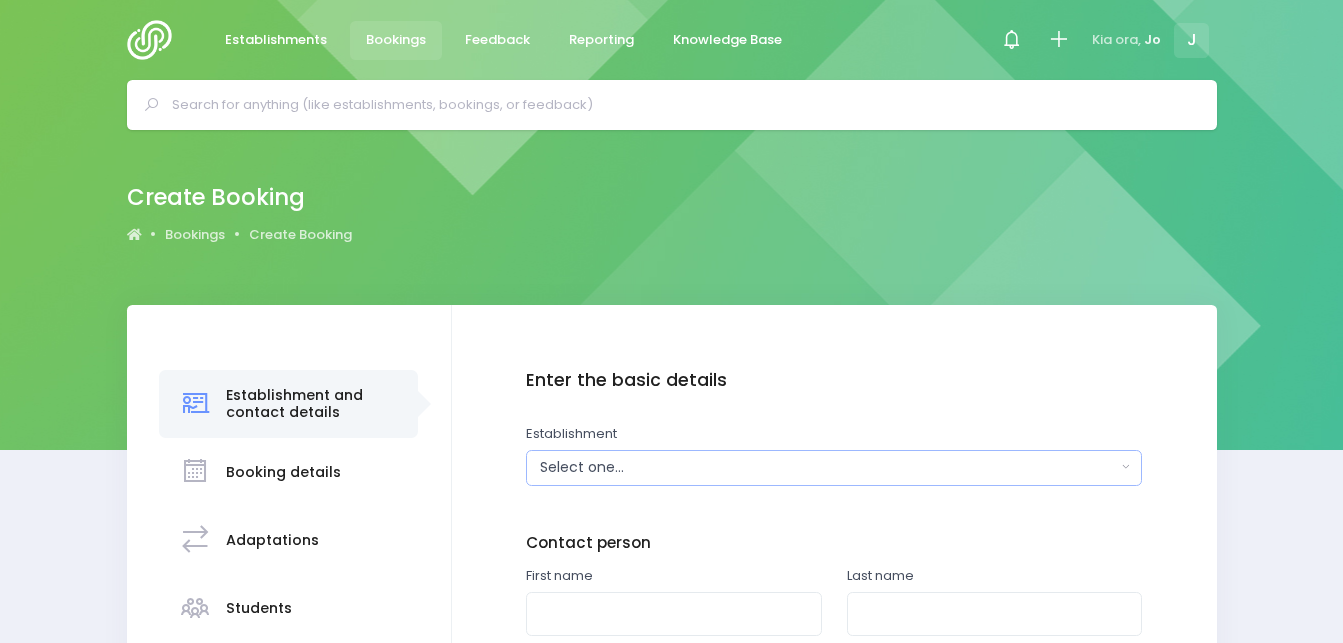 click on "Select one..." at bounding box center [828, 467] 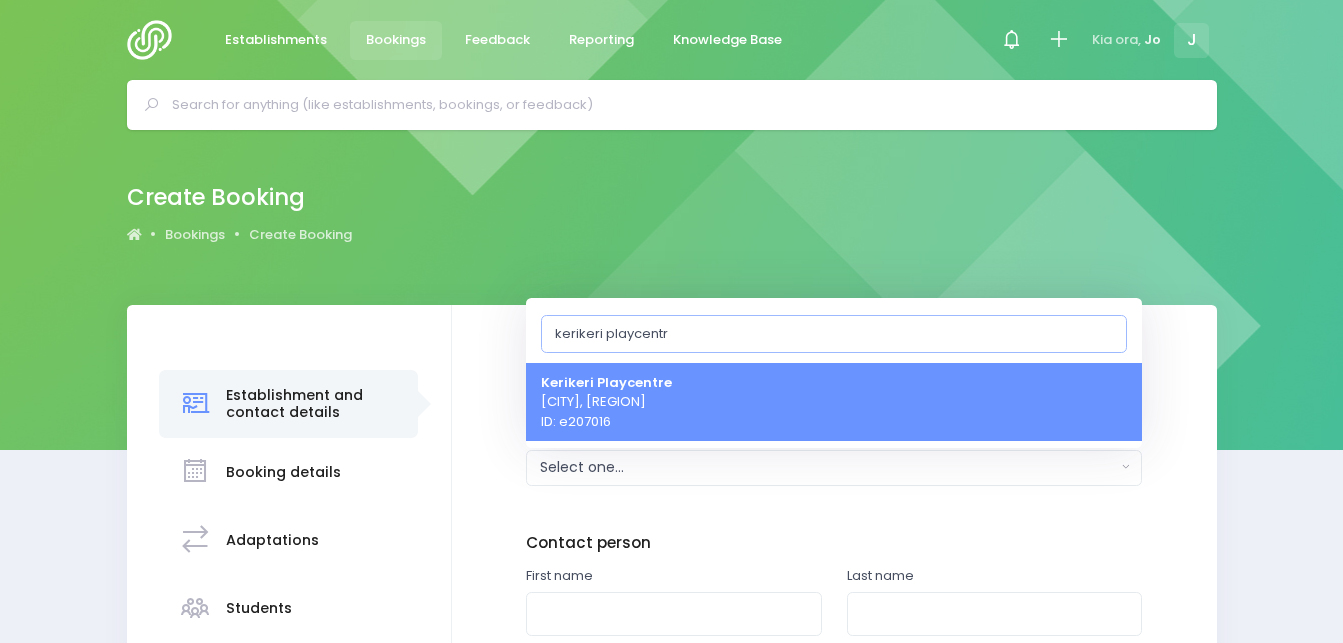 type on "kerikeri playcentre" 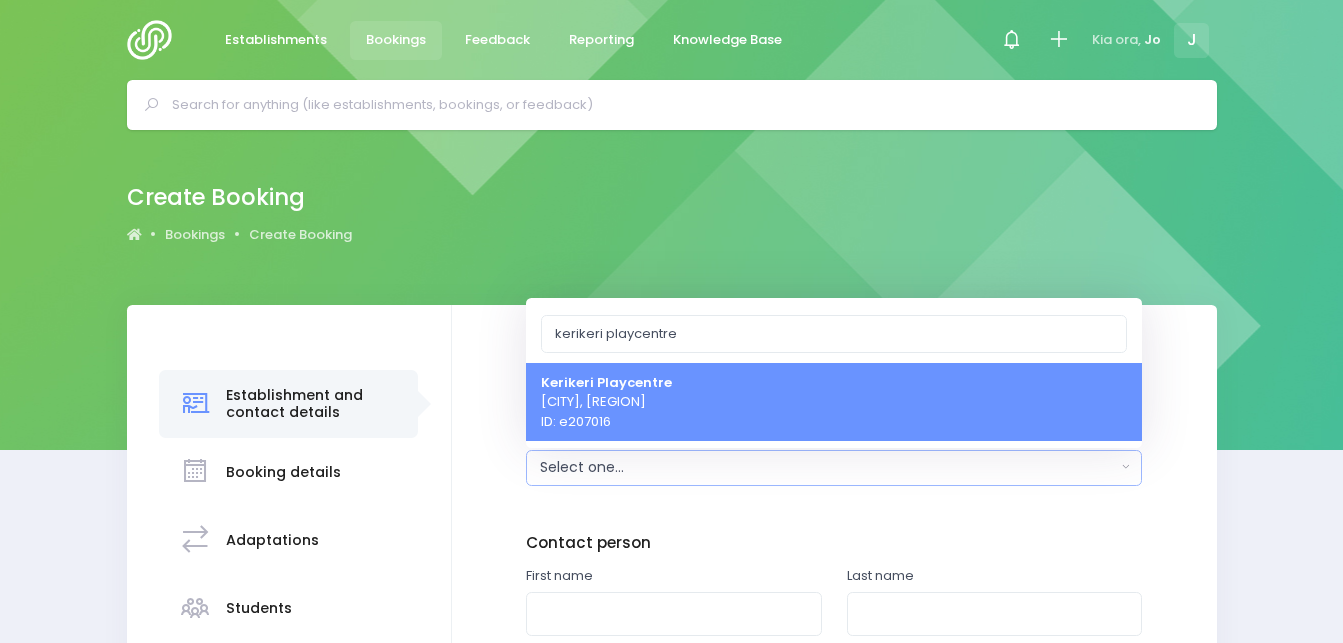 click on "Kerikeri Playcentre" at bounding box center (606, 381) 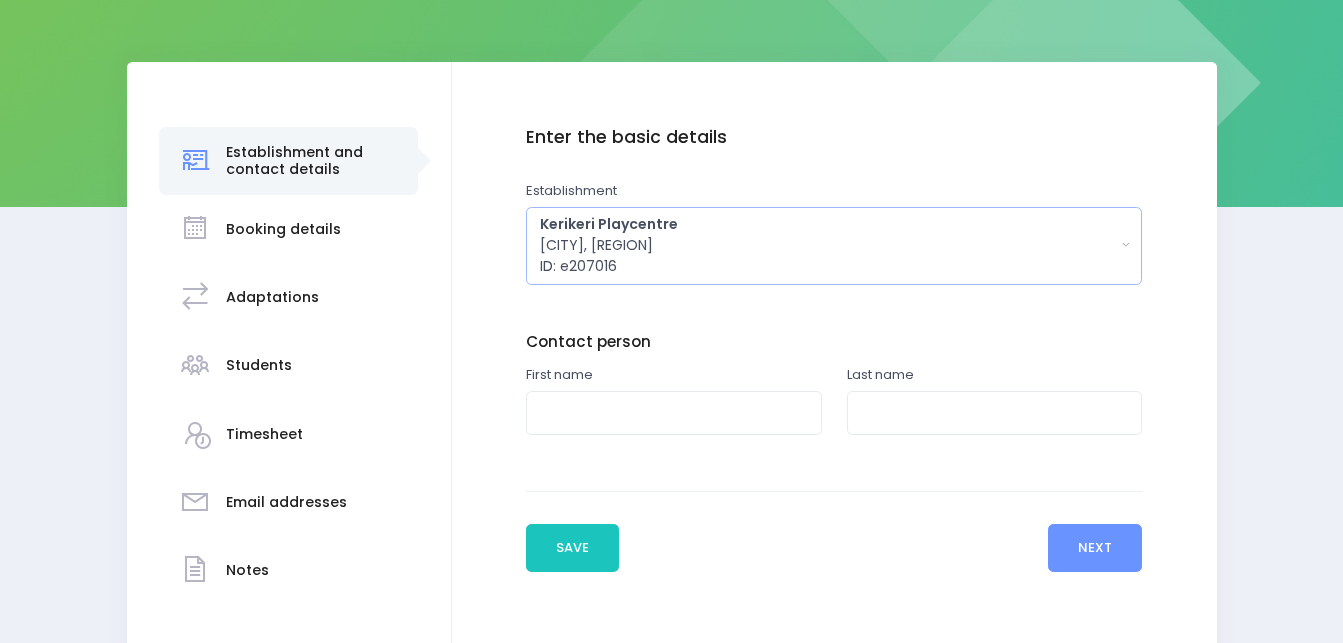 scroll, scrollTop: 283, scrollLeft: 0, axis: vertical 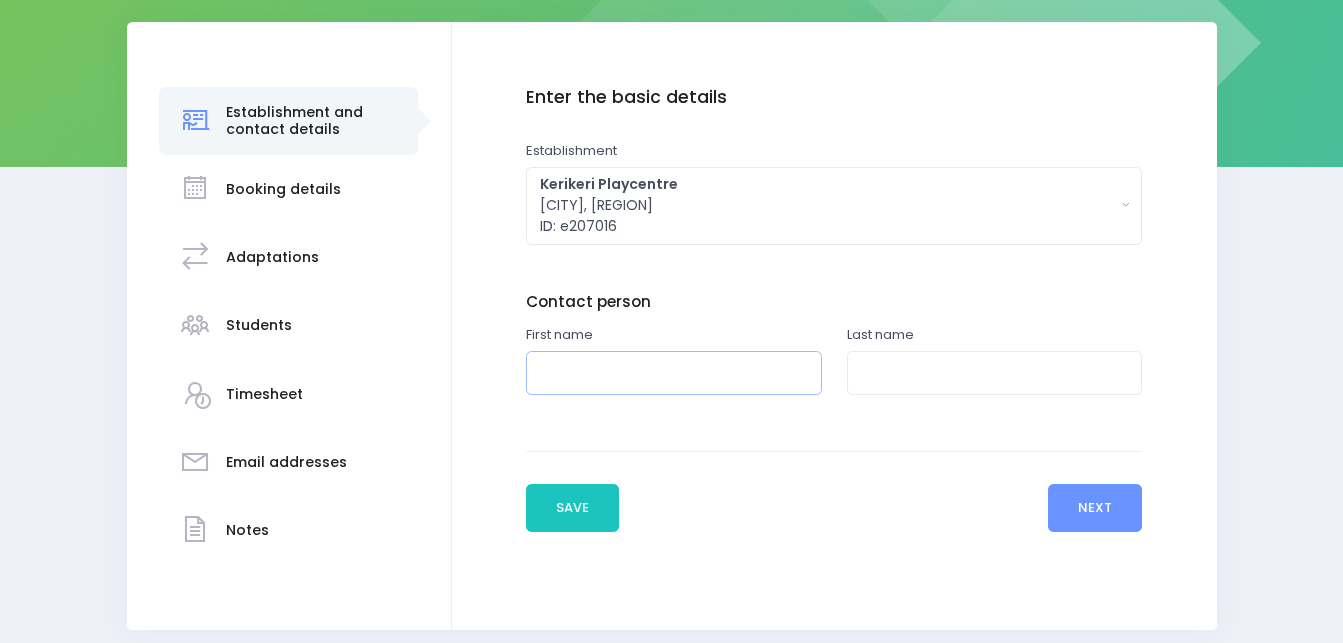 click at bounding box center (674, 373) 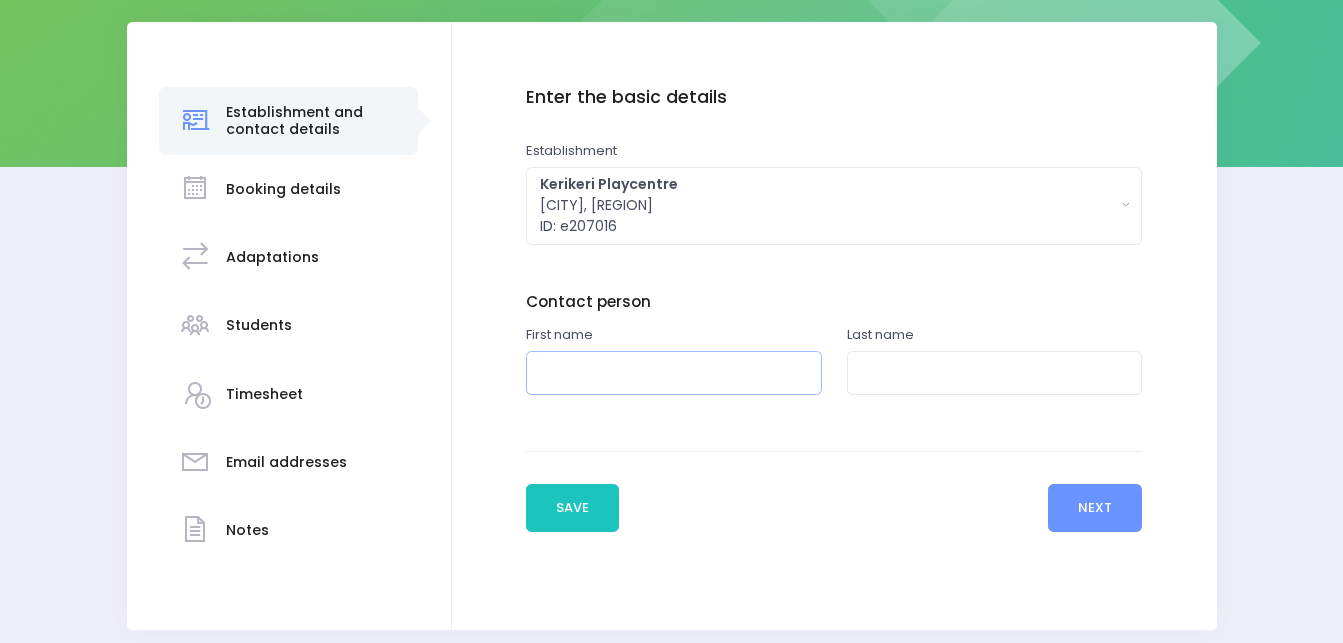 type on "Phyllis" 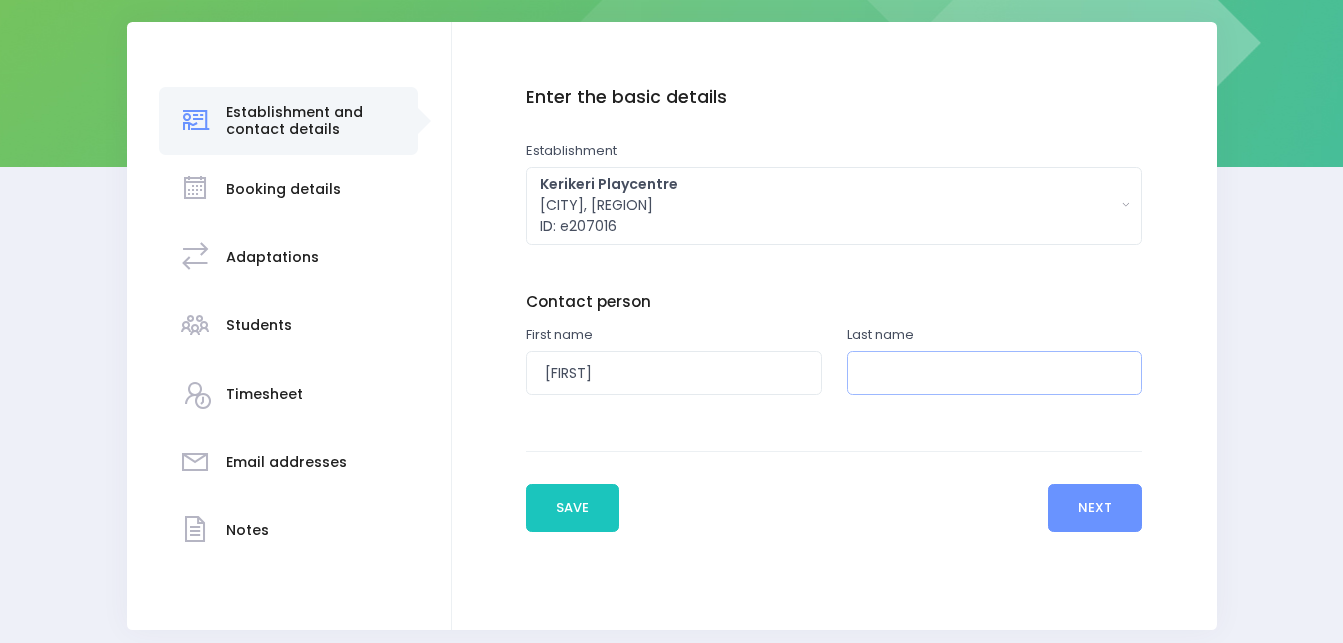 type on "Wong" 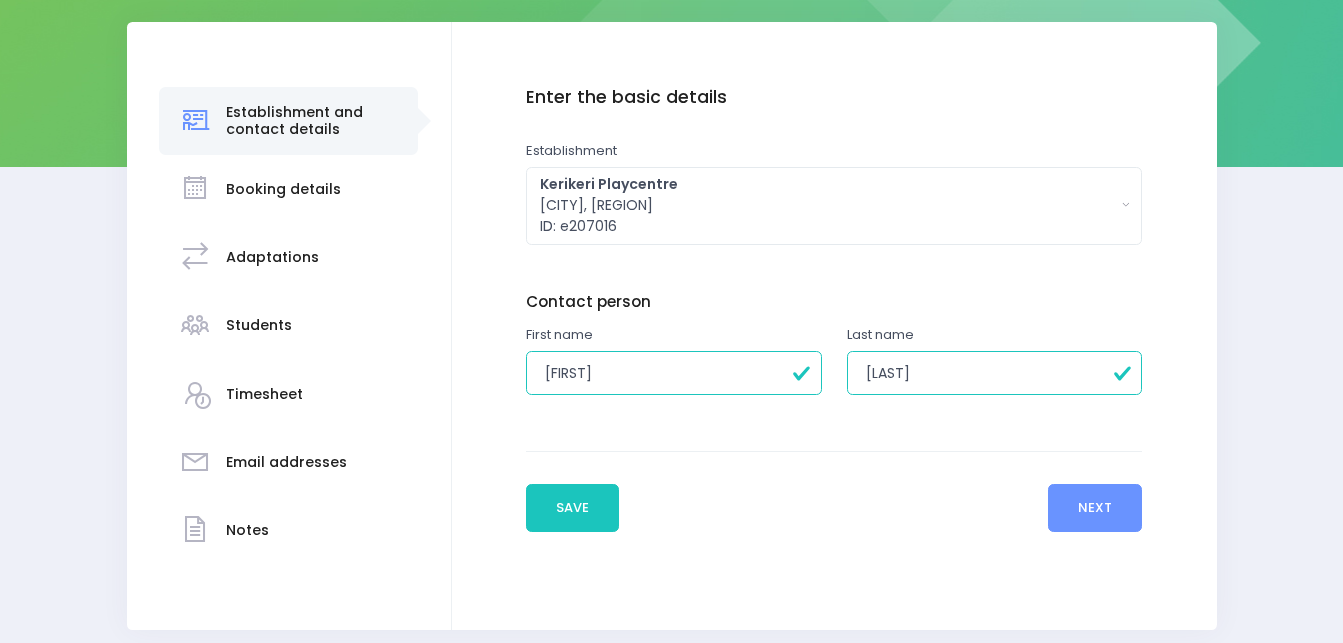 type on "Jessie" 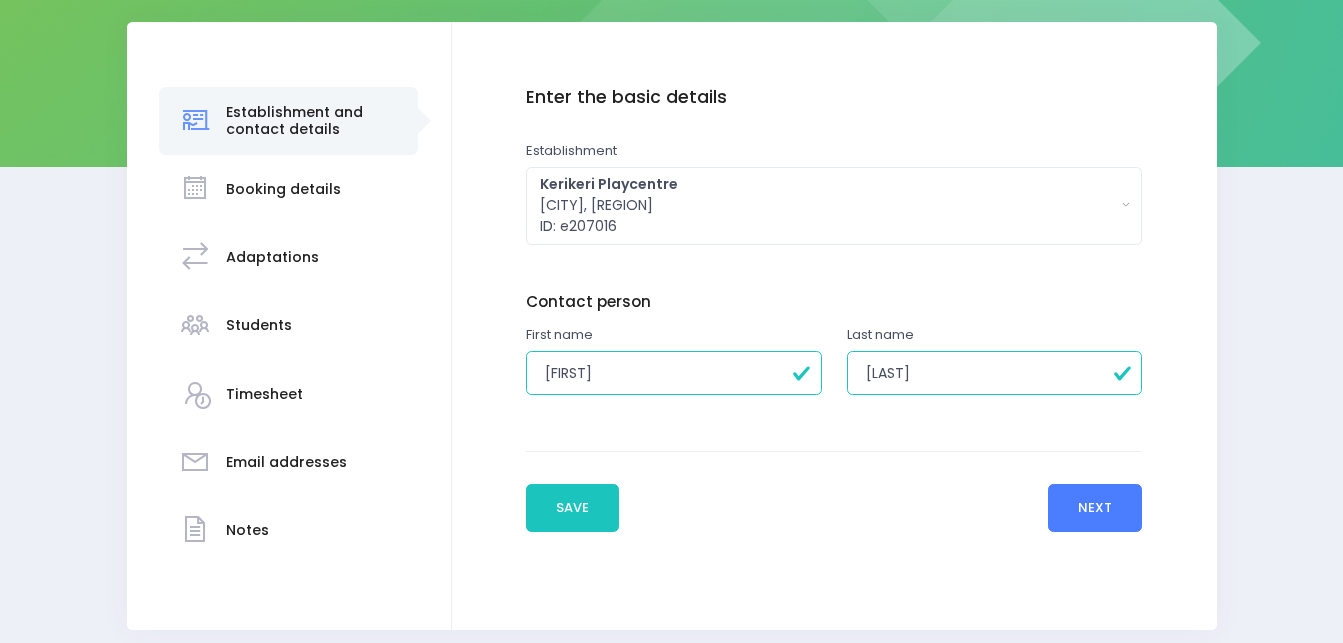 click on "Next" at bounding box center [1095, 508] 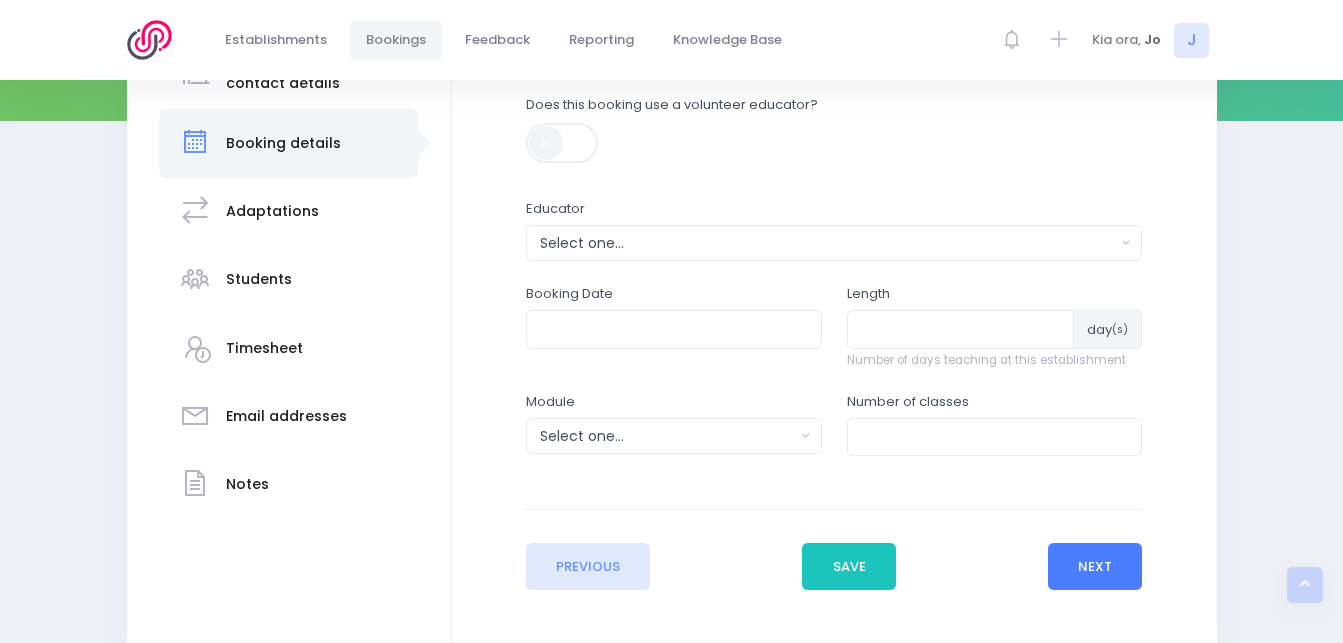 scroll, scrollTop: 384, scrollLeft: 0, axis: vertical 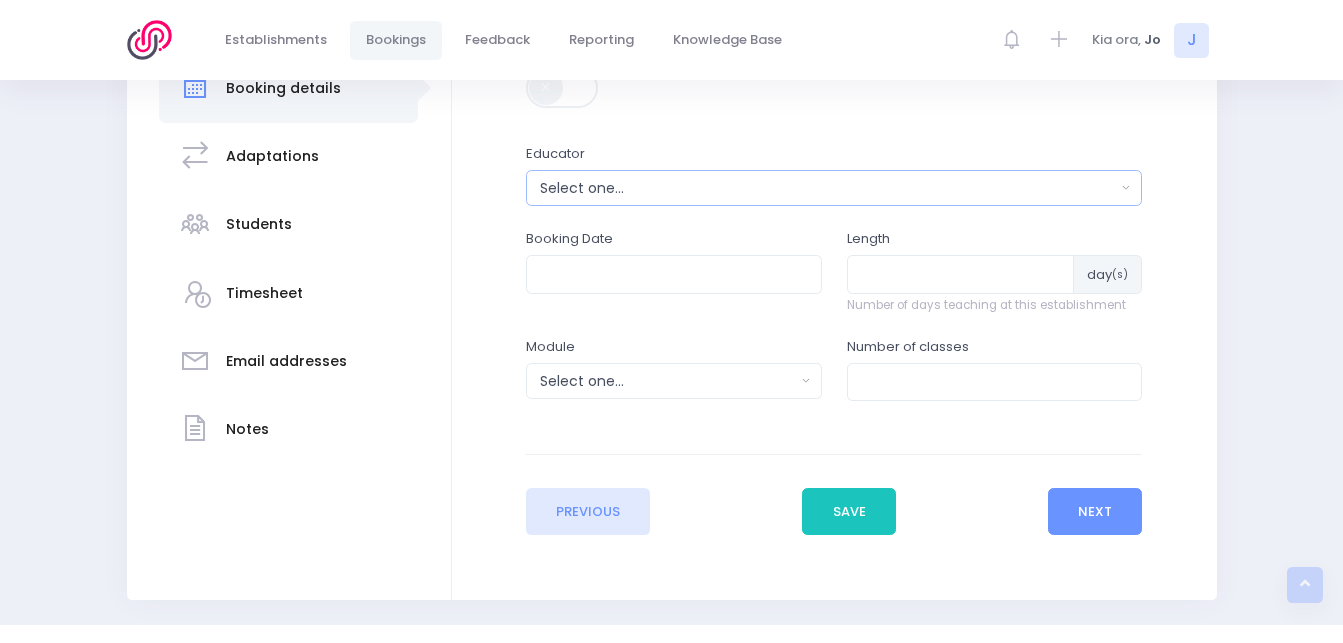 click on "Select one..." at bounding box center [834, 188] 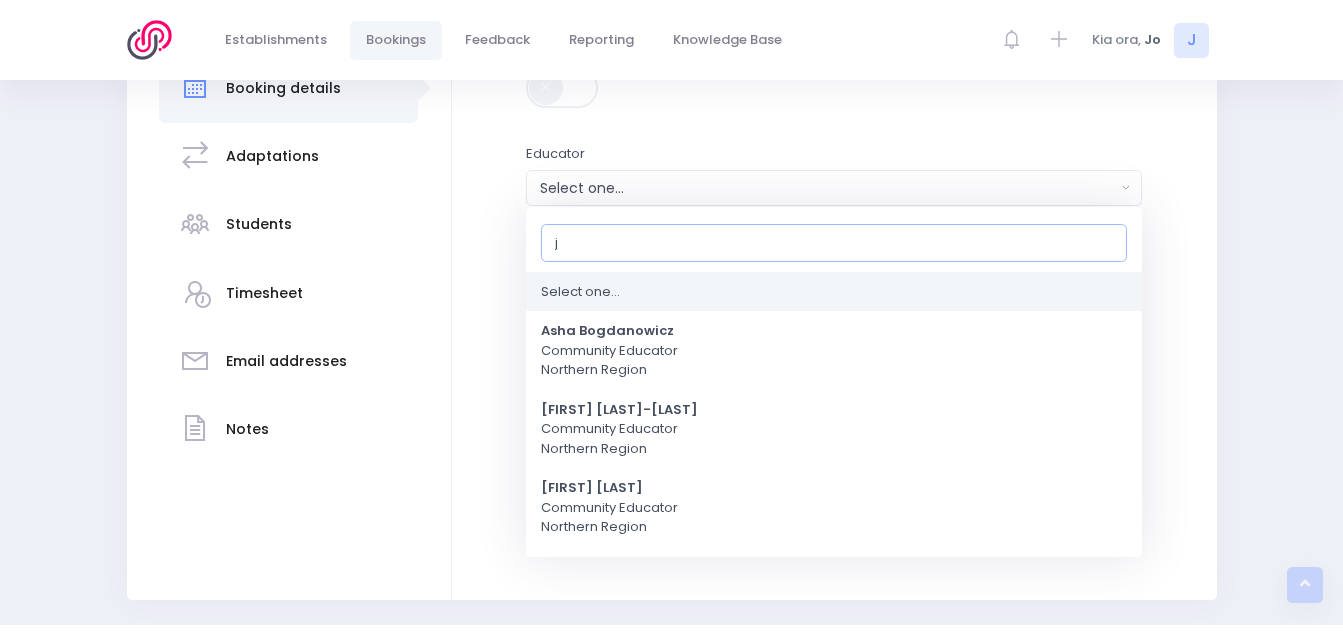 type on "jo" 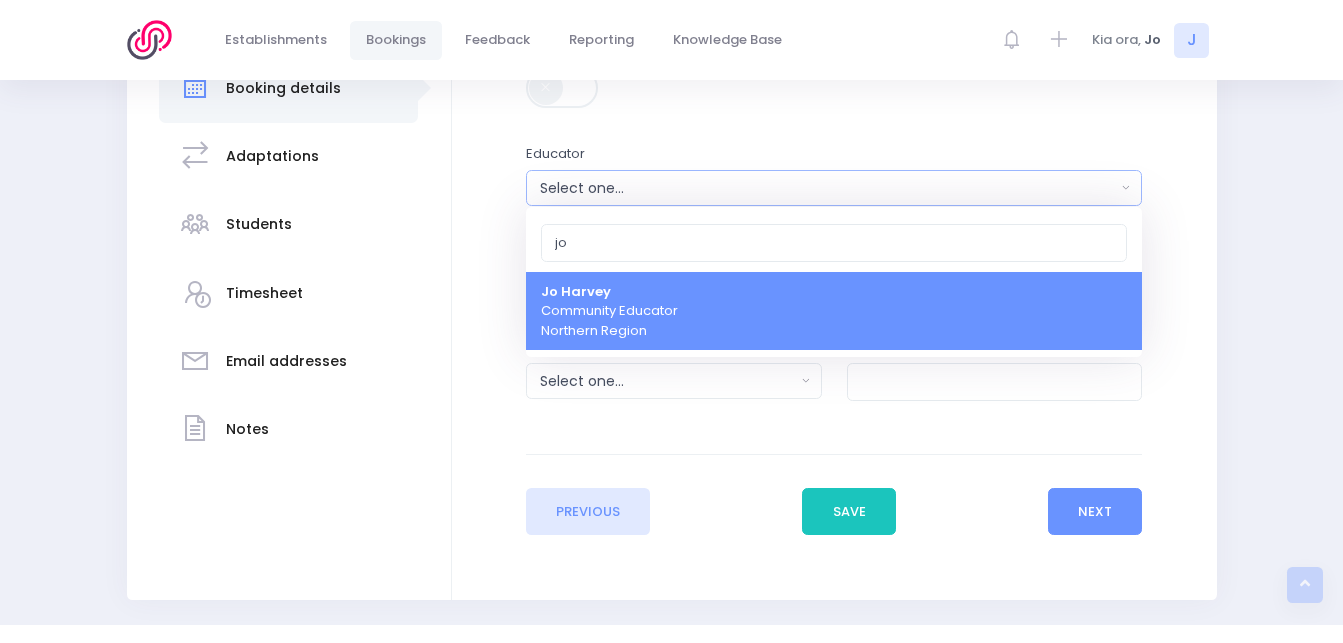 click on "[FIRST] [LAST] Community Educator [REGION]" at bounding box center [609, 311] 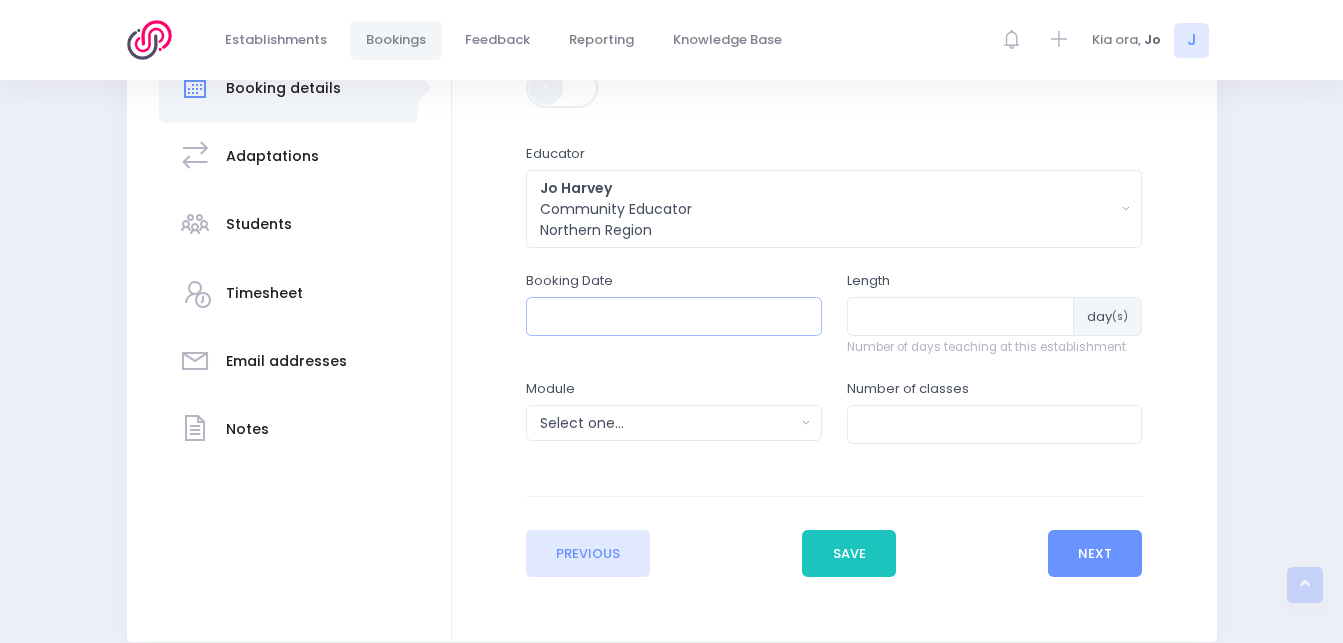 click at bounding box center (674, 316) 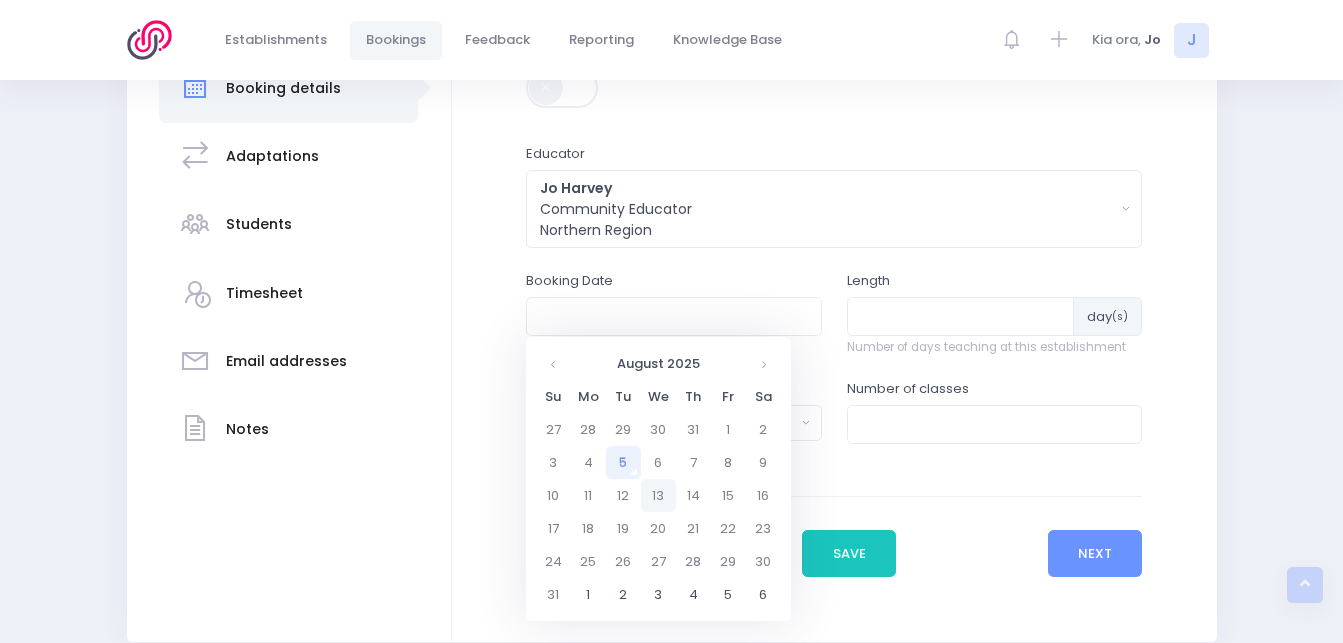 click on "13" at bounding box center (658, 495) 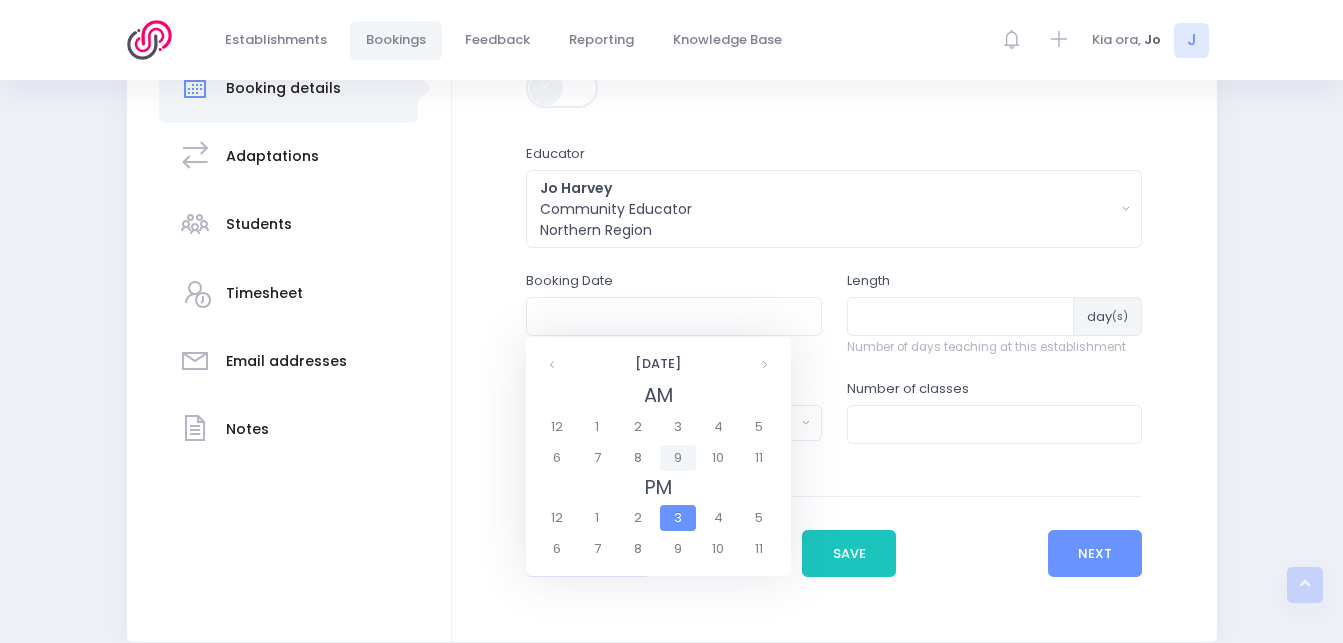 click on "9" at bounding box center [677, 458] 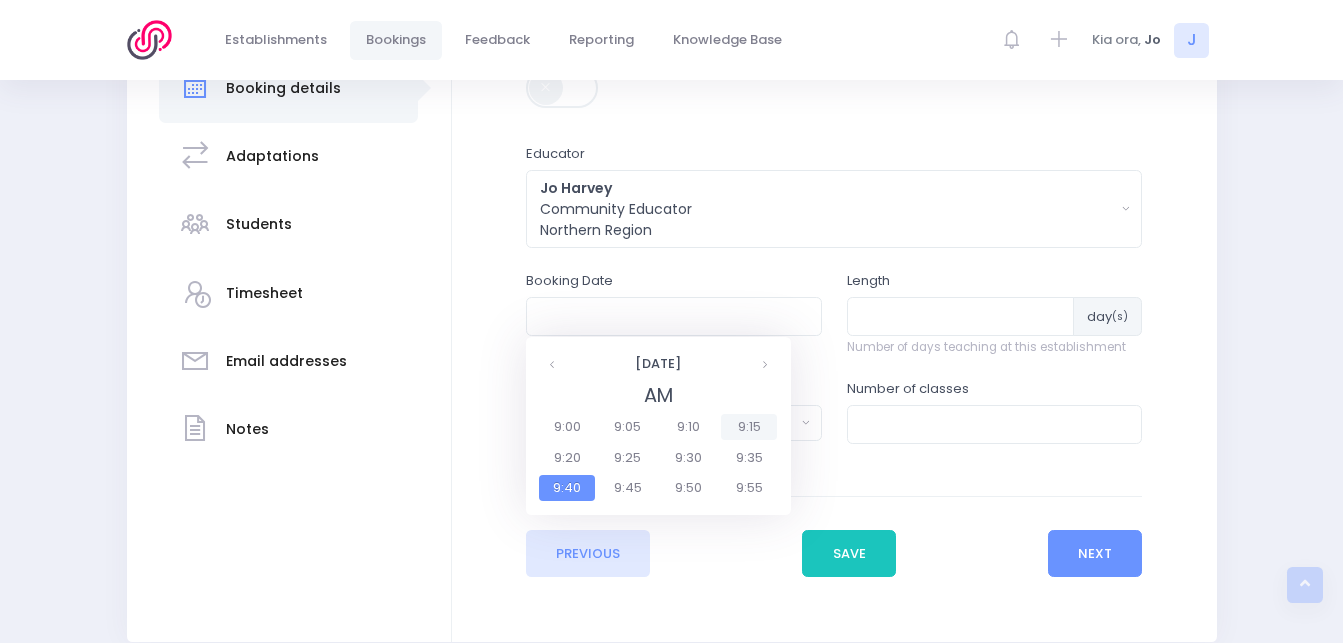 click on "9:15" at bounding box center (749, 427) 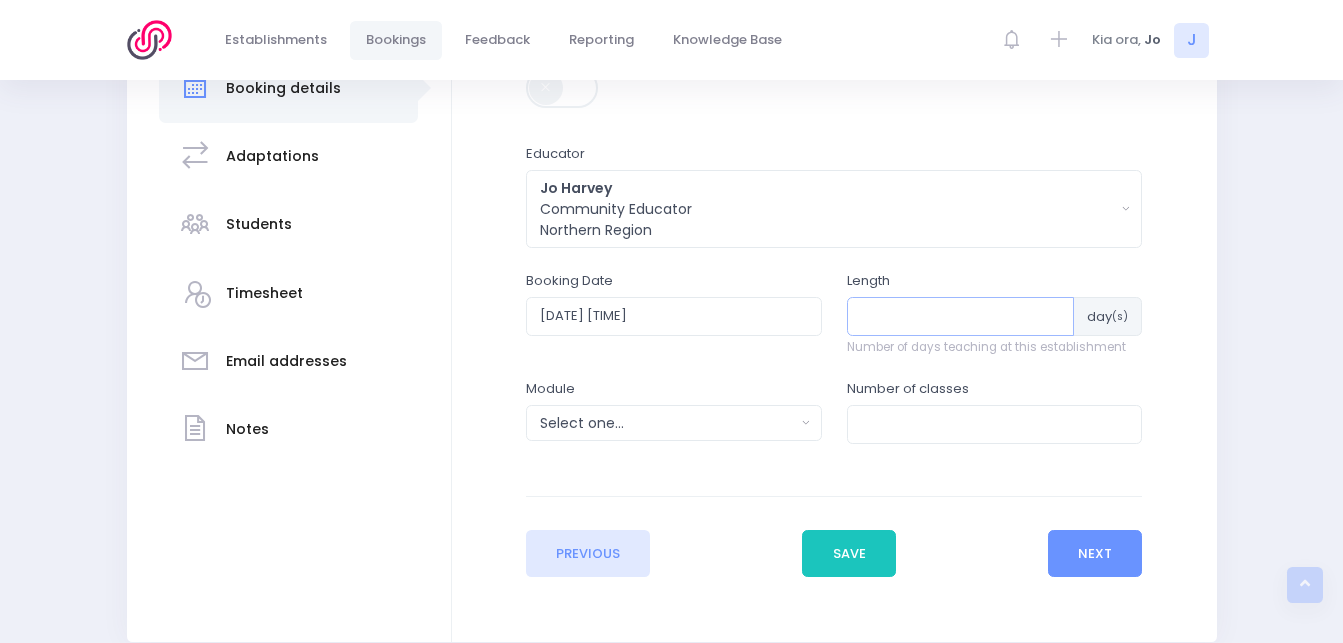 click at bounding box center (961, 316) 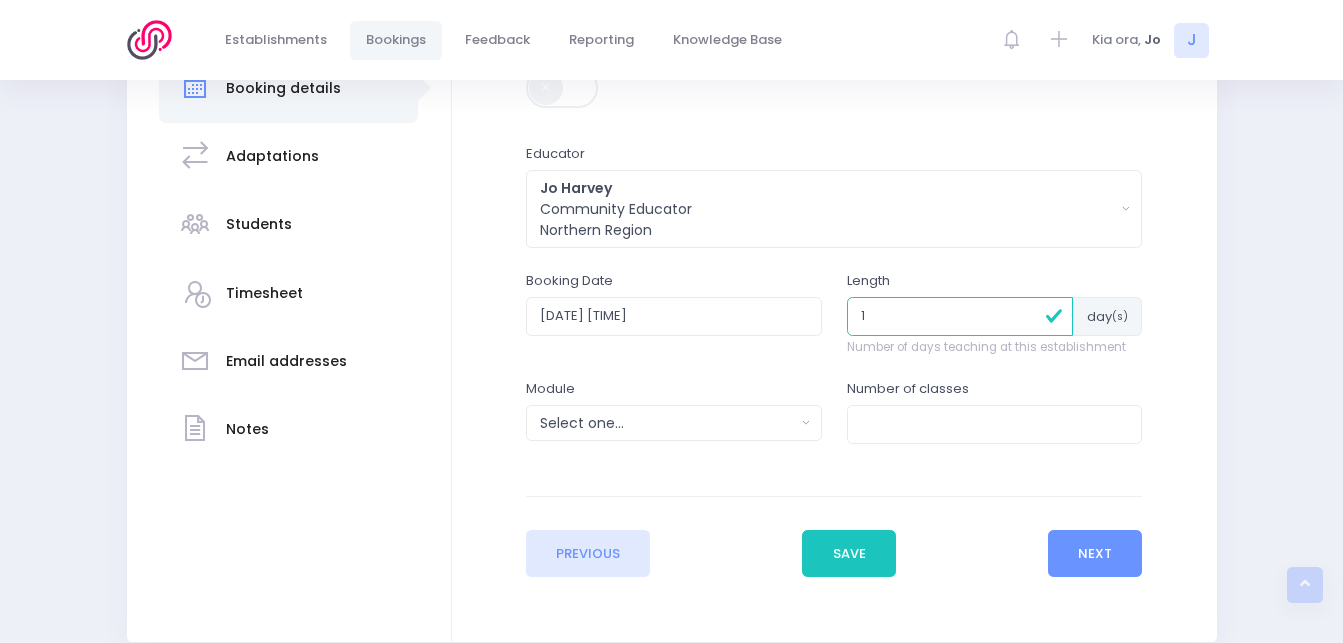 type on "1" 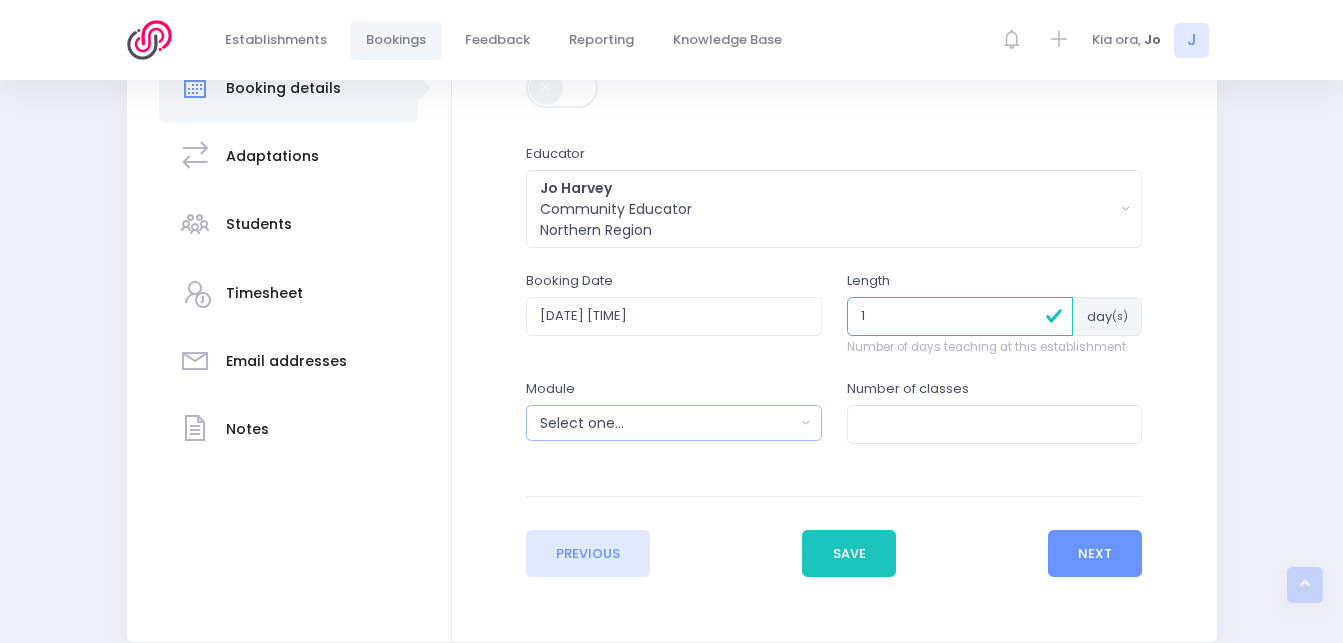 click on "Select one..." at bounding box center [667, 423] 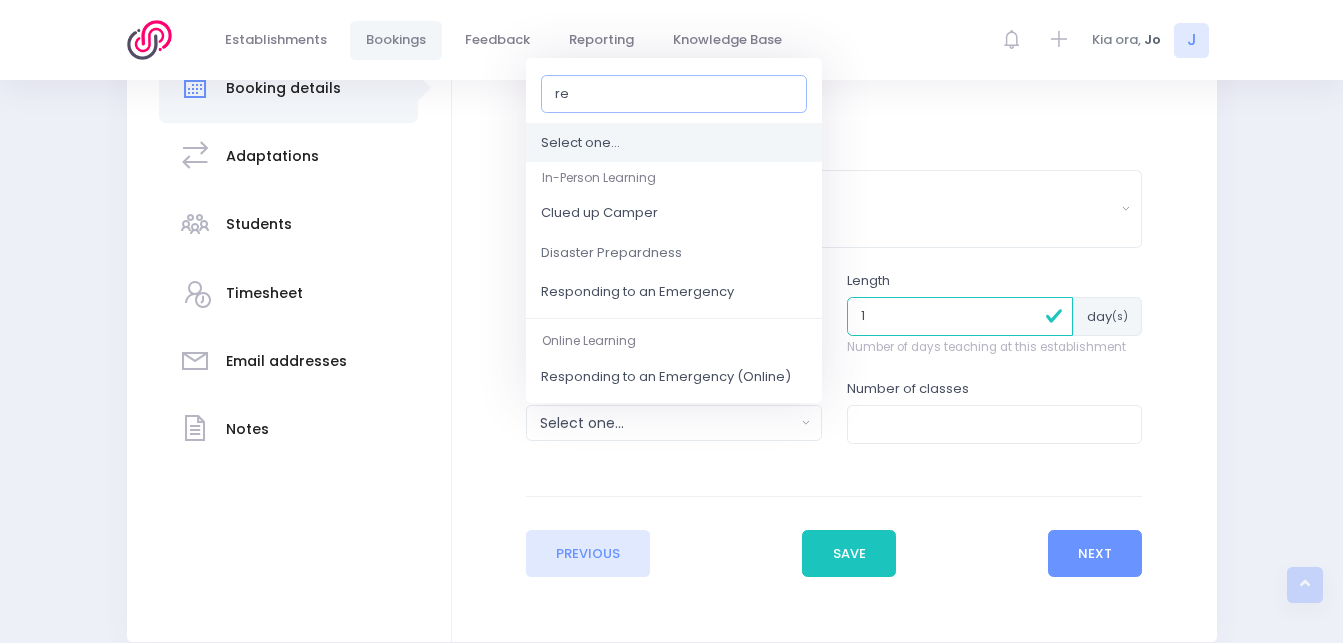 type on "res" 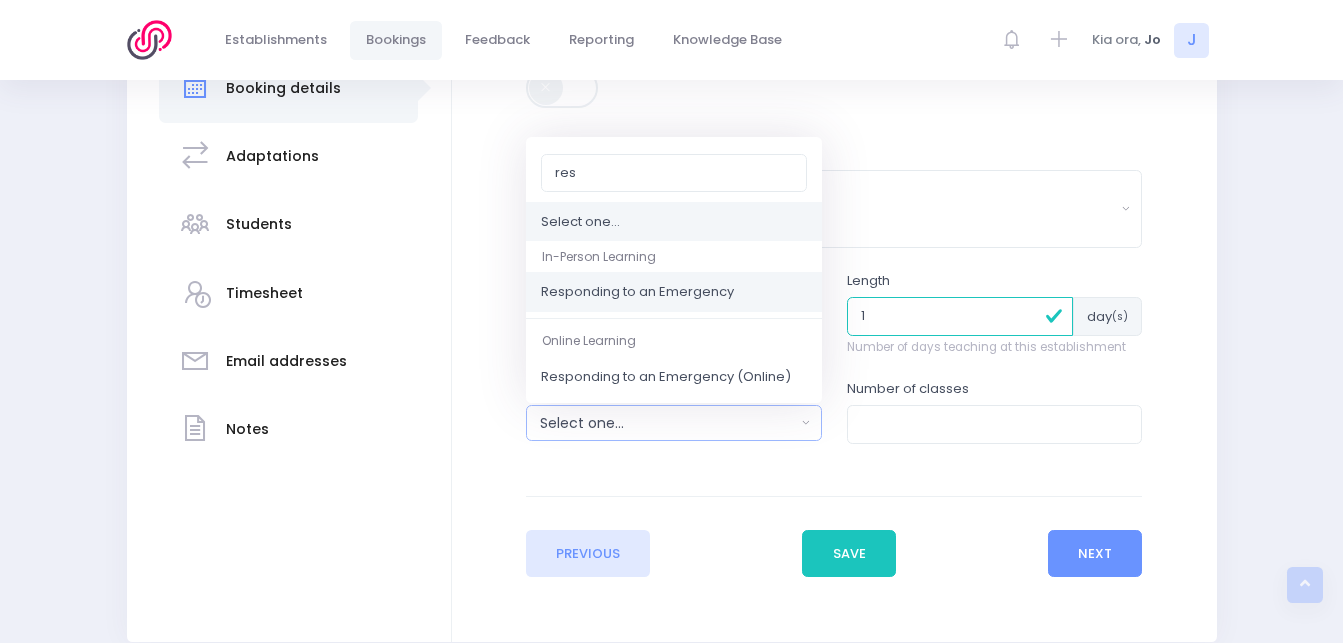 click on "Responding to an Emergency" at bounding box center [674, 293] 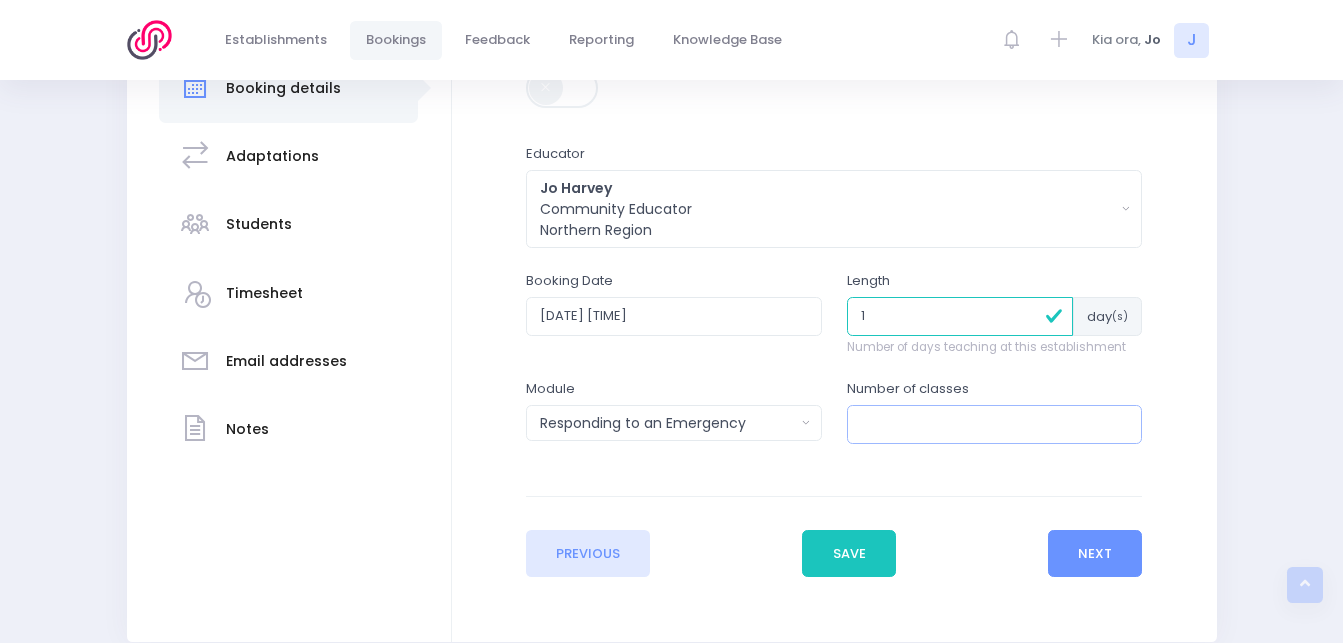 click at bounding box center (995, 424) 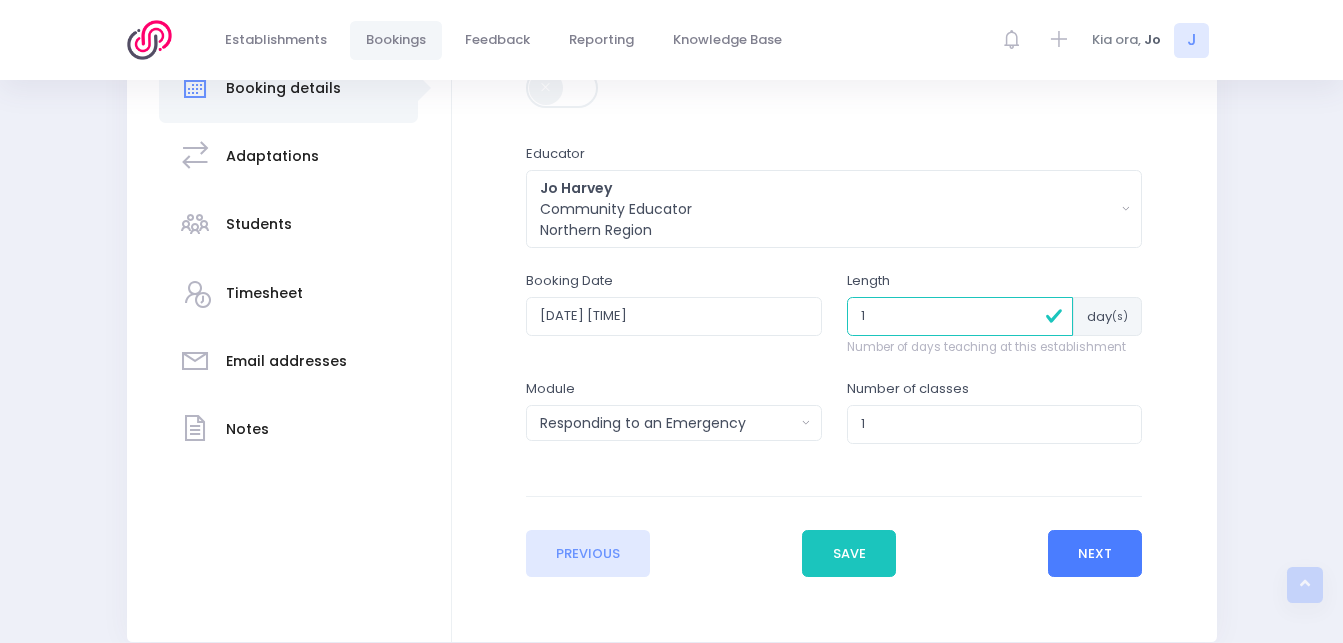 click on "Next" at bounding box center (1095, 554) 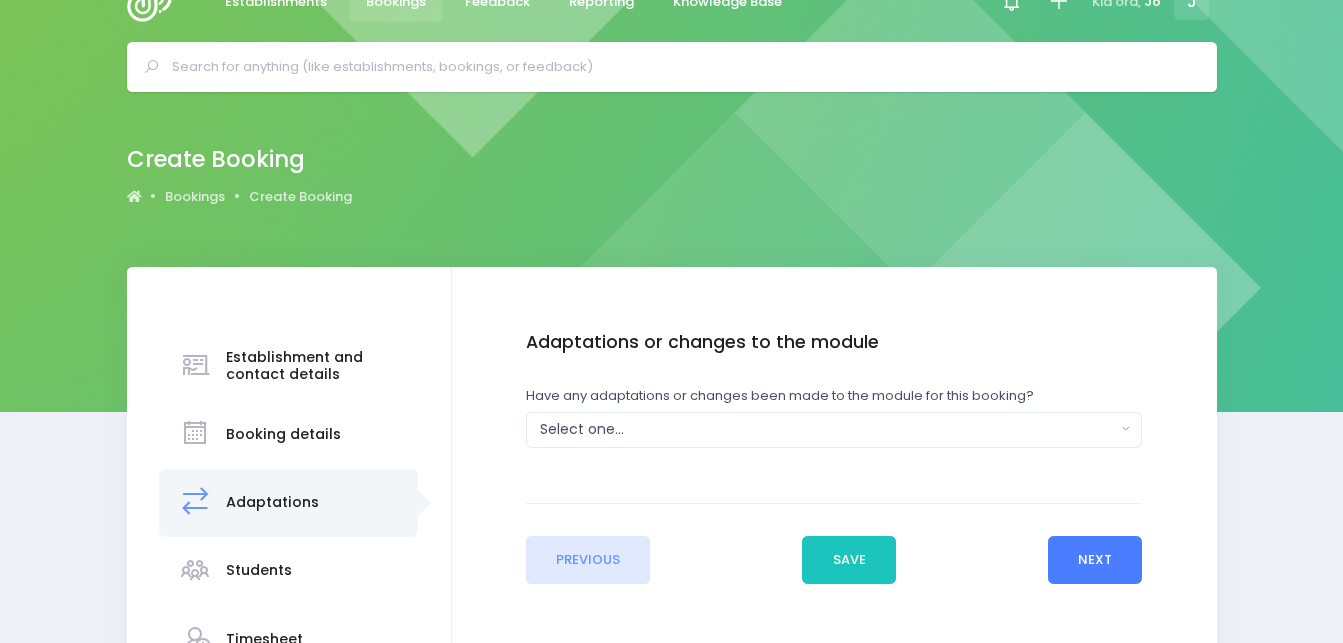 scroll, scrollTop: 0, scrollLeft: 0, axis: both 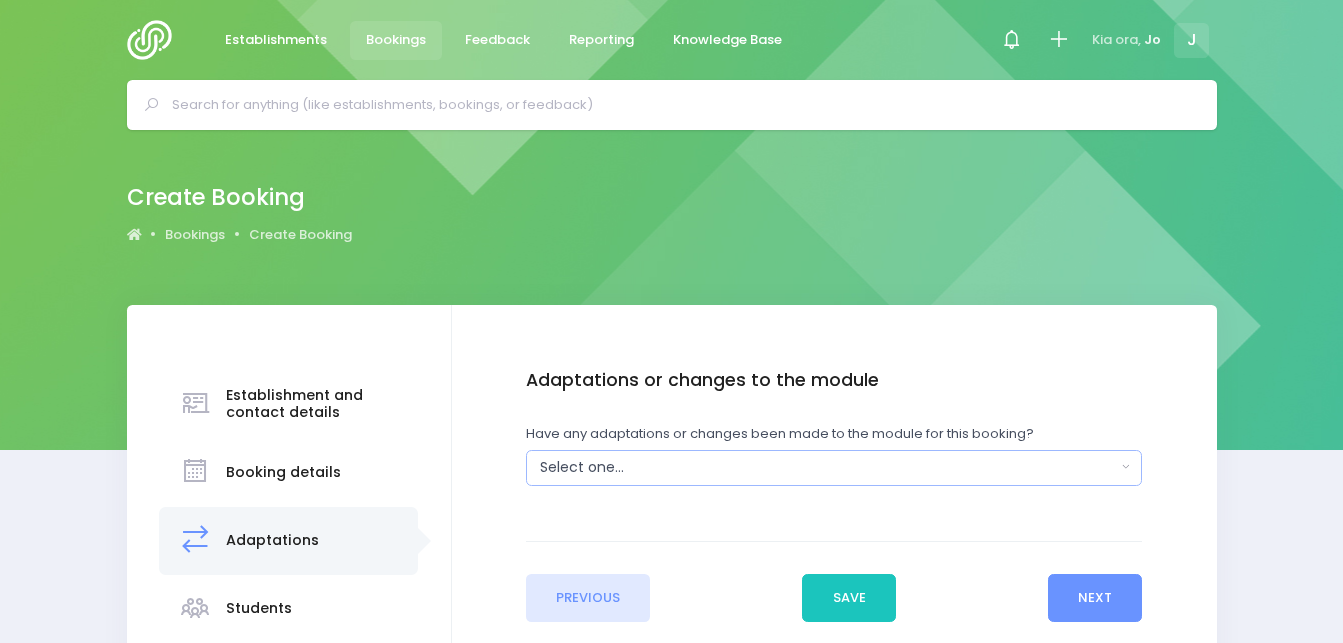 click on "Select one..." at bounding box center (834, 468) 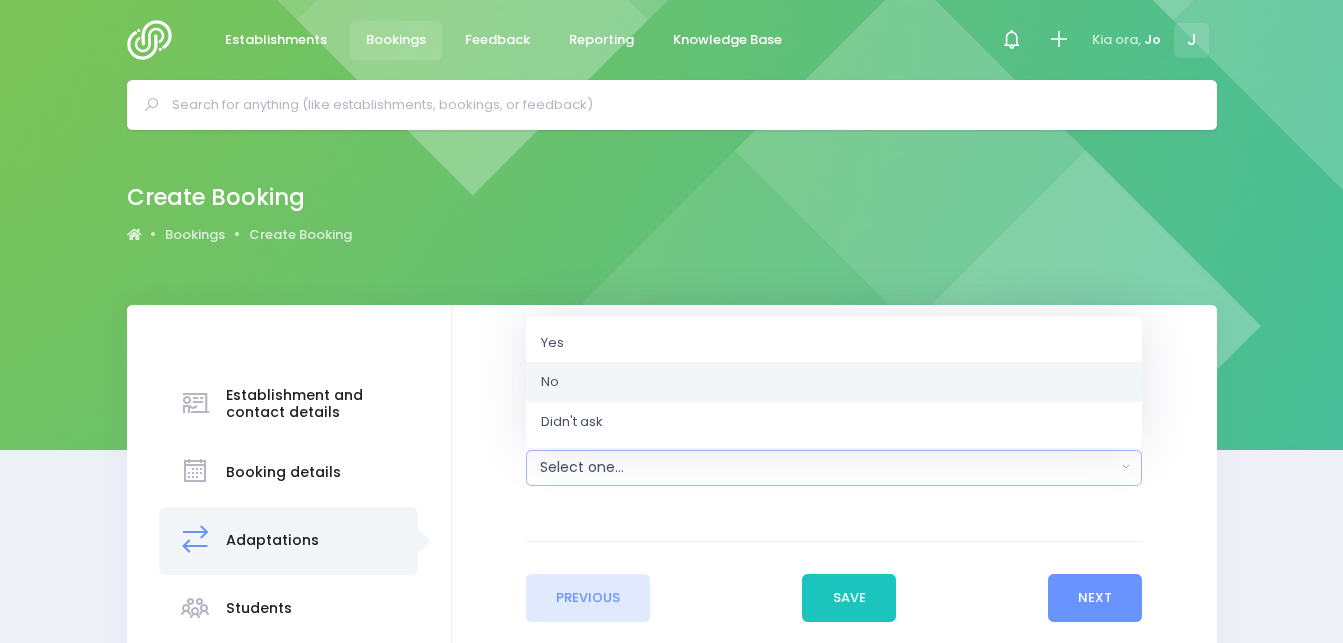 click on "No" at bounding box center [834, 382] 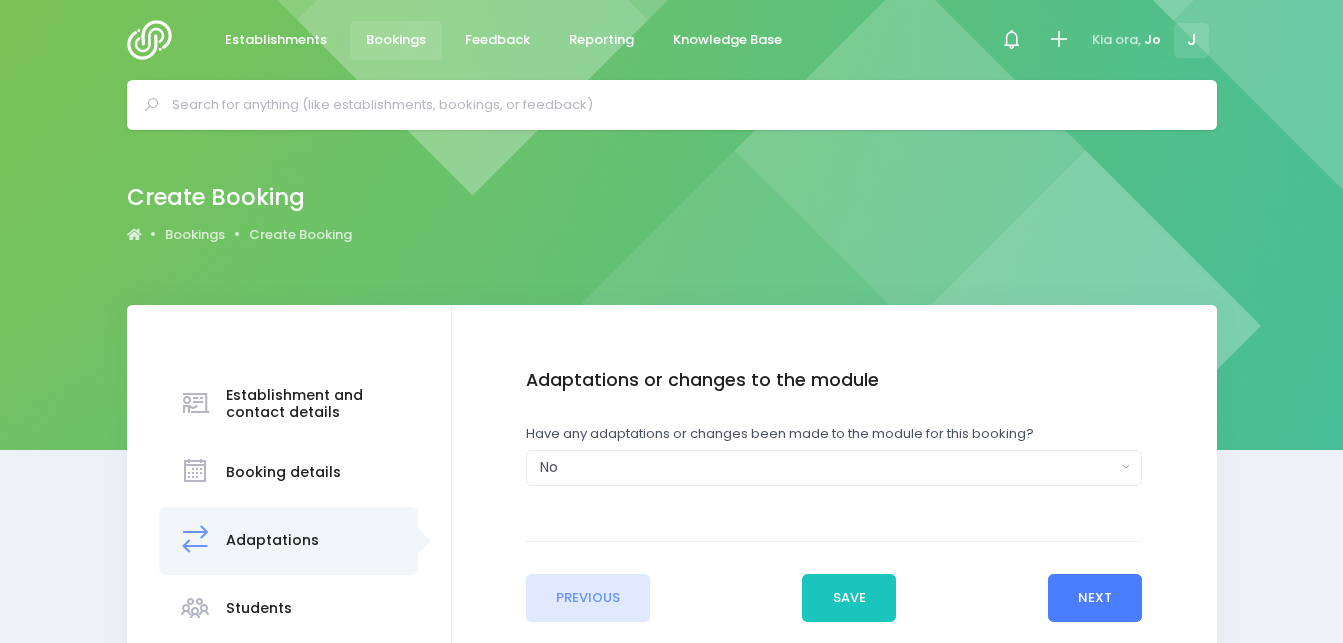 click on "Next" at bounding box center (1095, 598) 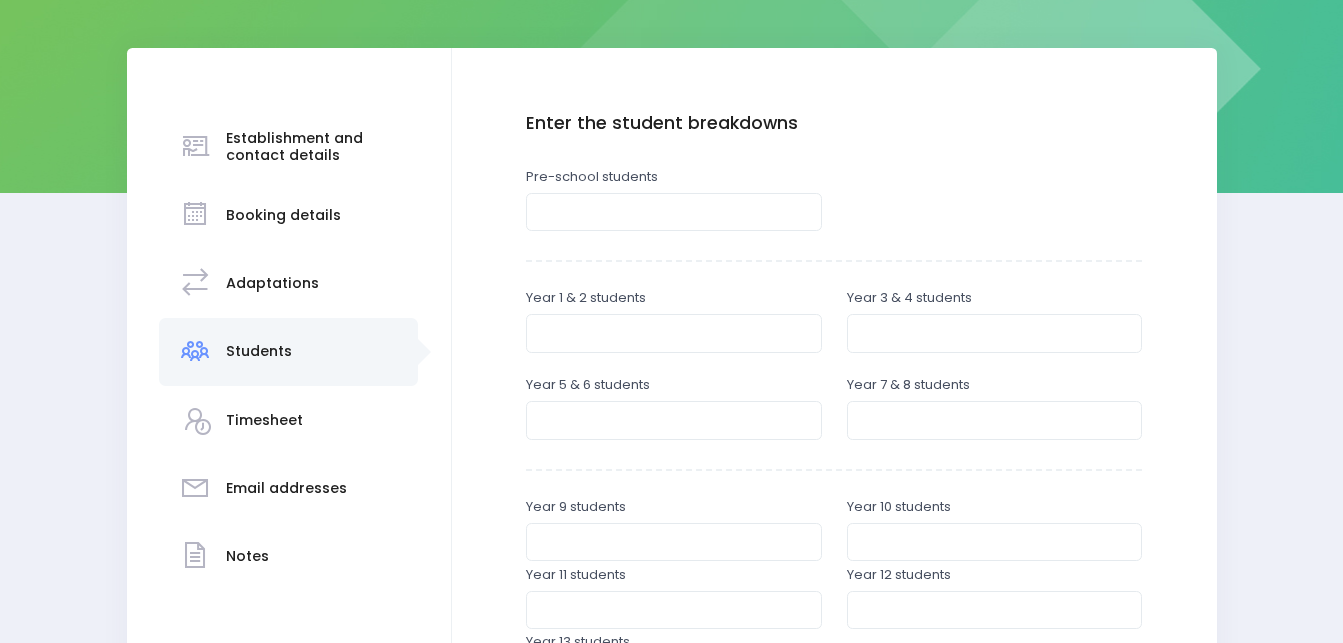 scroll, scrollTop: 267, scrollLeft: 0, axis: vertical 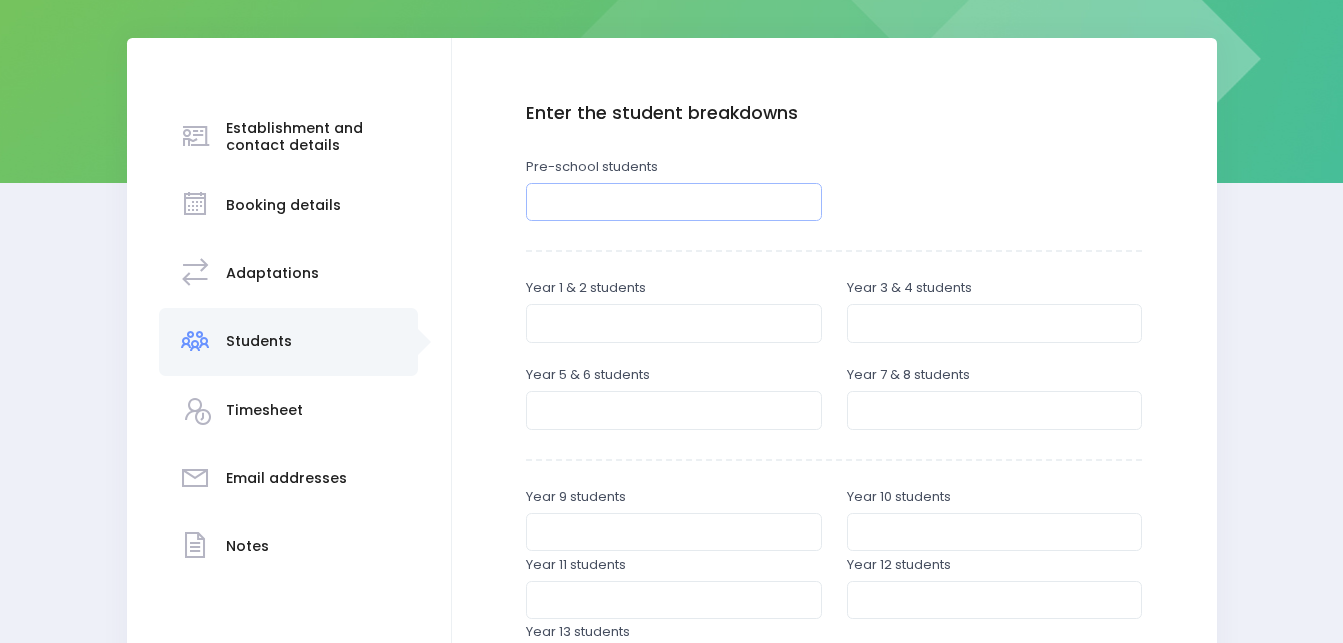 click at bounding box center [674, 202] 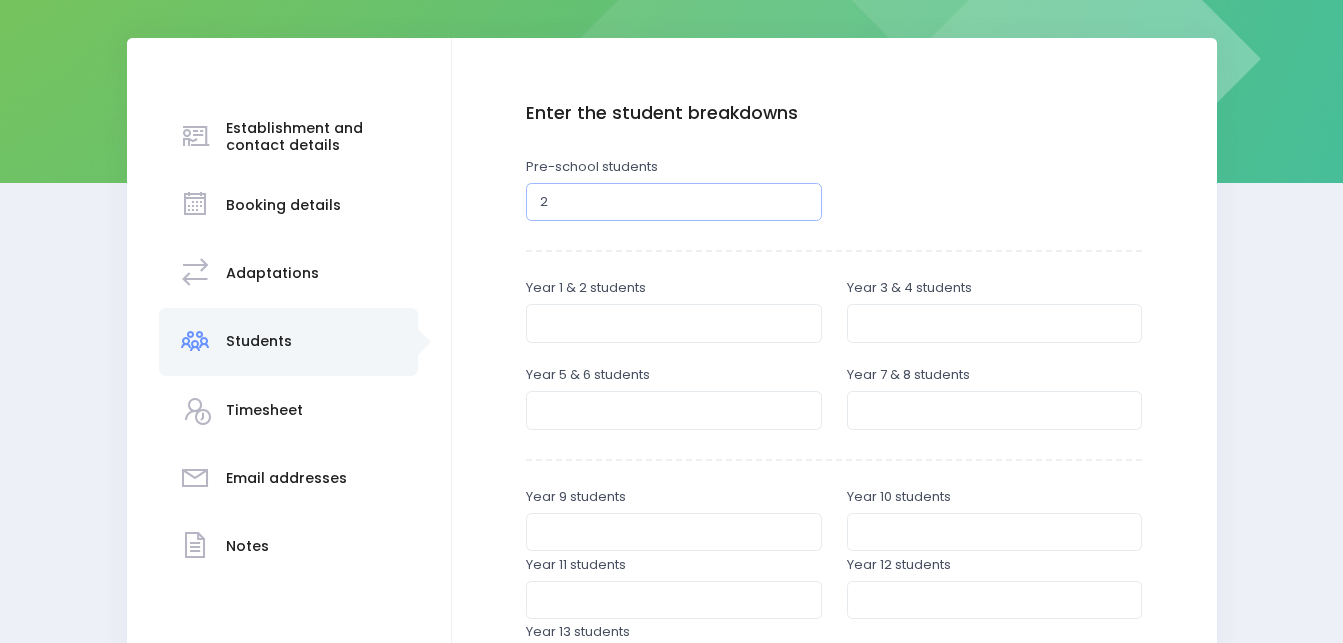 type on "20" 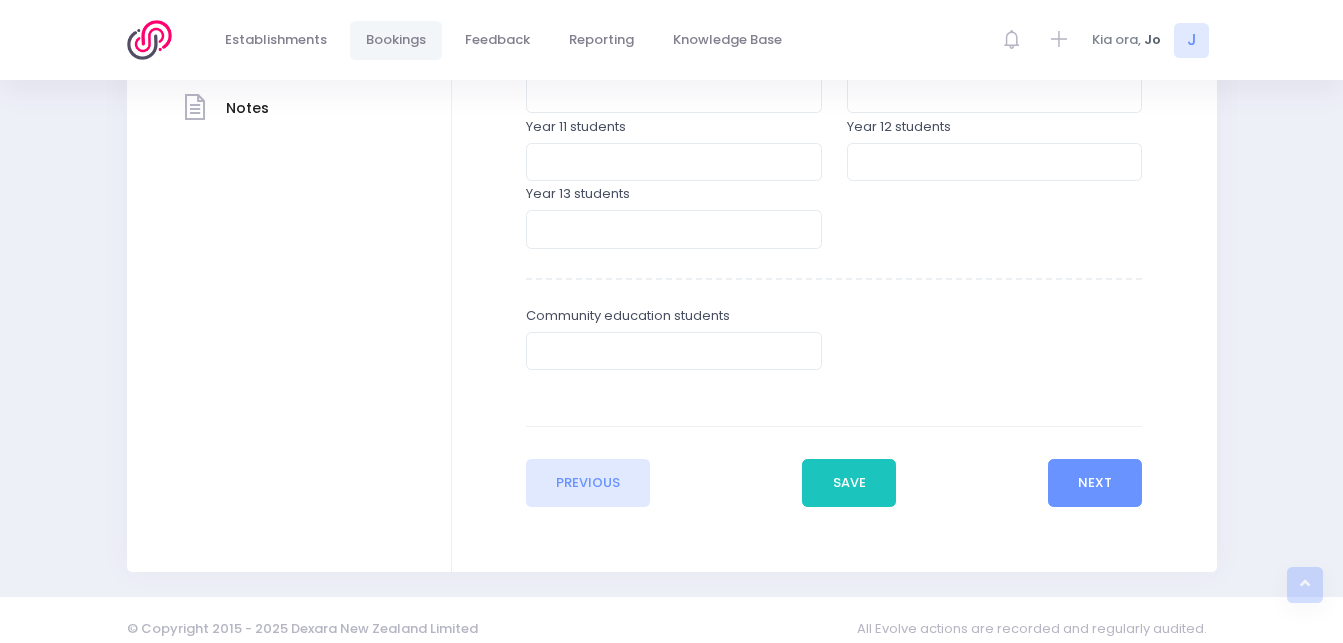 scroll, scrollTop: 724, scrollLeft: 0, axis: vertical 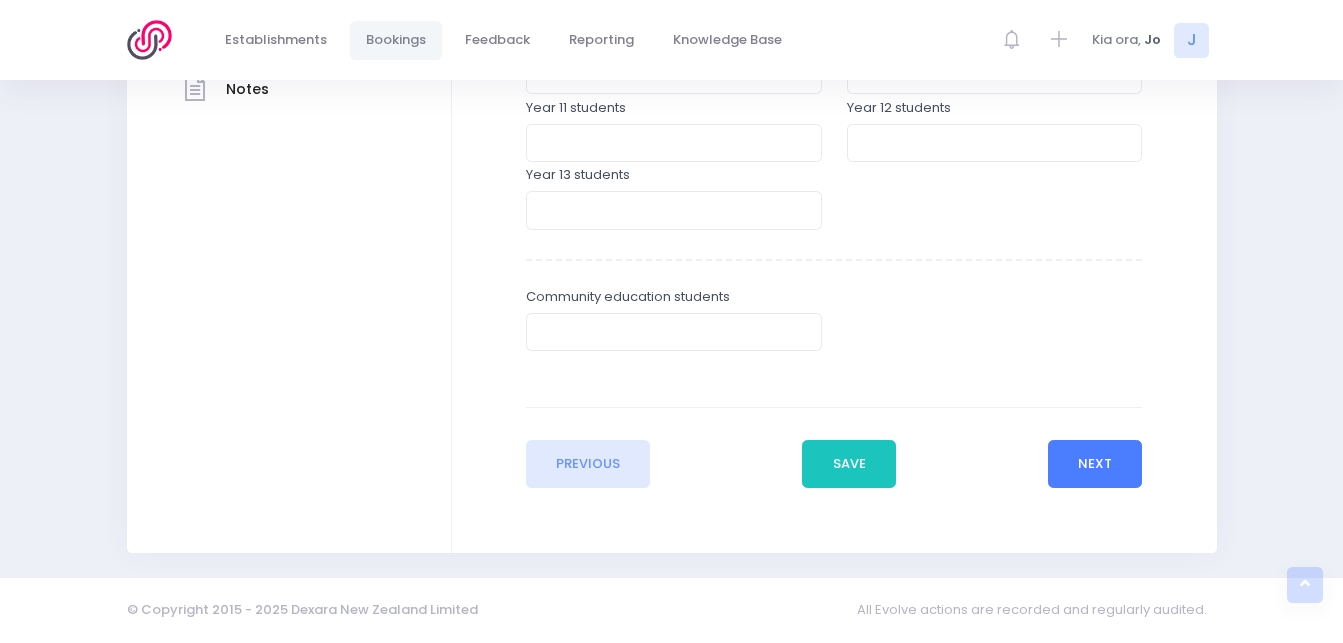 click on "Next" at bounding box center (1095, 464) 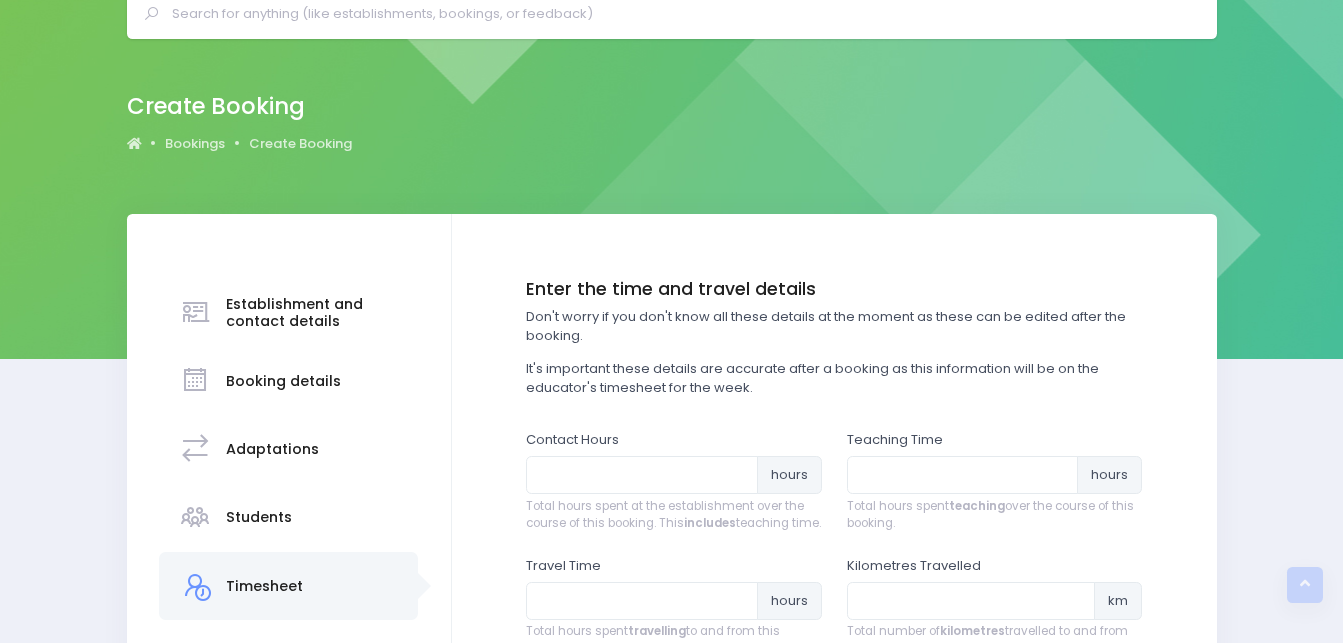 scroll, scrollTop: 0, scrollLeft: 0, axis: both 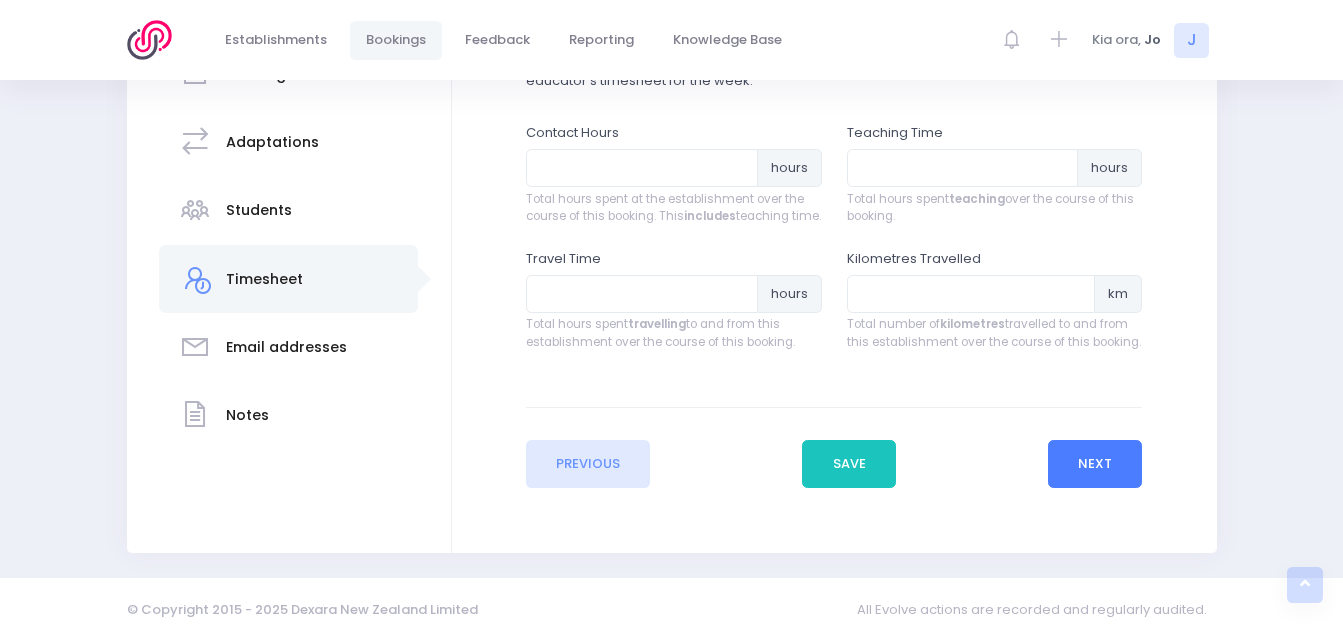 click on "Next" at bounding box center (1095, 464) 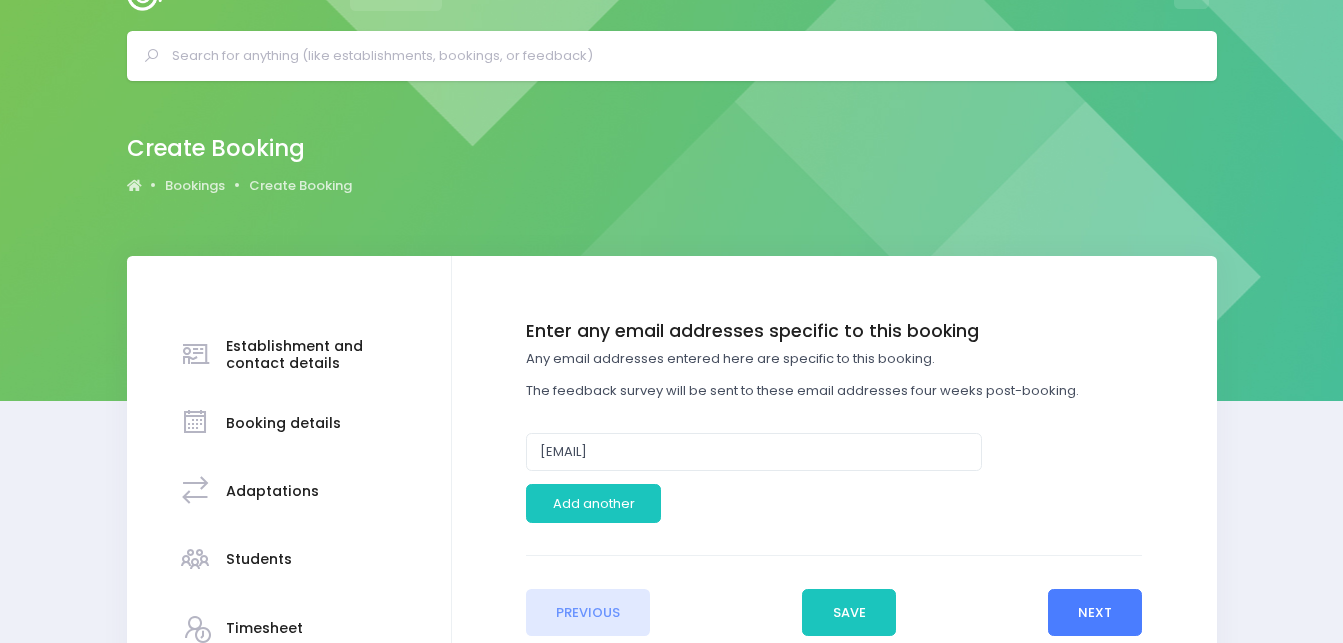 scroll, scrollTop: 0, scrollLeft: 0, axis: both 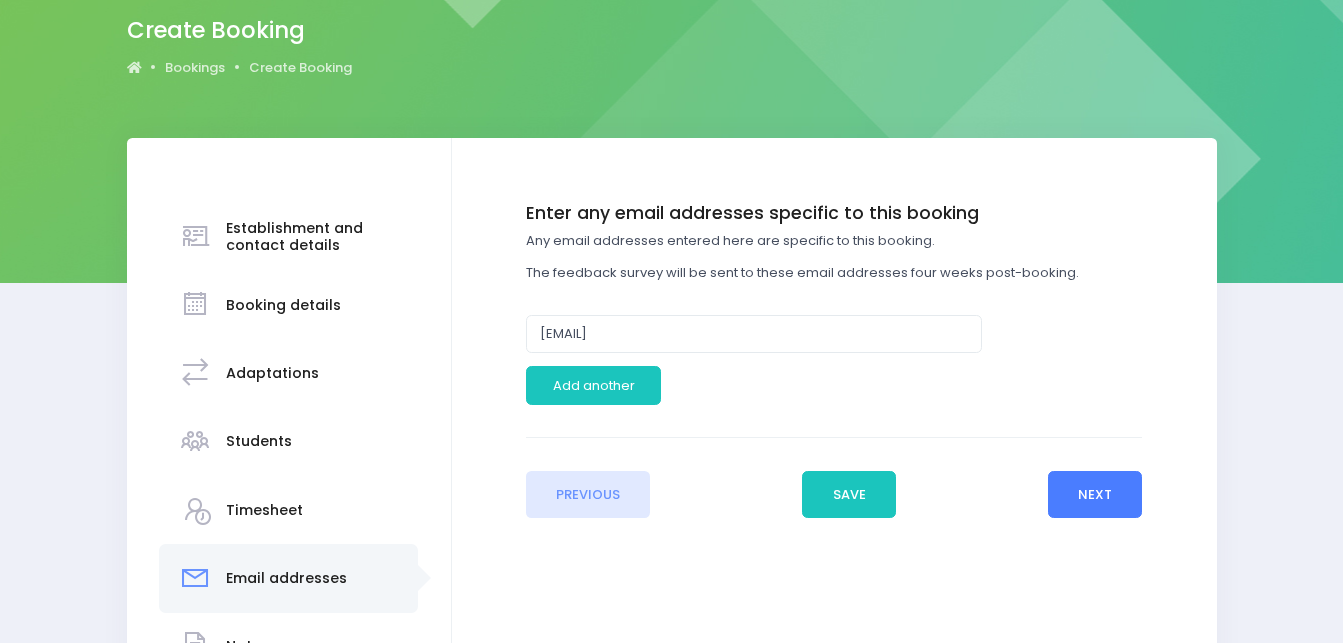 click on "Next" at bounding box center (1095, 495) 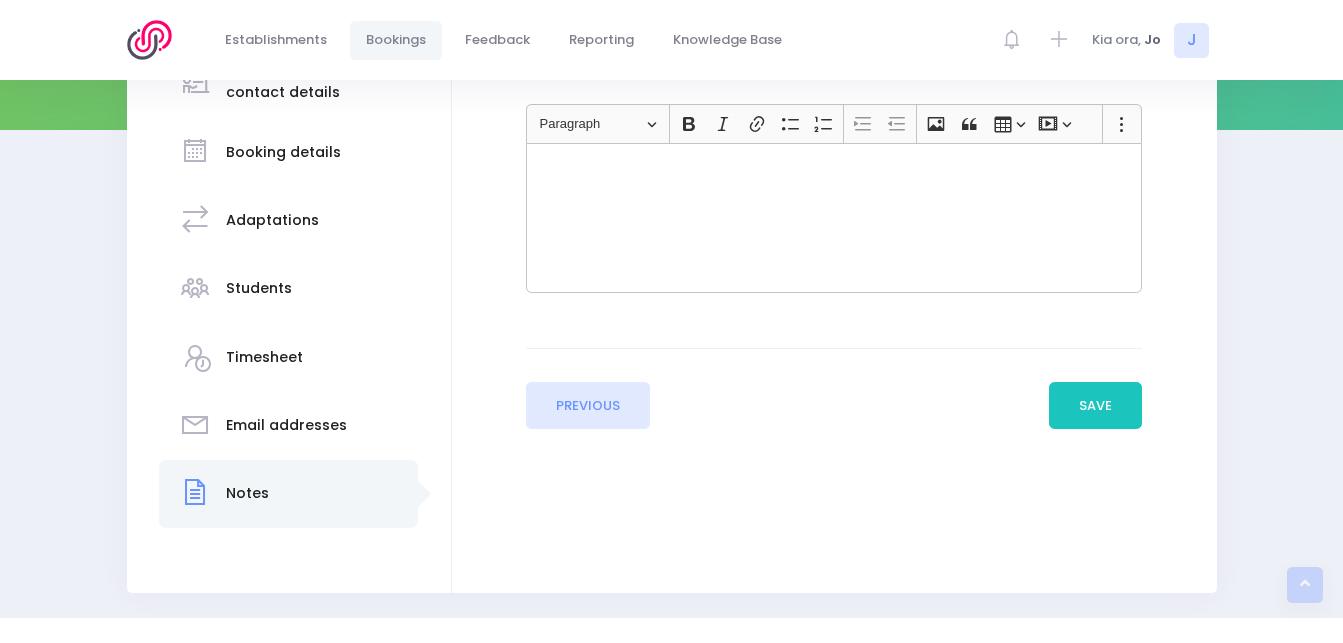 scroll, scrollTop: 360, scrollLeft: 0, axis: vertical 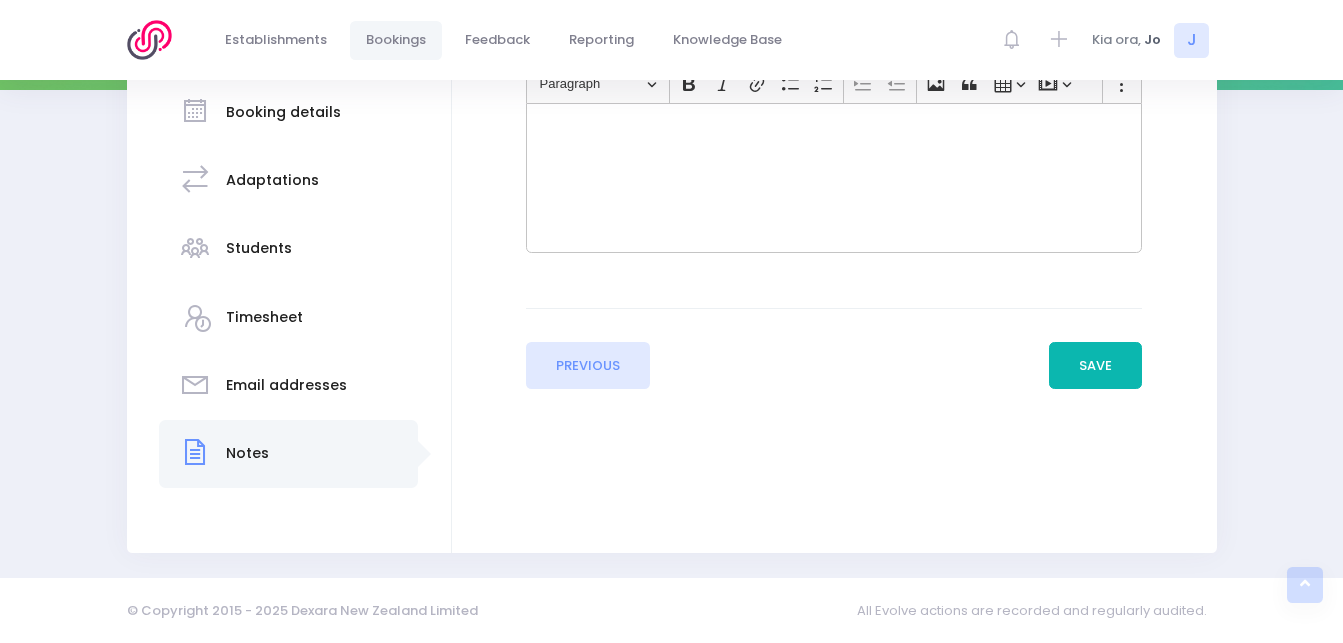 click on "Save" at bounding box center (1096, 366) 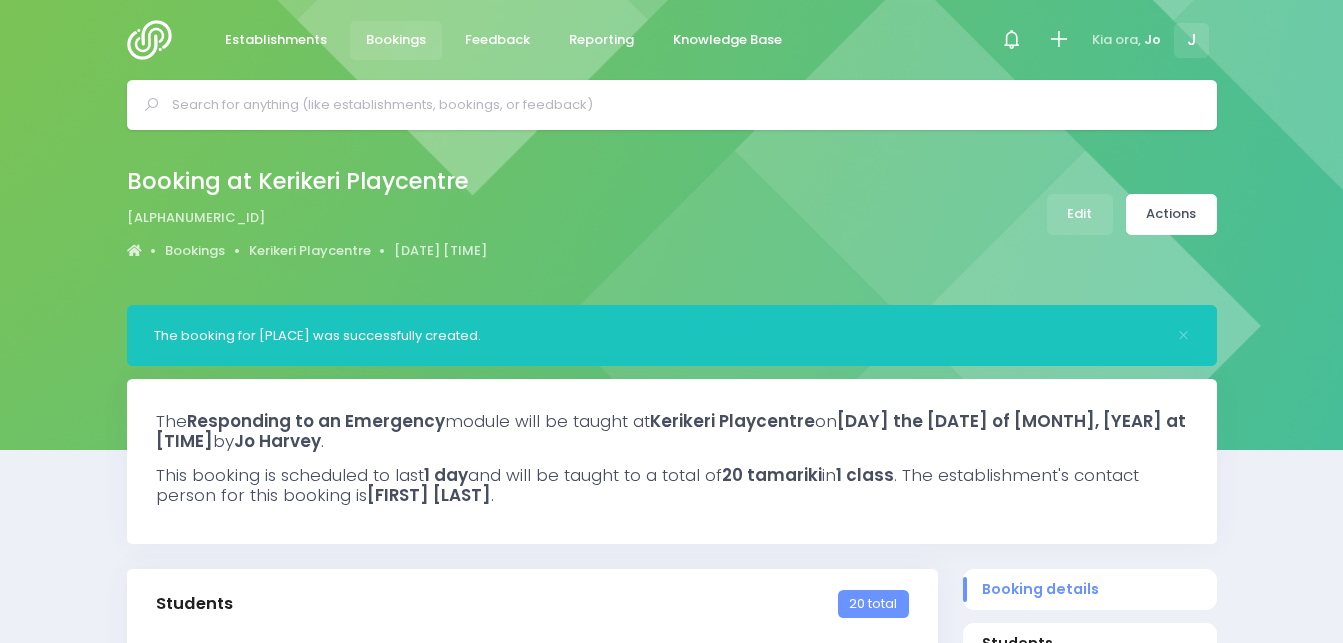 select on "5" 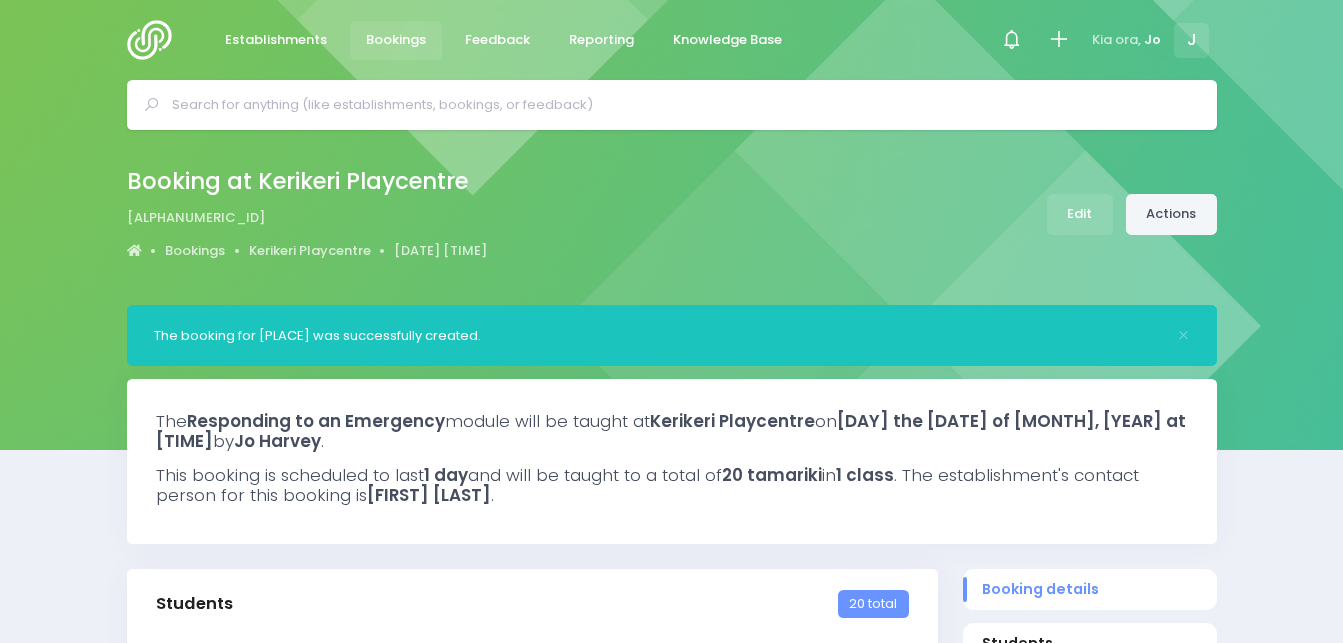 click on "Actions" at bounding box center [1171, 214] 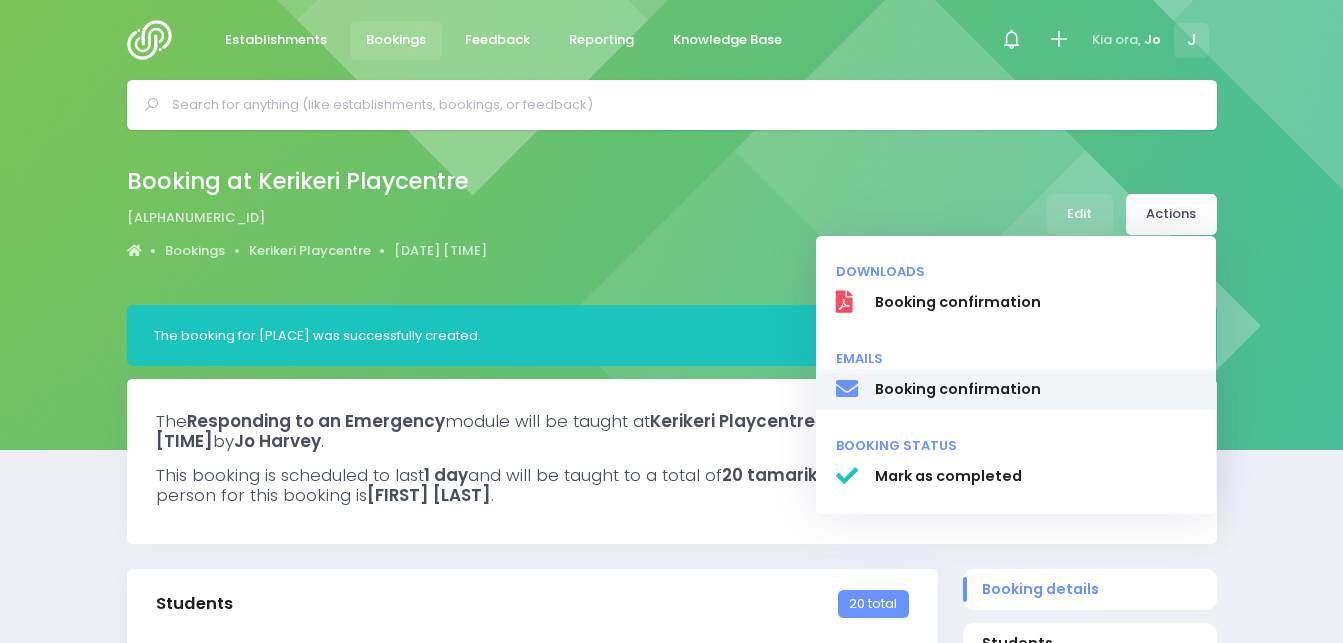 click on "Booking confirmation" at bounding box center [1035, 389] 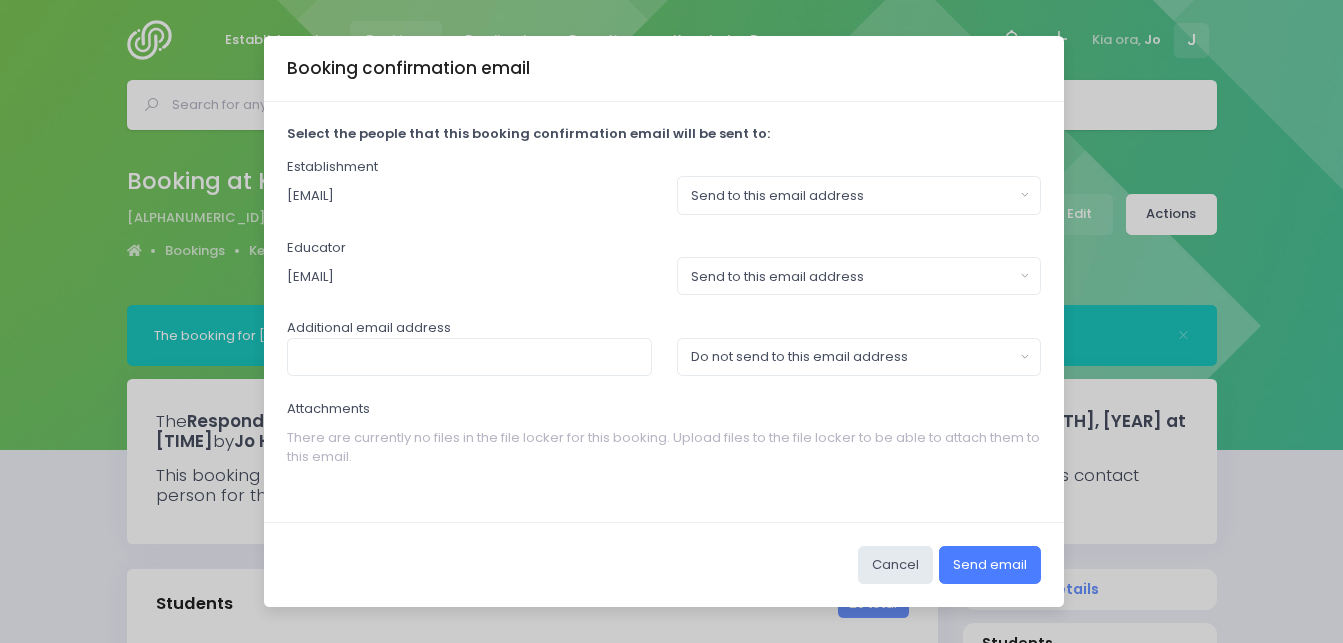 click on "Send email" at bounding box center (990, 565) 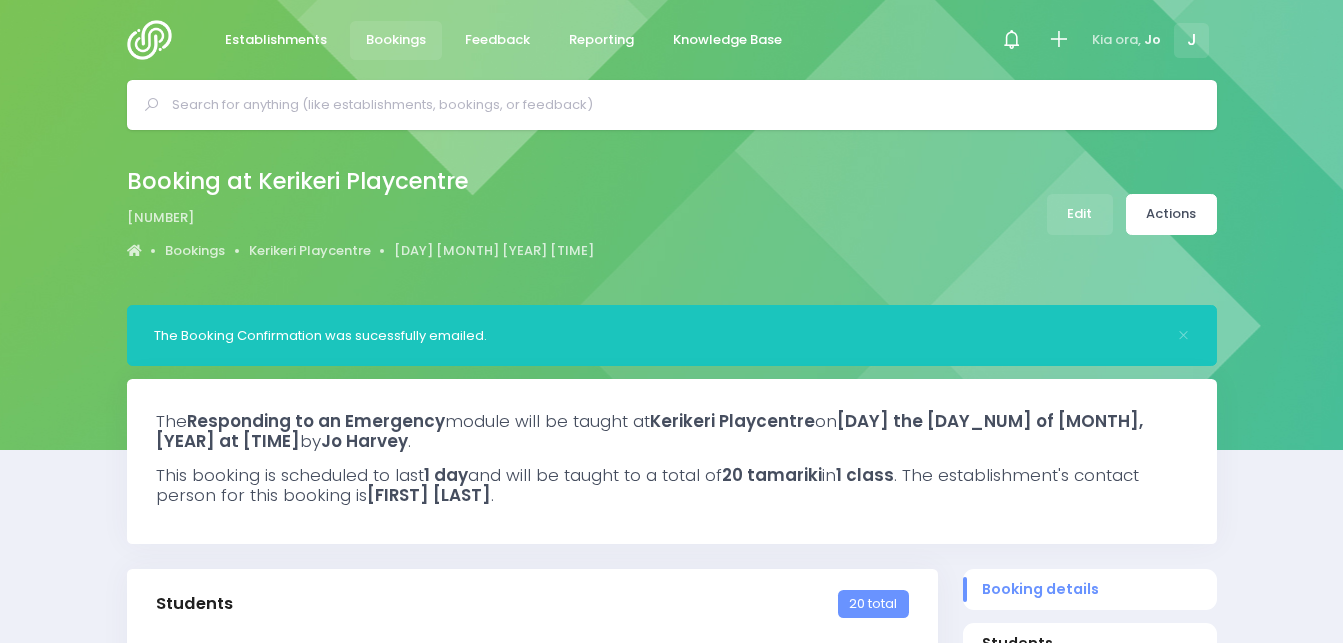 select on "5" 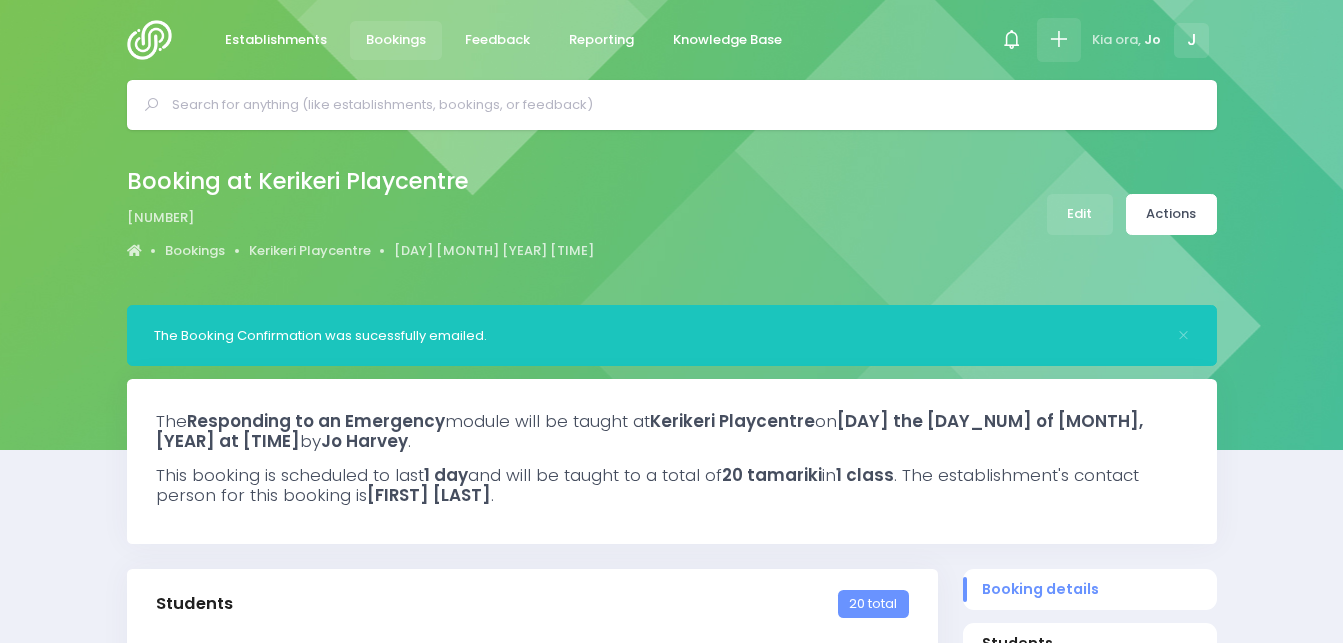 click at bounding box center [1058, 39] 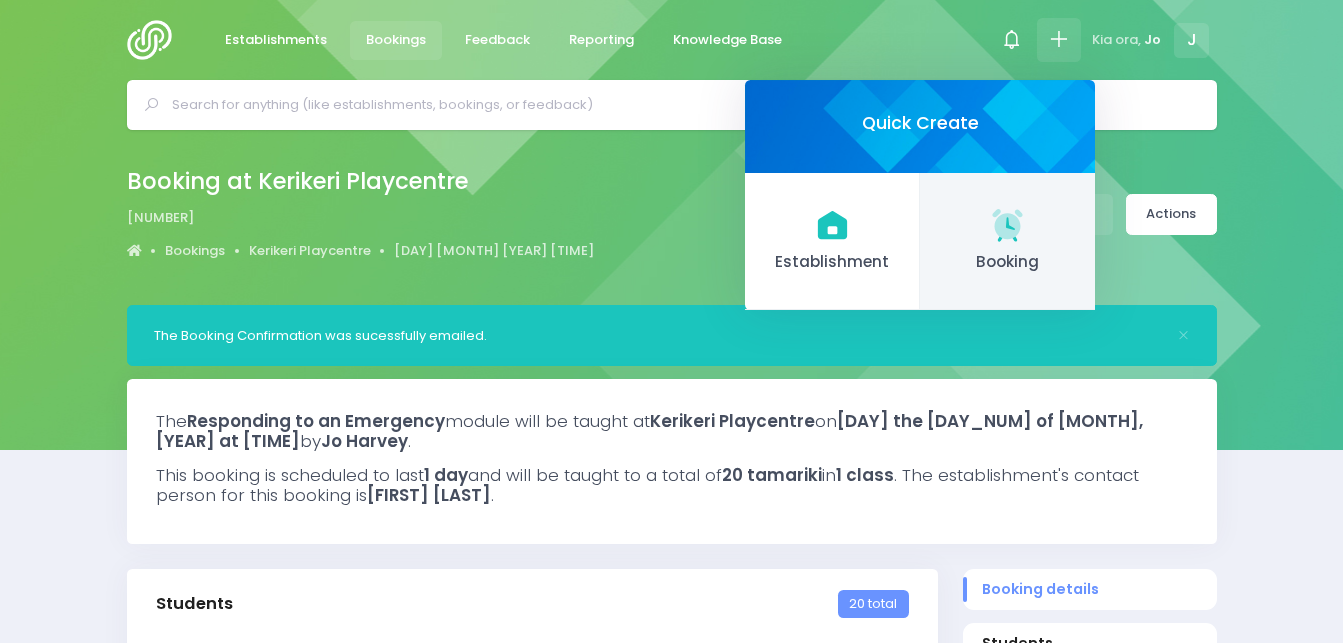 click on "Booking" at bounding box center (1007, 262) 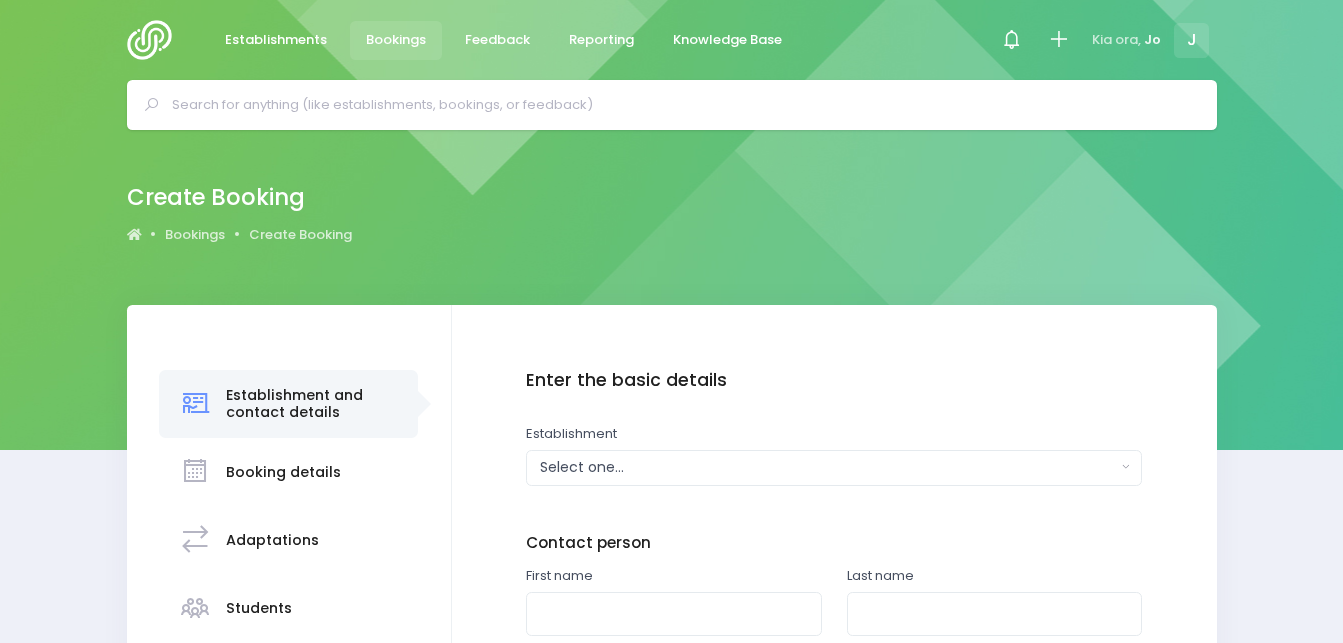 scroll, scrollTop: 0, scrollLeft: 0, axis: both 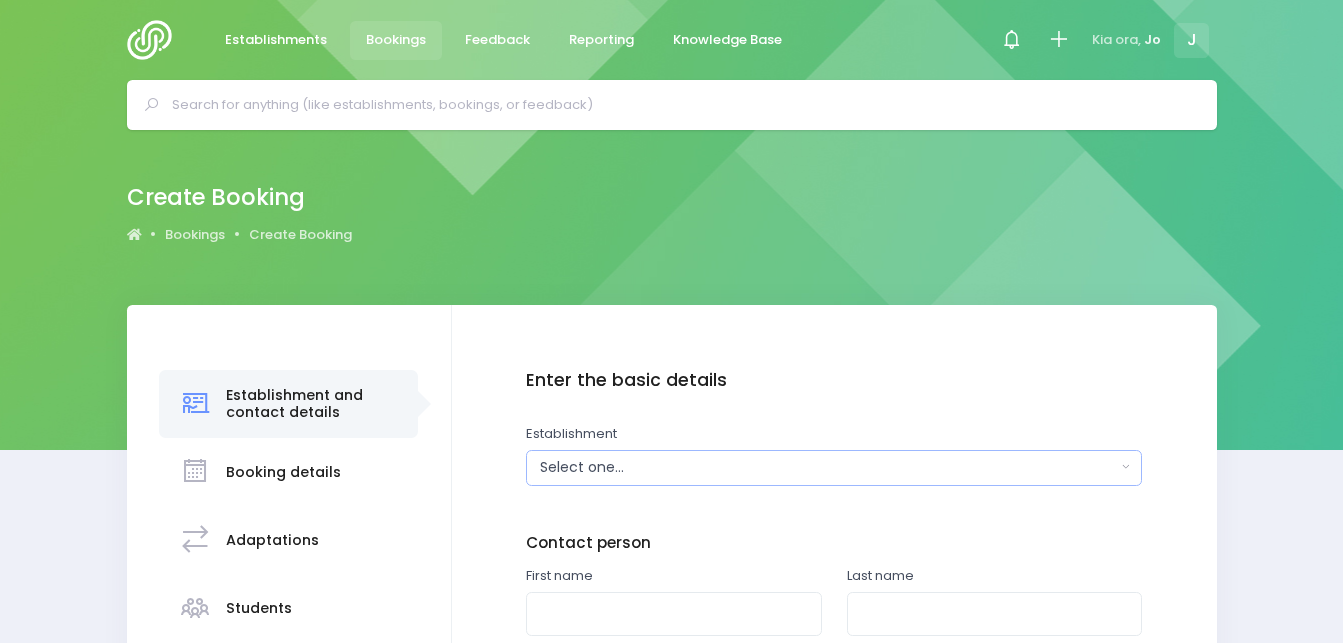 click on "Select one..." at bounding box center [828, 467] 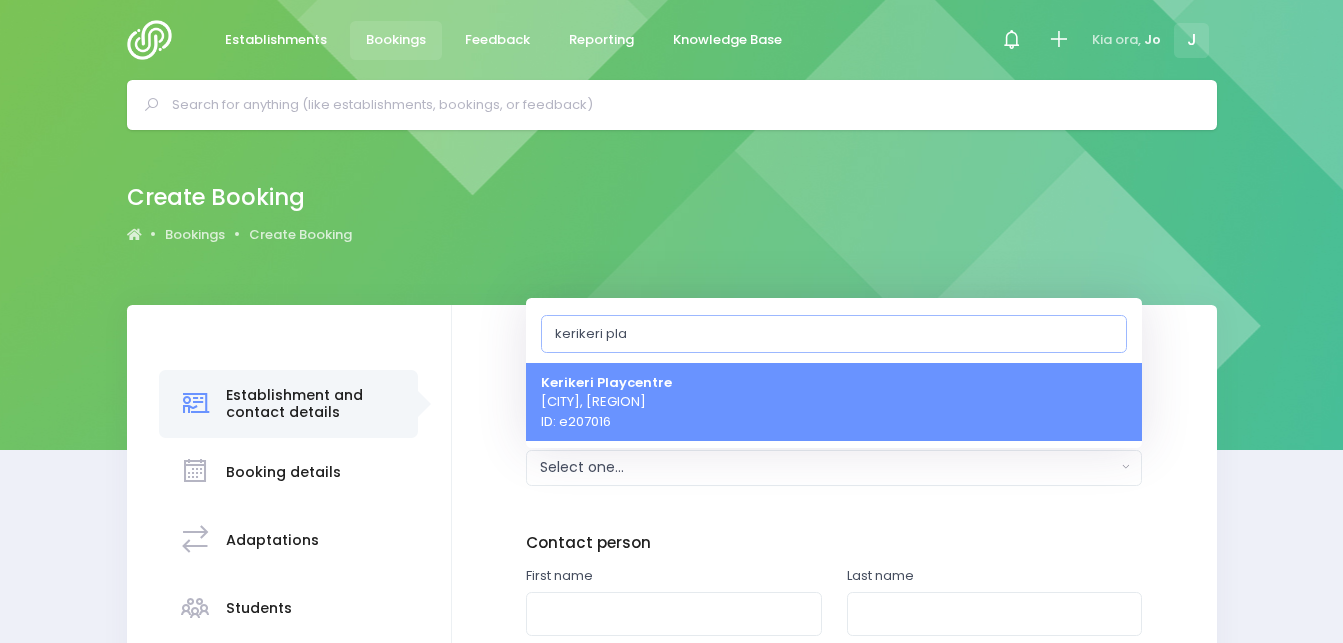 type on "kerikeri play" 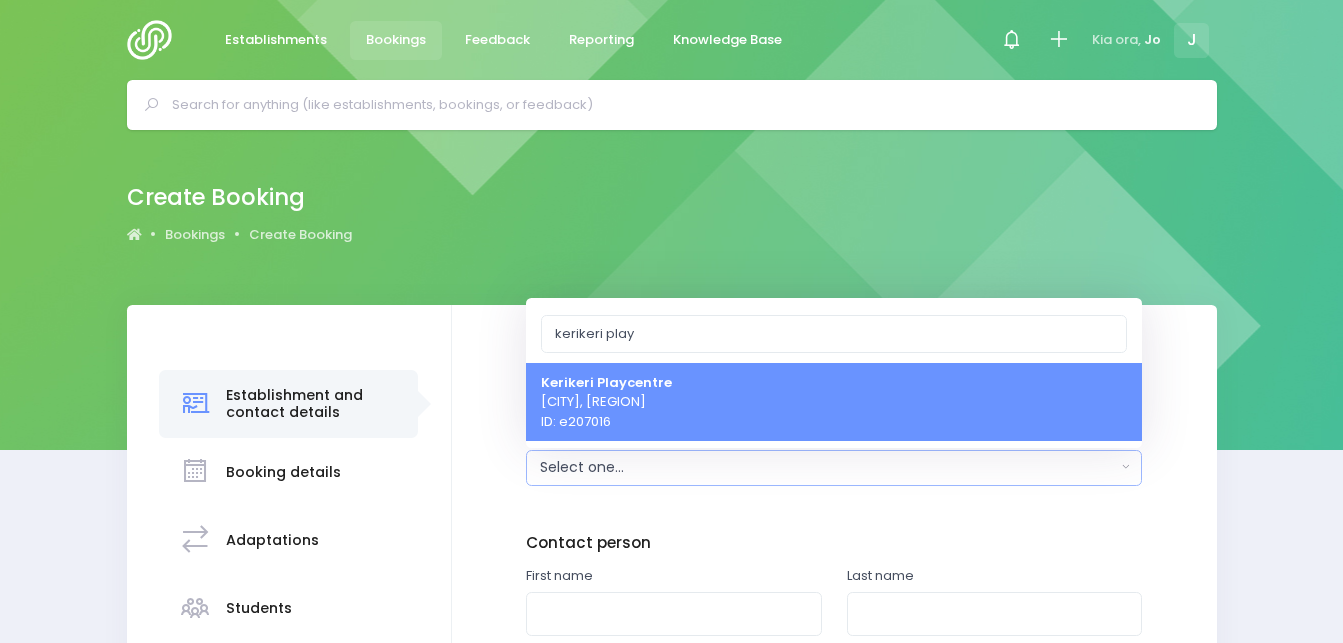 click on "Kerikeri Playcentre Kerikeri, Northern Region ID: e207016" at bounding box center (606, 401) 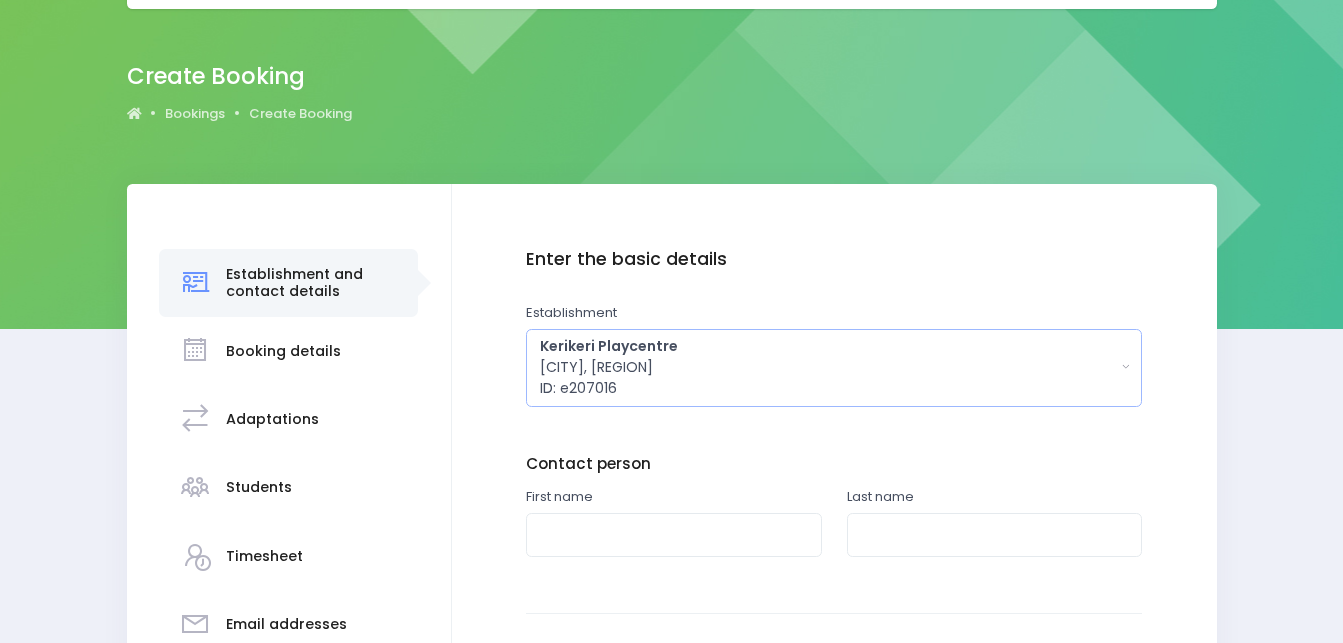 scroll, scrollTop: 150, scrollLeft: 0, axis: vertical 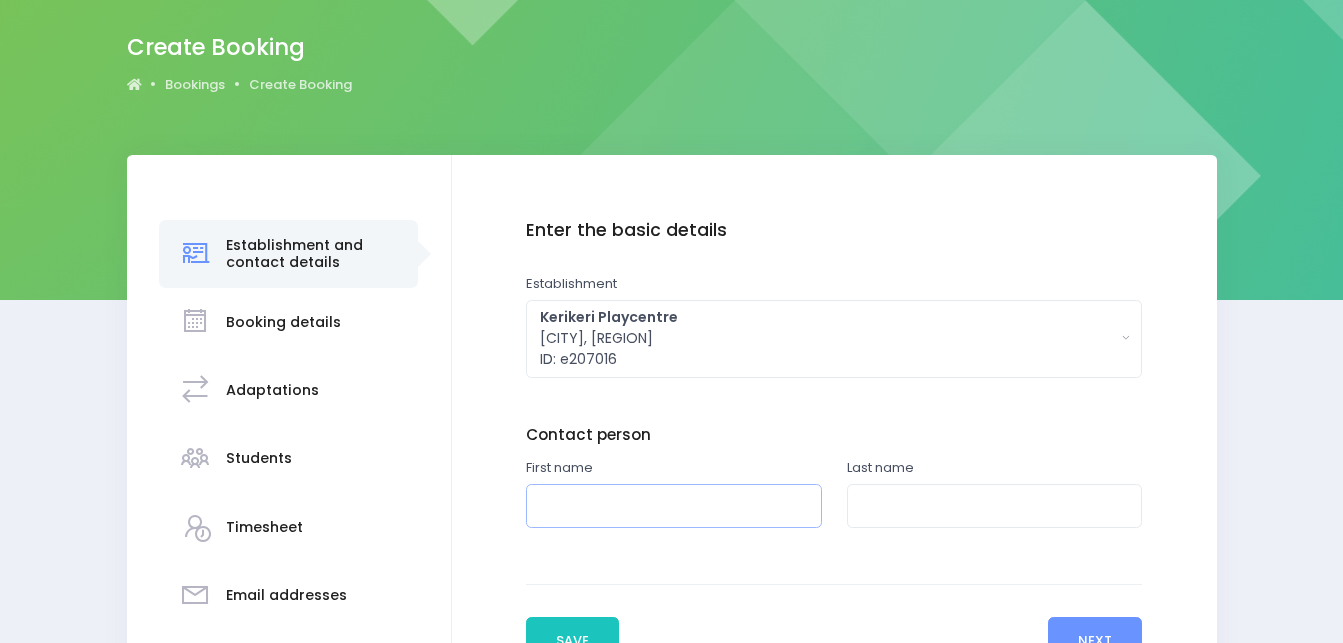 click at bounding box center (674, 506) 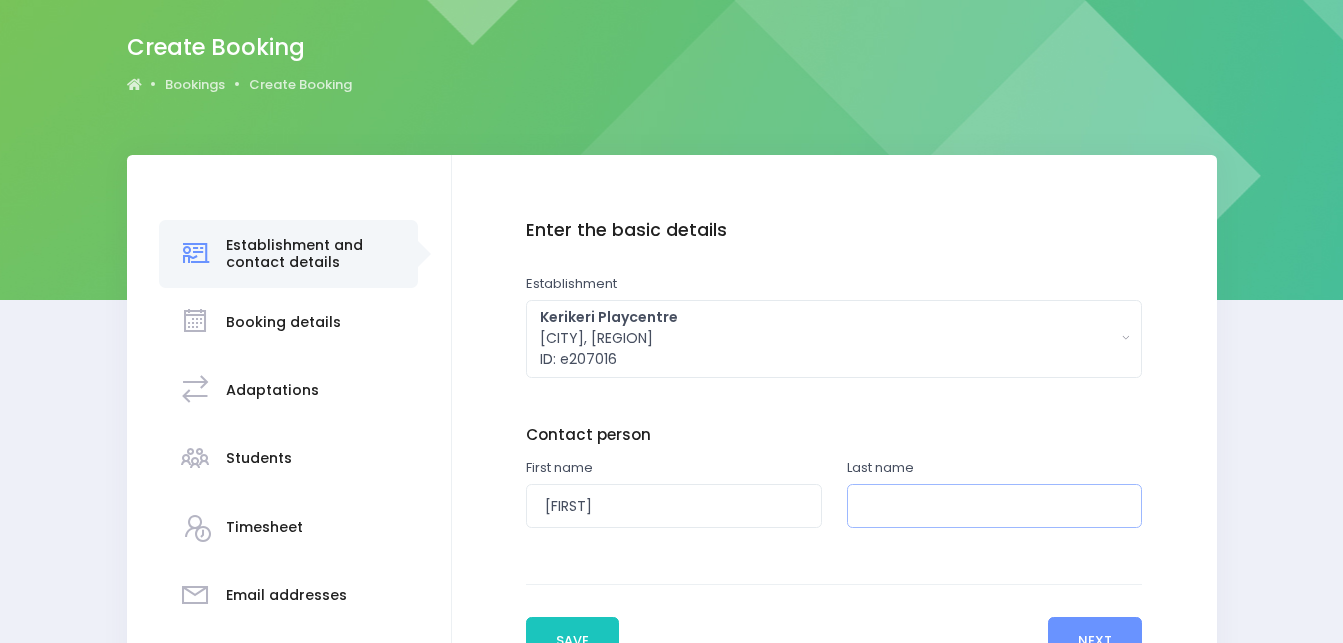 type on "Wong" 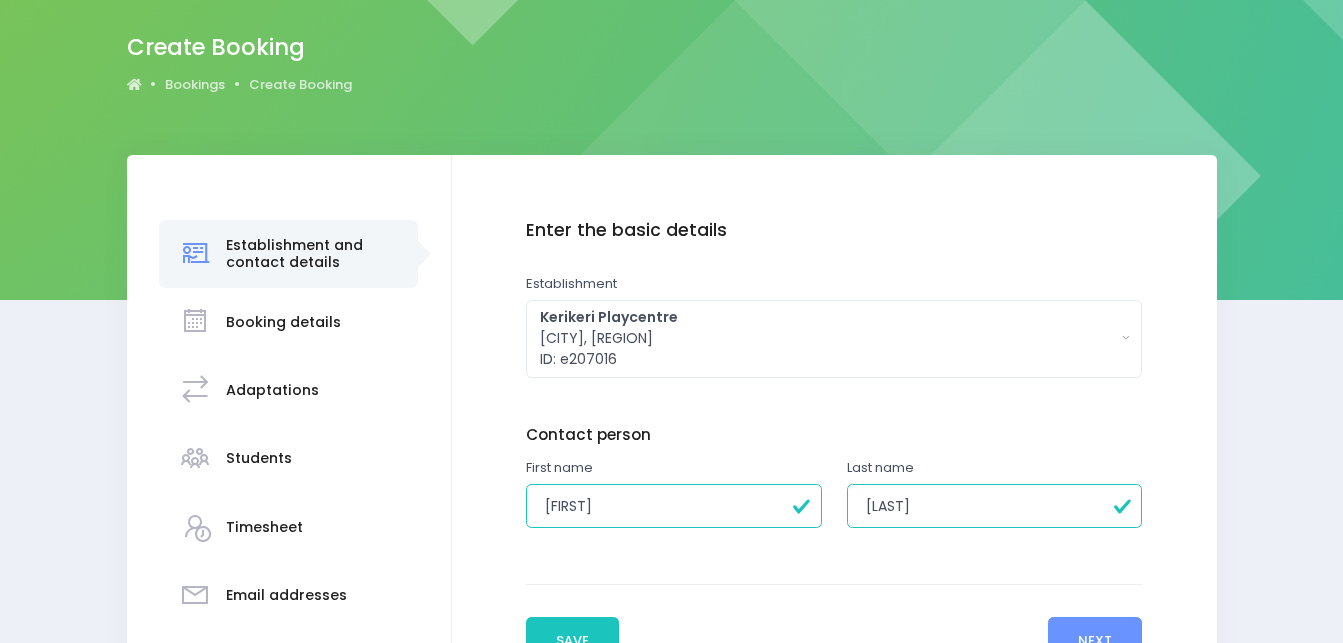 type on "Jessie" 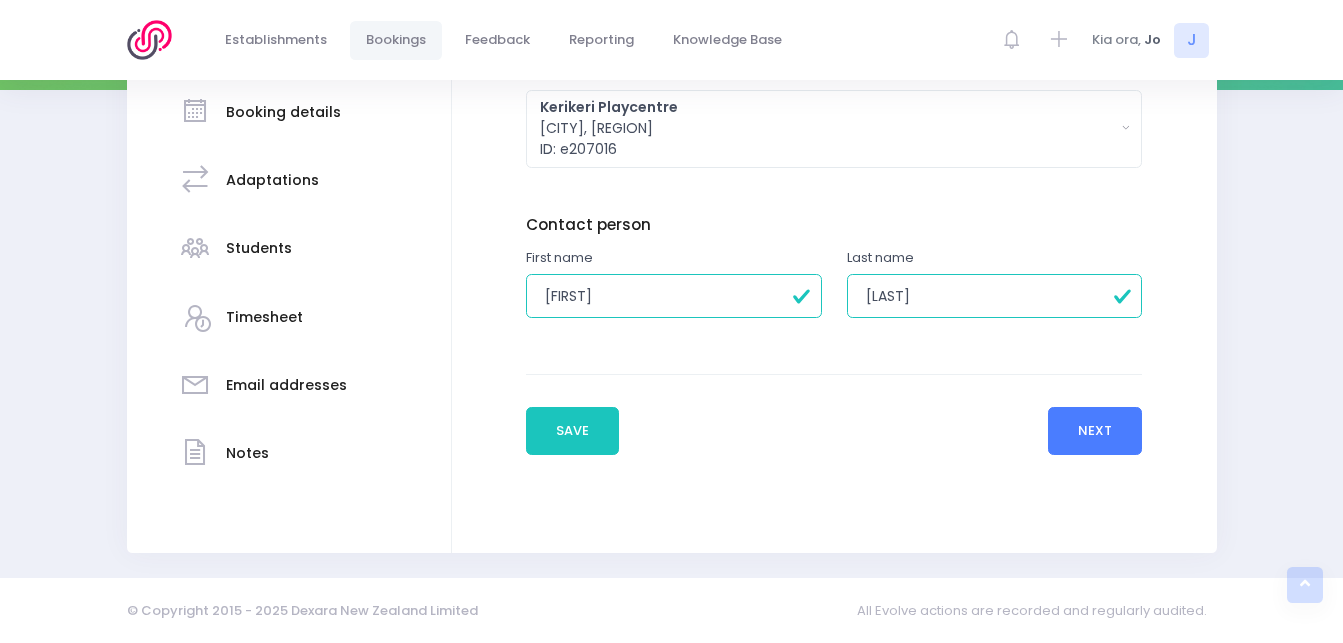 click on "Next" at bounding box center [1095, 431] 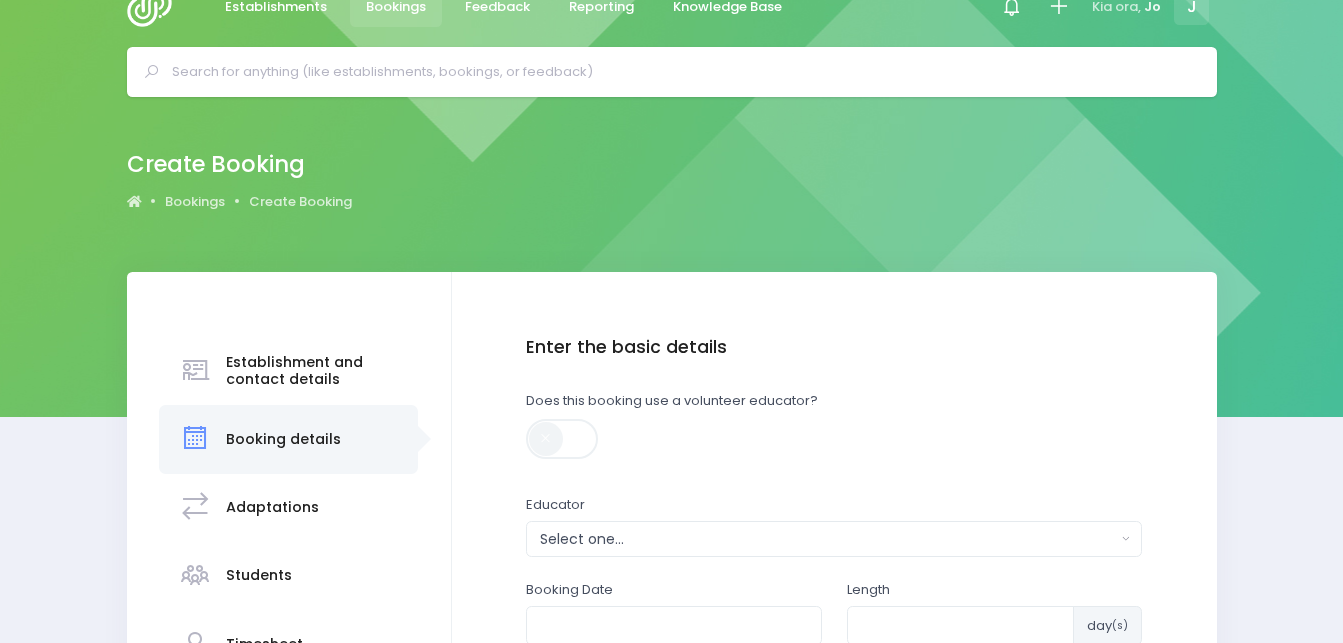 scroll, scrollTop: 0, scrollLeft: 0, axis: both 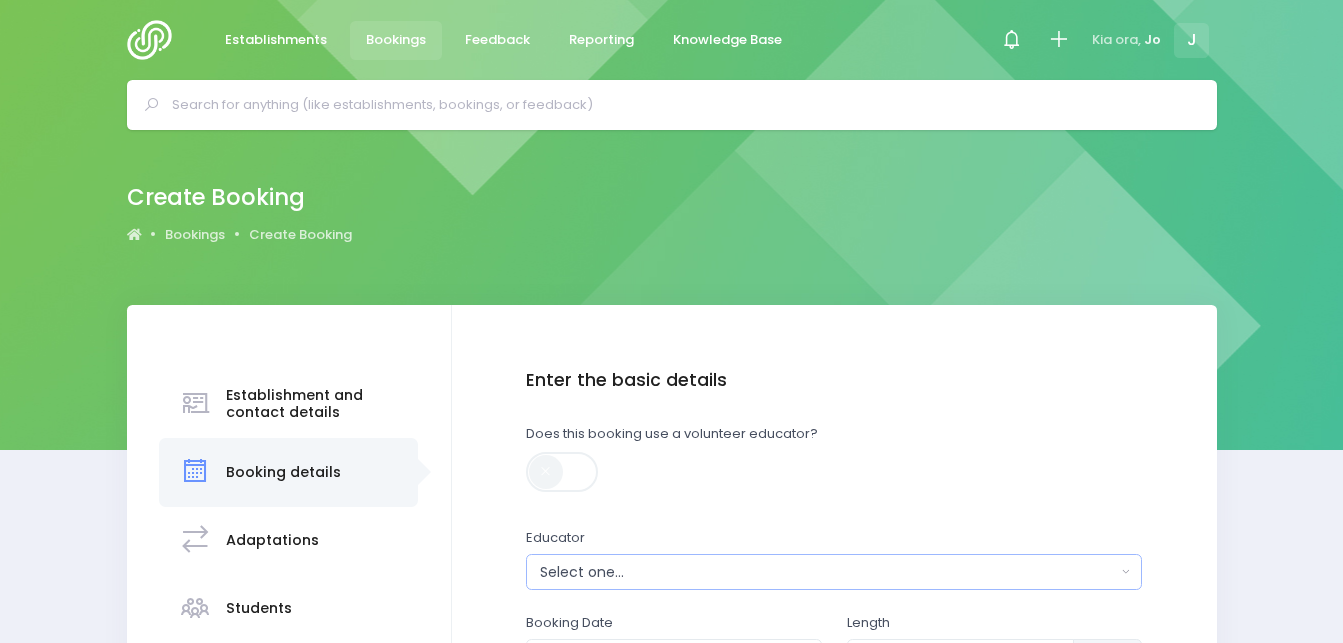 click on "Select one..." at bounding box center (828, 572) 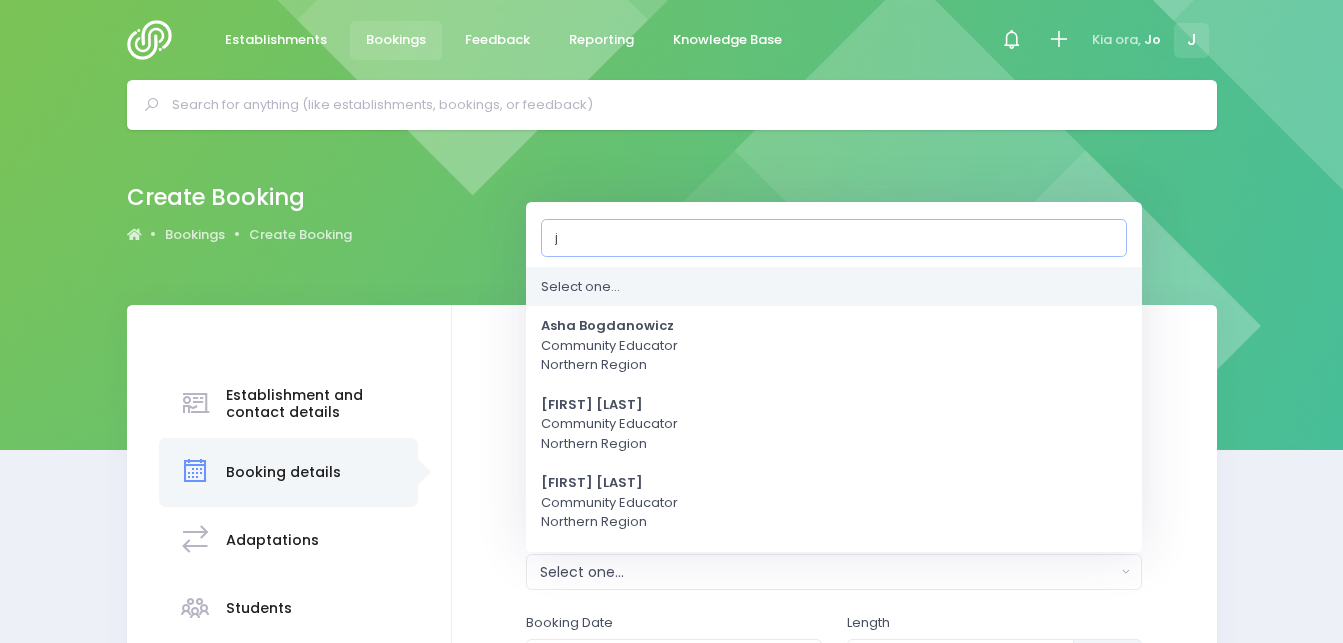 type on "jo" 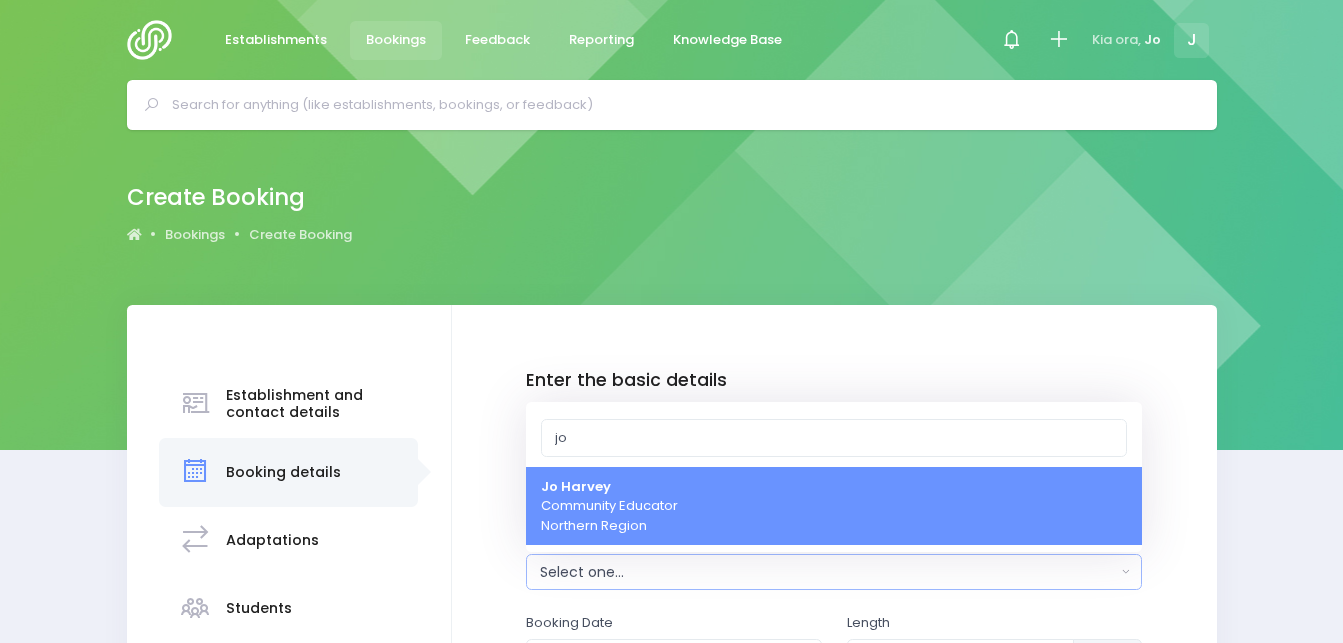 click on "Jo Harvey Community Educator Northern Region" at bounding box center (834, 506) 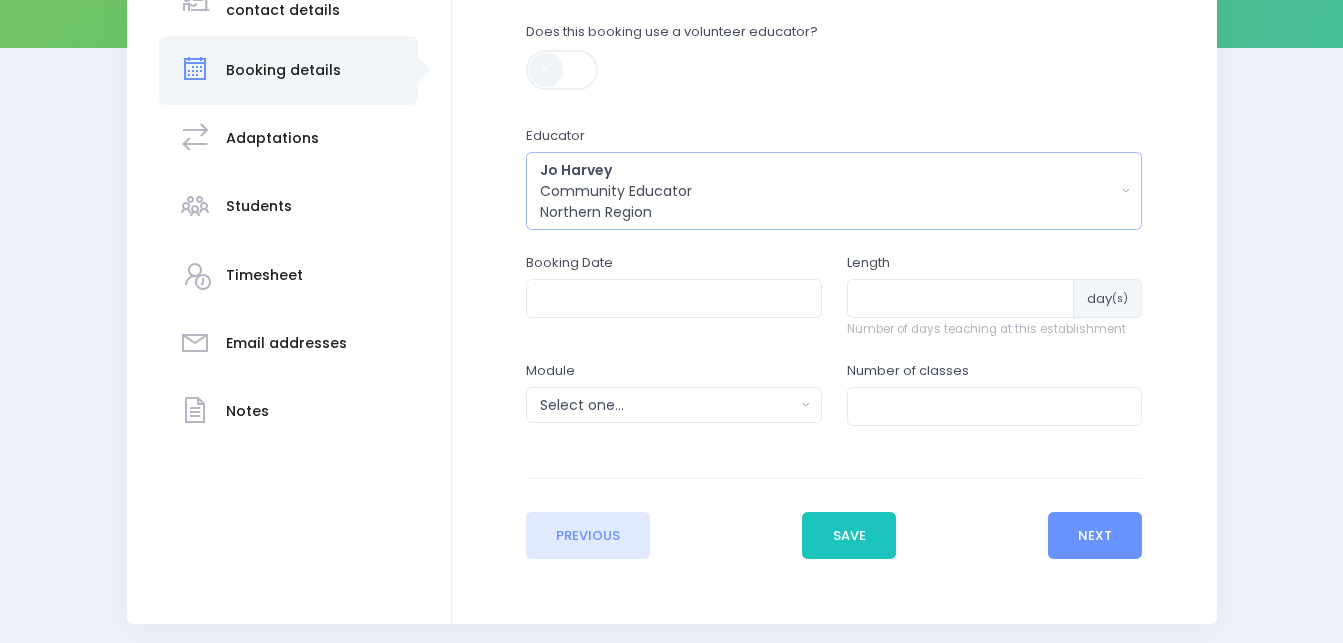 scroll, scrollTop: 433, scrollLeft: 0, axis: vertical 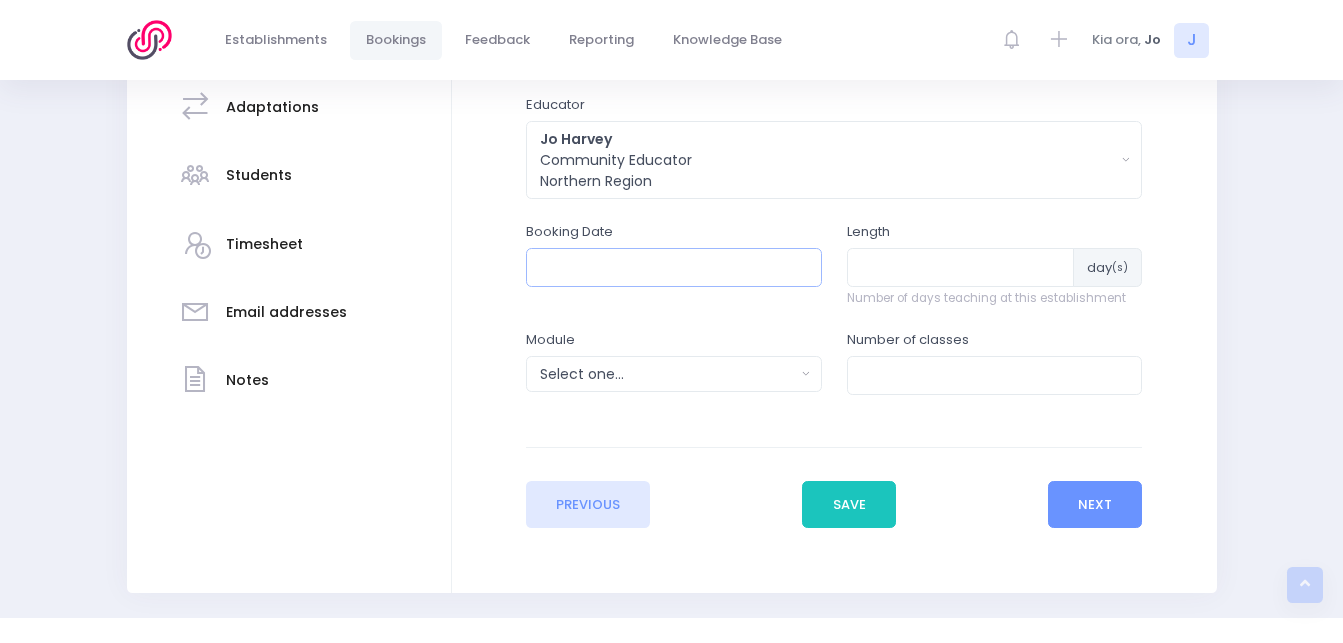 click at bounding box center [674, 267] 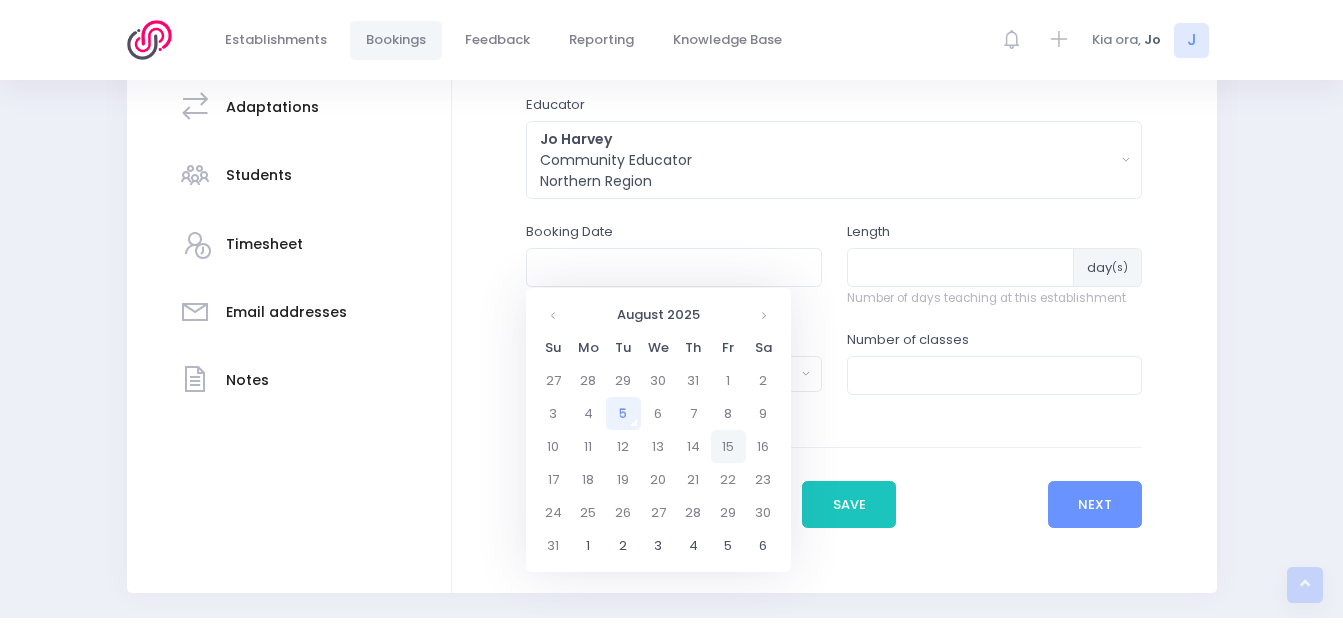 click on "15" at bounding box center [728, 446] 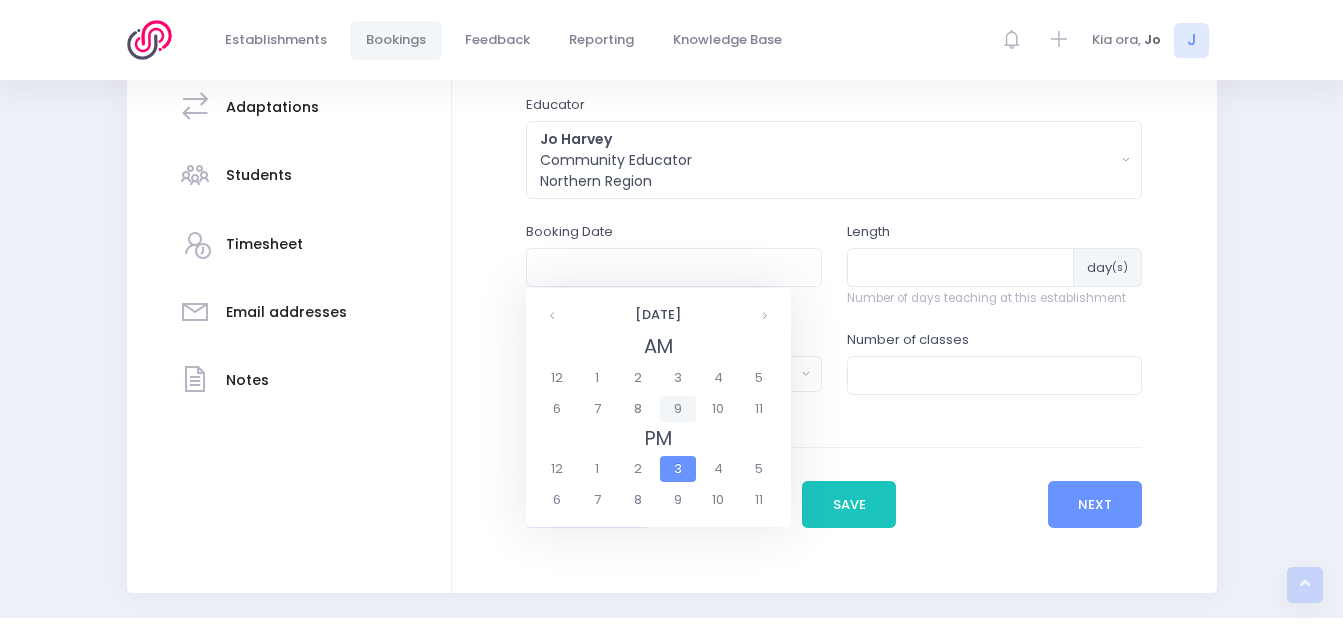 click on "9" at bounding box center [677, 409] 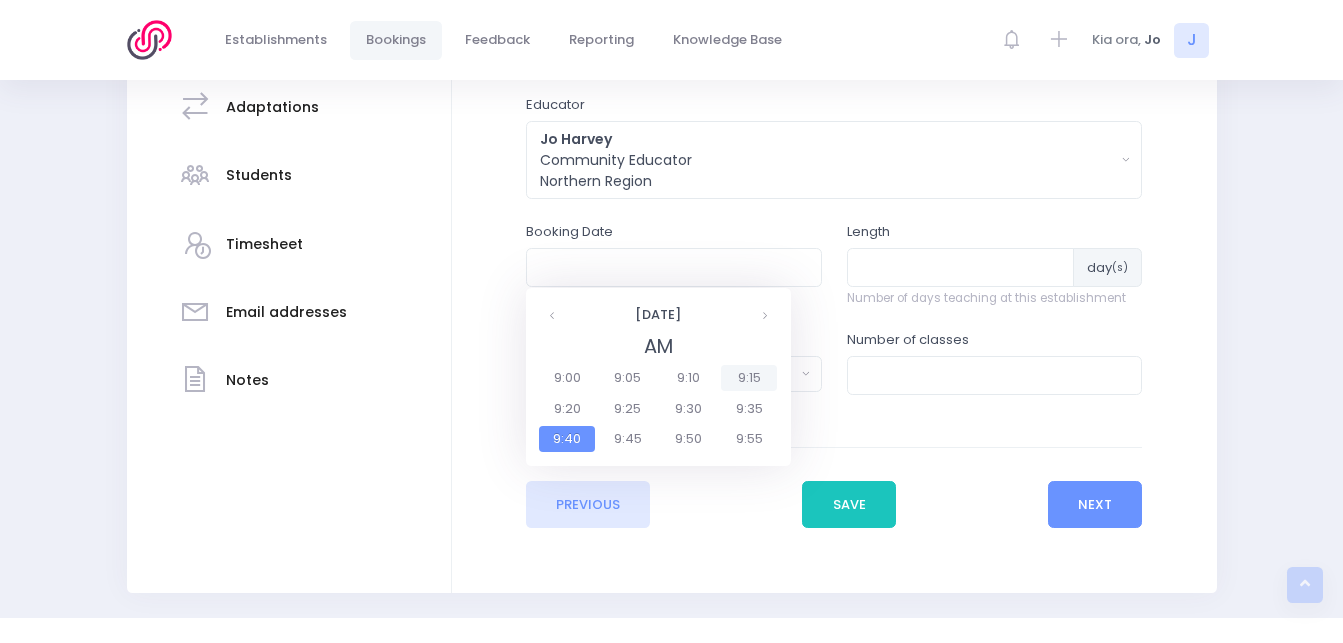 click on "9:15" at bounding box center [749, 378] 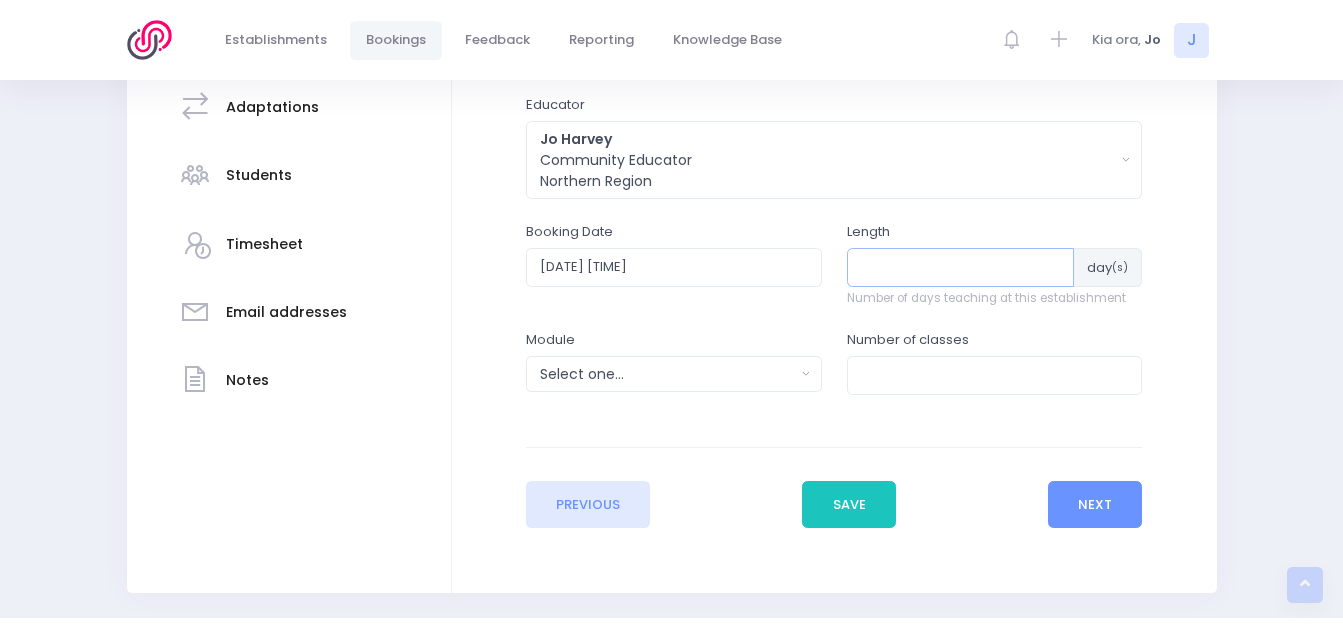 click at bounding box center [961, 267] 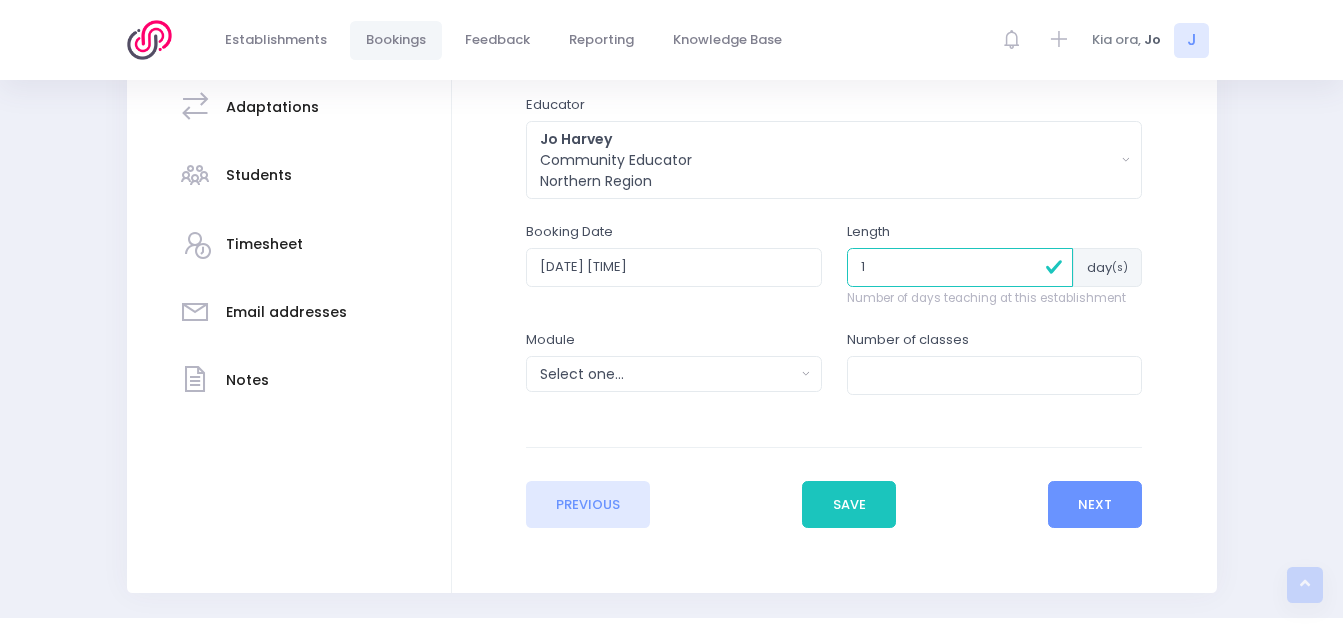type on "1" 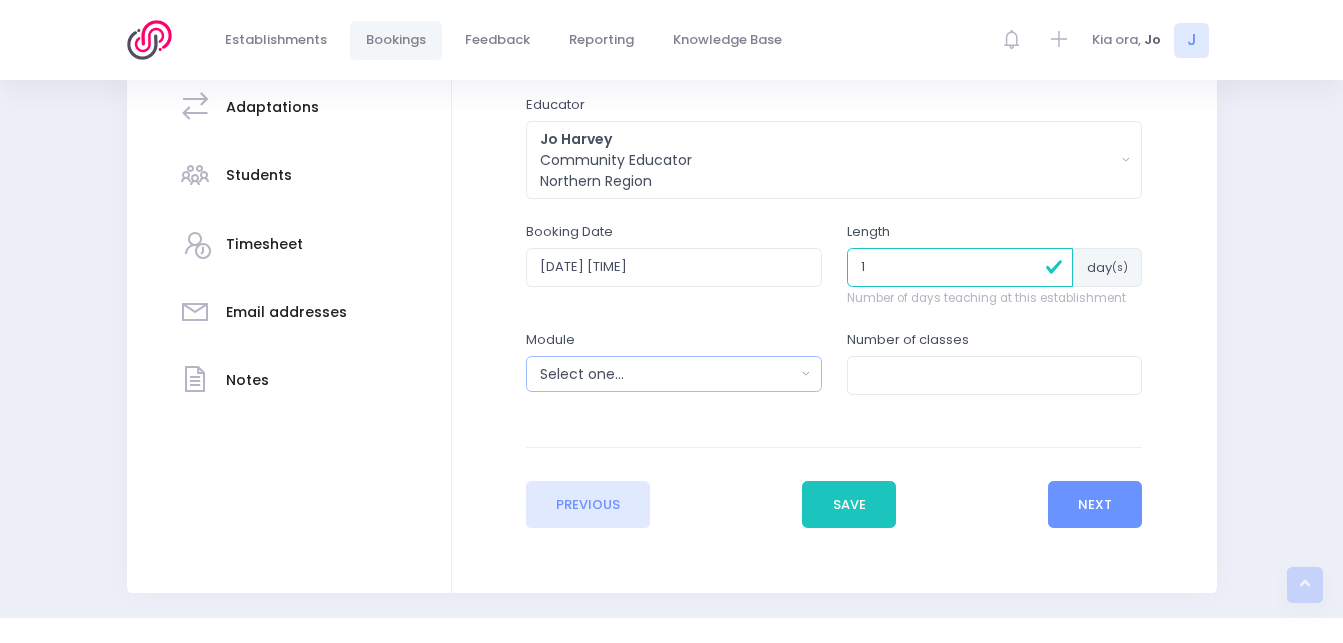 click on "Select one..." at bounding box center [667, 374] 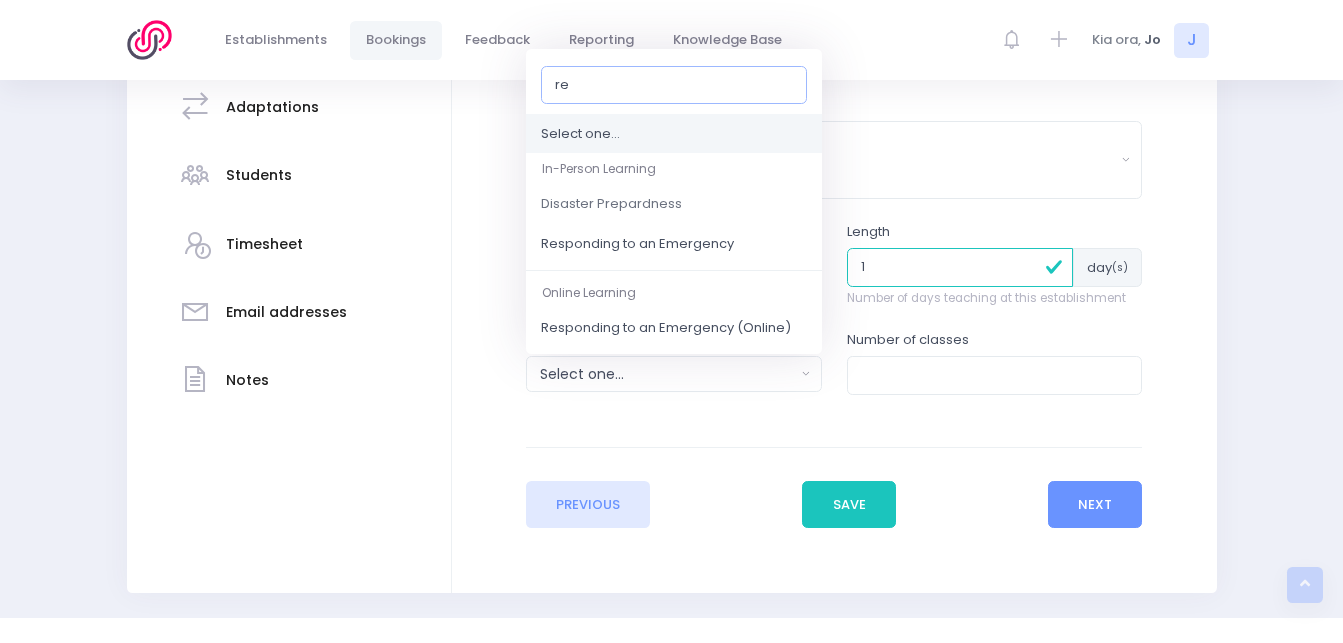 type on "res" 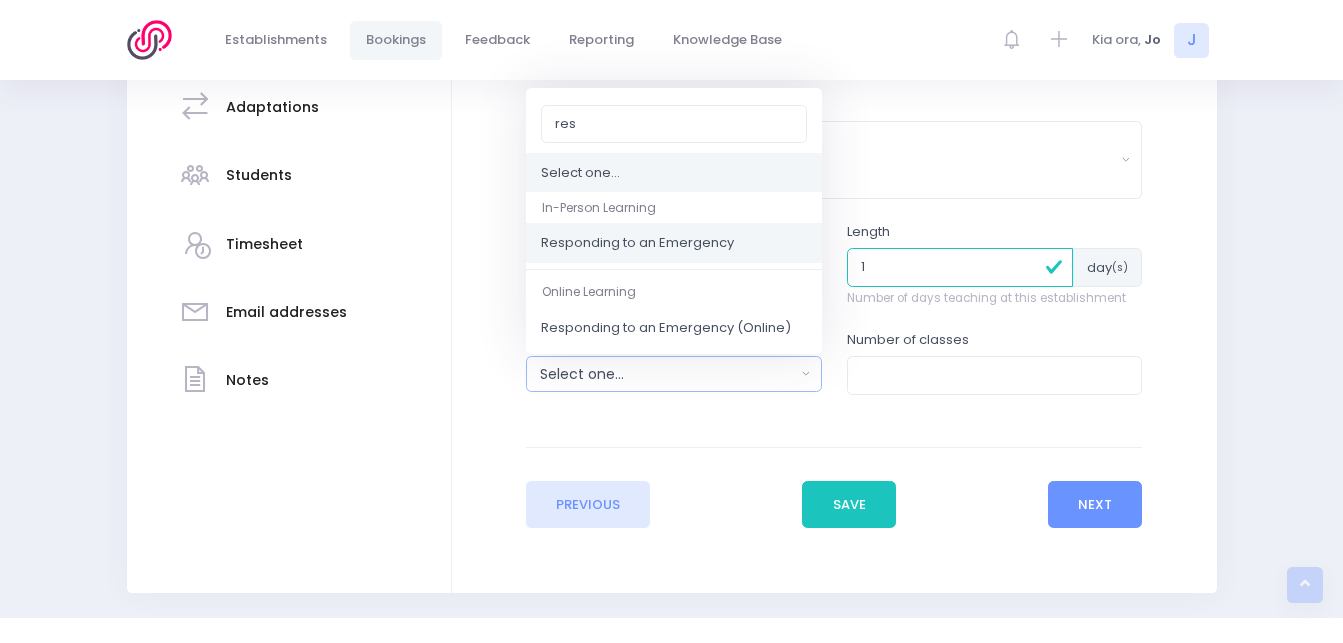 click on "Responding to an Emergency" at bounding box center (674, 244) 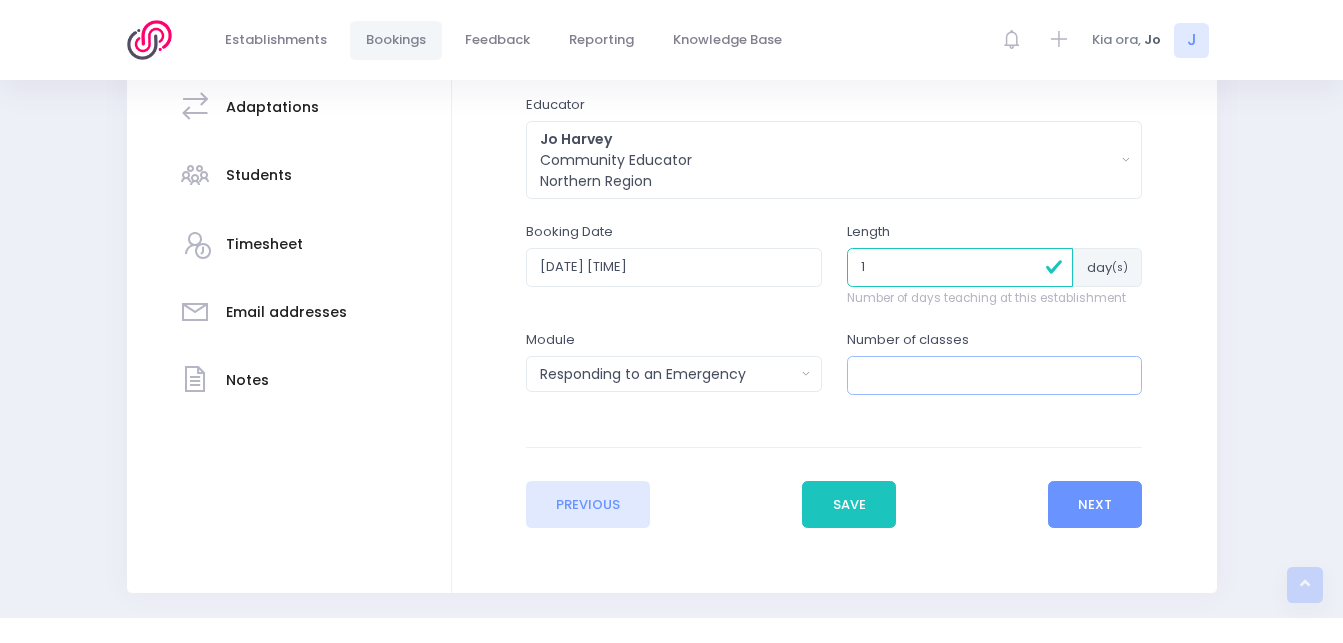 click at bounding box center [995, 375] 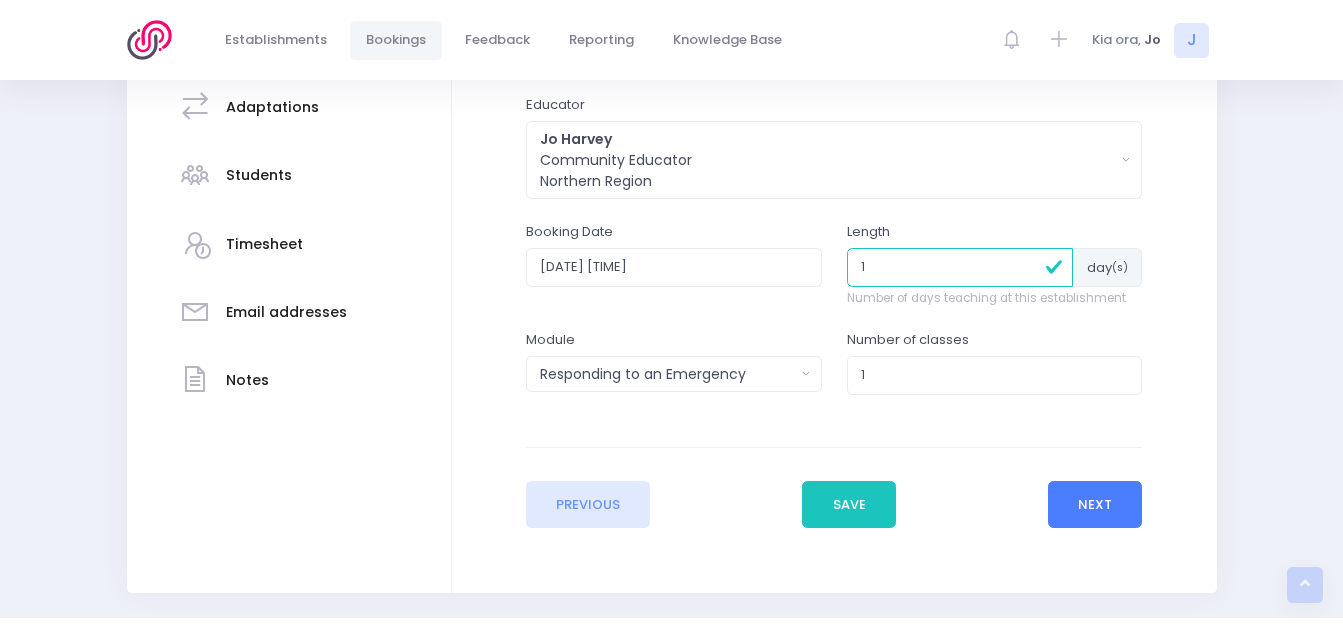 click on "Next" at bounding box center [1095, 505] 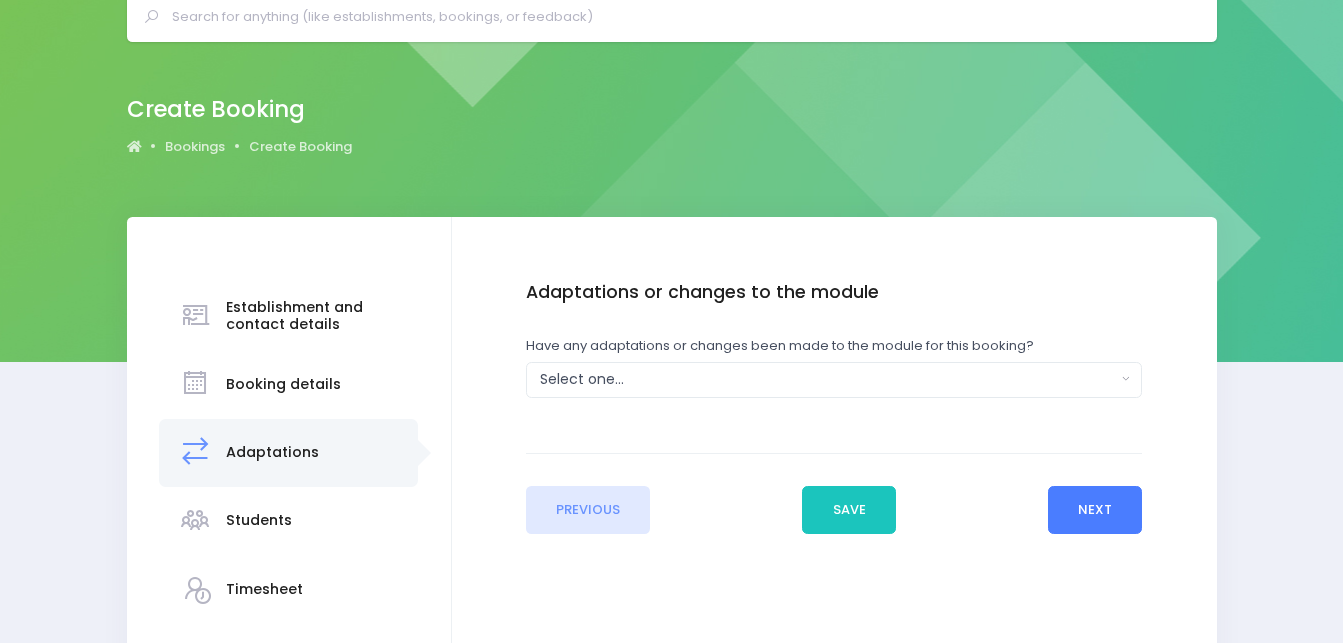 scroll, scrollTop: 100, scrollLeft: 0, axis: vertical 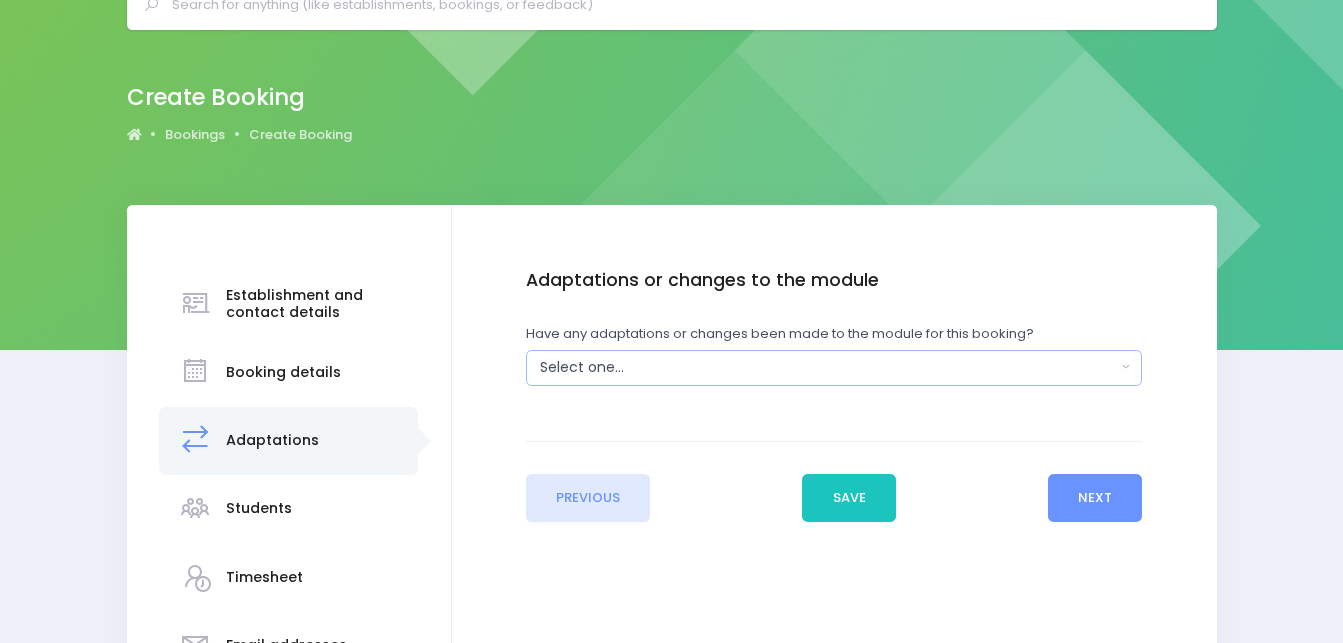 click on "Select one..." at bounding box center (828, 367) 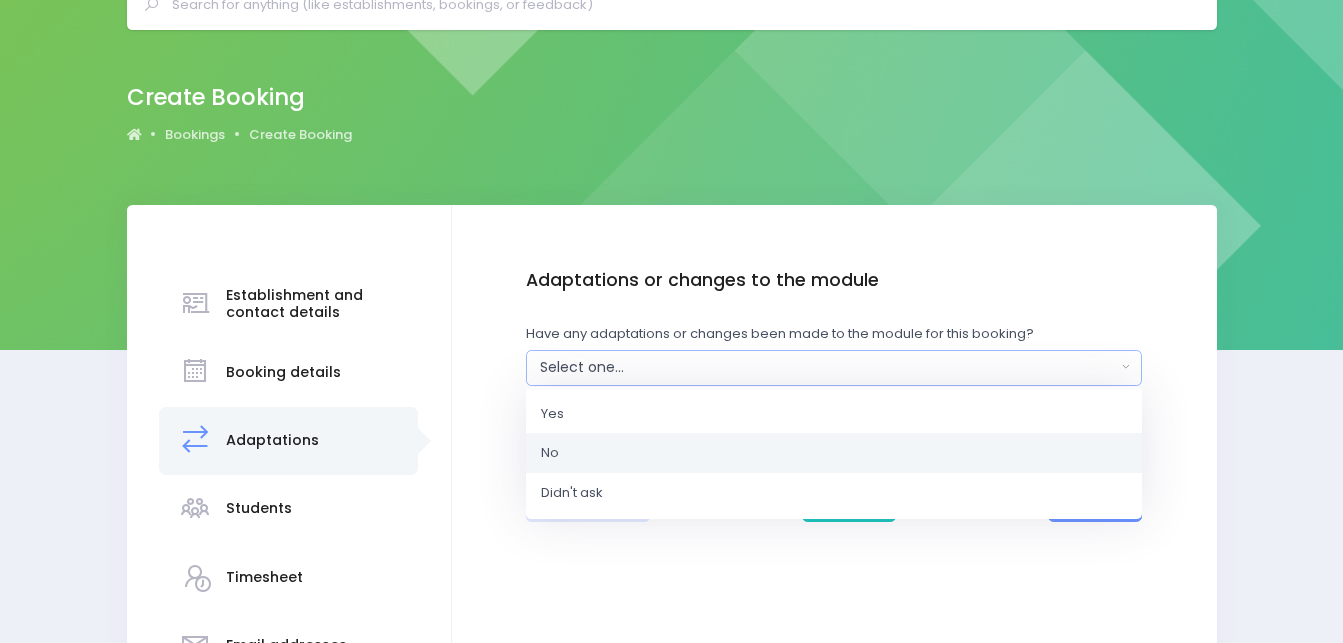 click on "No" at bounding box center (834, 453) 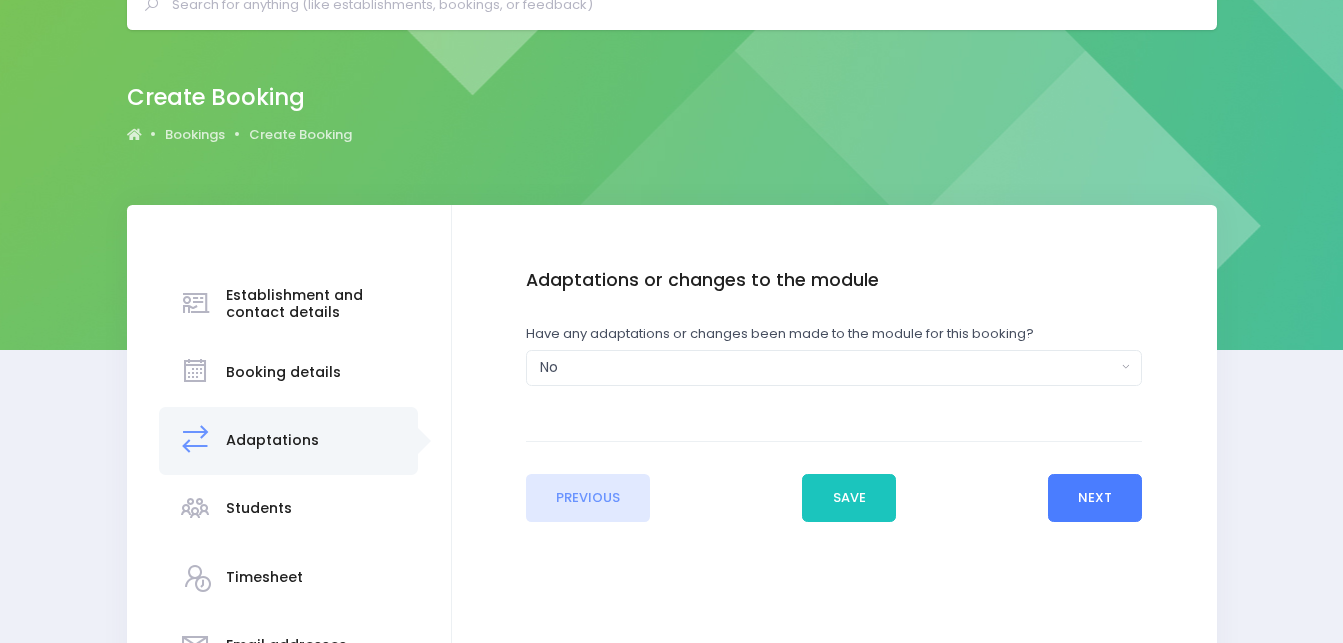 click on "Next" at bounding box center (1095, 498) 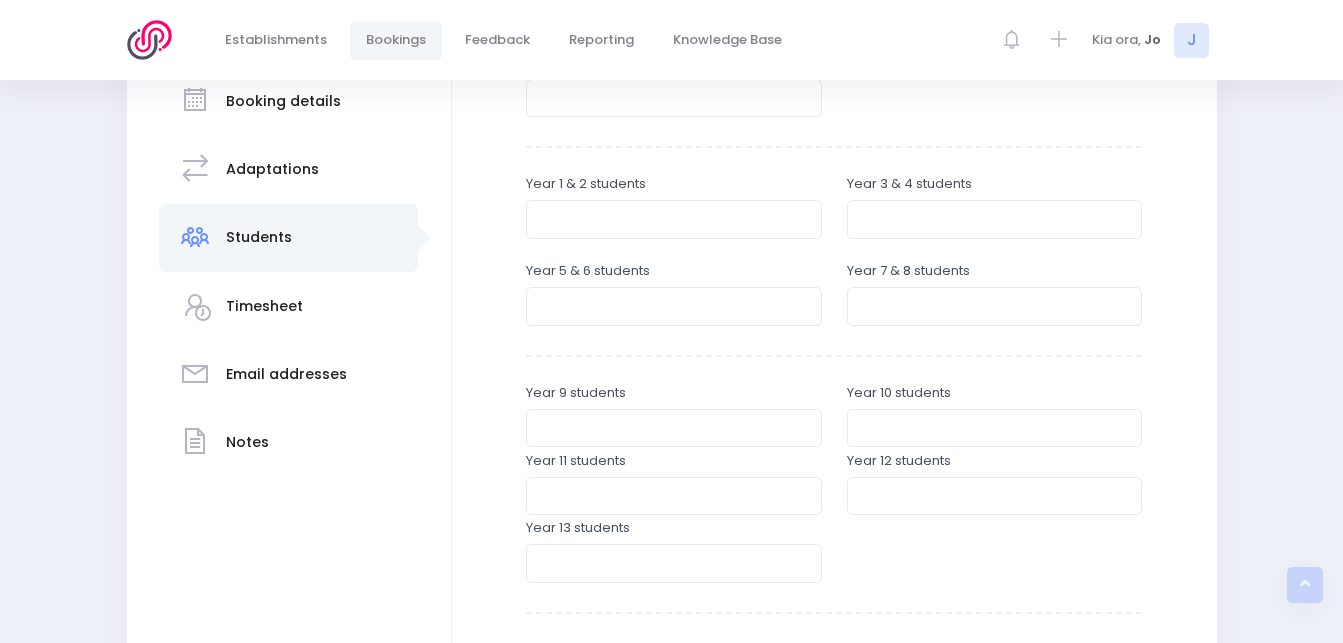 scroll, scrollTop: 383, scrollLeft: 0, axis: vertical 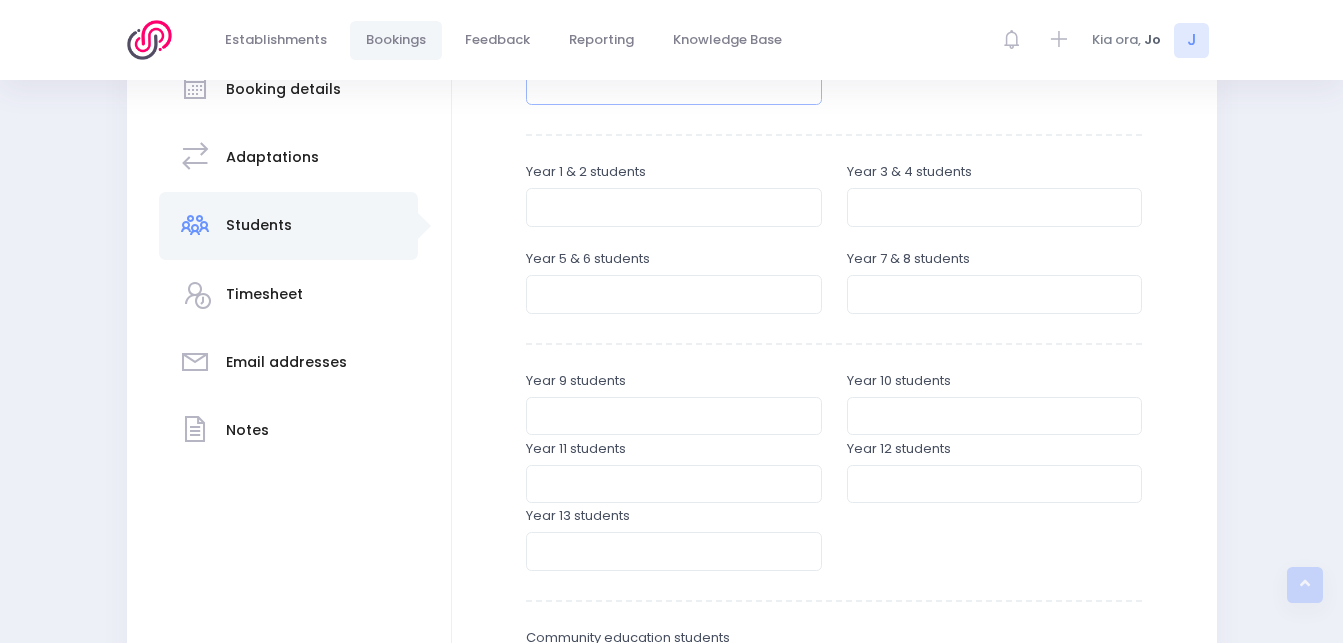 click at bounding box center [674, 86] 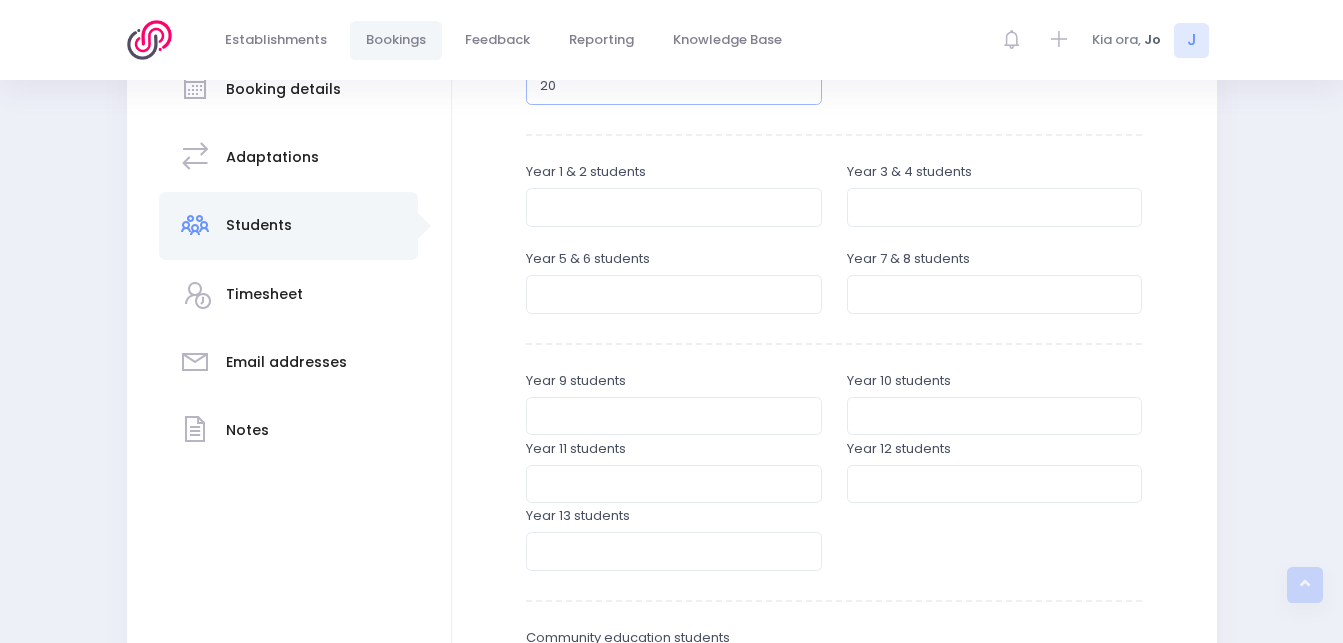type on "20" 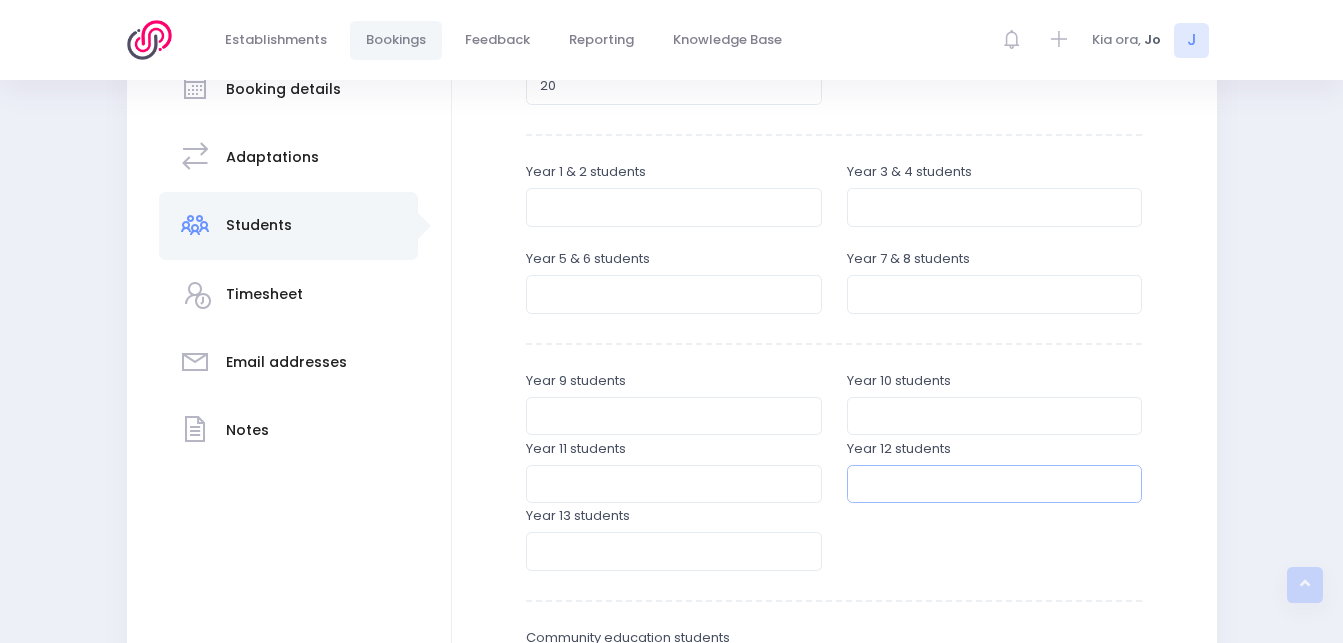 click at bounding box center (995, 484) 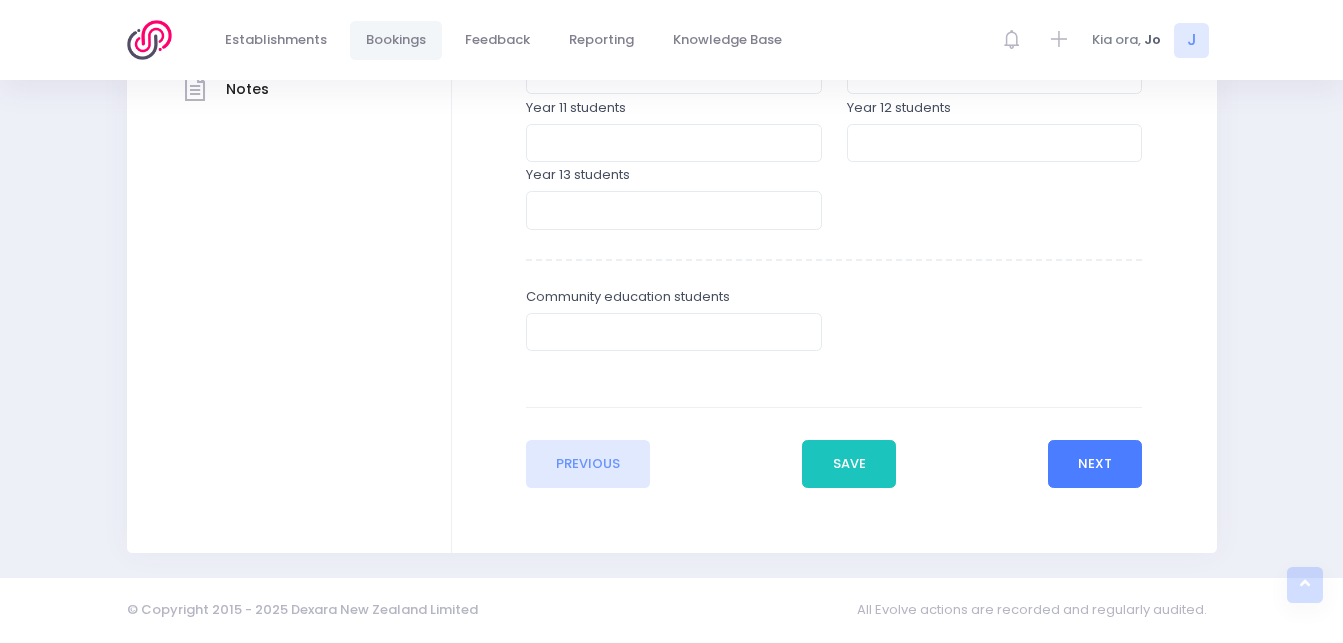 click on "Next" at bounding box center (1095, 464) 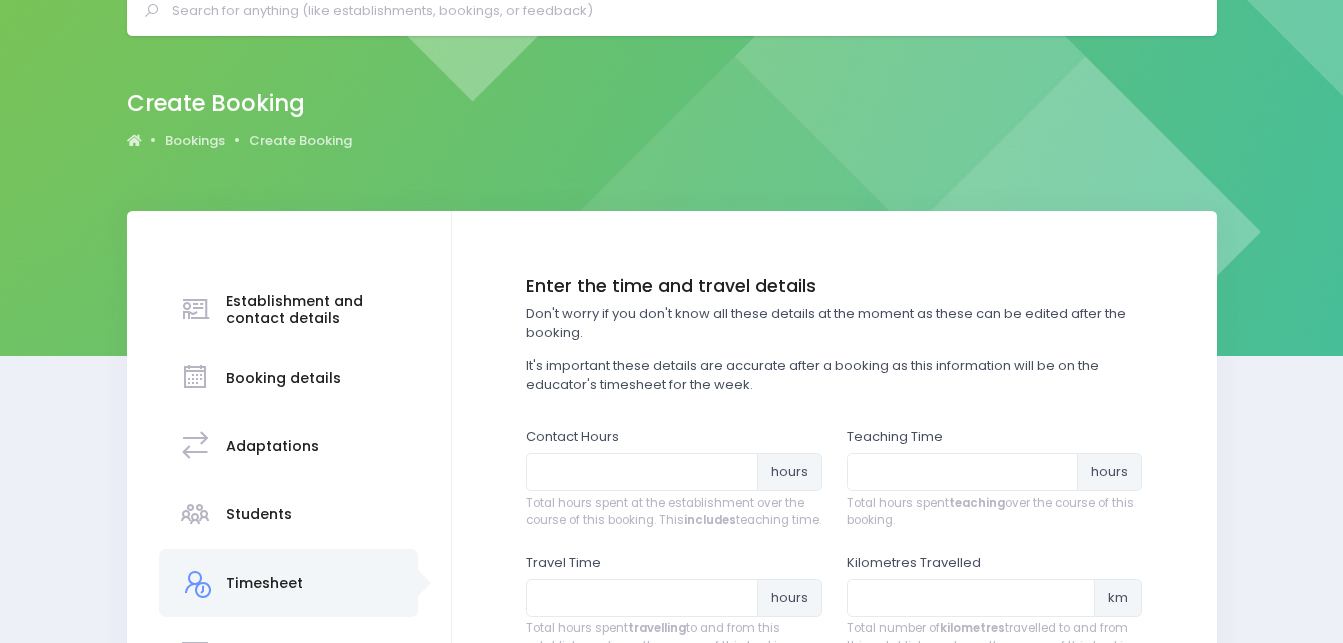 scroll, scrollTop: 0, scrollLeft: 0, axis: both 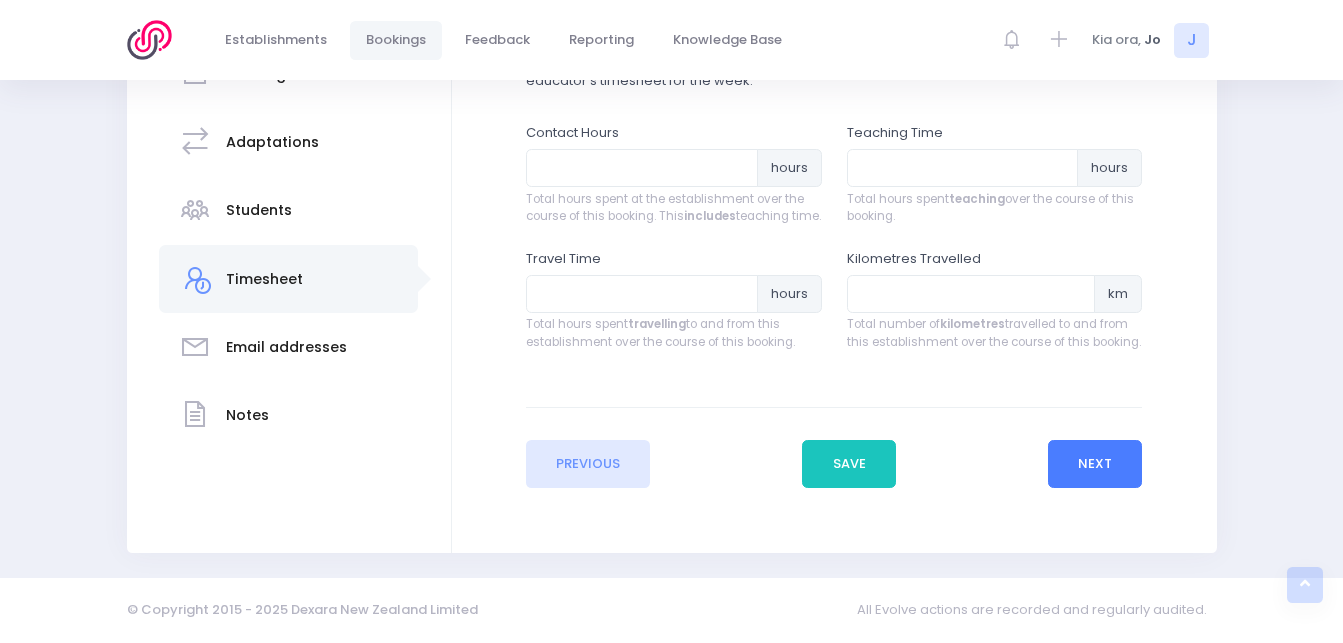 click on "Next" at bounding box center (1095, 464) 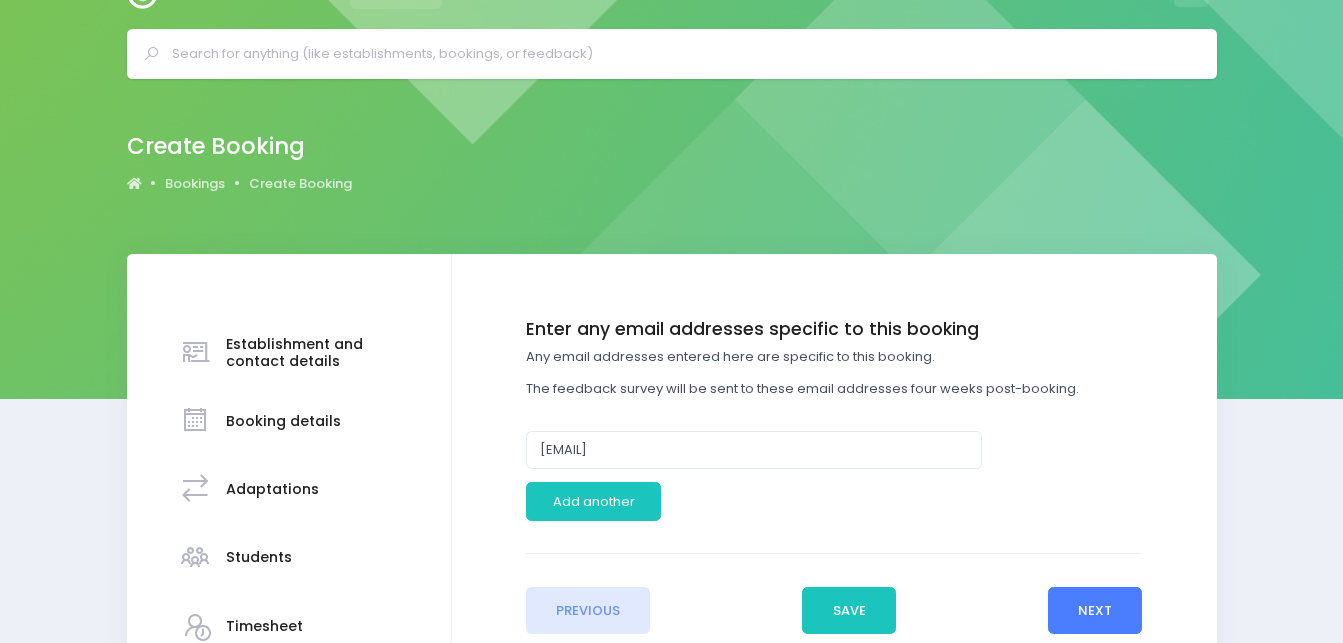 scroll, scrollTop: 0, scrollLeft: 0, axis: both 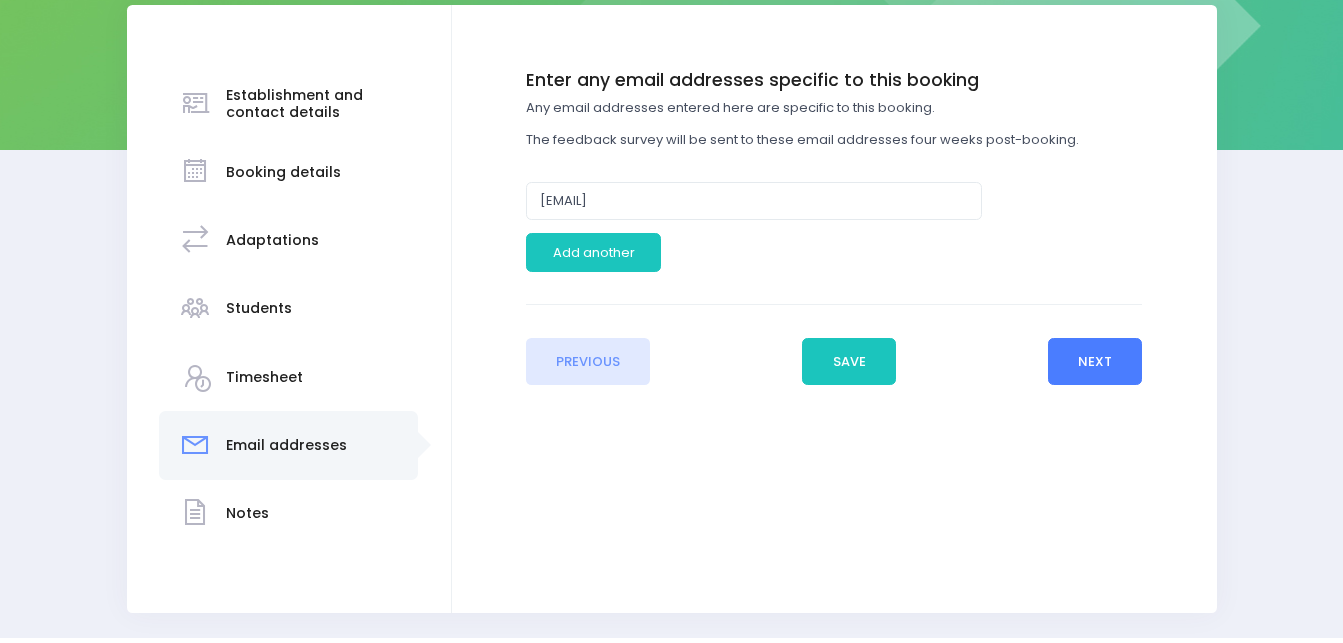 click on "Next" at bounding box center [1095, 362] 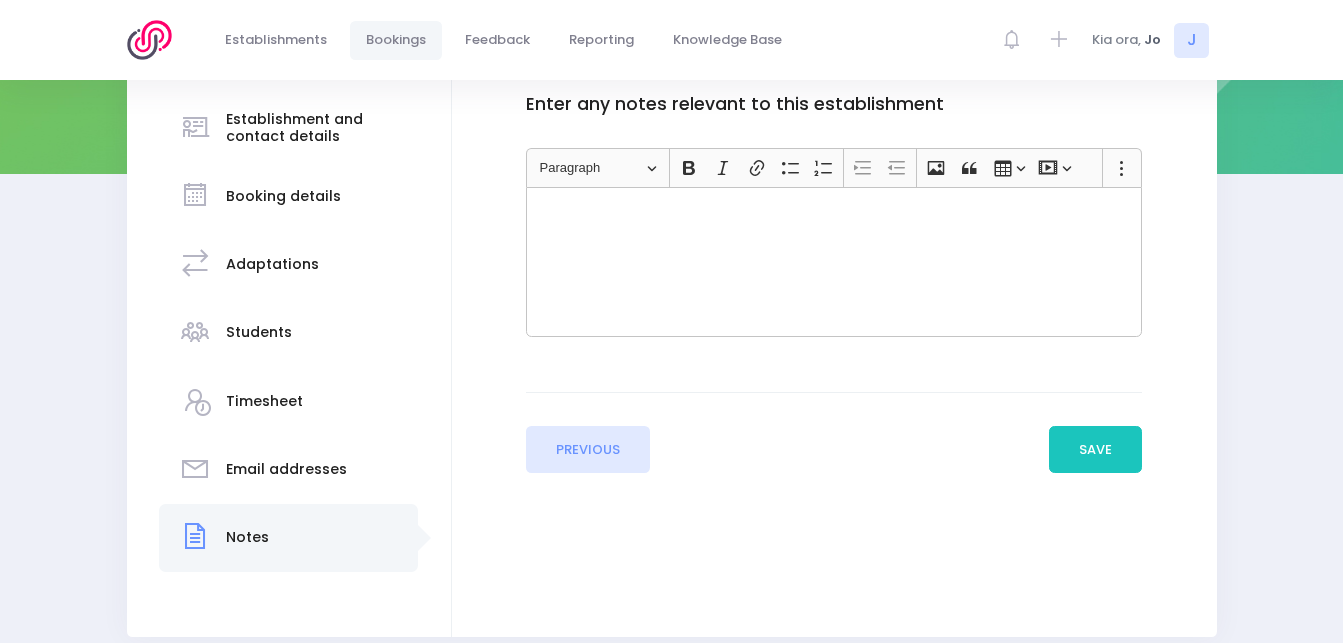 scroll, scrollTop: 360, scrollLeft: 0, axis: vertical 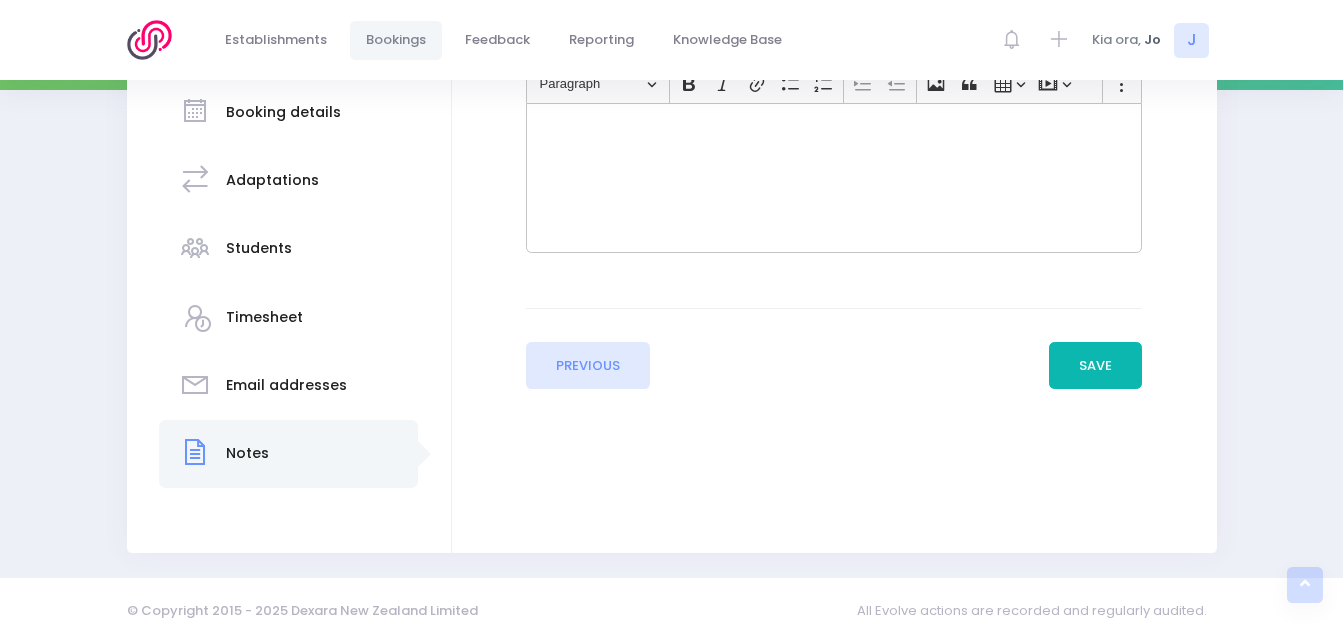 click on "Save" at bounding box center (1096, 366) 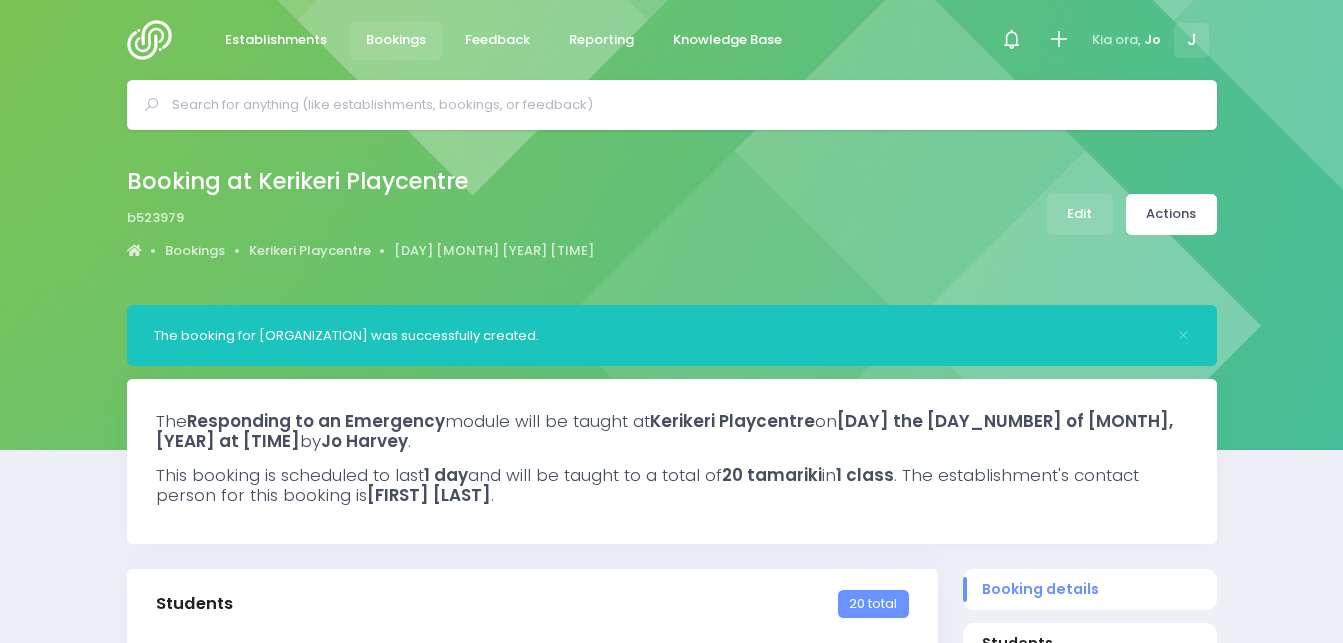 select on "5" 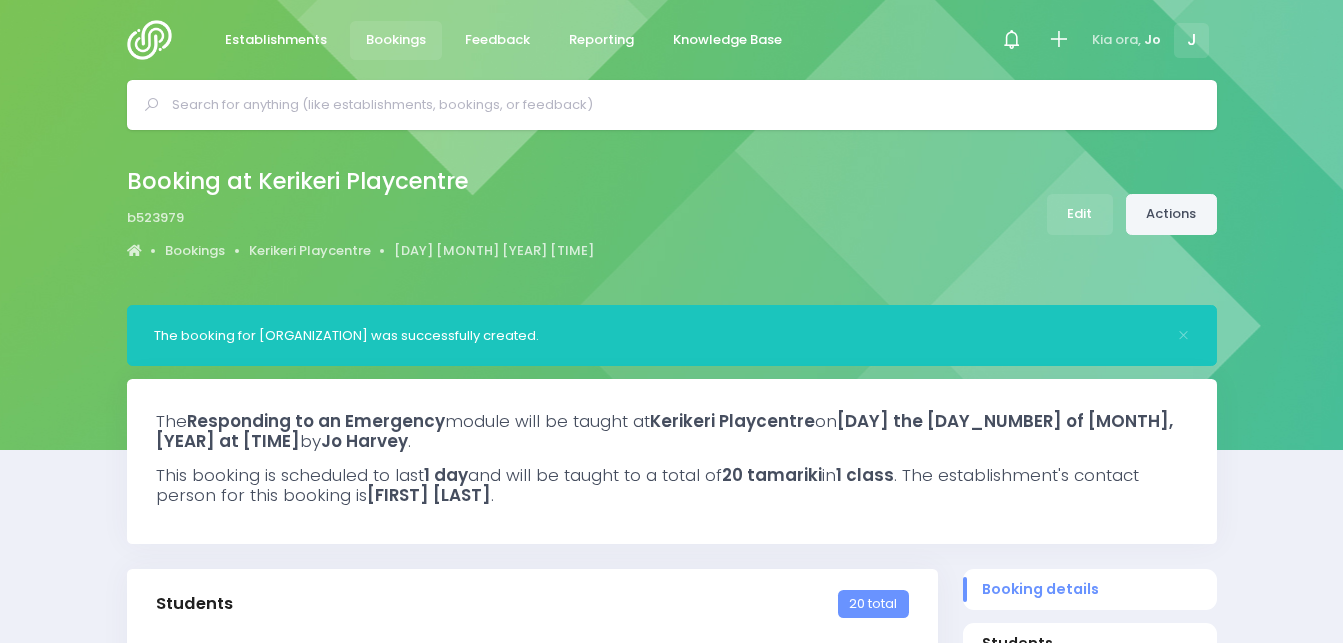 click on "Actions" at bounding box center (1171, 214) 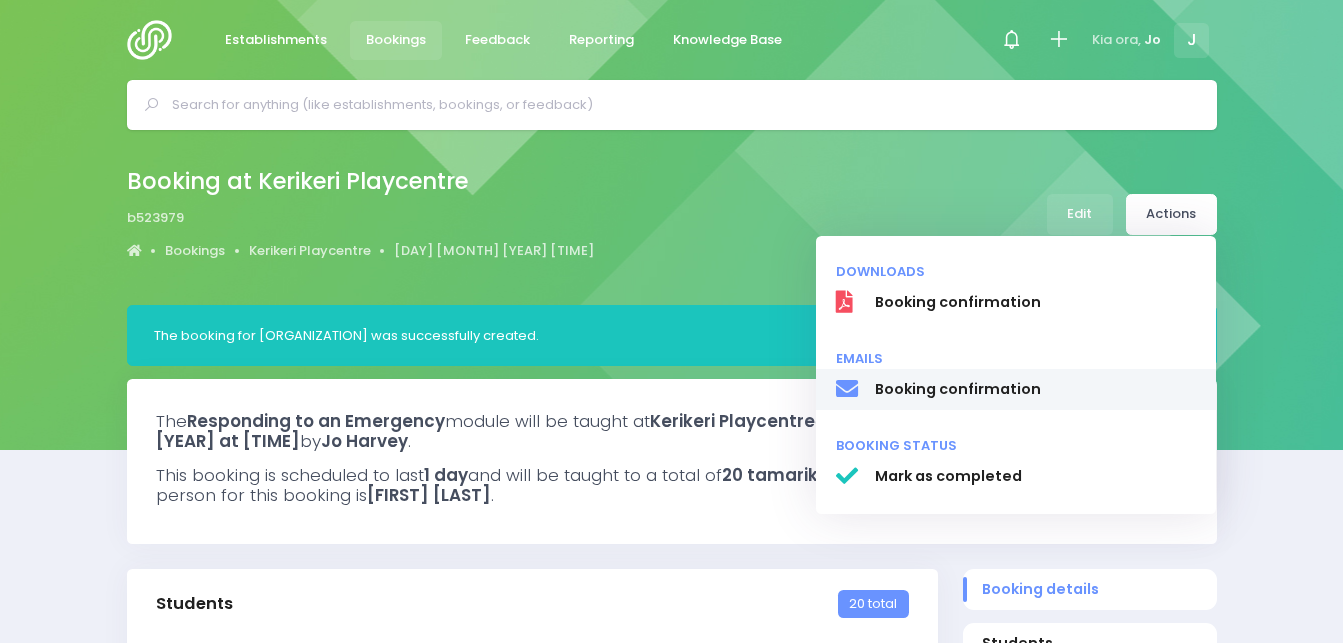 click on "Booking confirmation" at bounding box center (1035, 389) 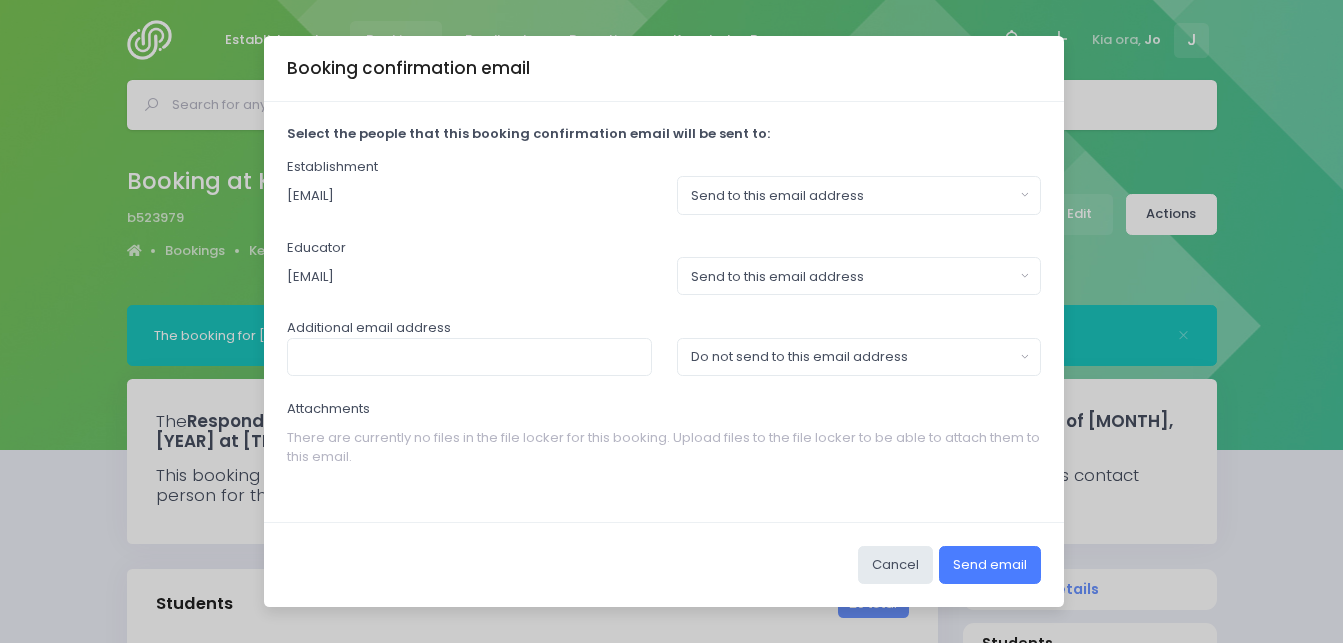 click on "Send email" at bounding box center (990, 565) 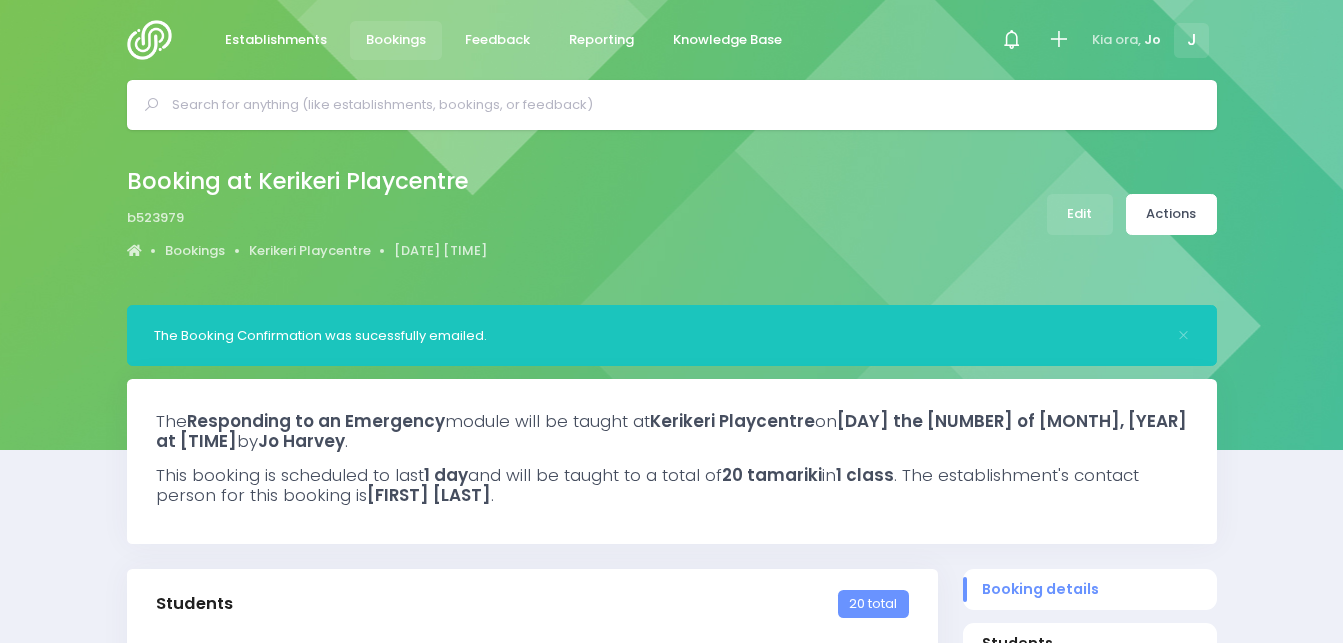 select on "5" 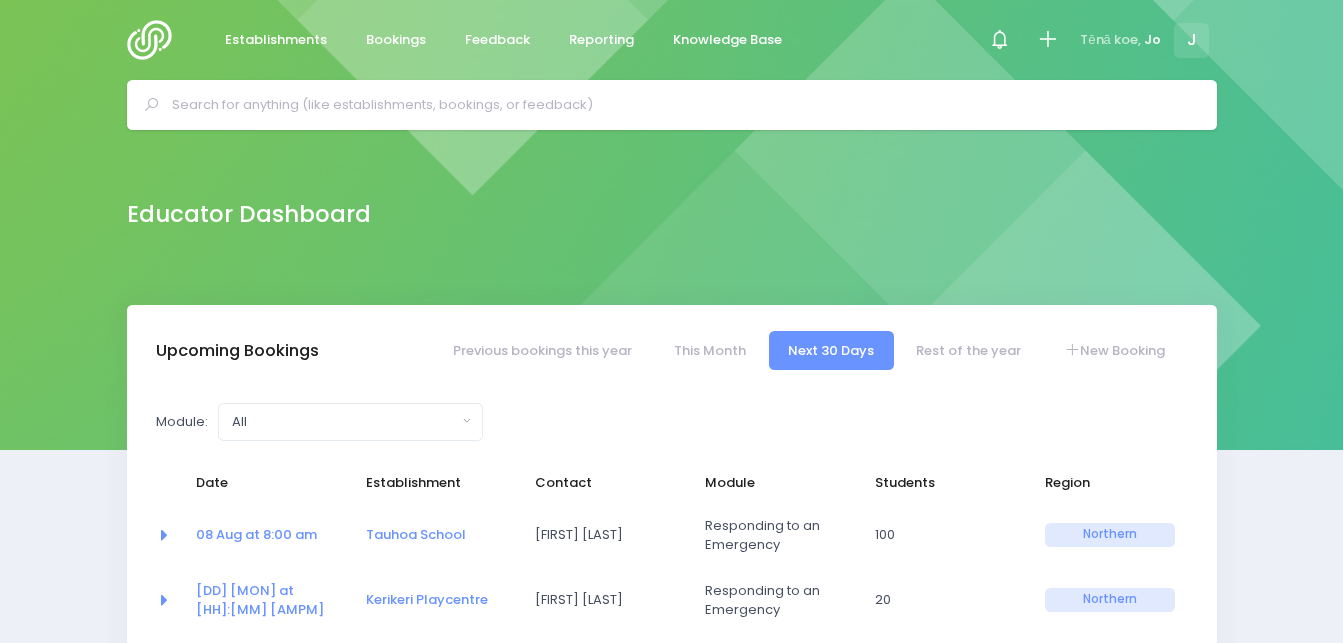 select on "5" 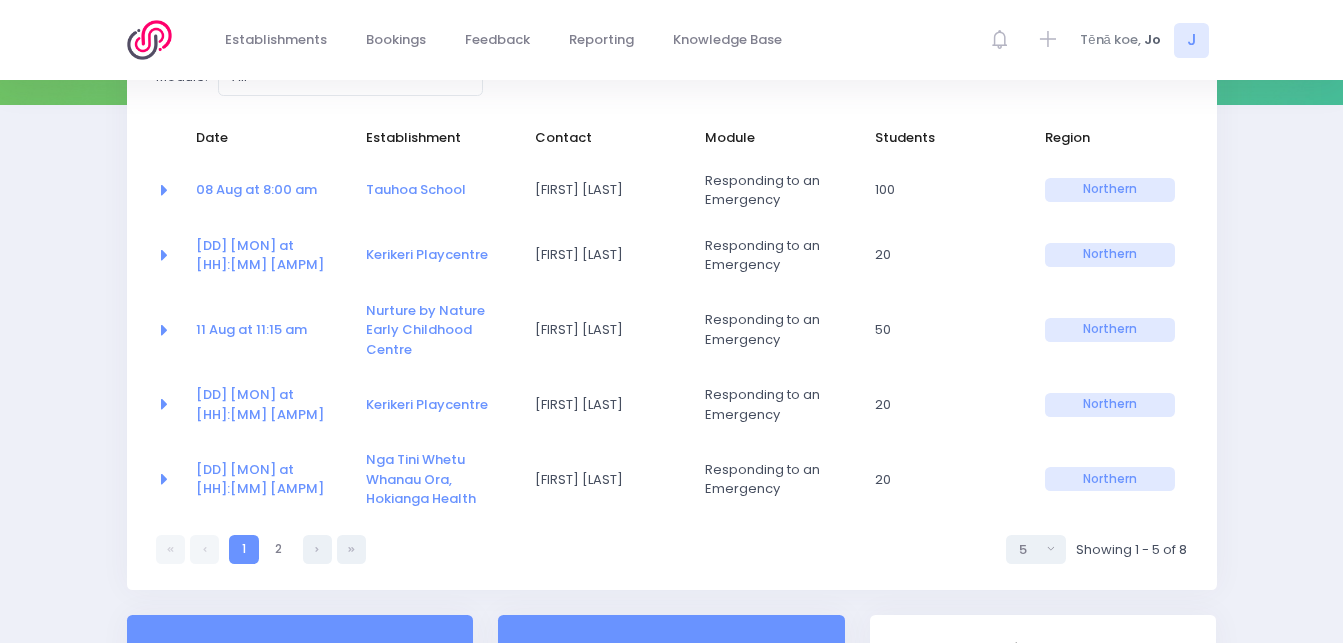 scroll, scrollTop: 350, scrollLeft: 0, axis: vertical 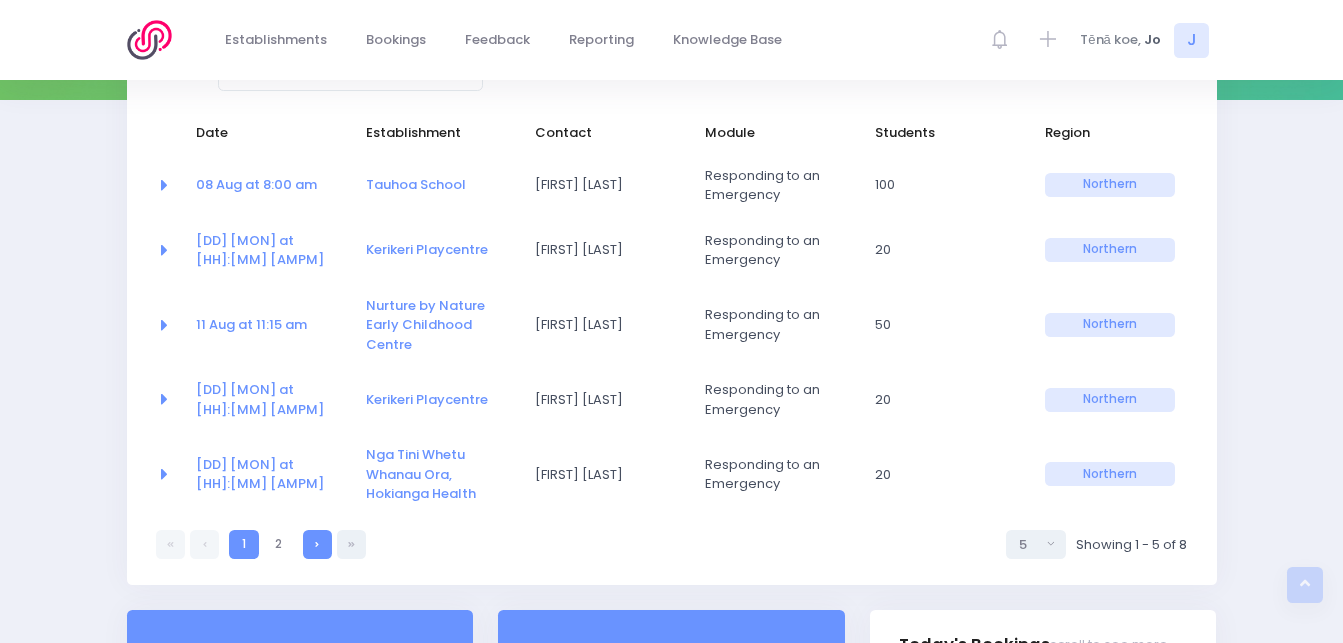 click at bounding box center (317, 544) 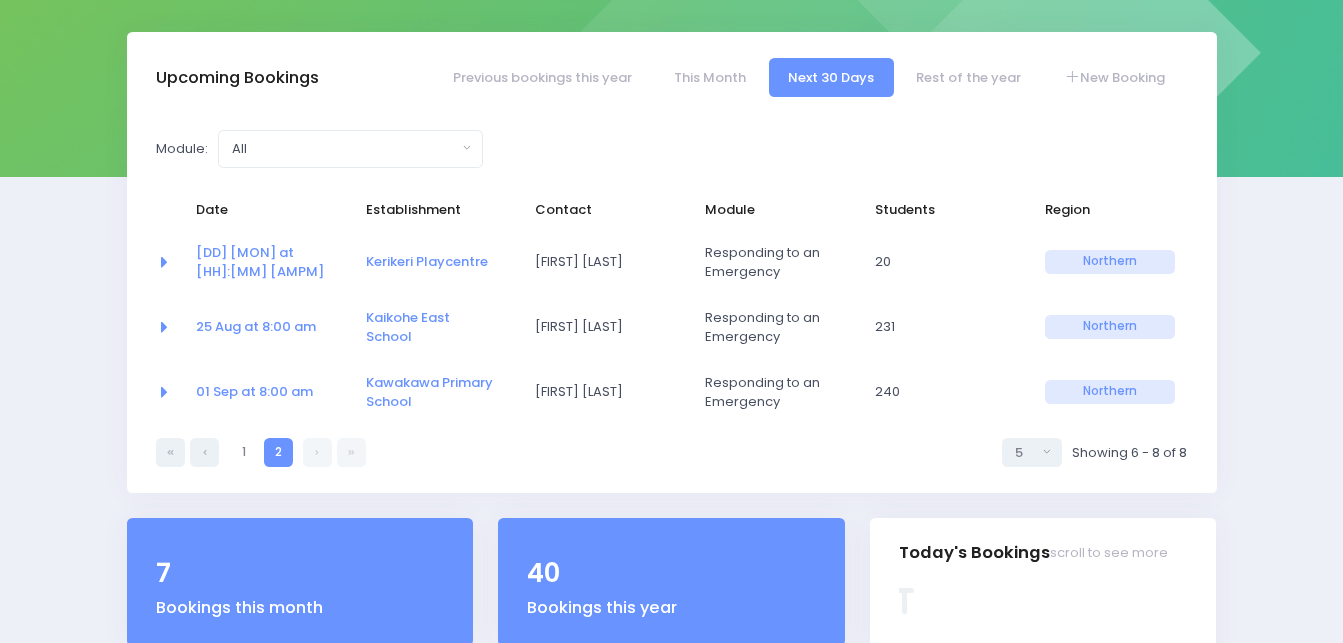 scroll, scrollTop: 267, scrollLeft: 0, axis: vertical 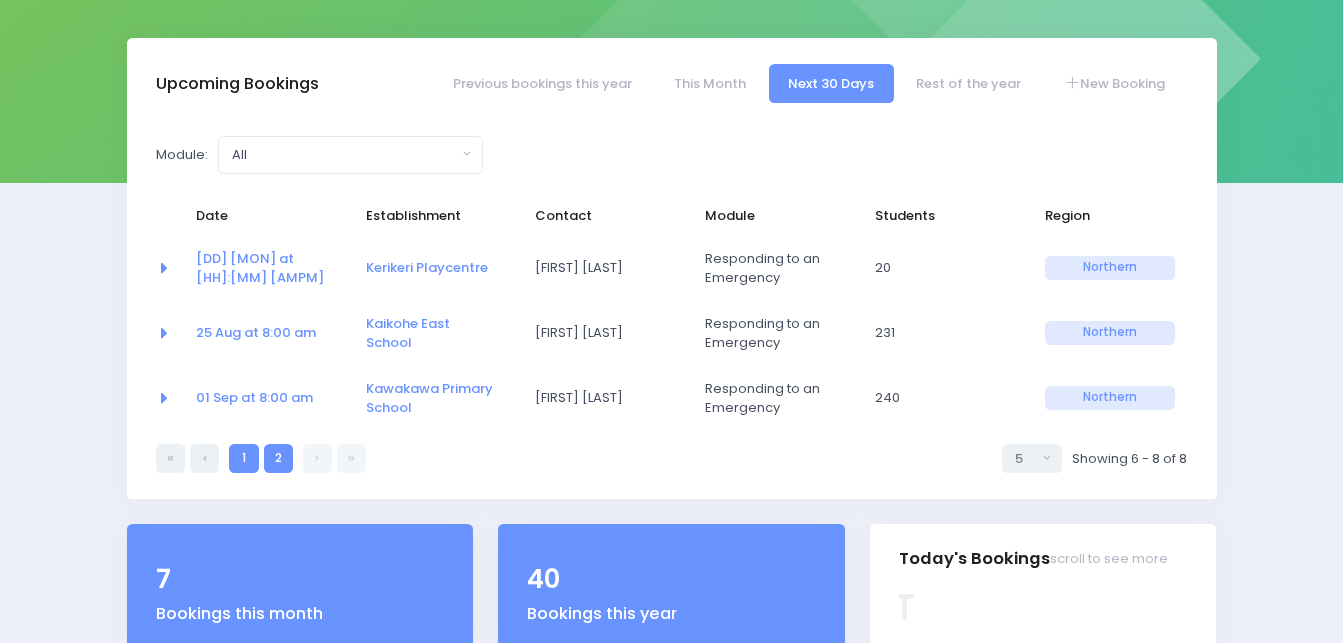 click on "1" at bounding box center [243, 458] 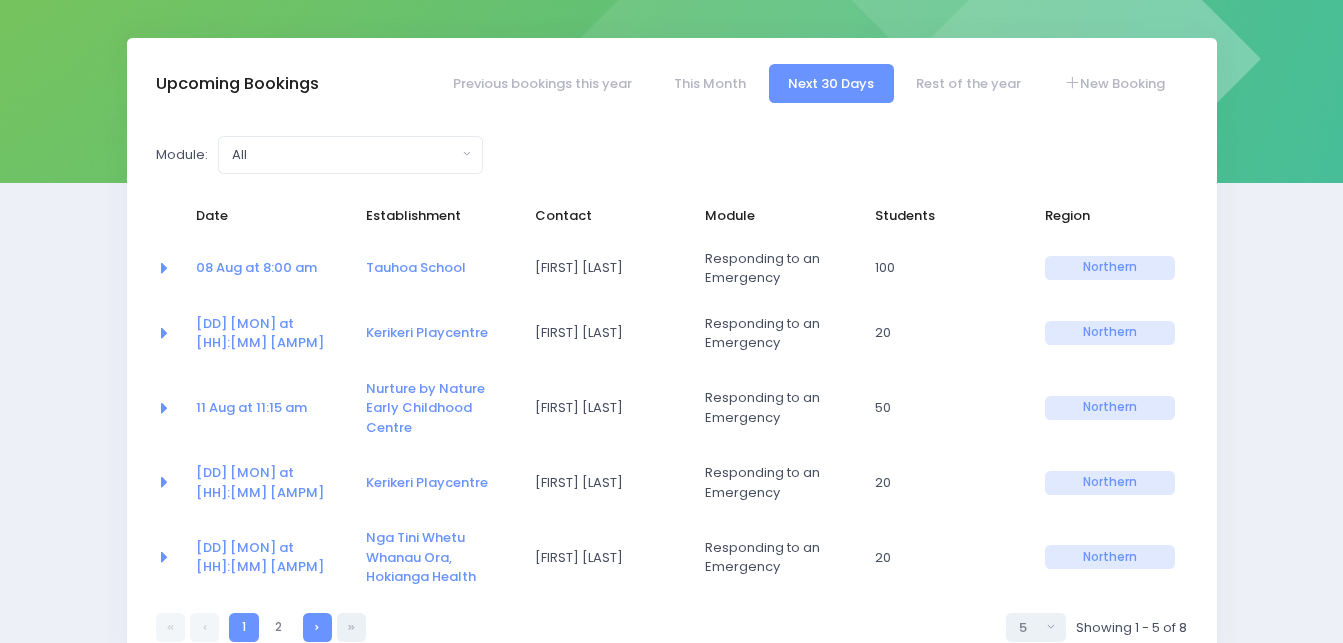 click at bounding box center (317, 627) 